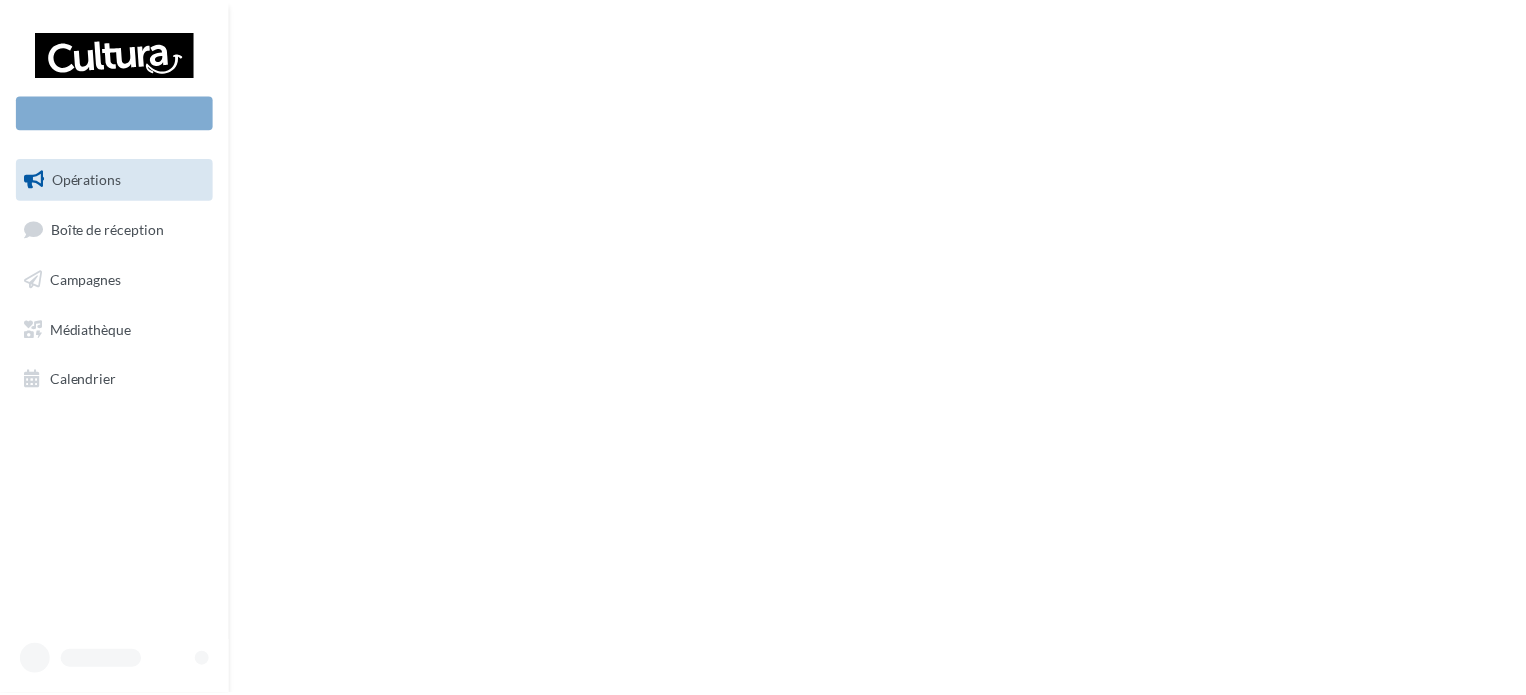 scroll, scrollTop: 0, scrollLeft: 0, axis: both 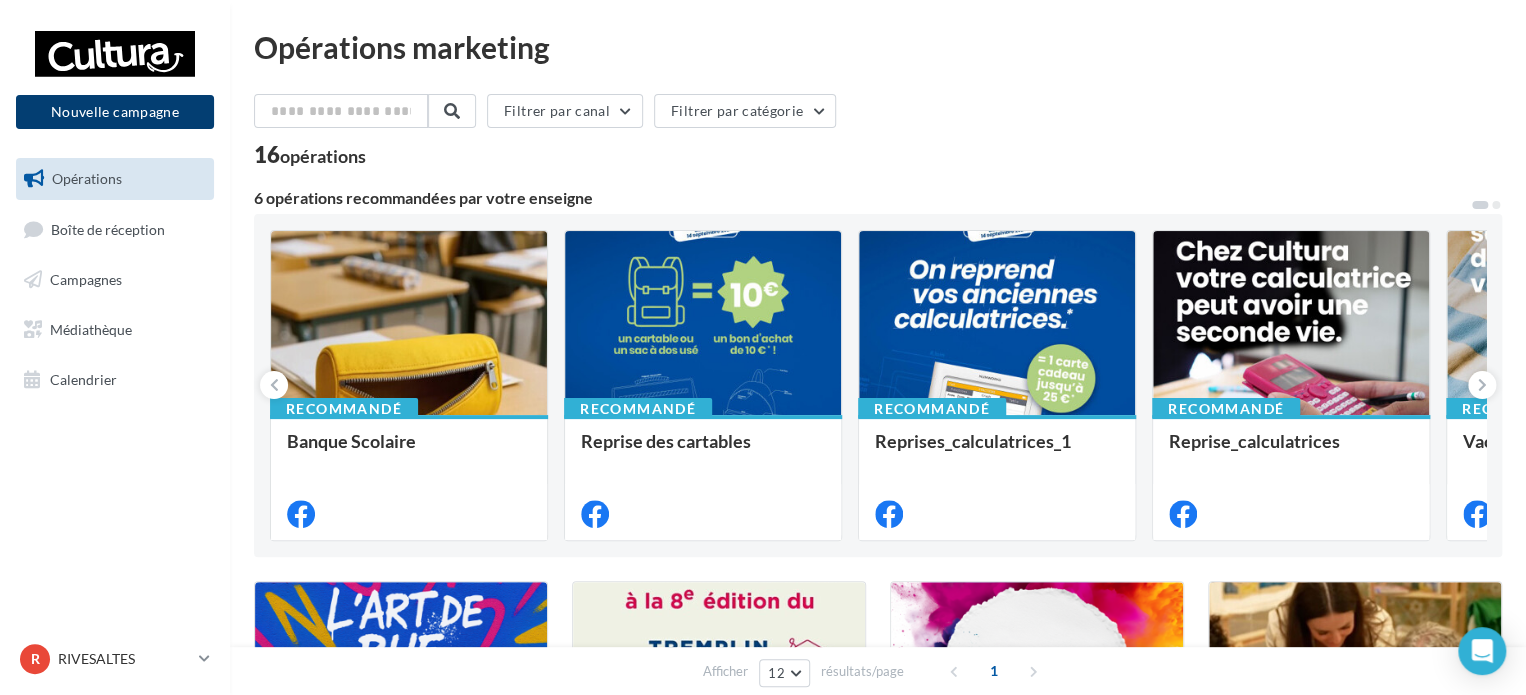 click on "Nouvelle campagne" at bounding box center [115, 112] 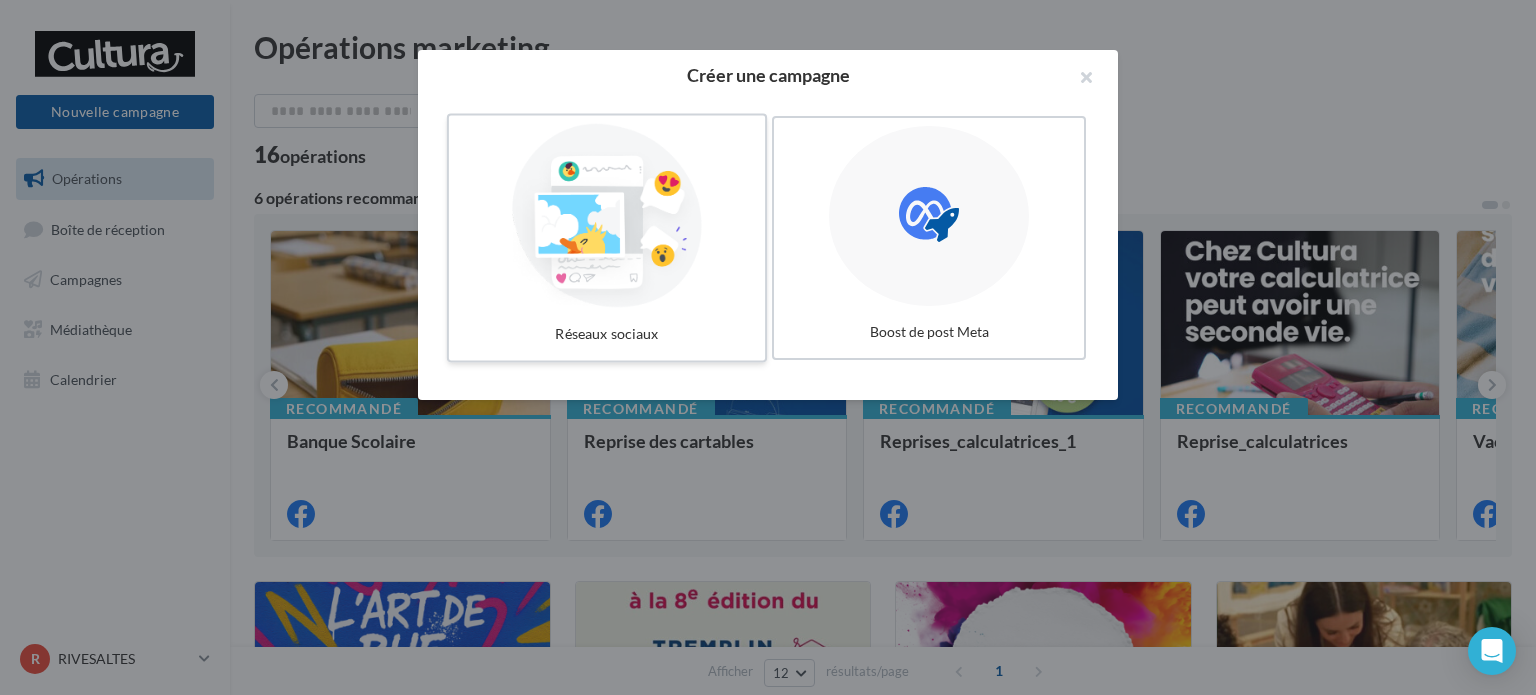 click at bounding box center [607, 216] 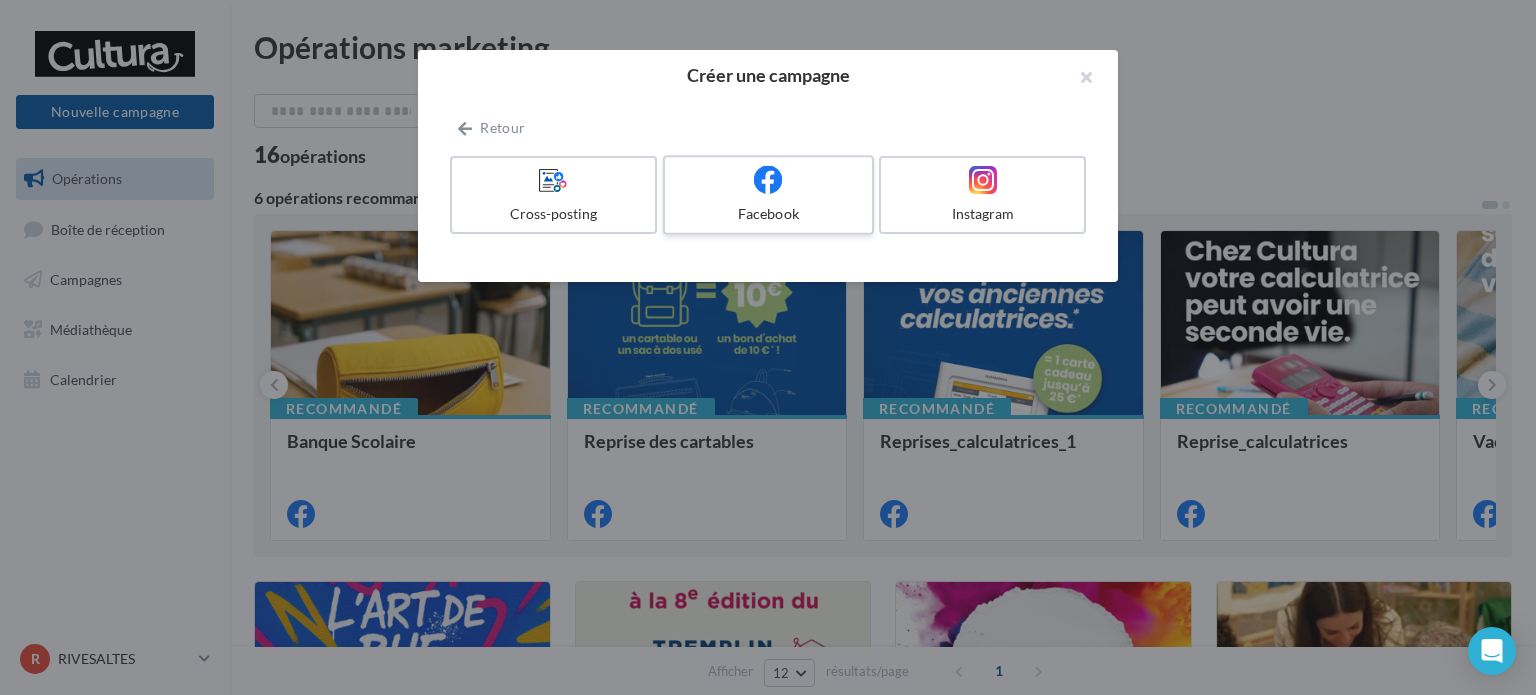 click at bounding box center [768, 180] 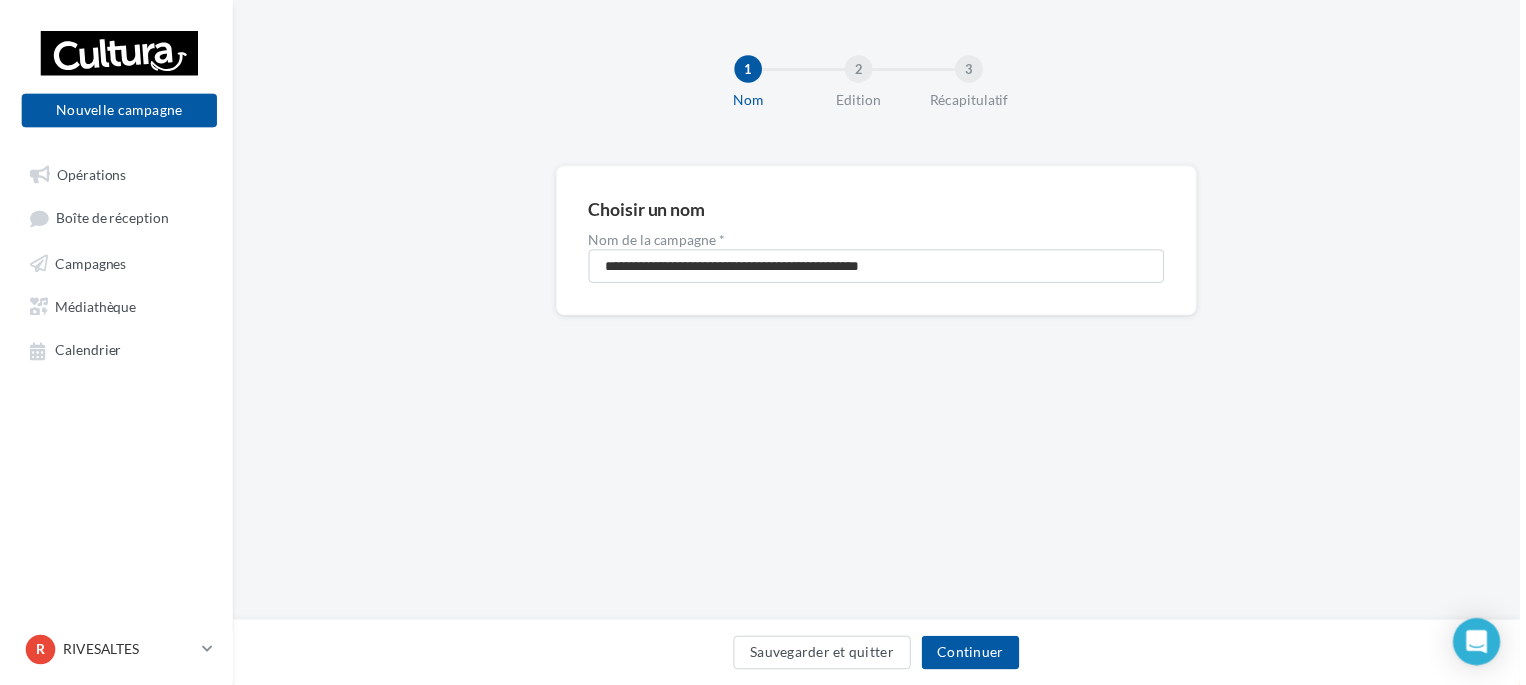 scroll, scrollTop: 0, scrollLeft: 0, axis: both 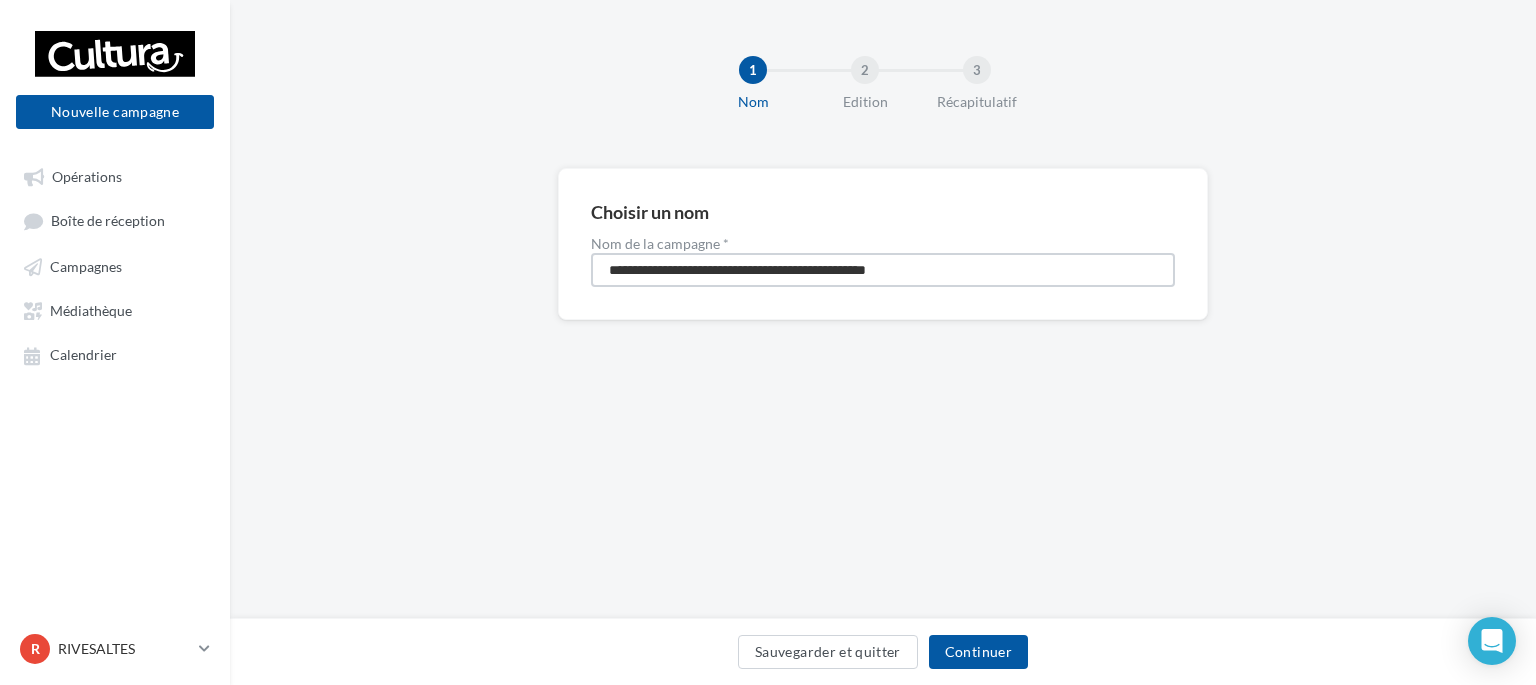 click on "**********" at bounding box center [883, 270] 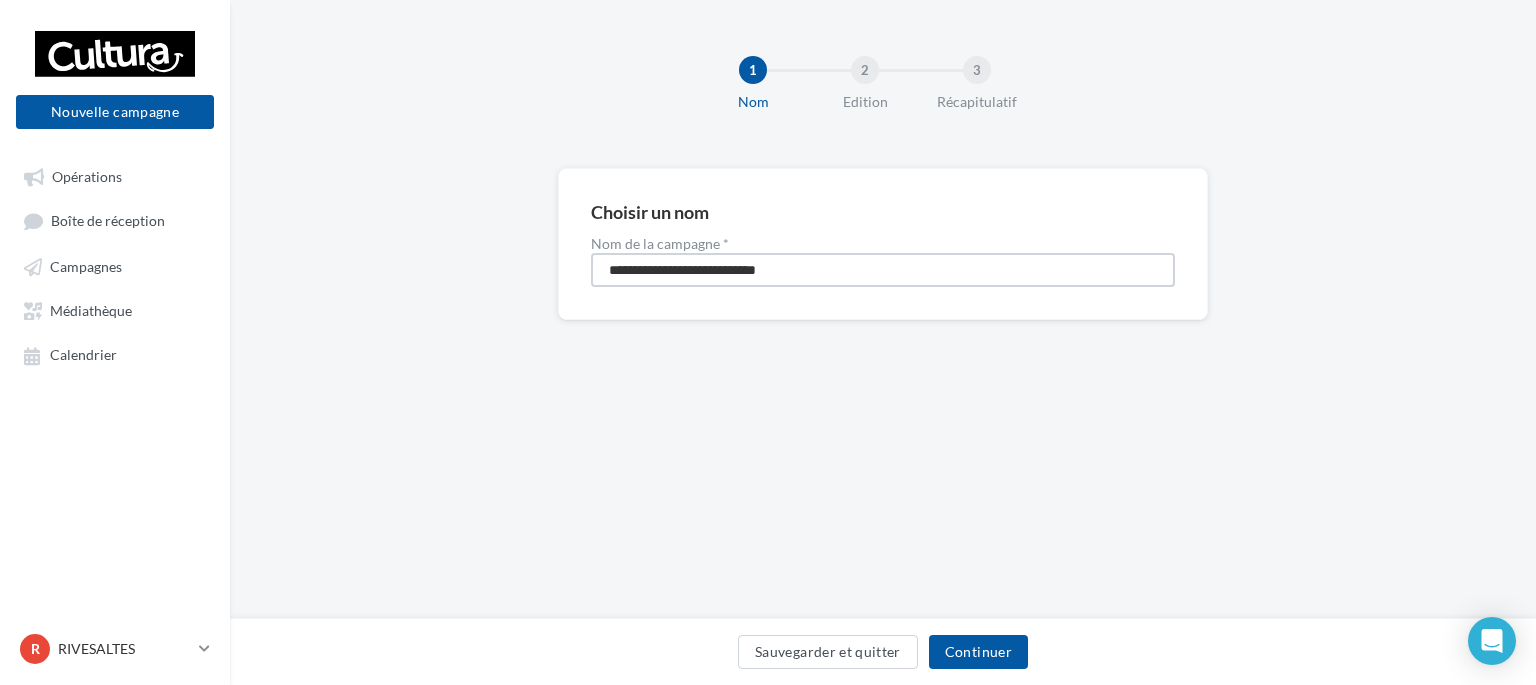 type on "**********" 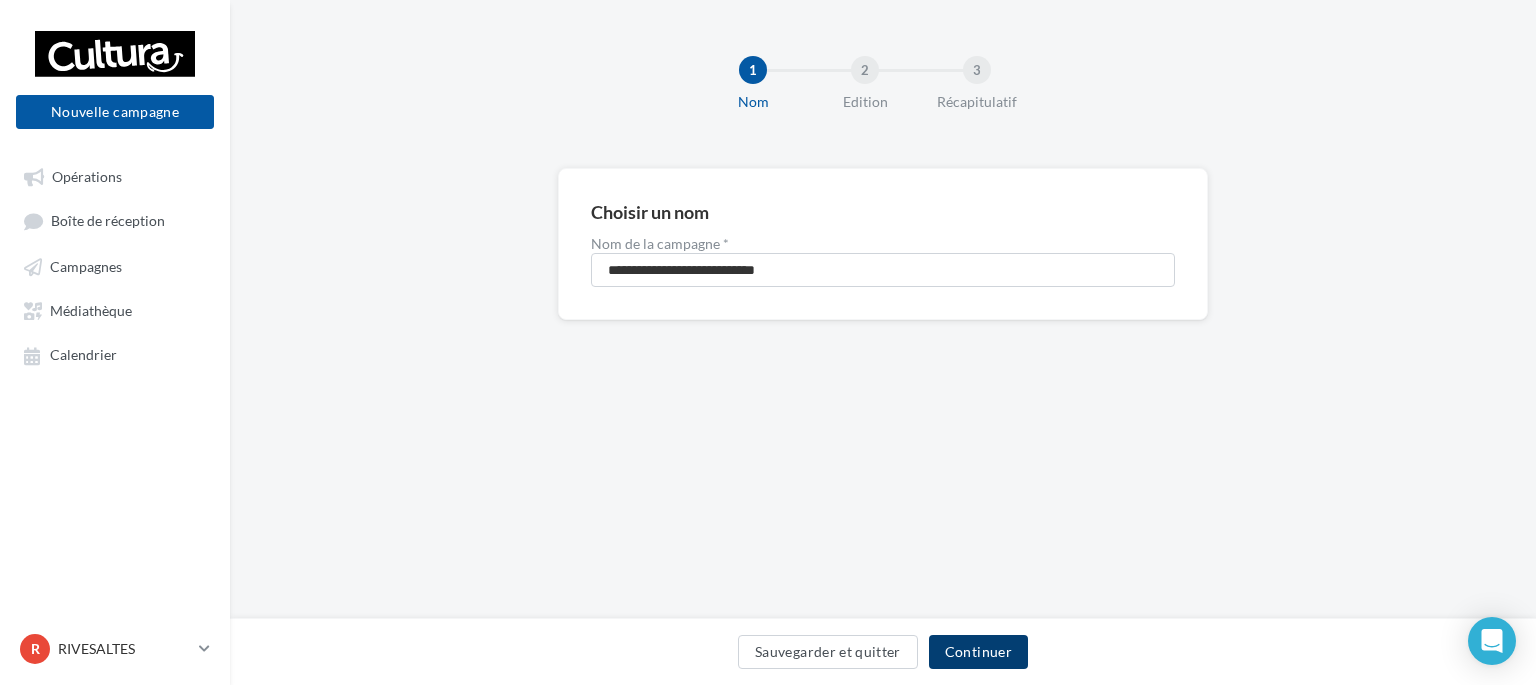 click on "Continuer" at bounding box center (978, 652) 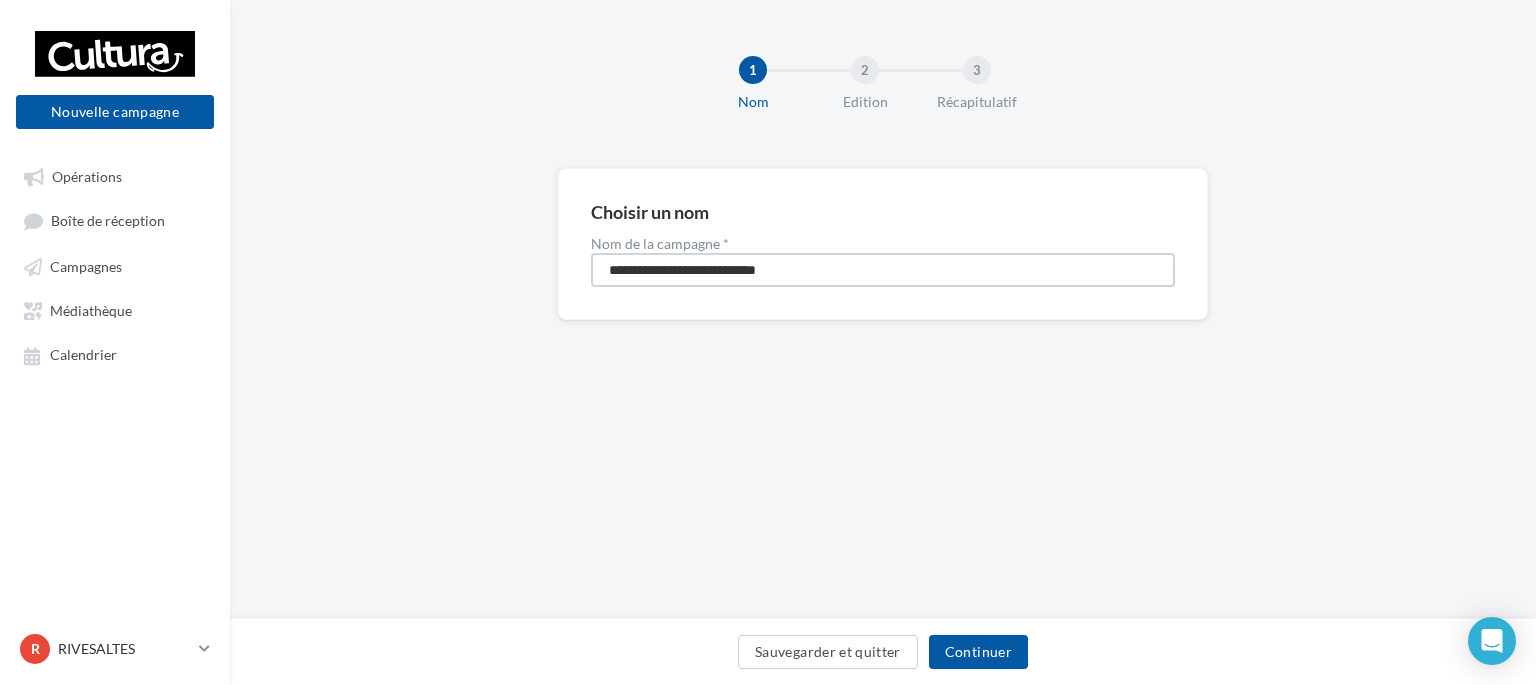 click on "**********" at bounding box center (883, 270) 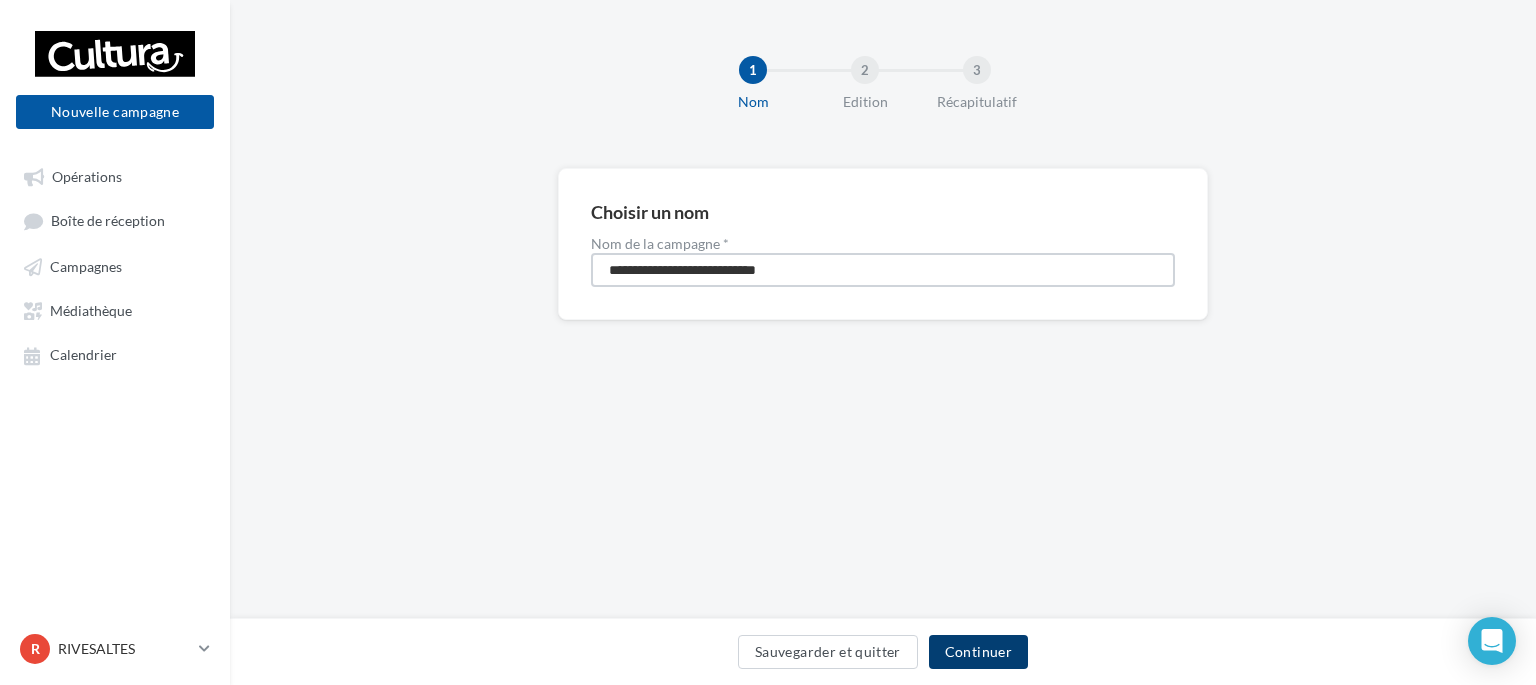 type on "**********" 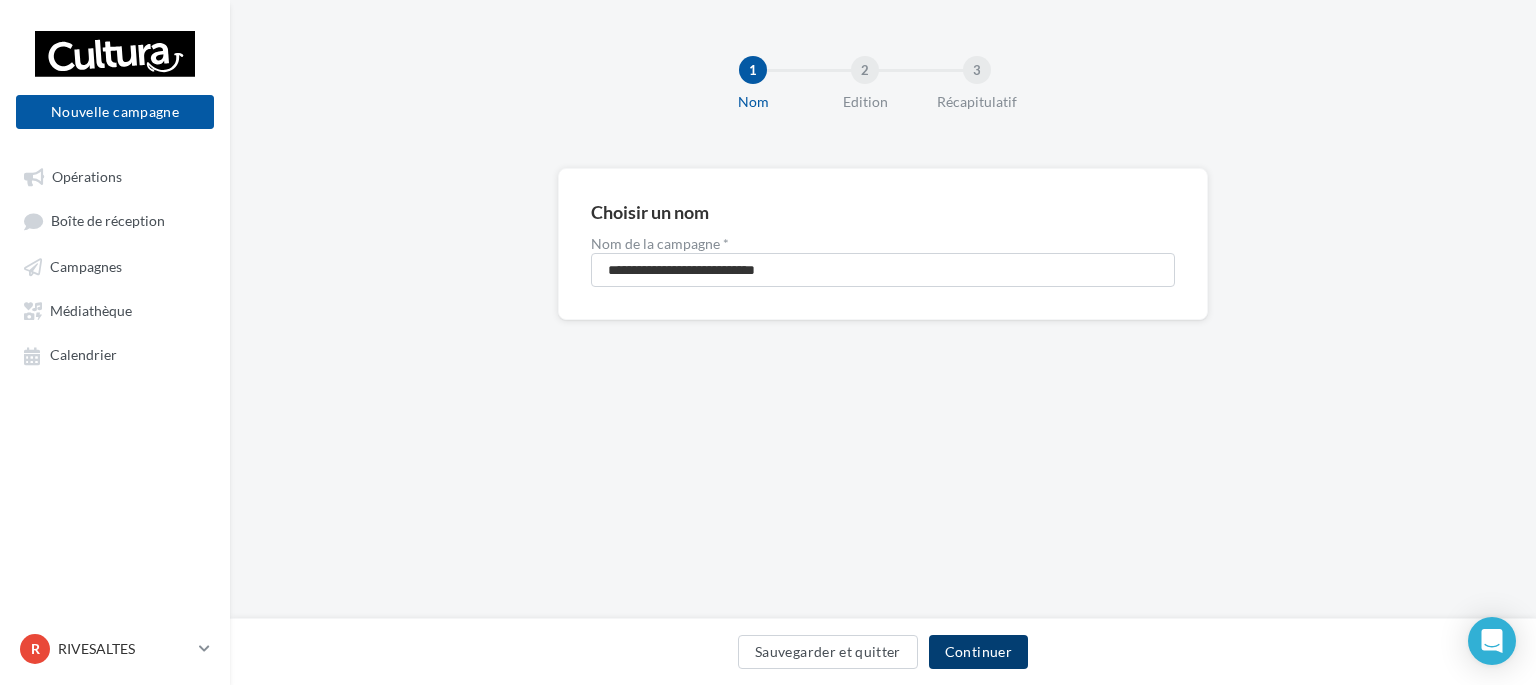 click on "Continuer" at bounding box center (978, 652) 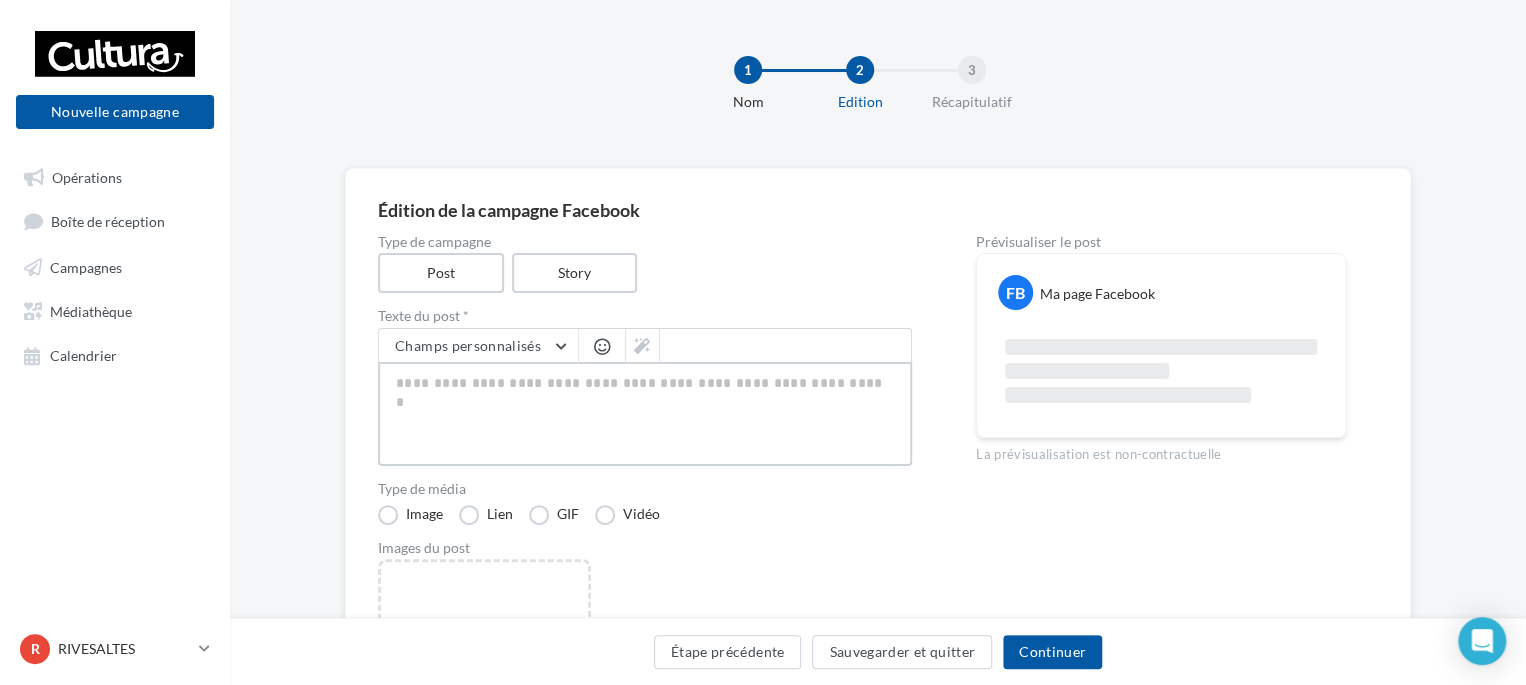 click at bounding box center [645, 414] 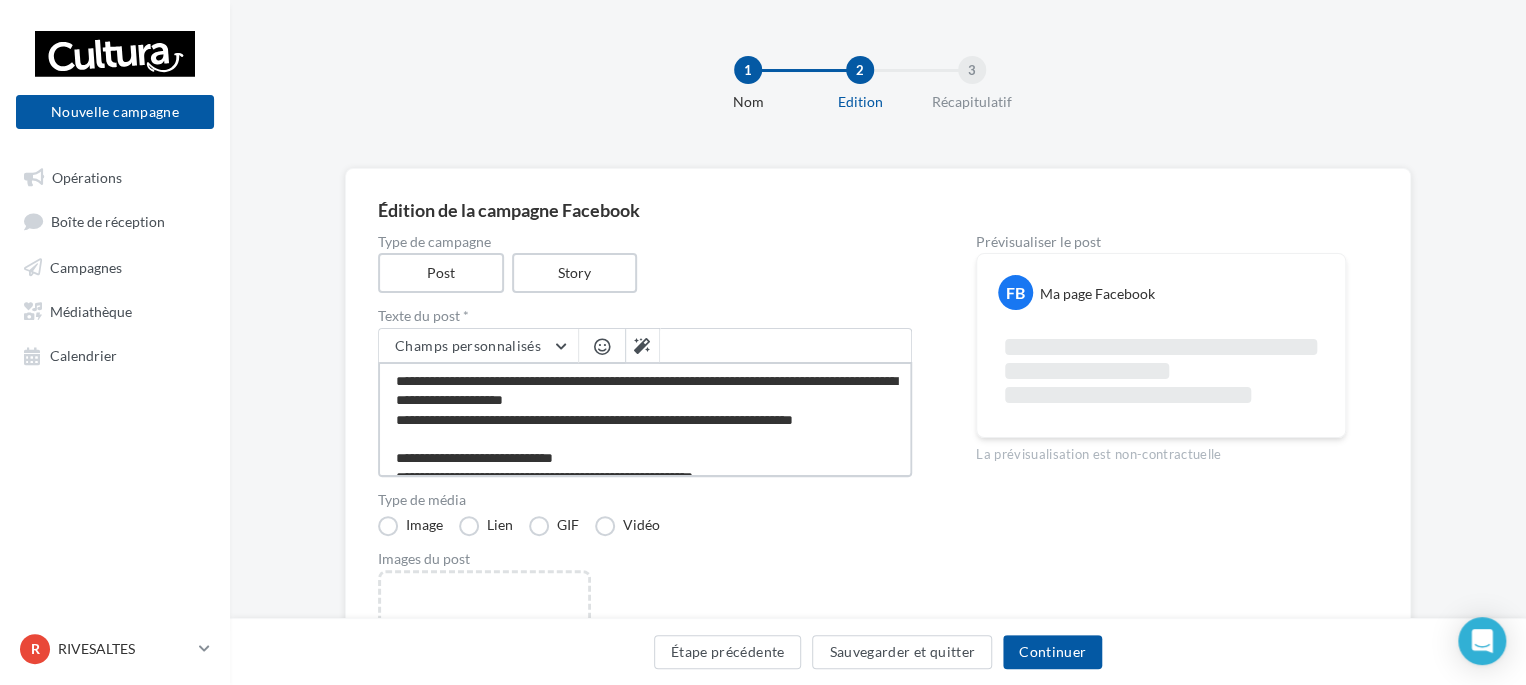 scroll, scrollTop: 68, scrollLeft: 0, axis: vertical 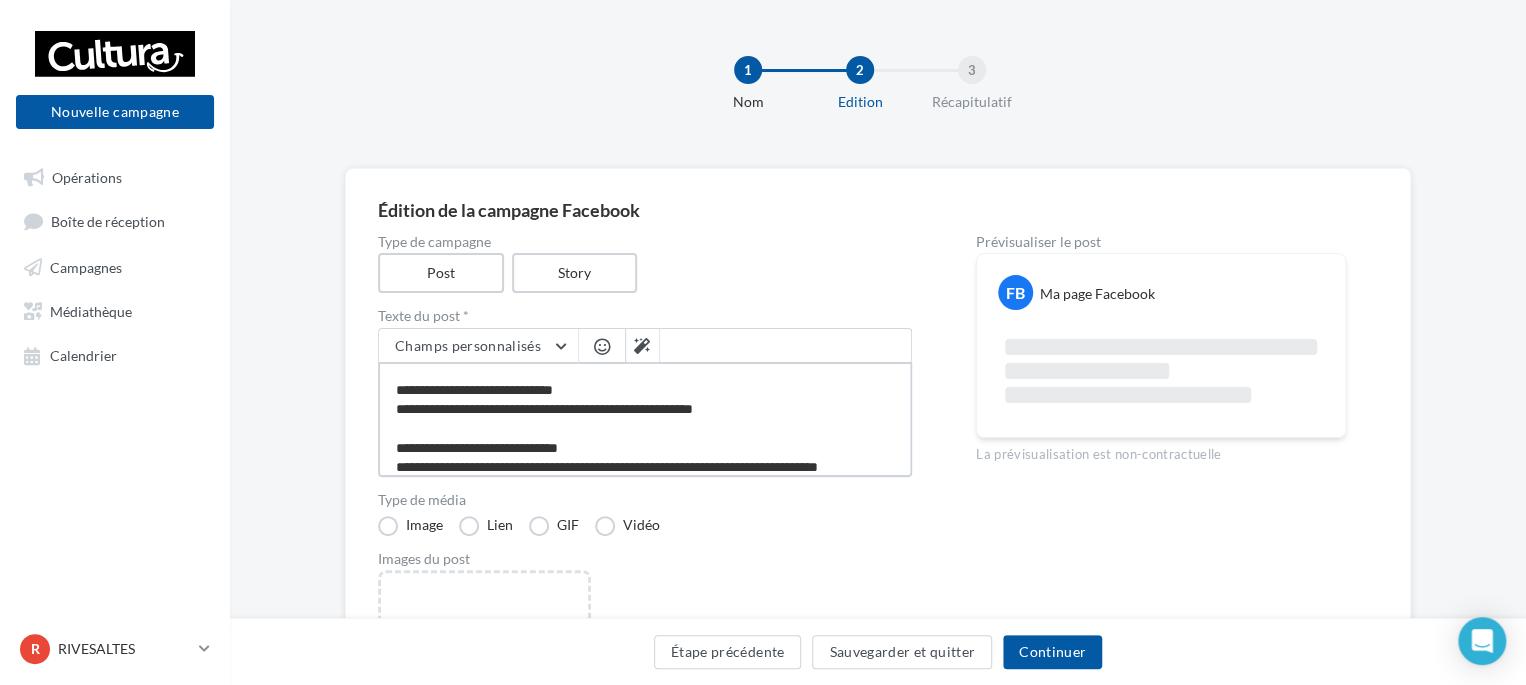 click on "**********" at bounding box center [645, 419] 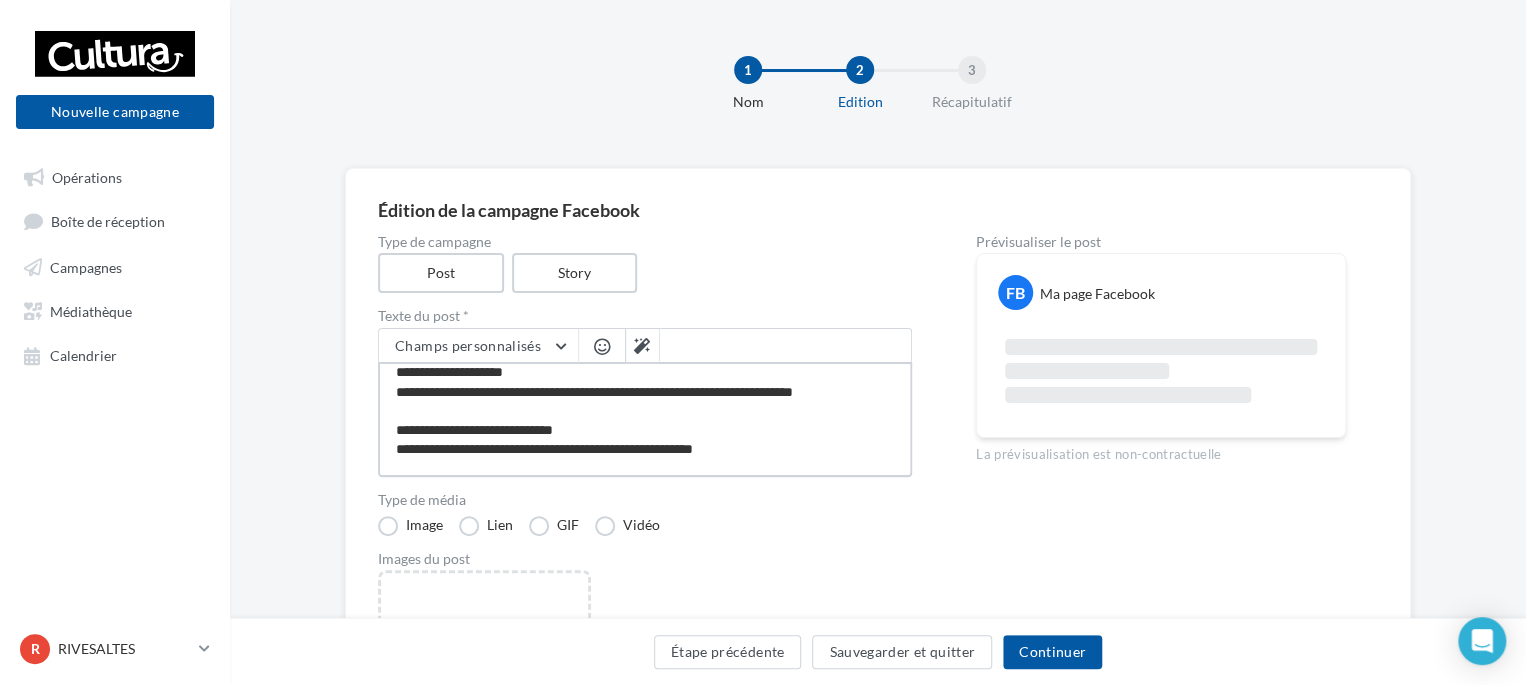 scroll, scrollTop: 8, scrollLeft: 0, axis: vertical 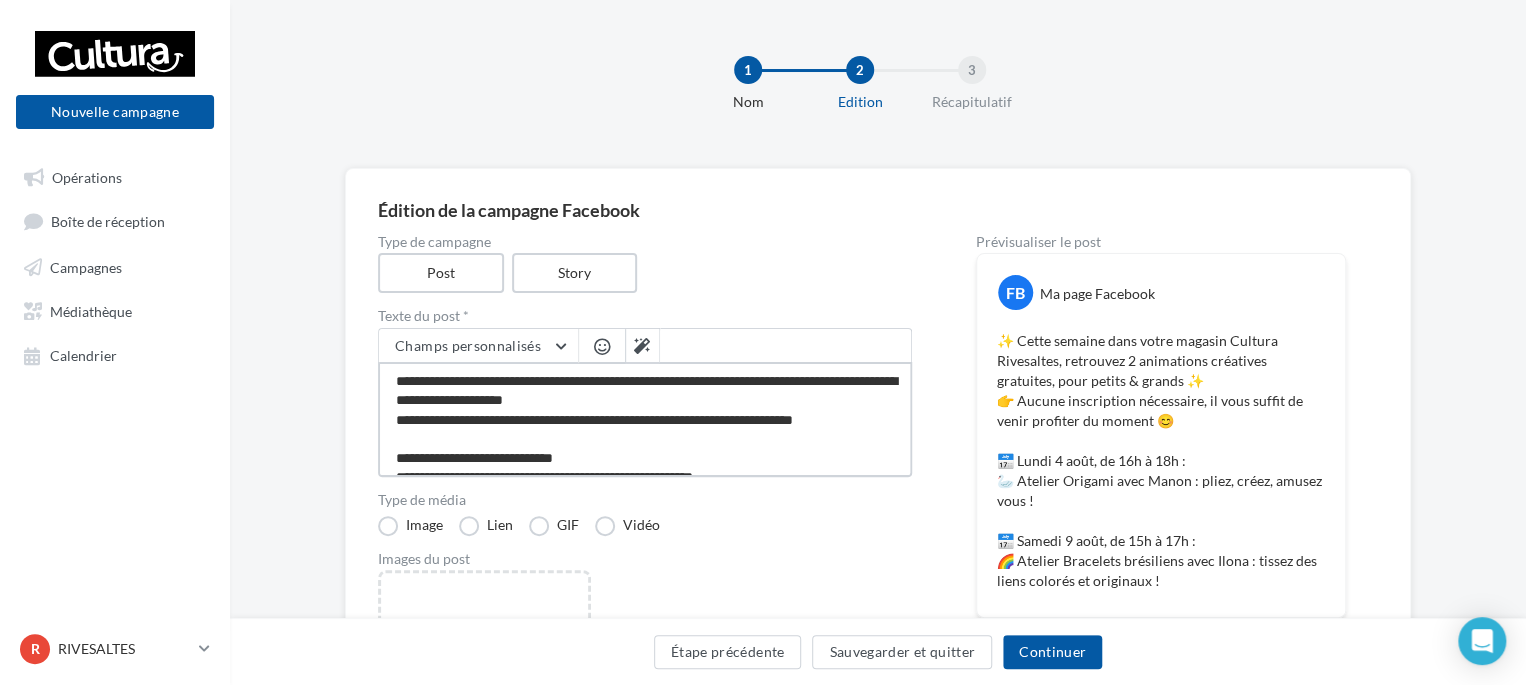 drag, startPoint x: 802, startPoint y: 372, endPoint x: 417, endPoint y: 383, distance: 385.1571 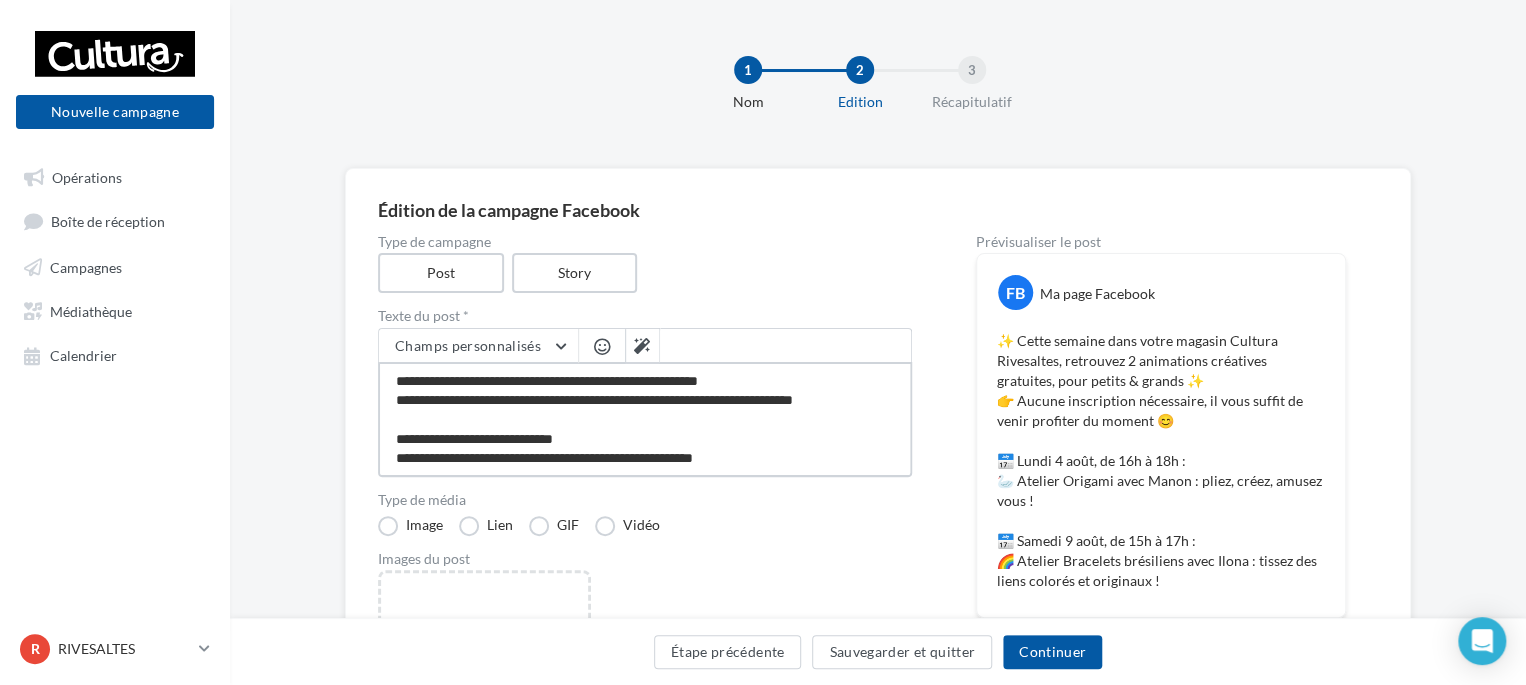 type on "**********" 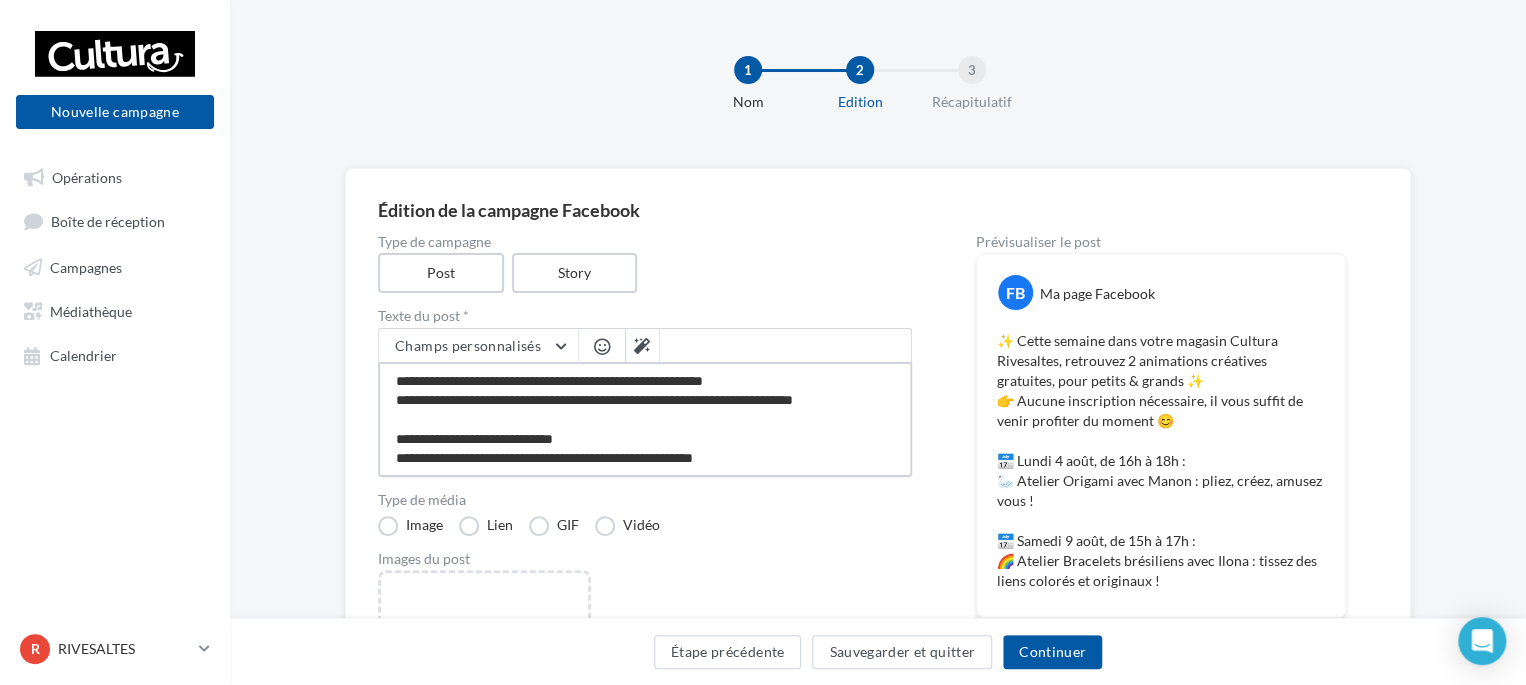 type on "**********" 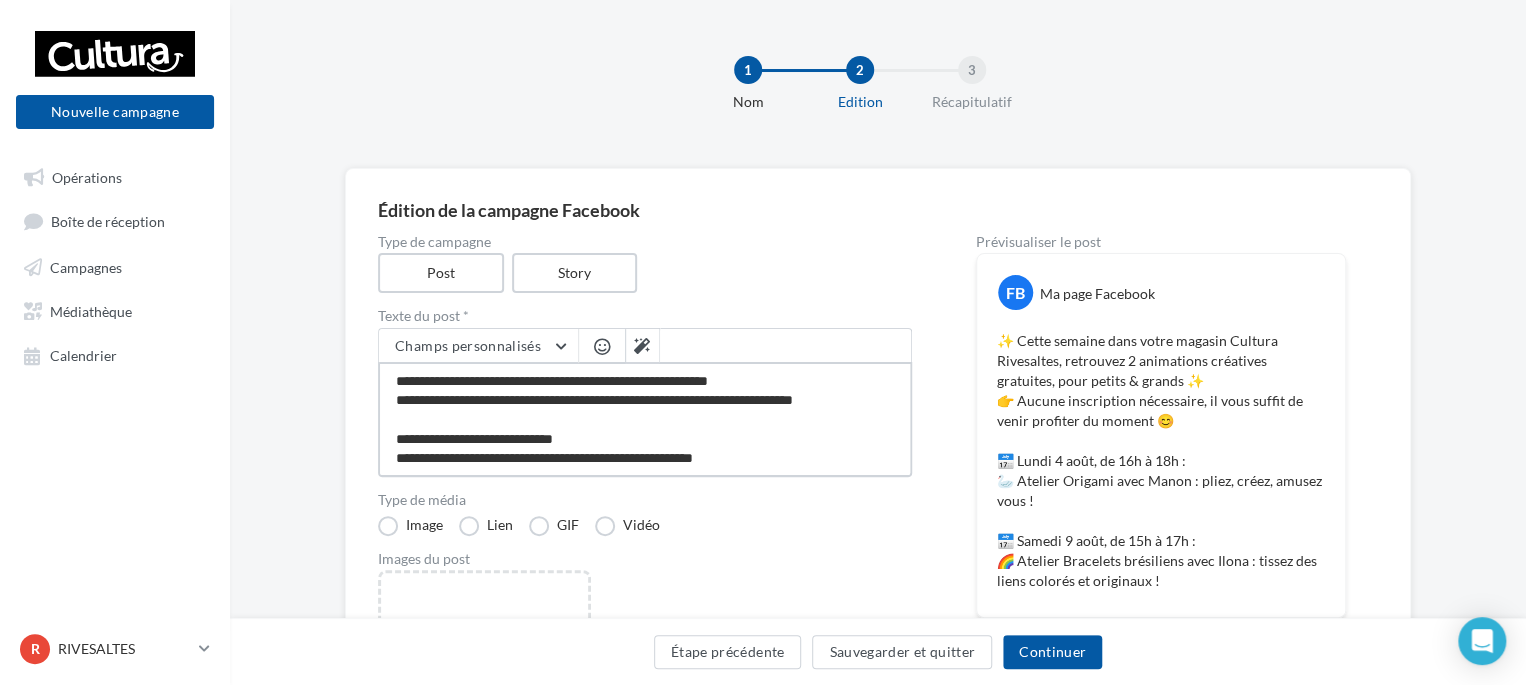 type on "**********" 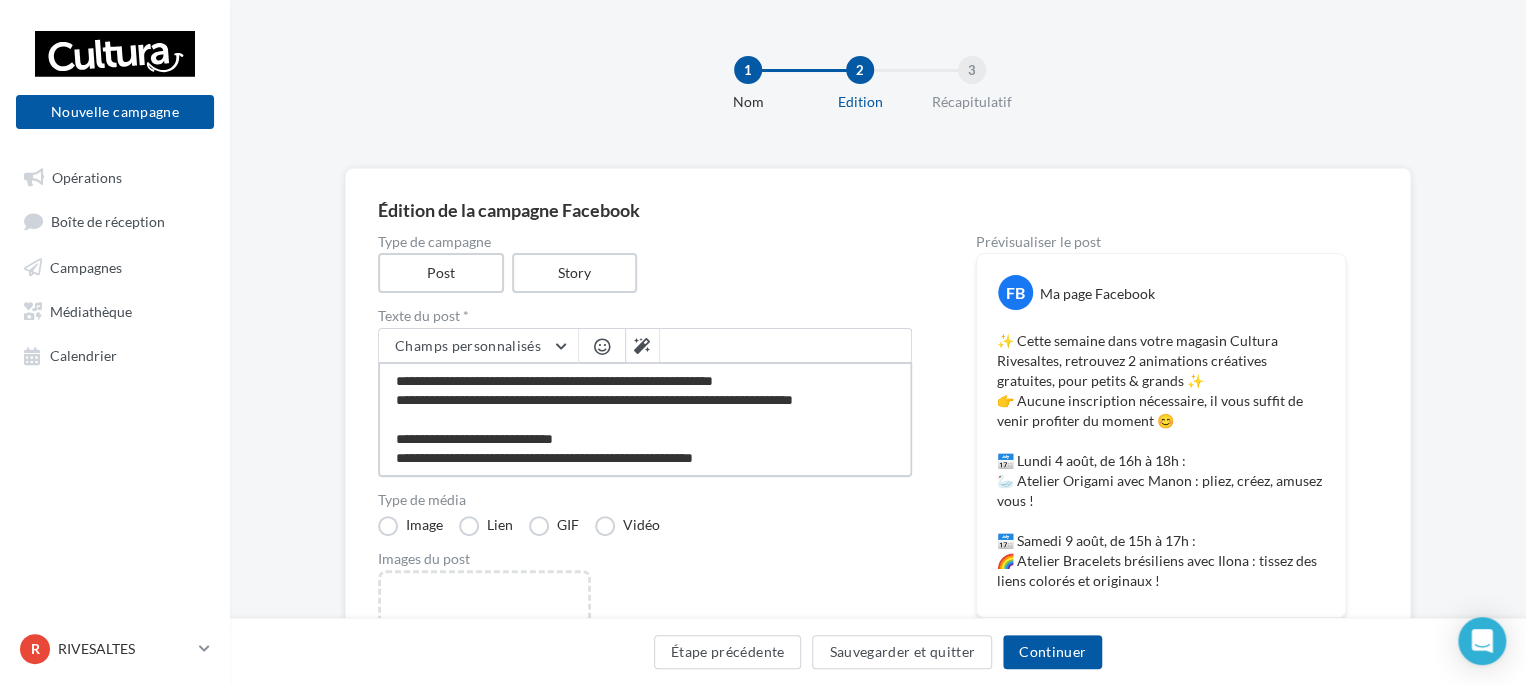 type on "**********" 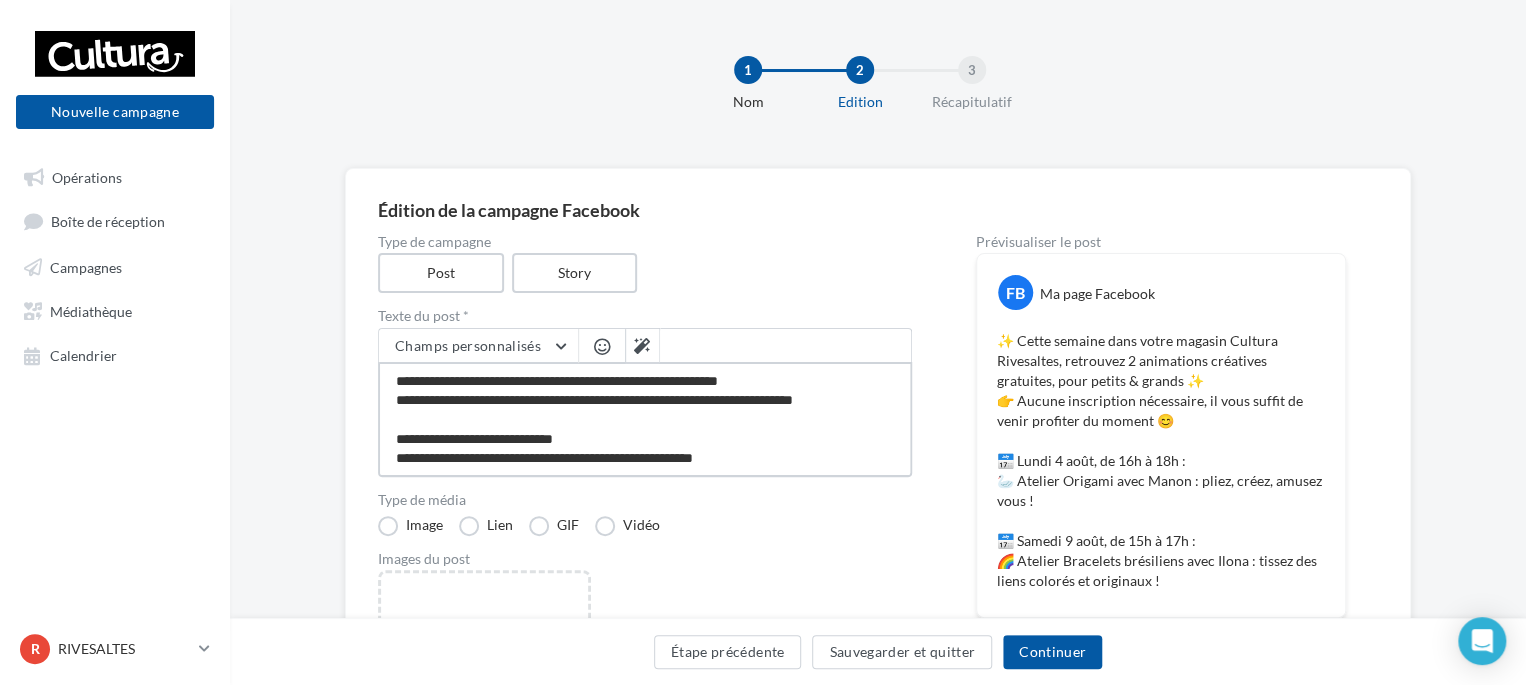 type on "**********" 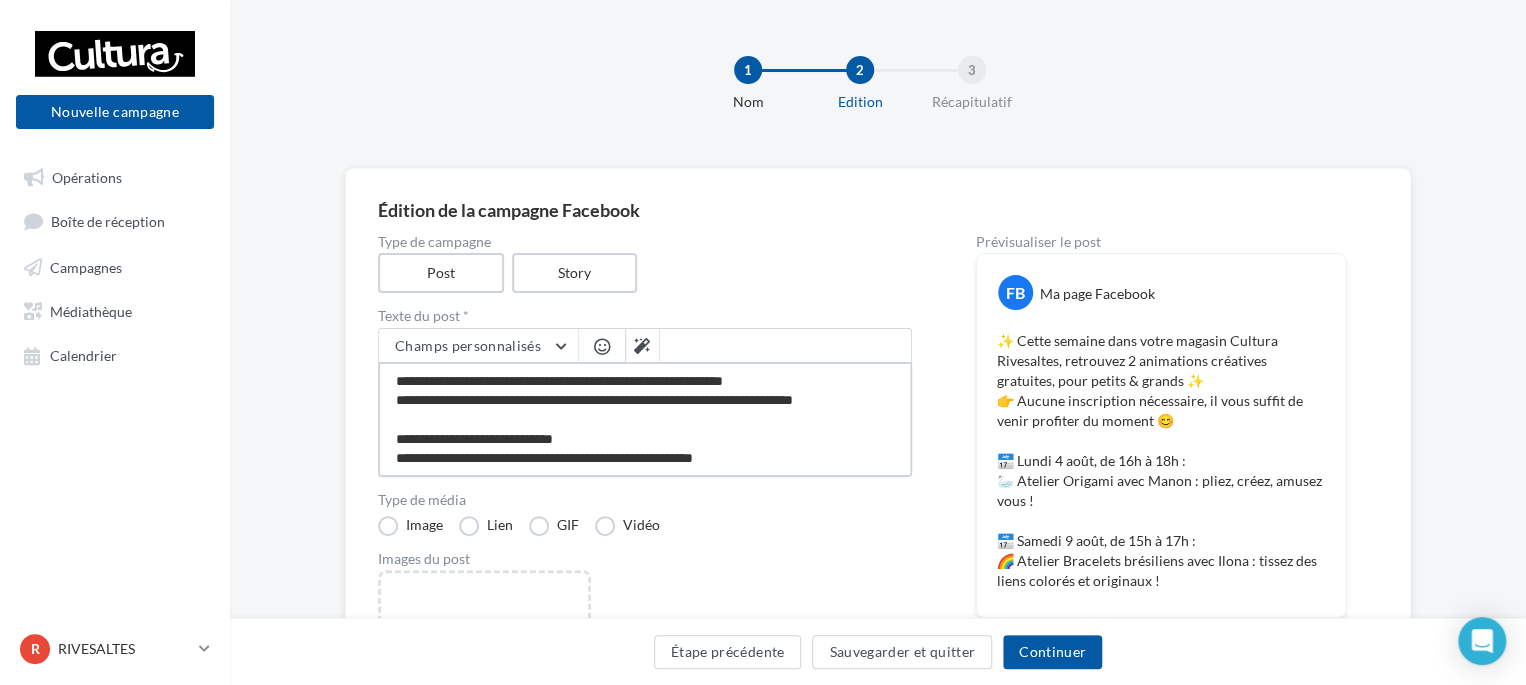 type on "**********" 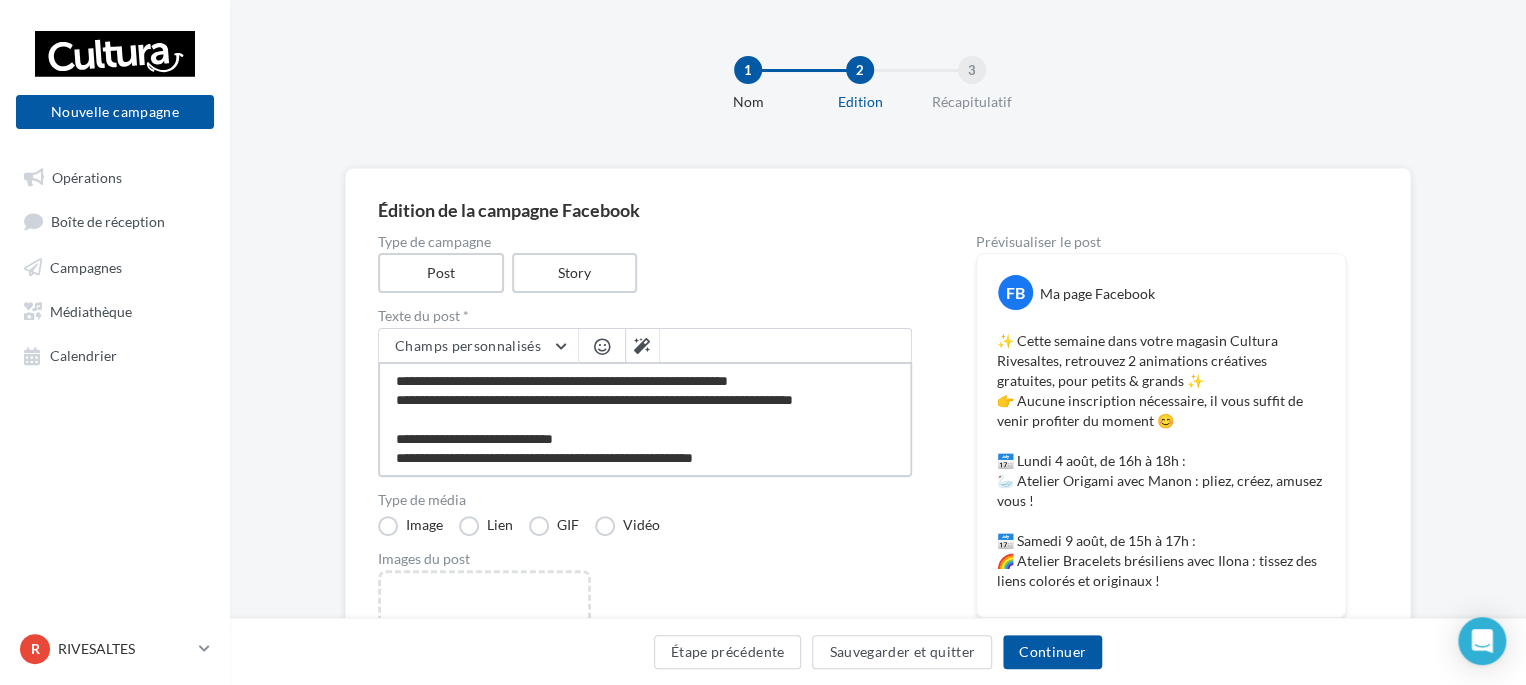 type on "**********" 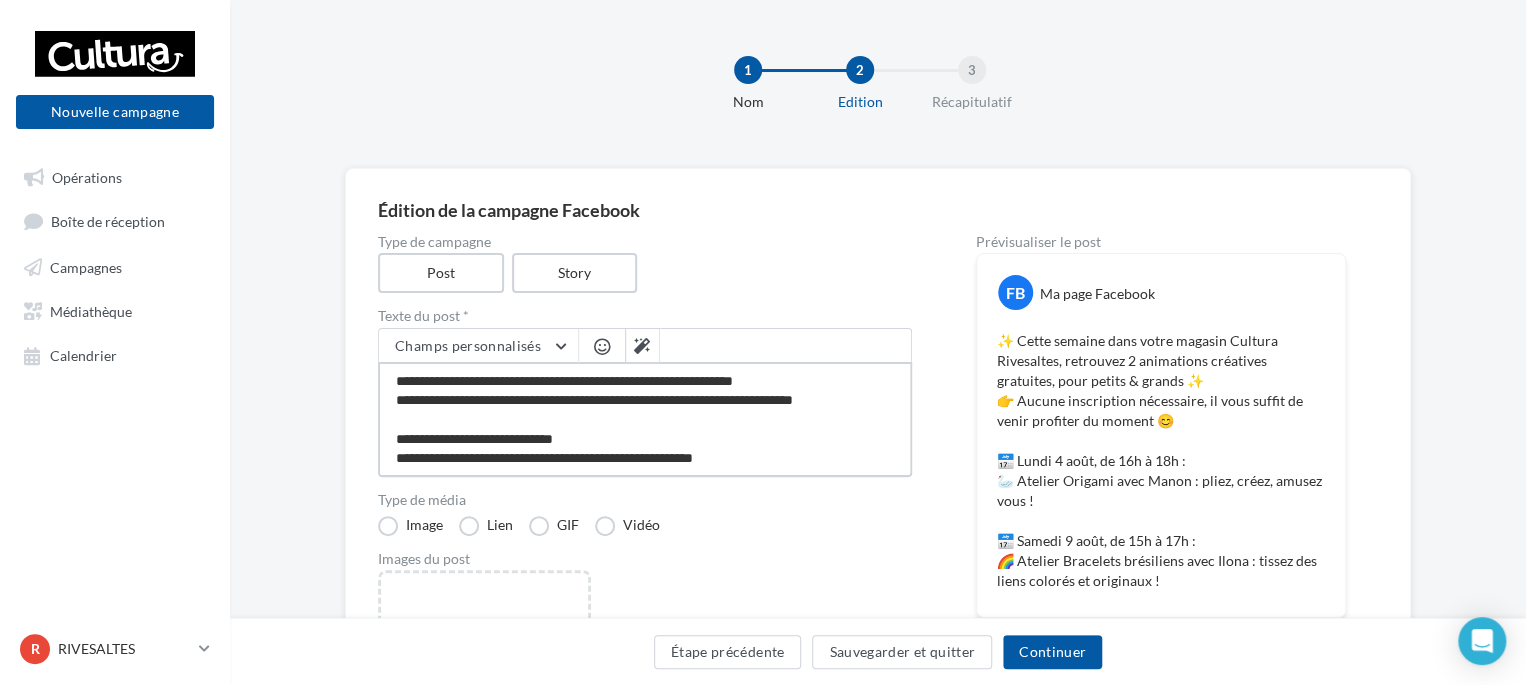 type on "**********" 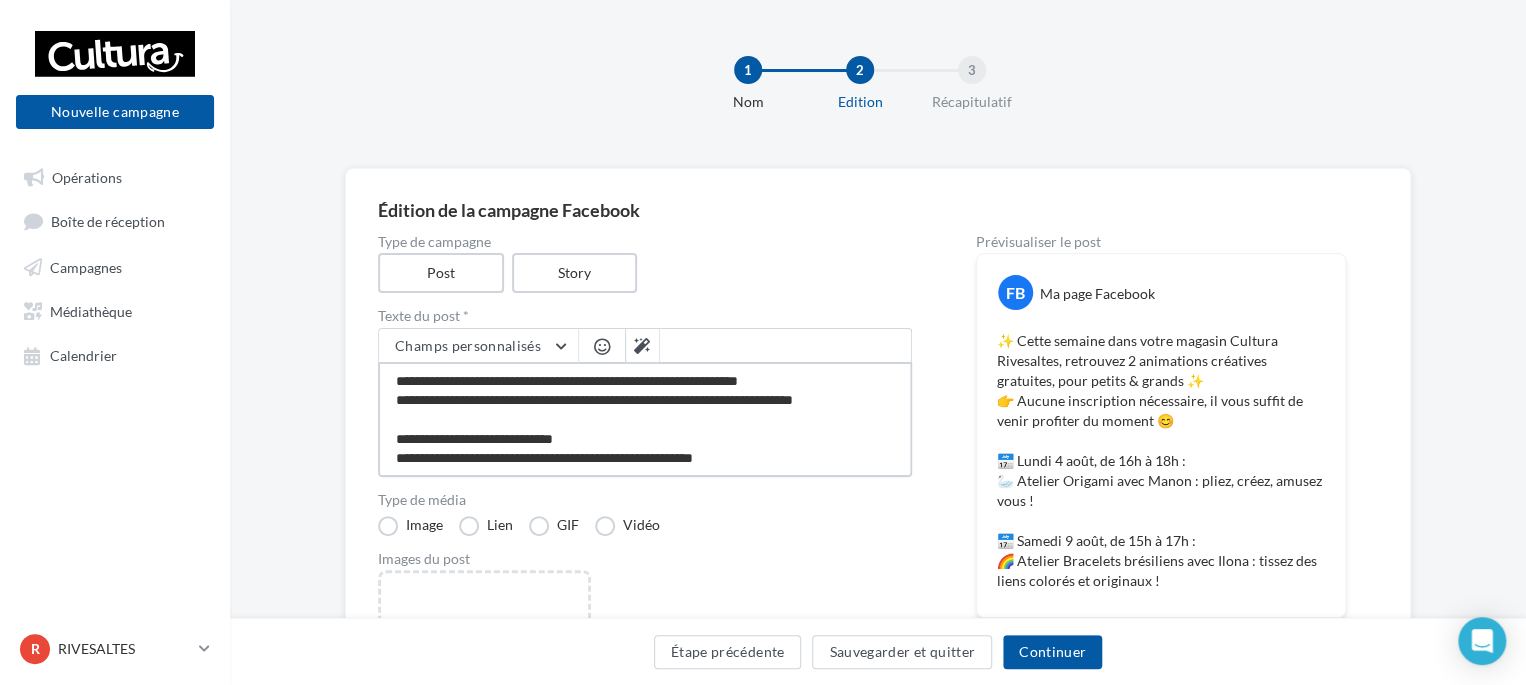 type on "**********" 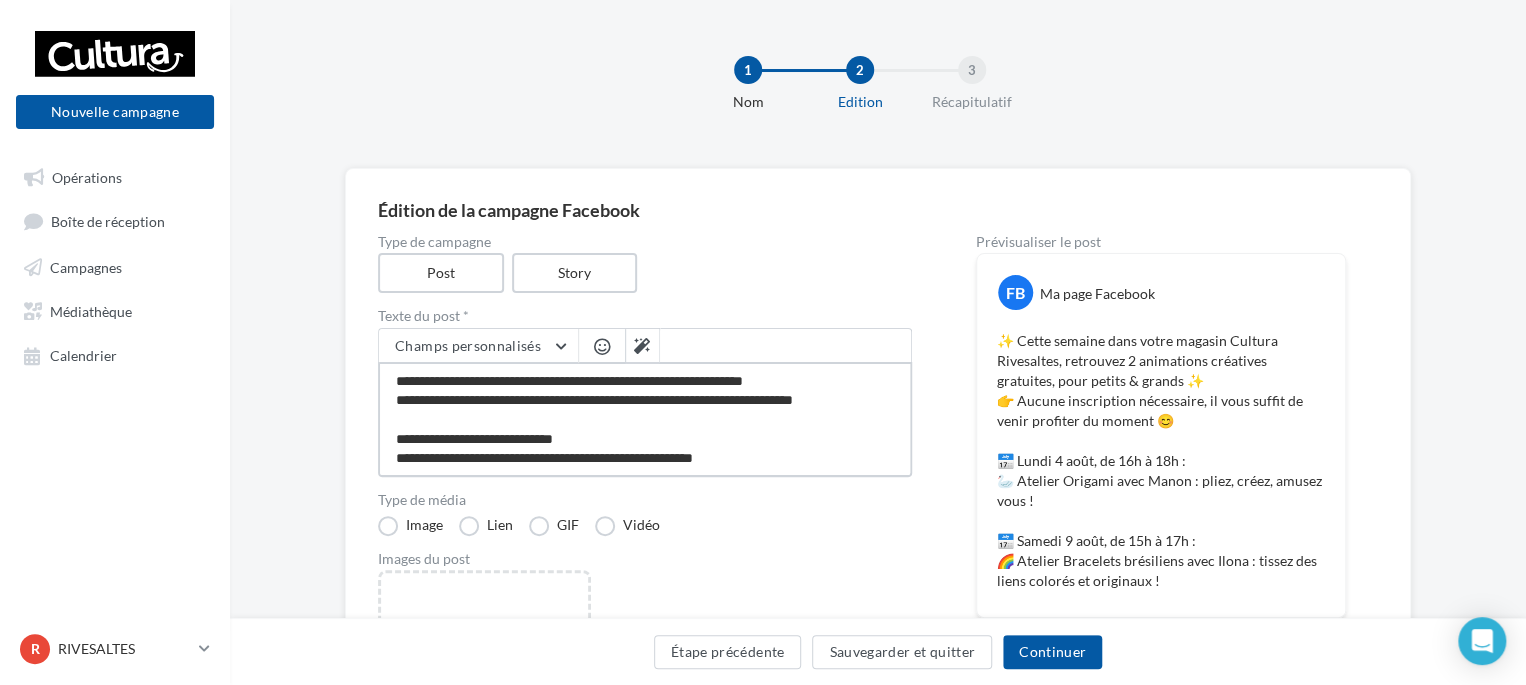 type on "**********" 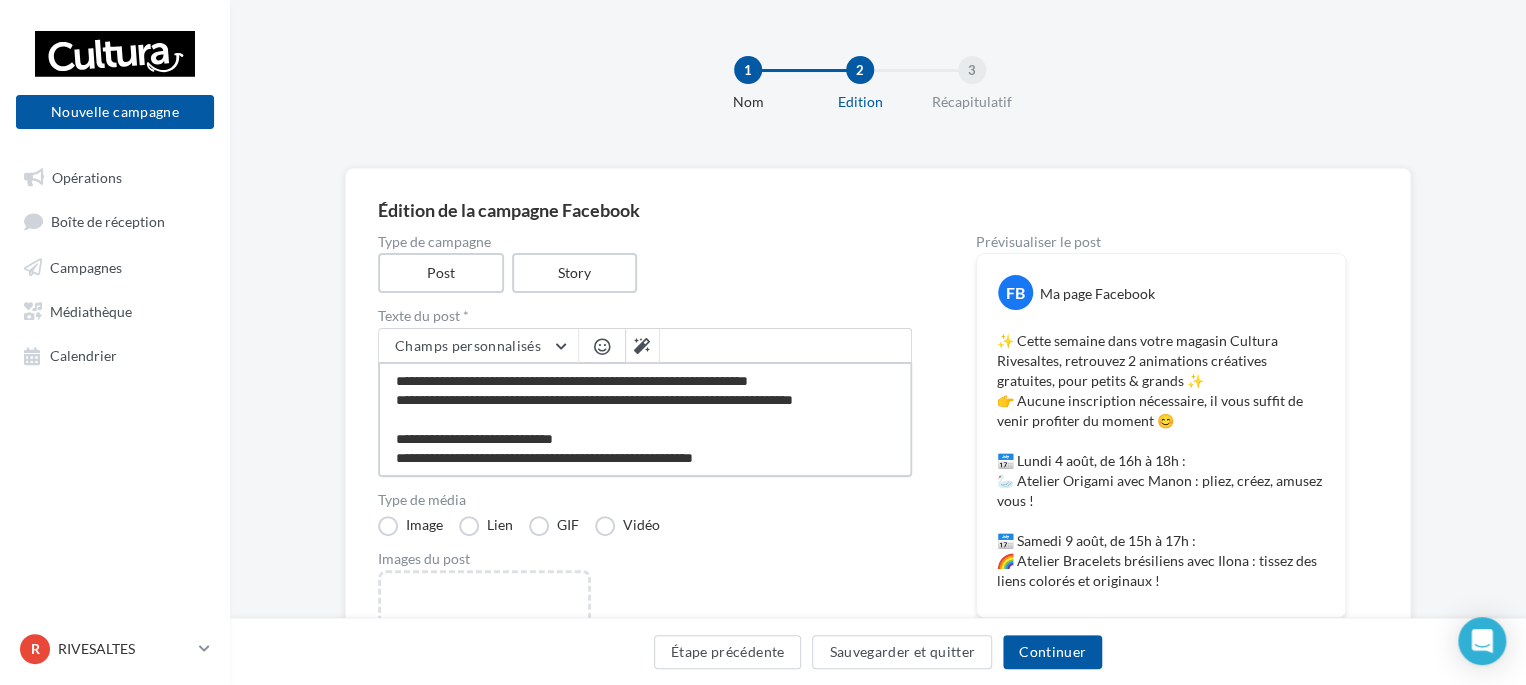 type on "**********" 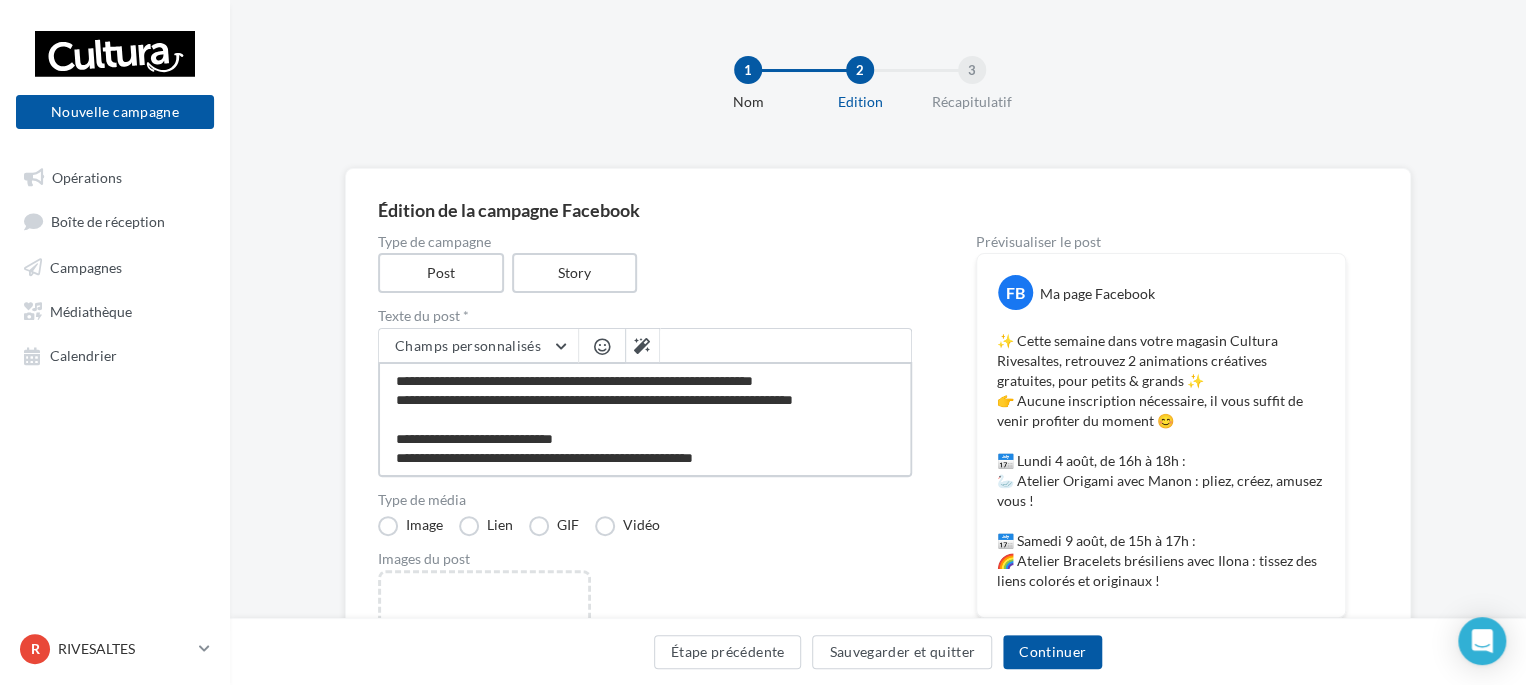 type on "**********" 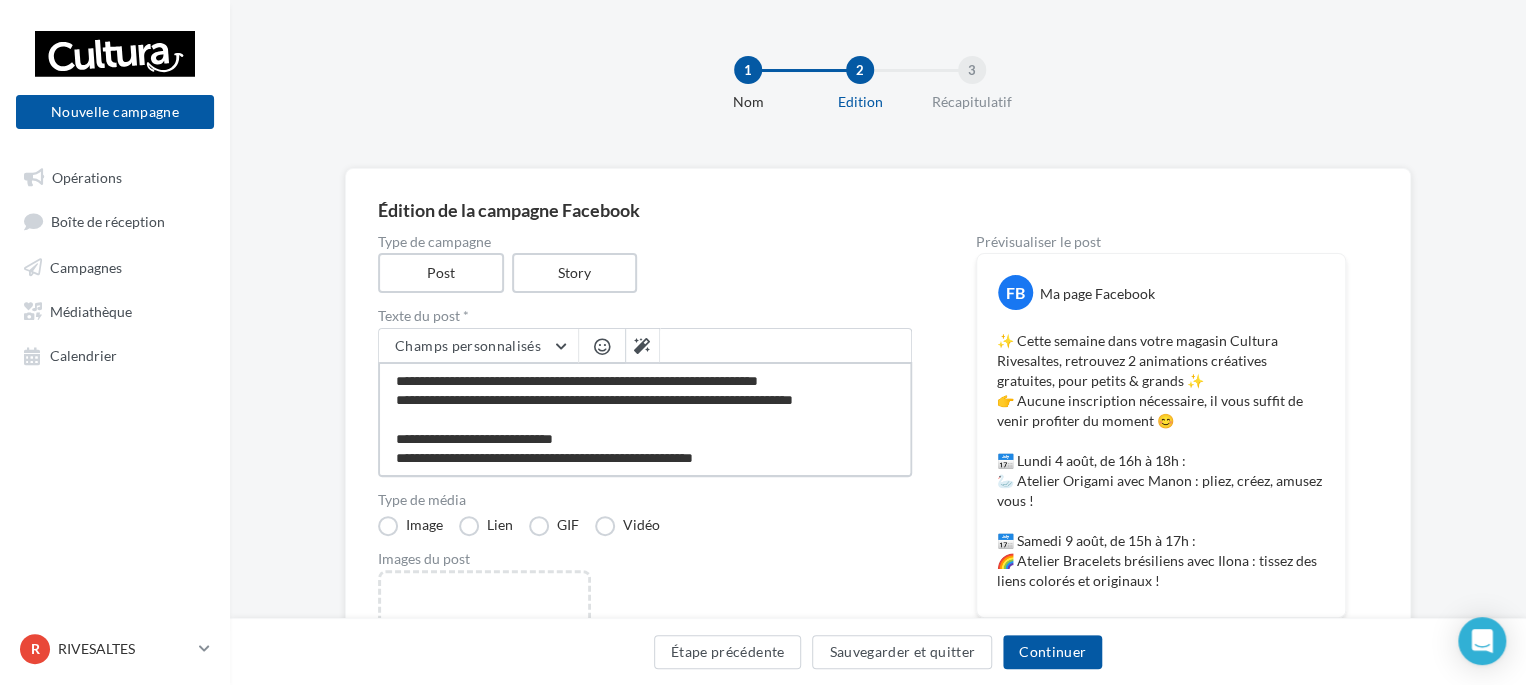 type on "**********" 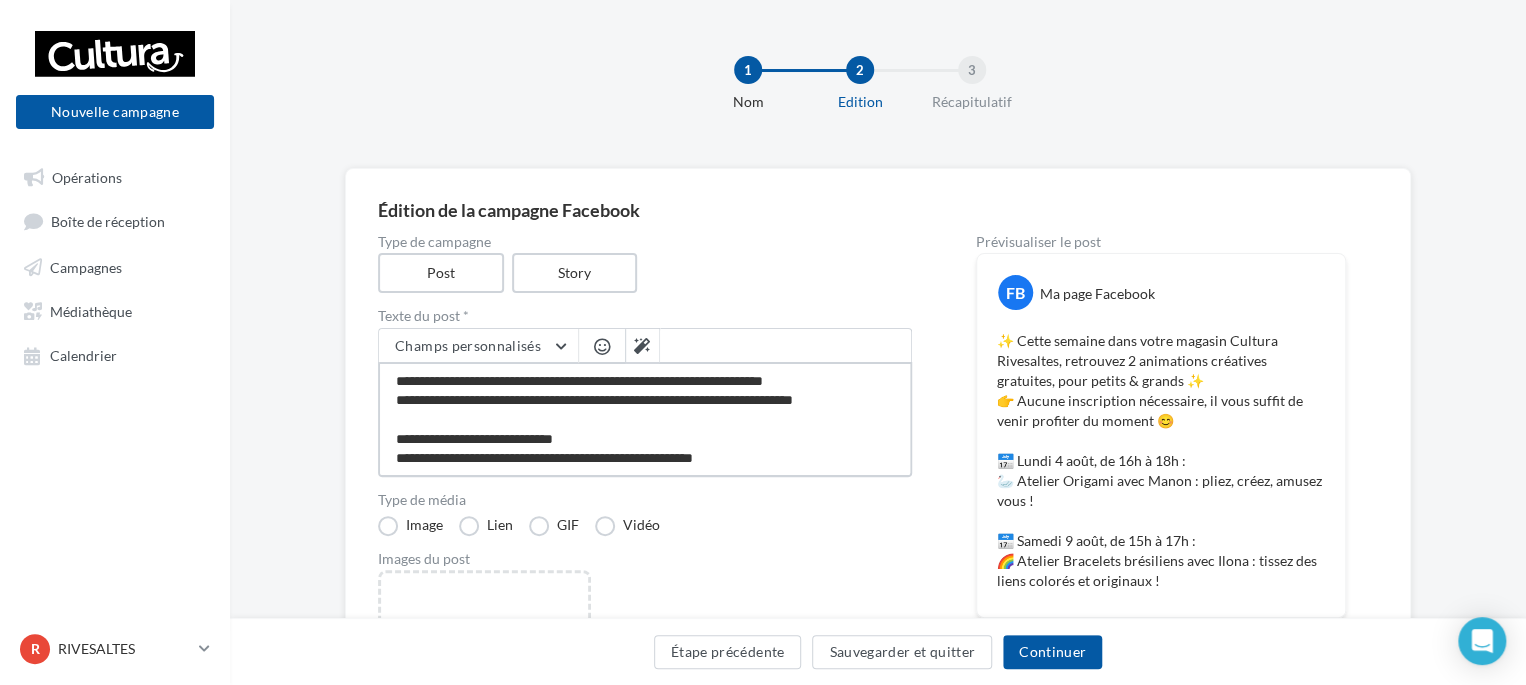 type on "**********" 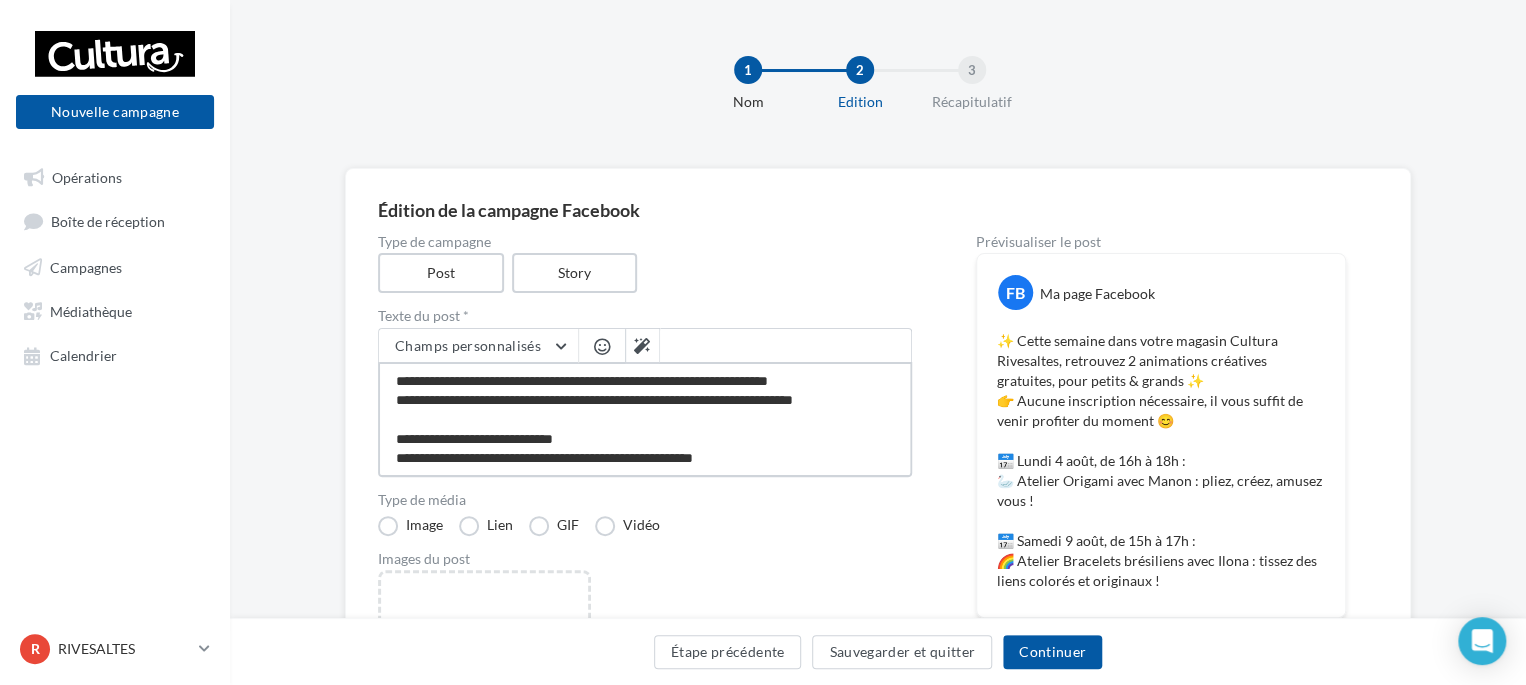 type on "**********" 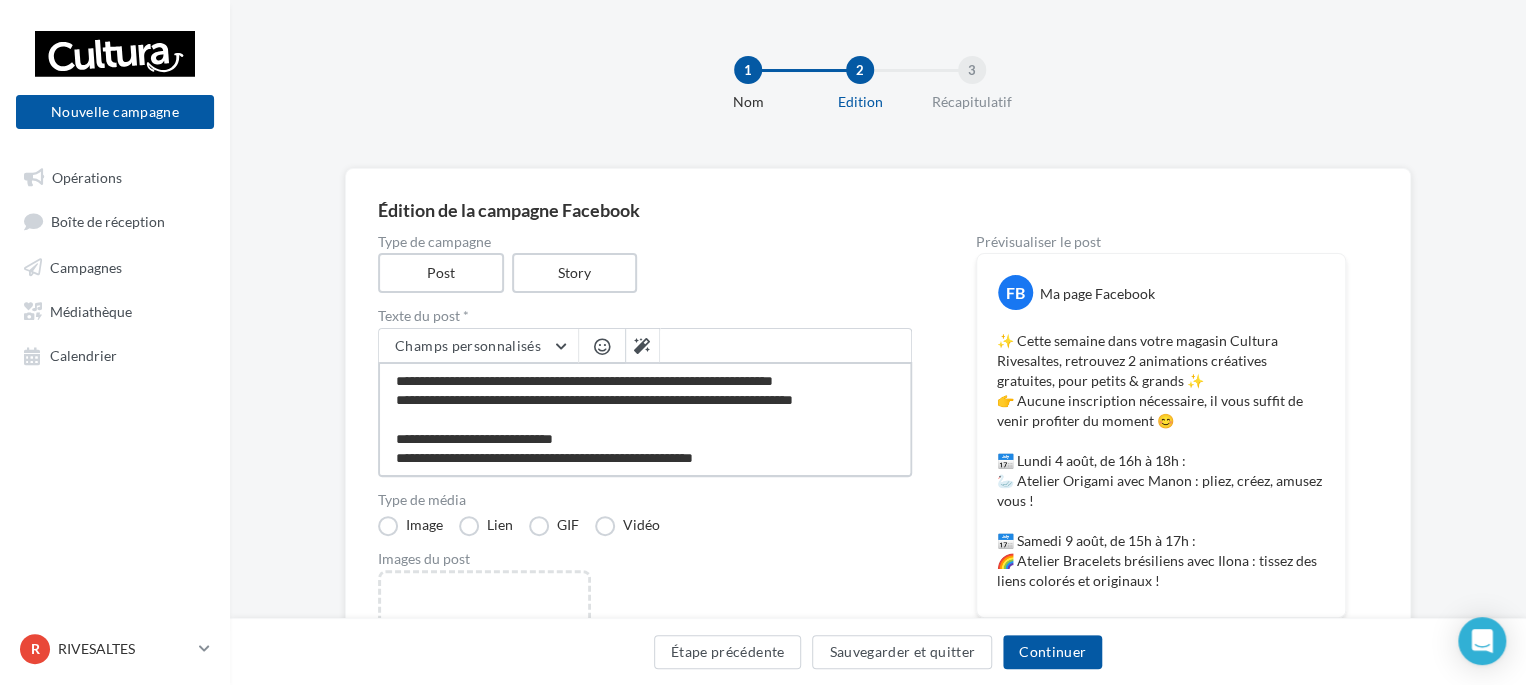 type on "**********" 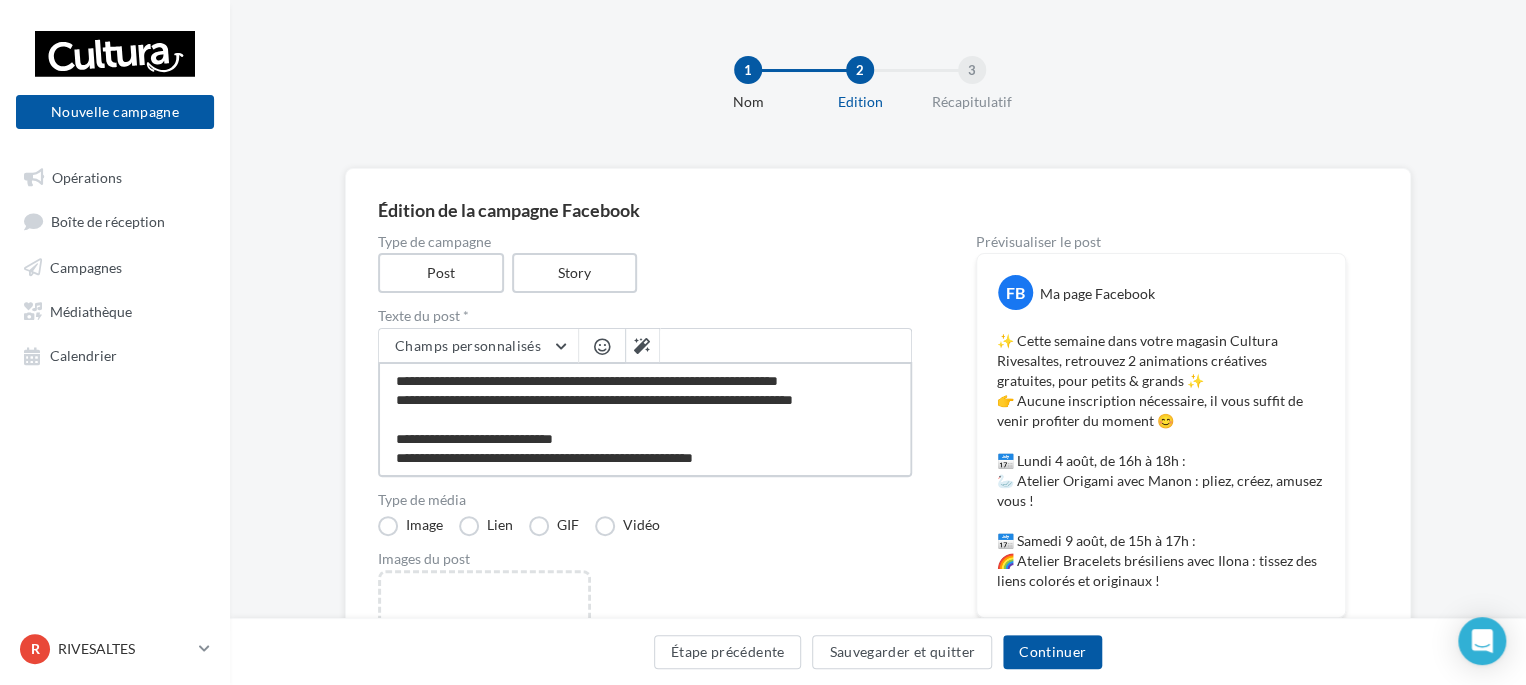 type on "**********" 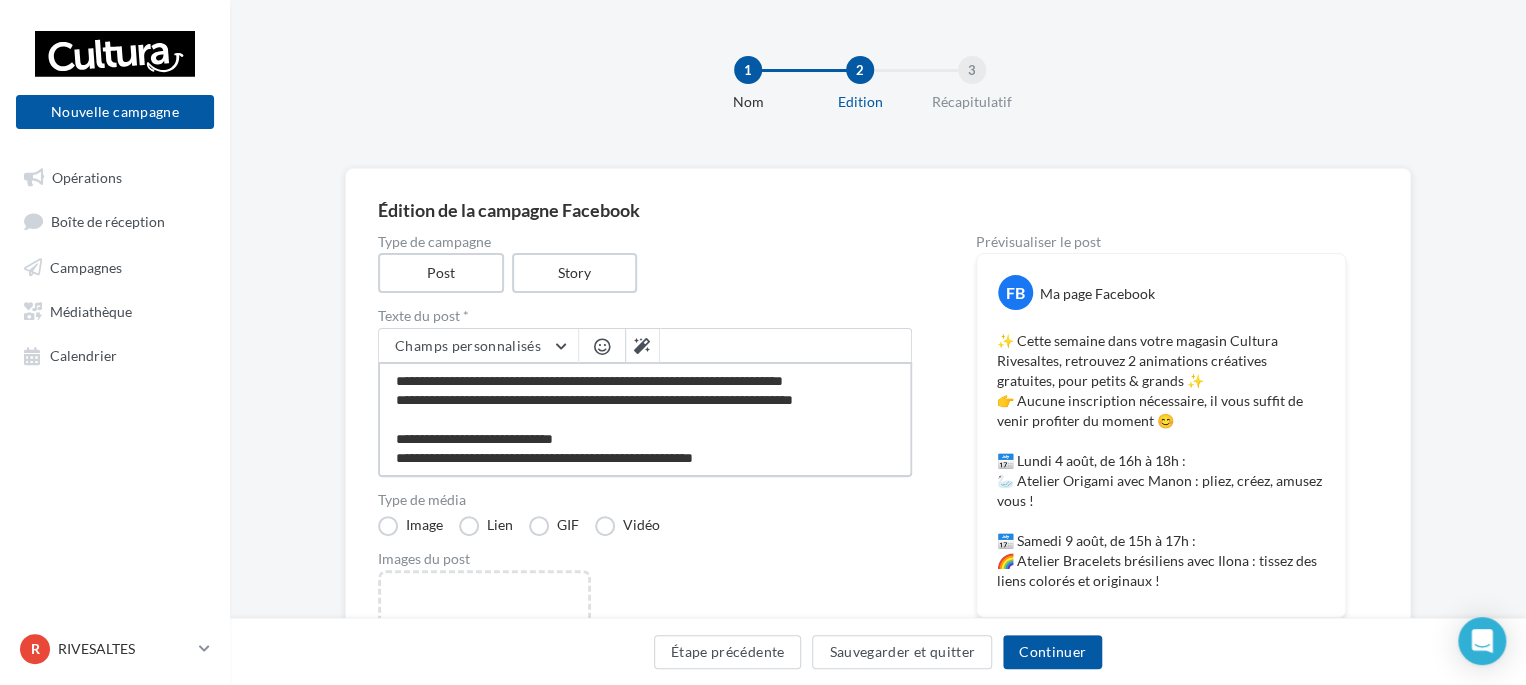 type on "**********" 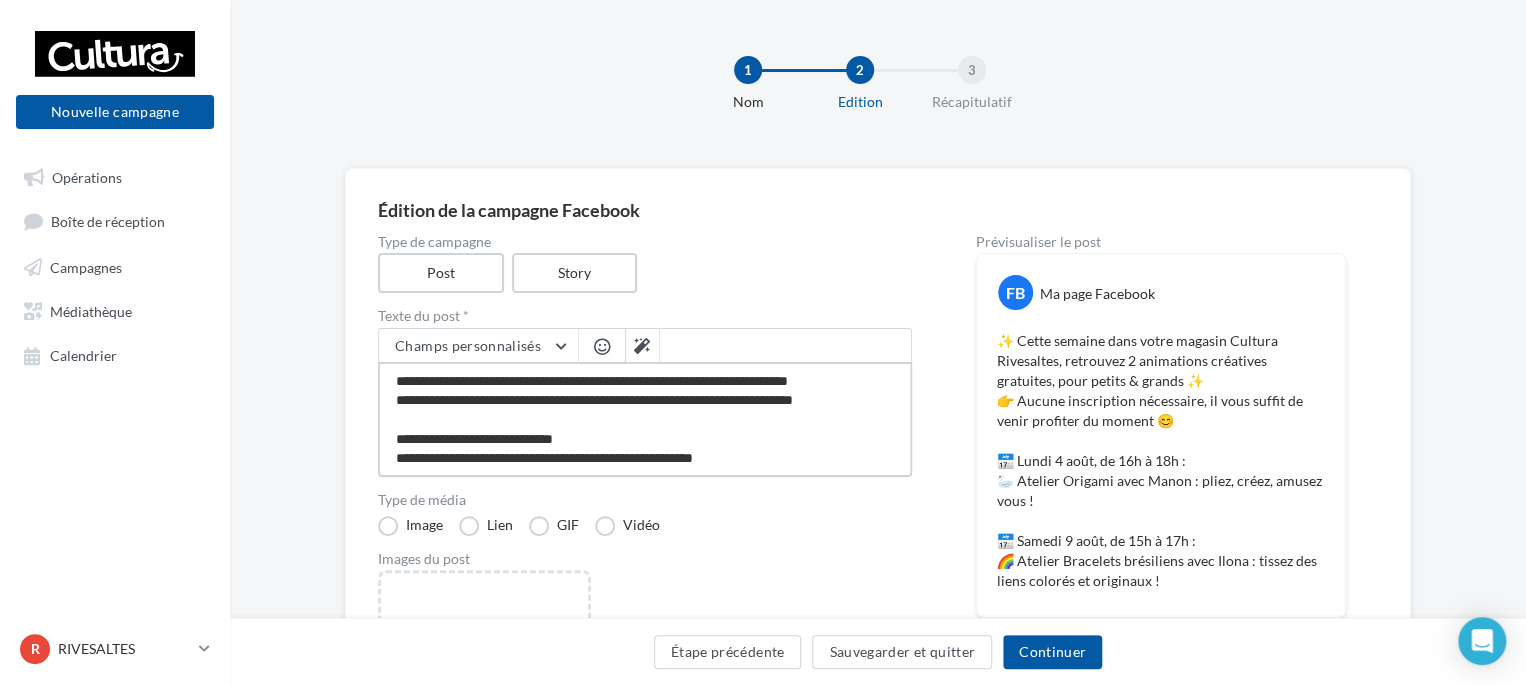 type on "**********" 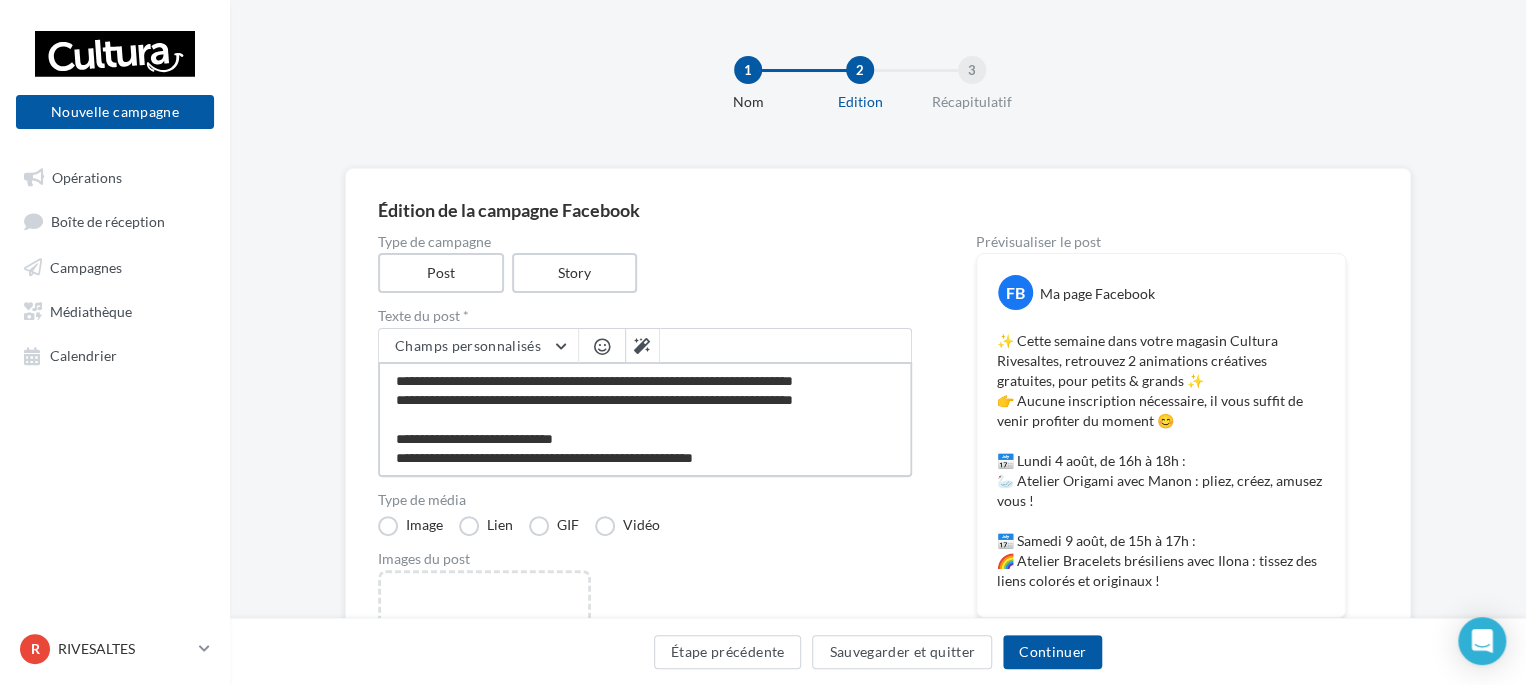 type on "**********" 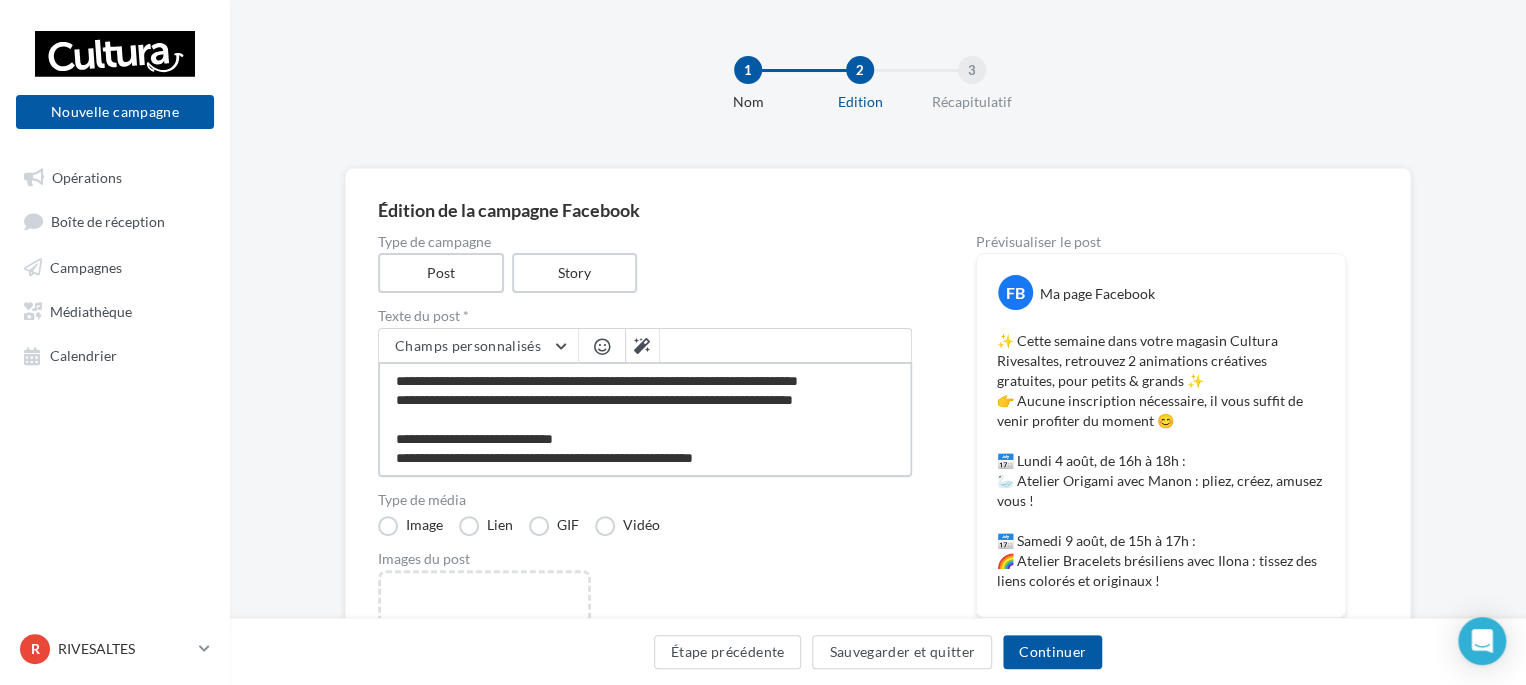 type on "**********" 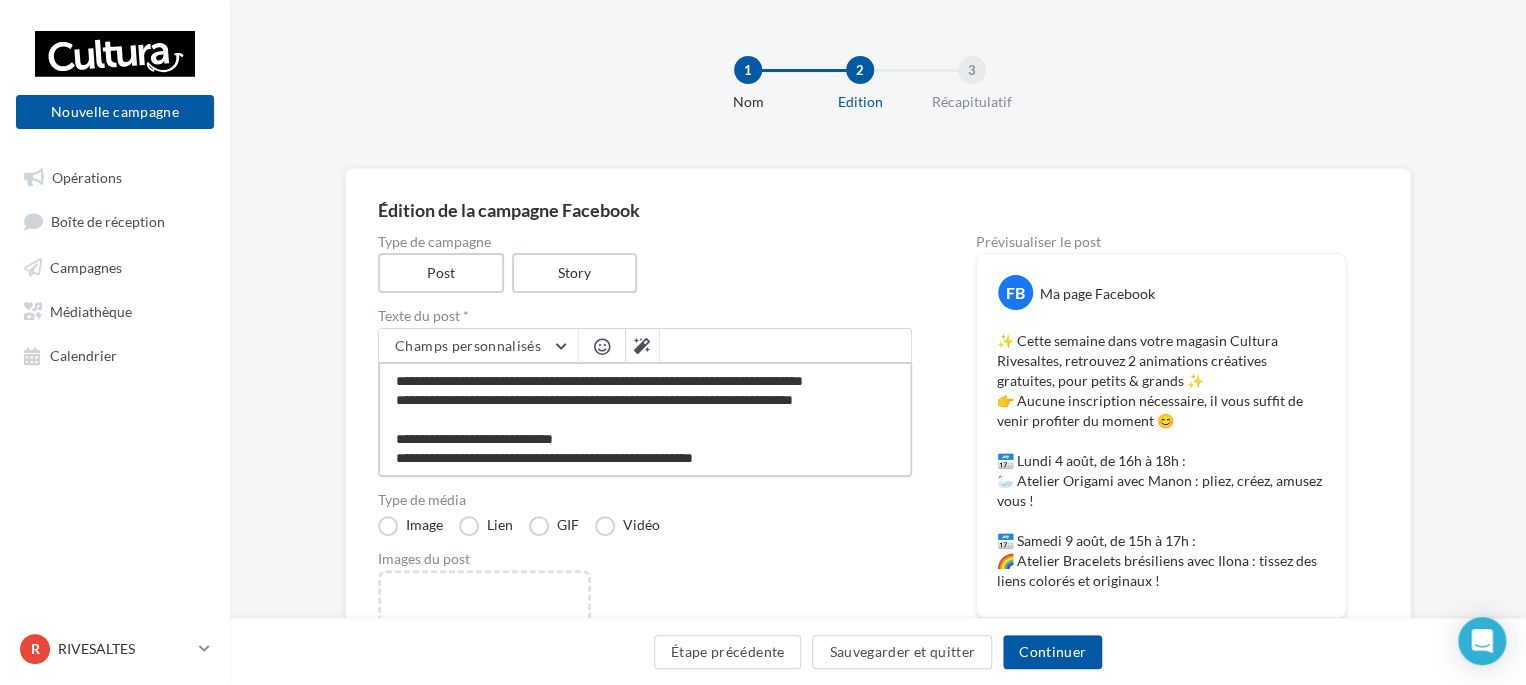 type on "**********" 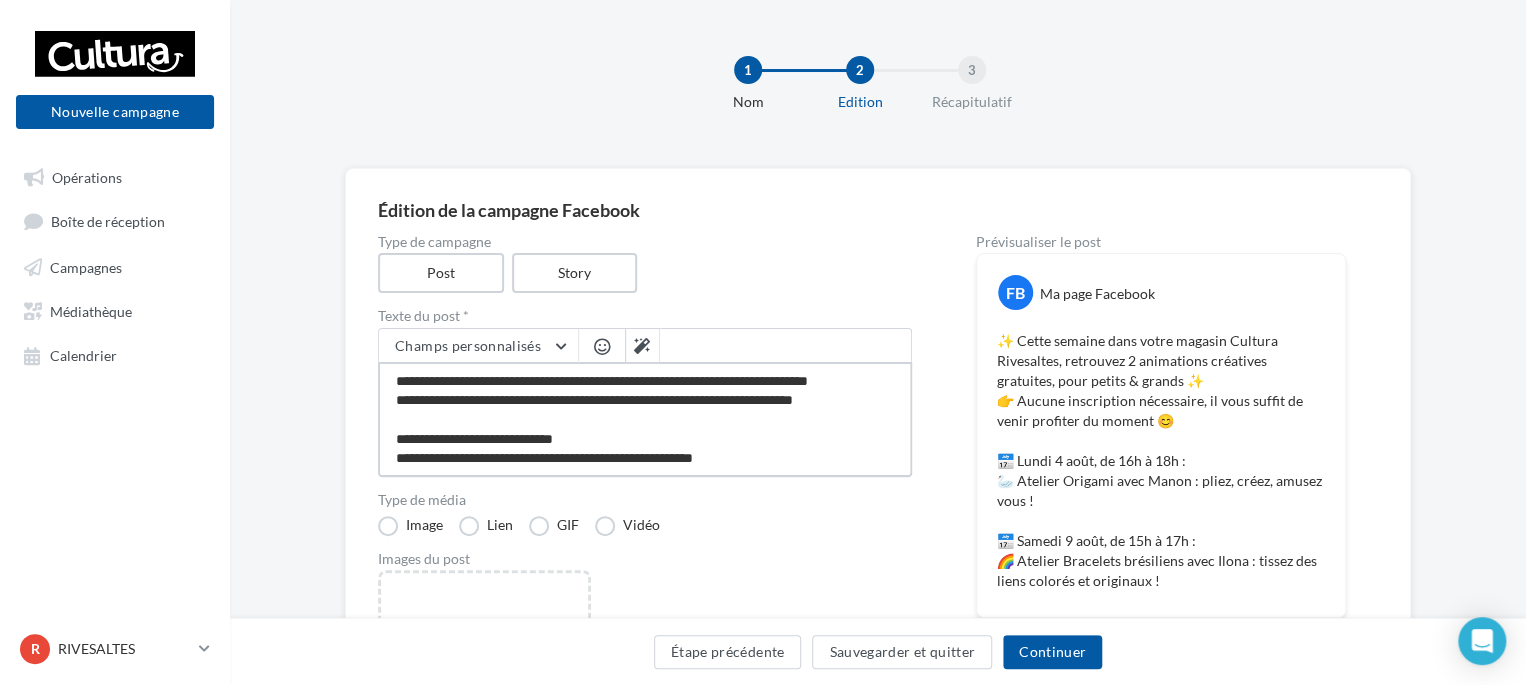 type on "**********" 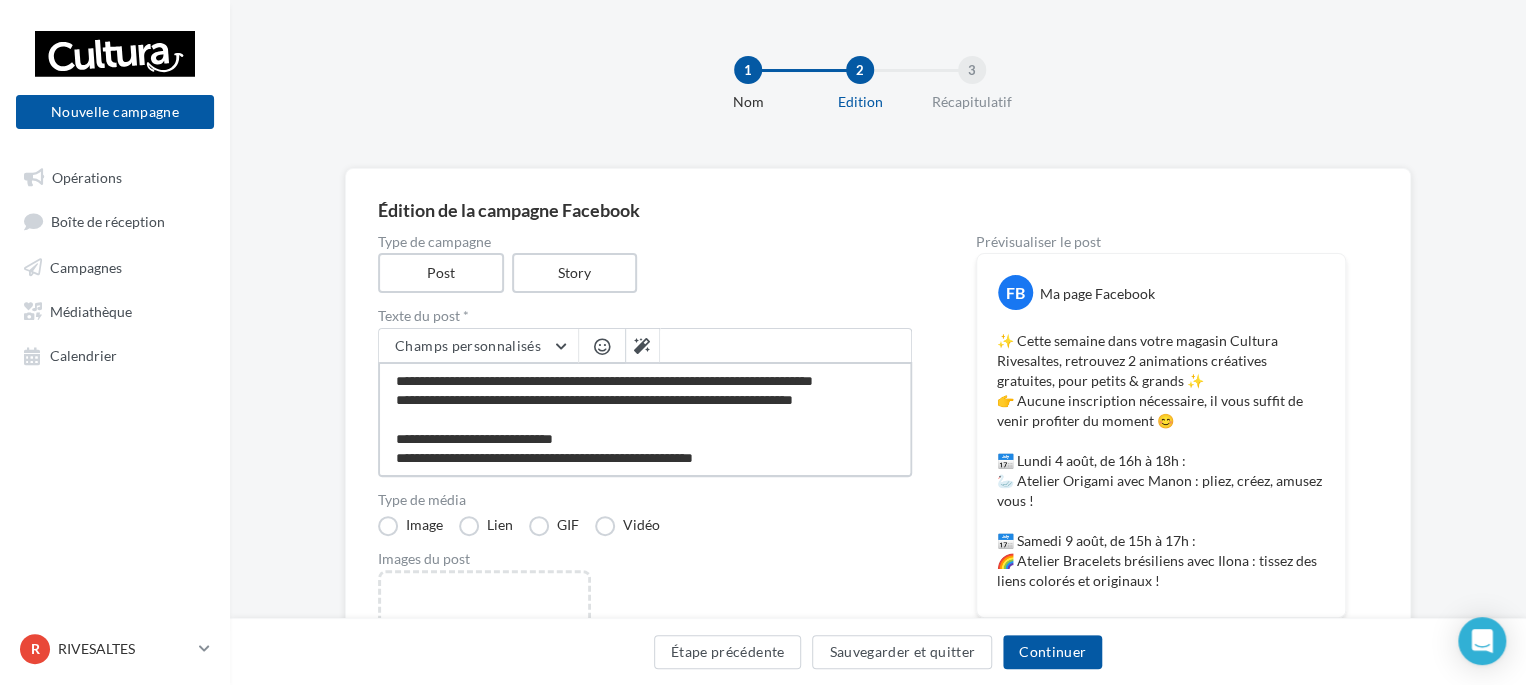 type on "**********" 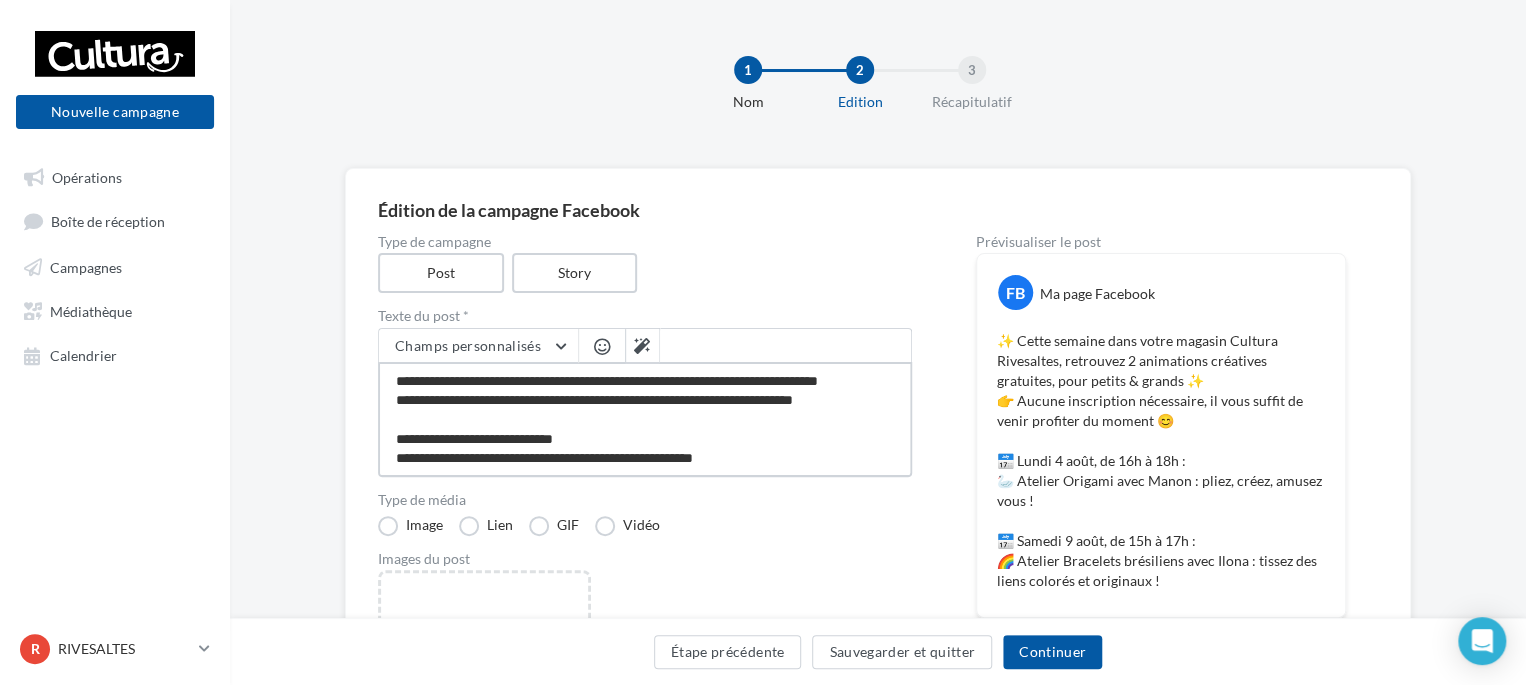 type on "**********" 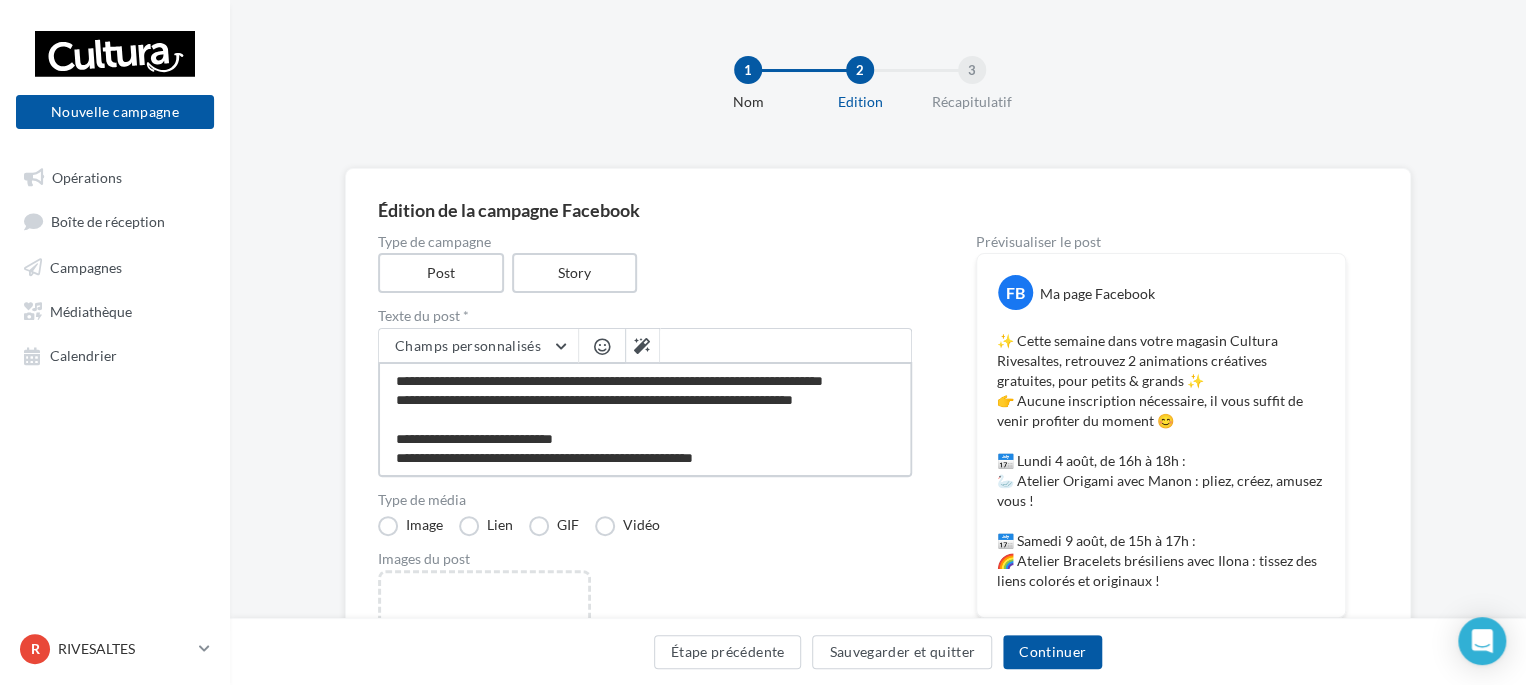 type on "**********" 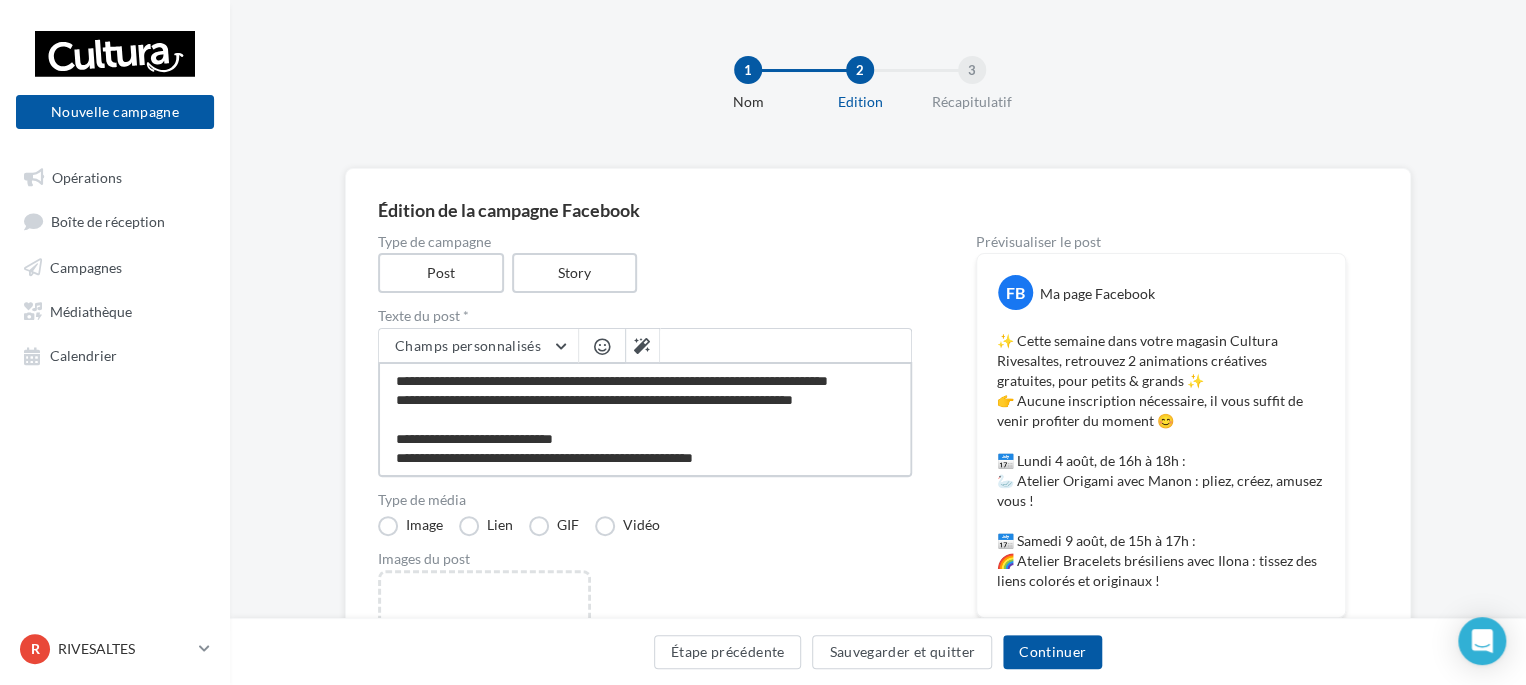 type on "**********" 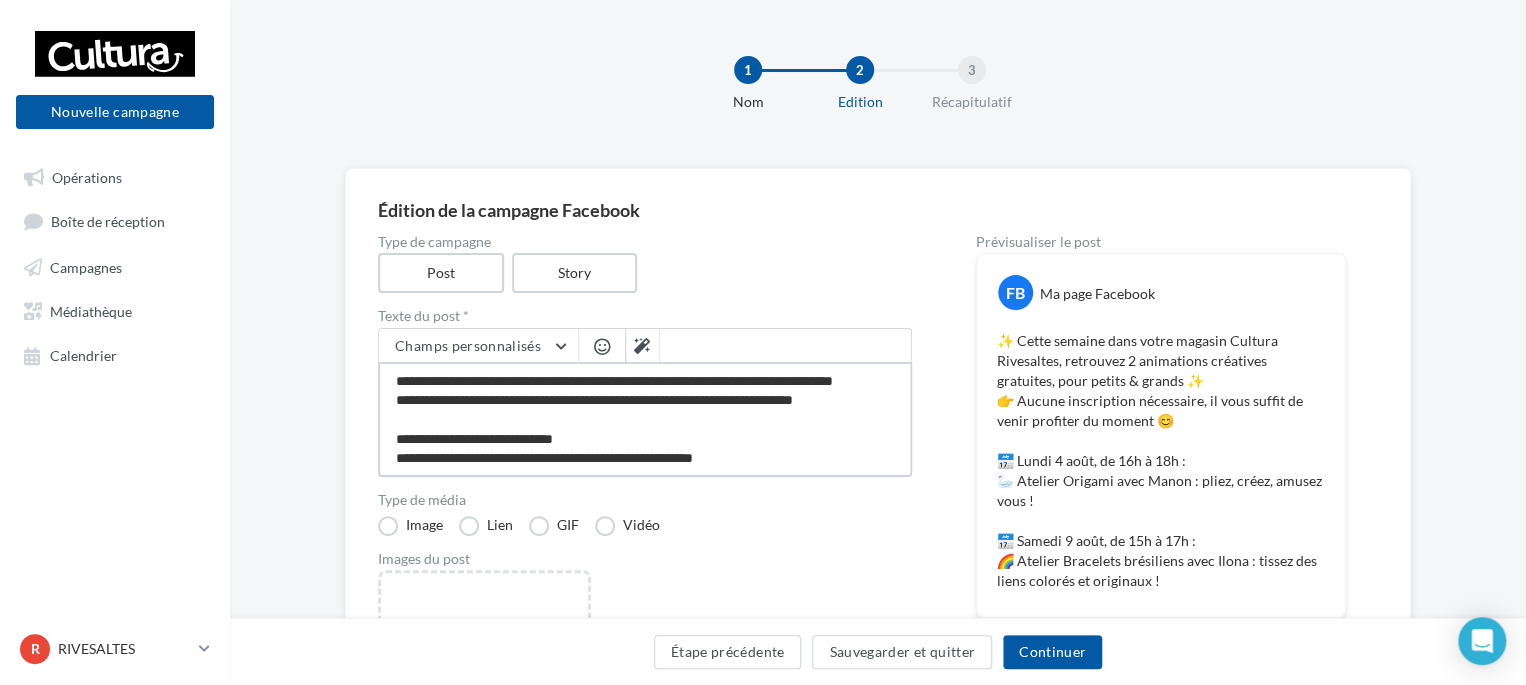 type on "**********" 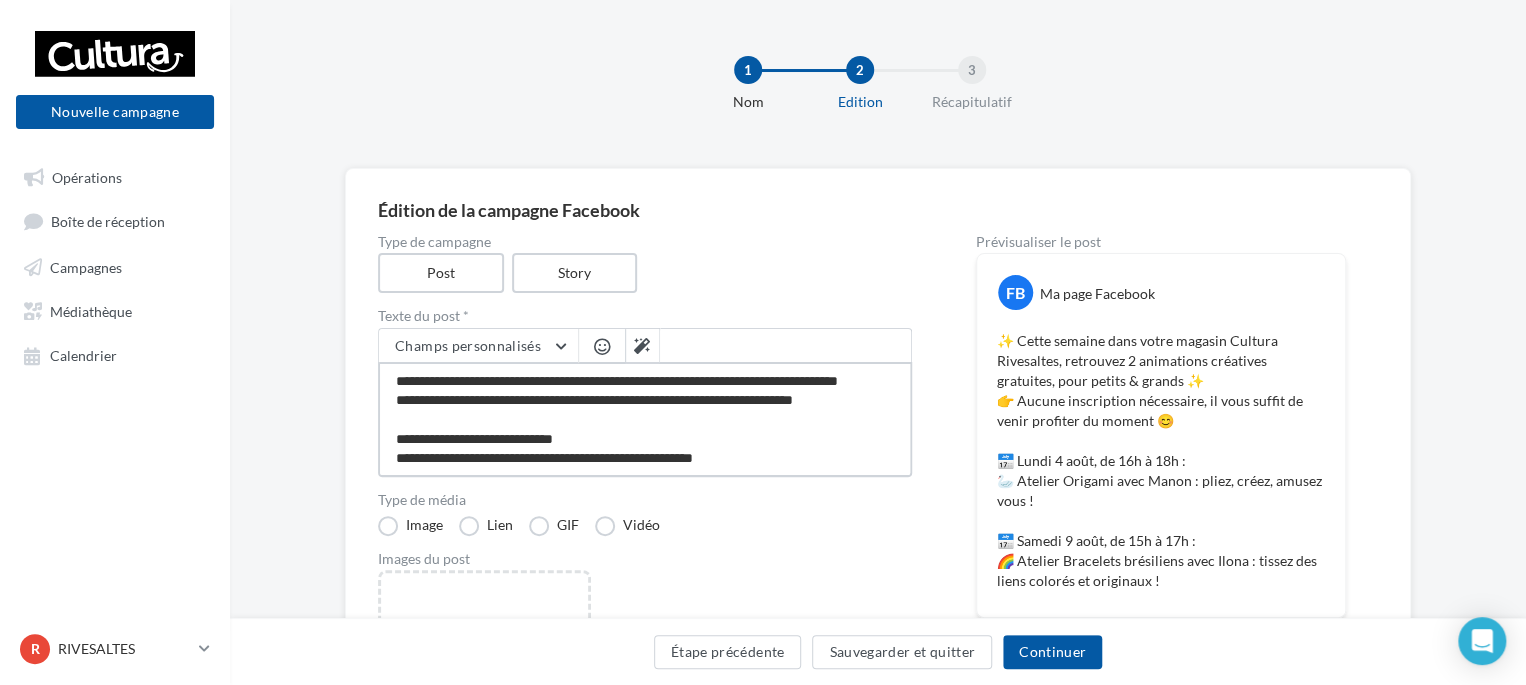 type on "**********" 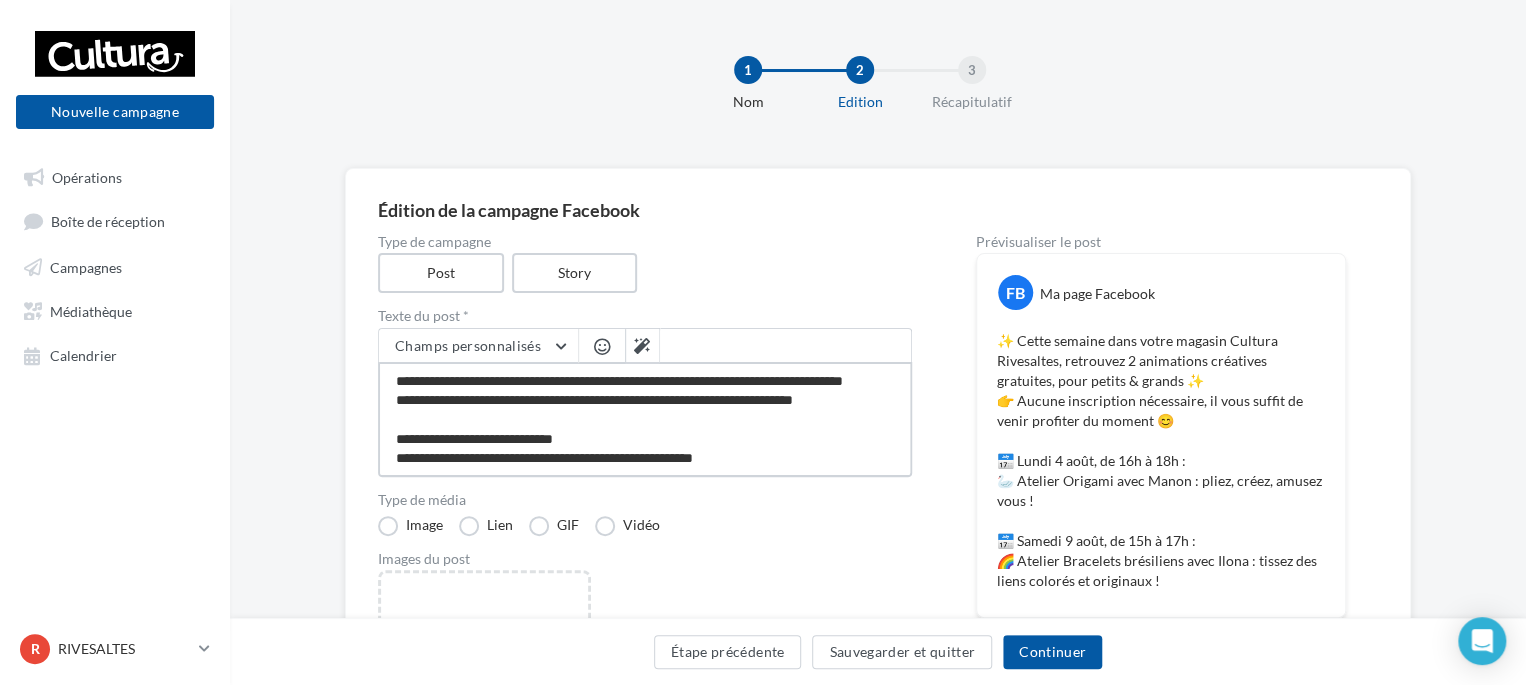 type on "**********" 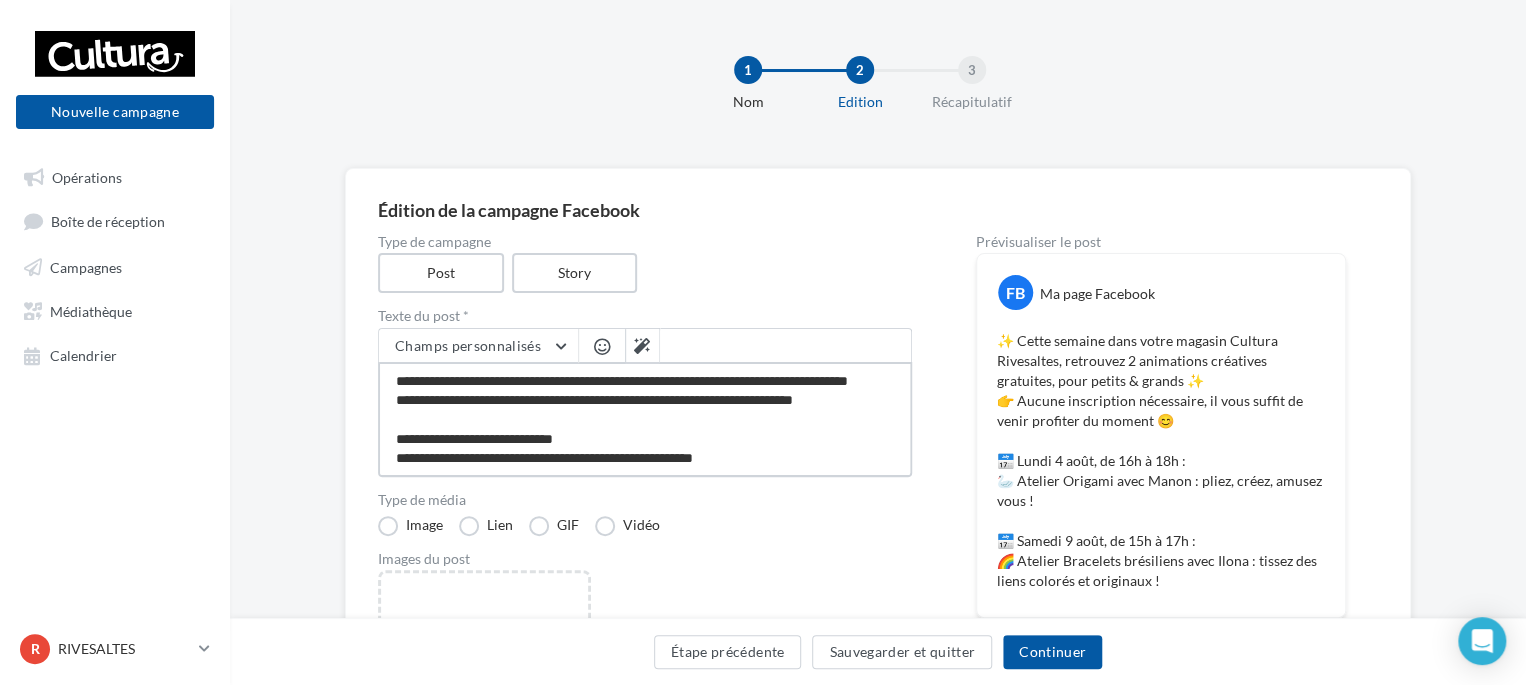 type on "**********" 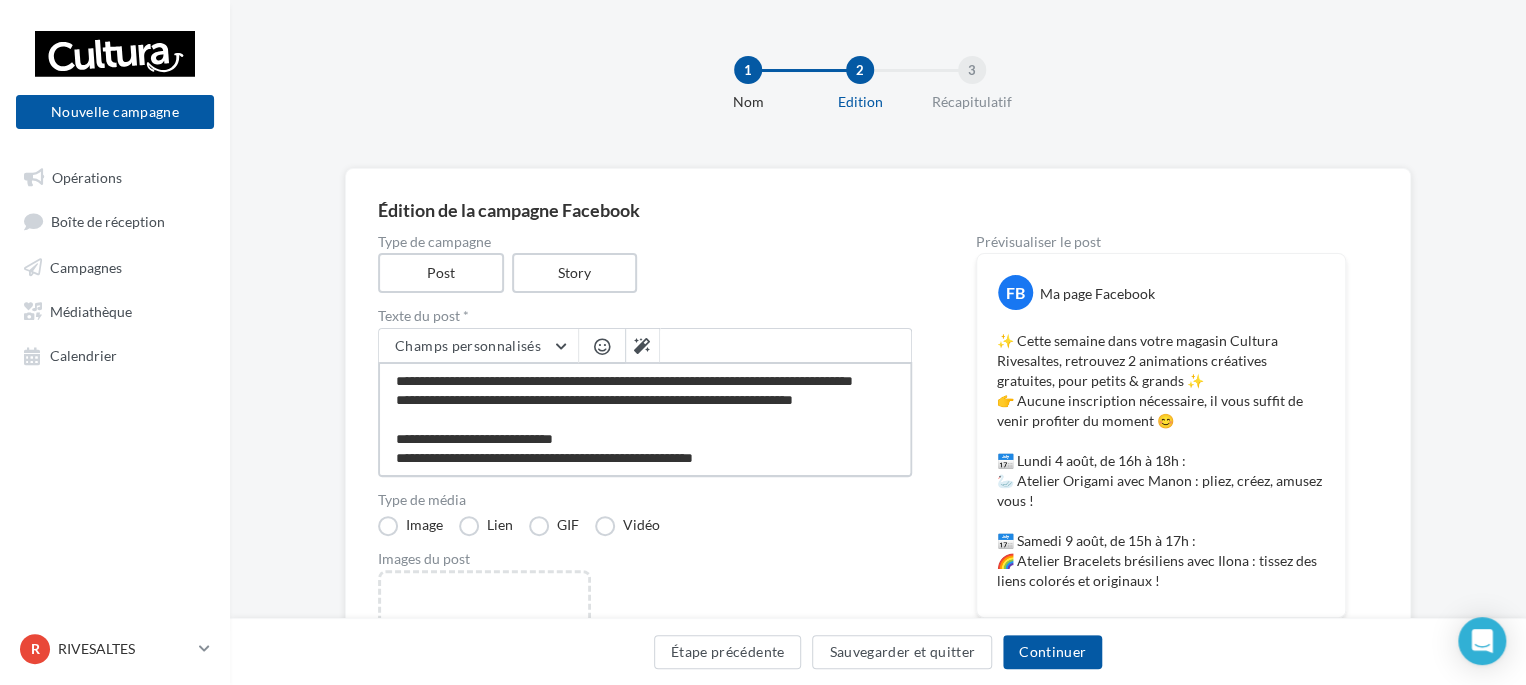 type on "**********" 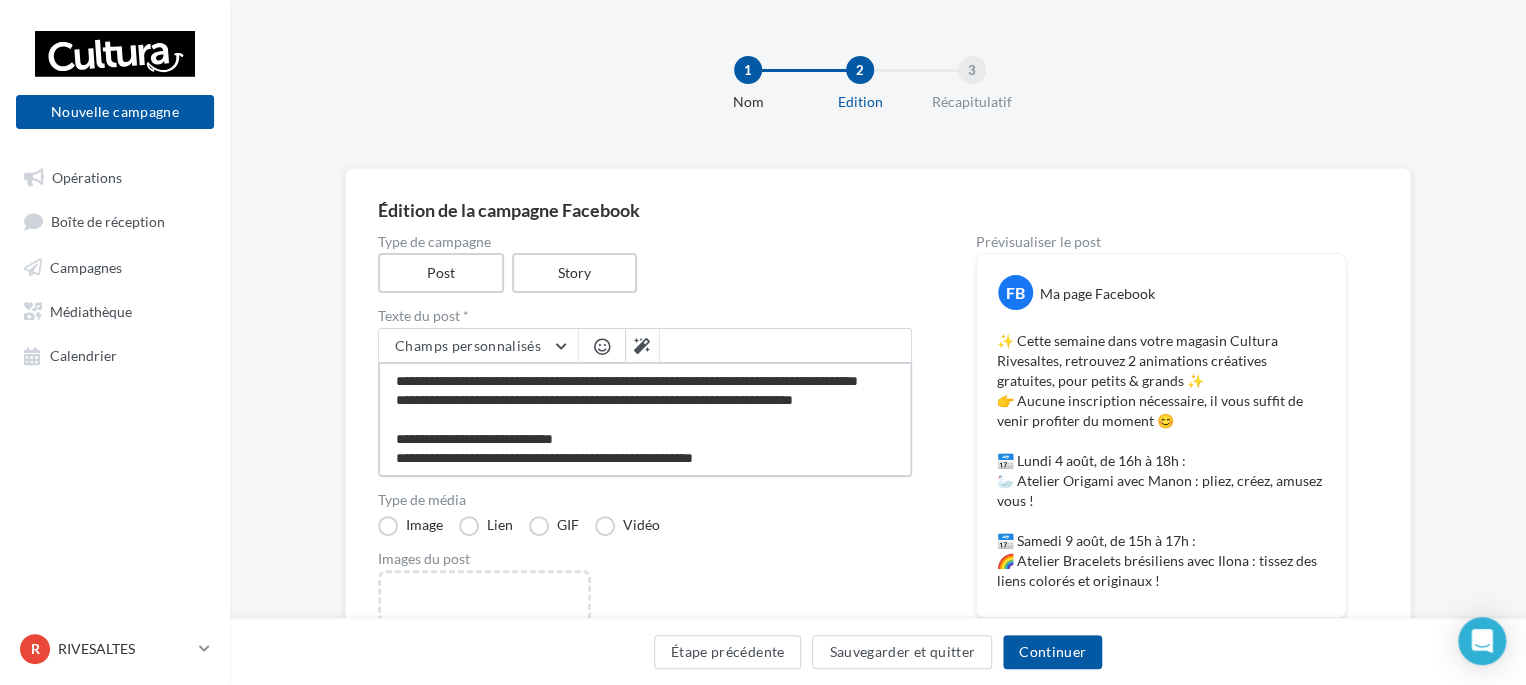 type on "**********" 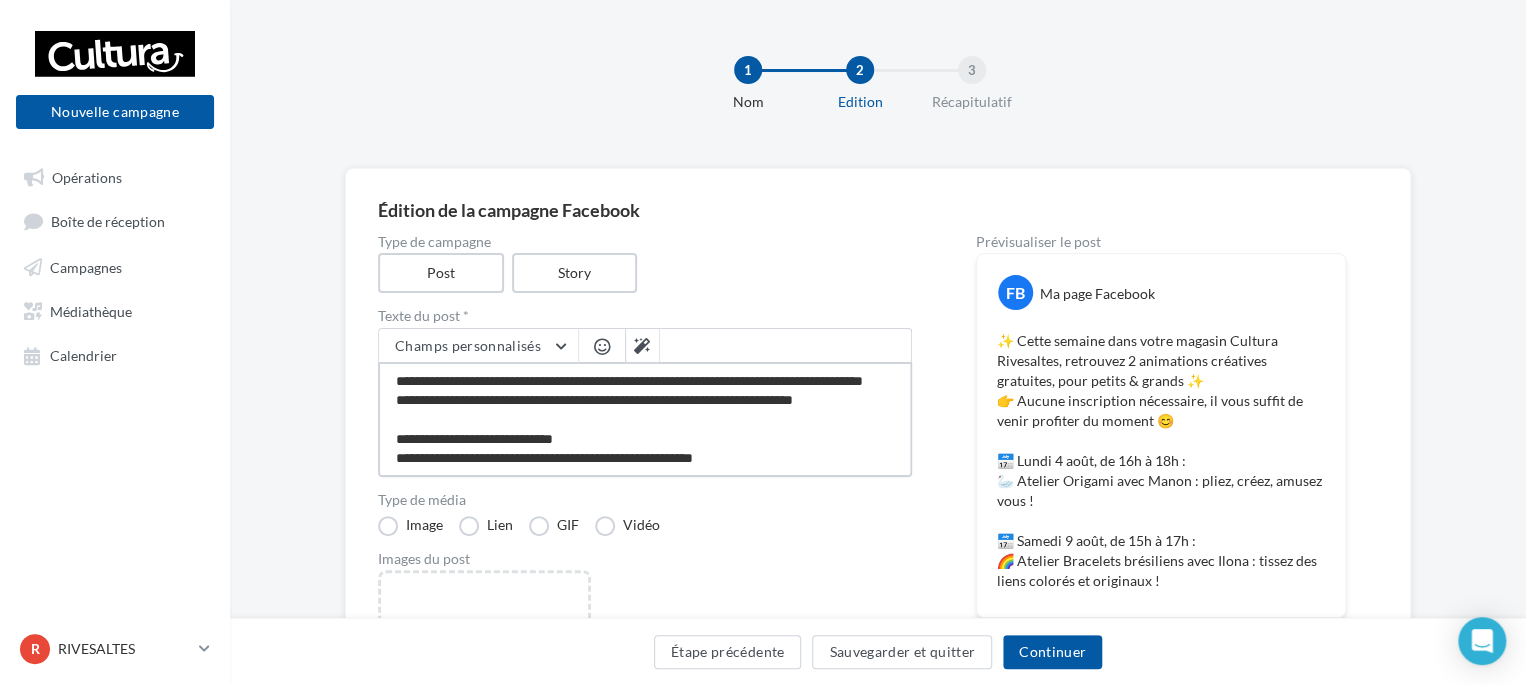 type on "**********" 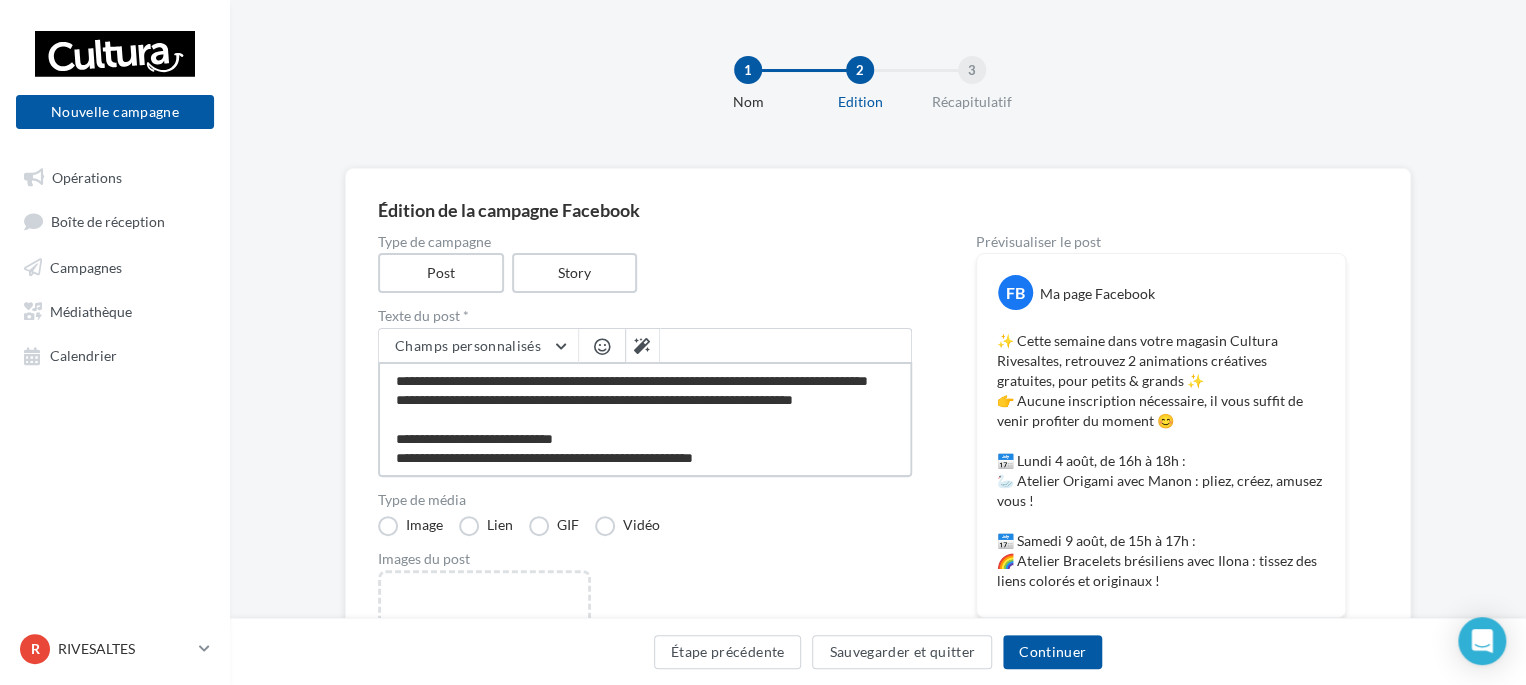 type on "**********" 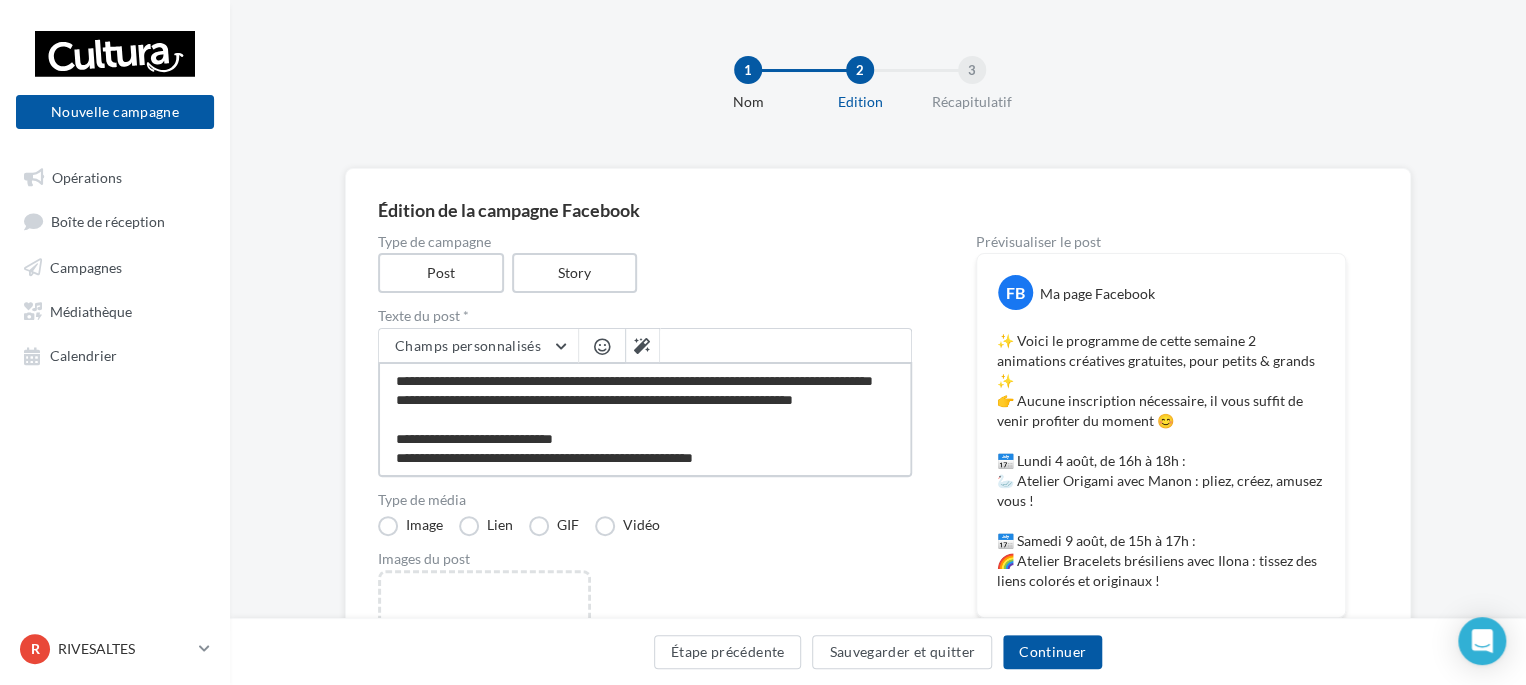 click on "**********" at bounding box center [645, 419] 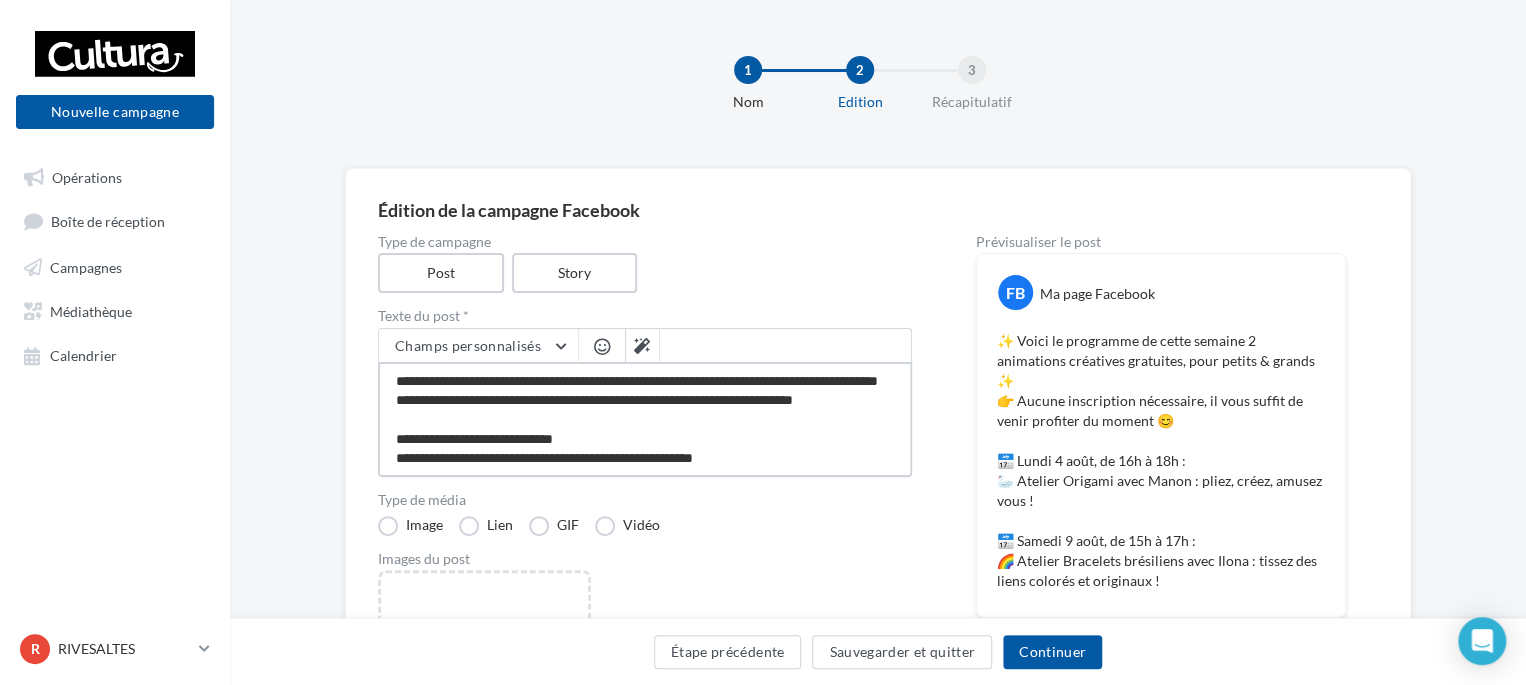 type on "**********" 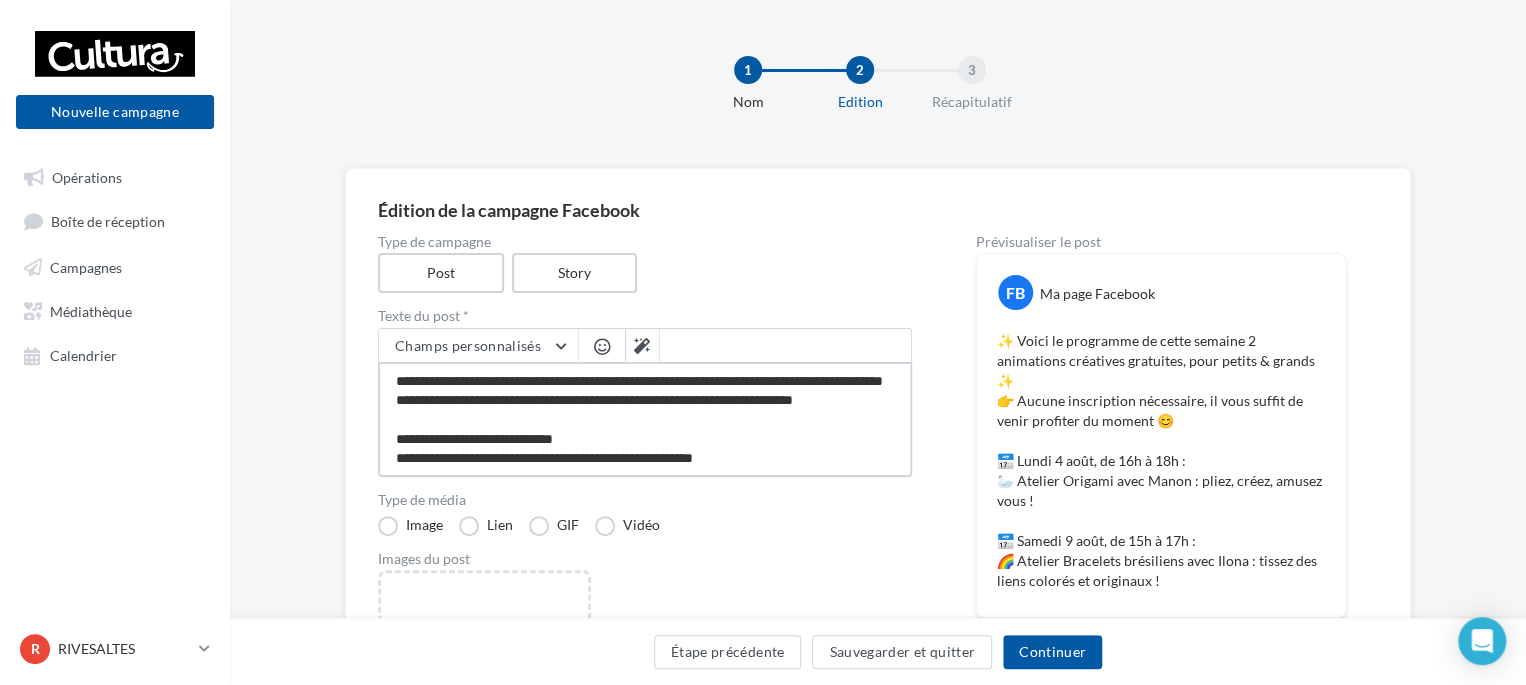 type on "**********" 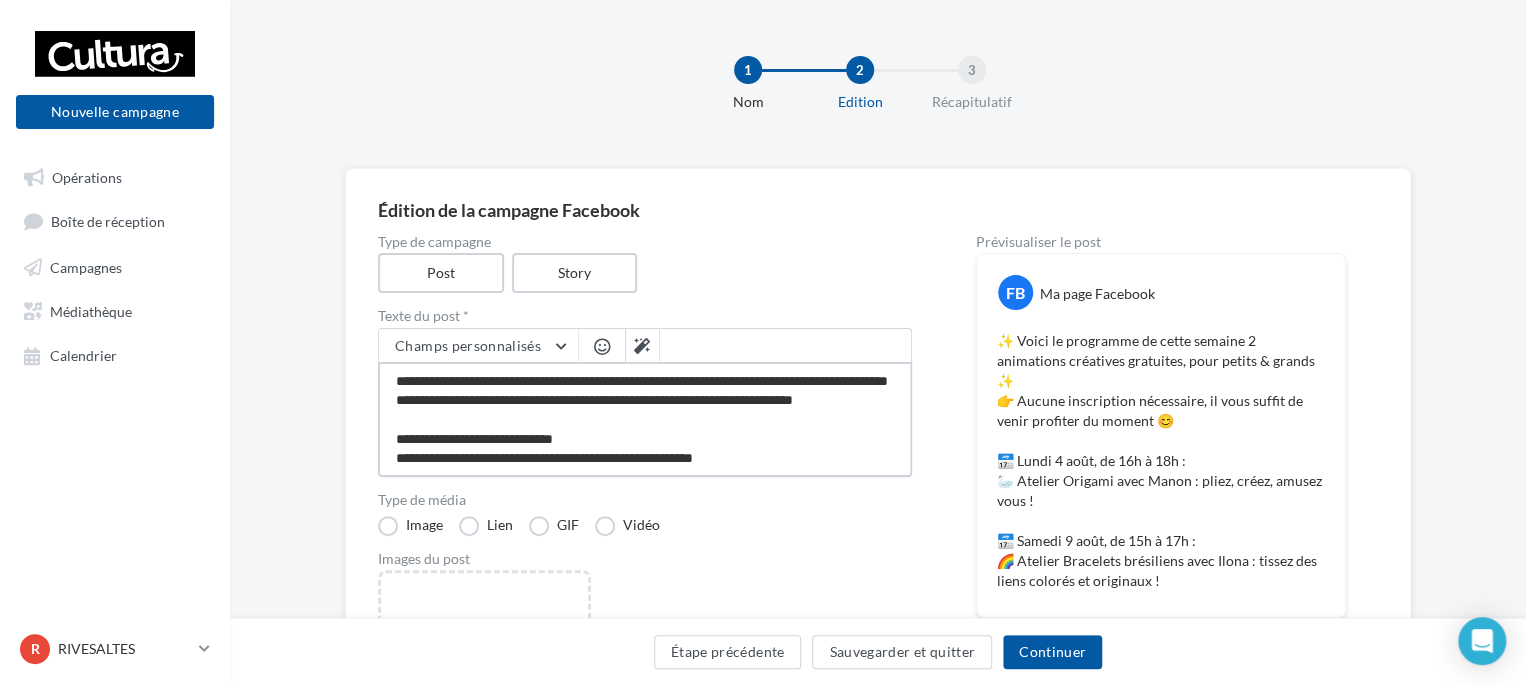 type on "**********" 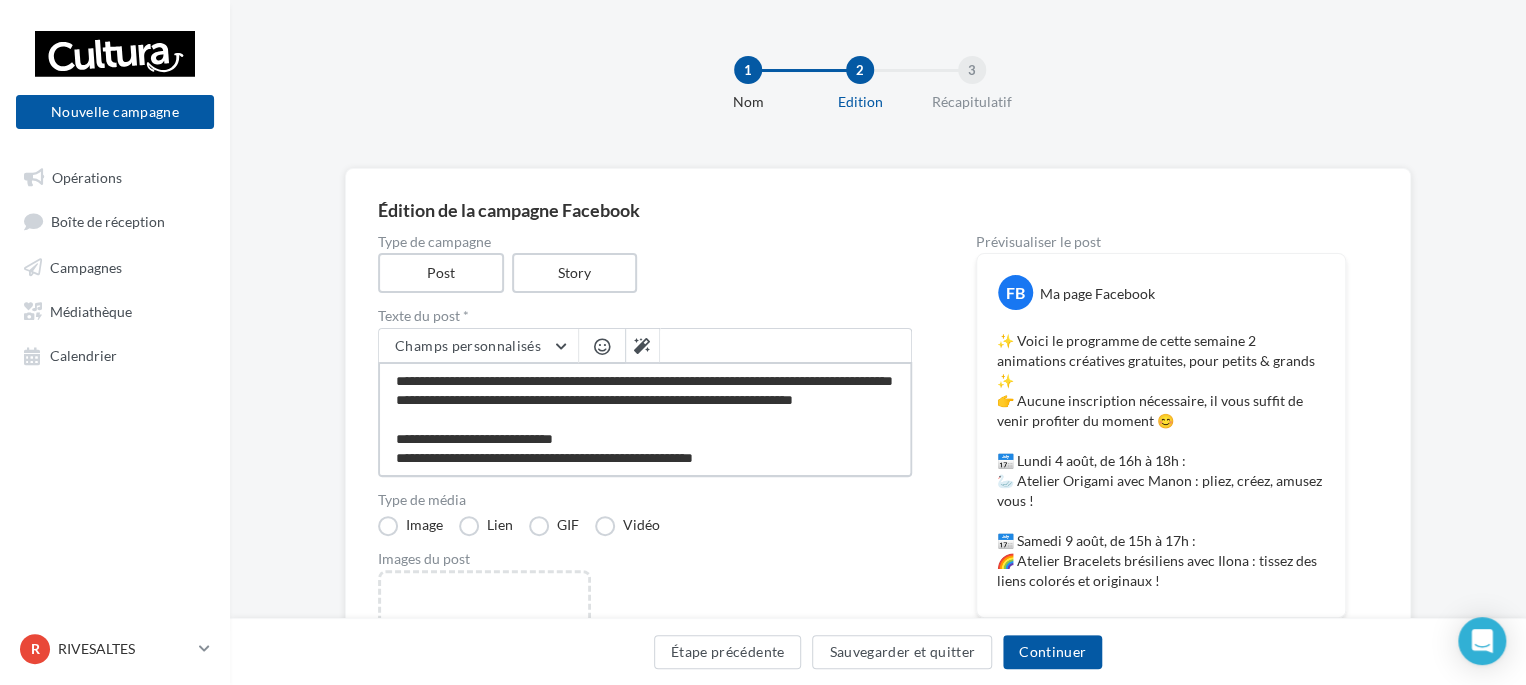type on "**********" 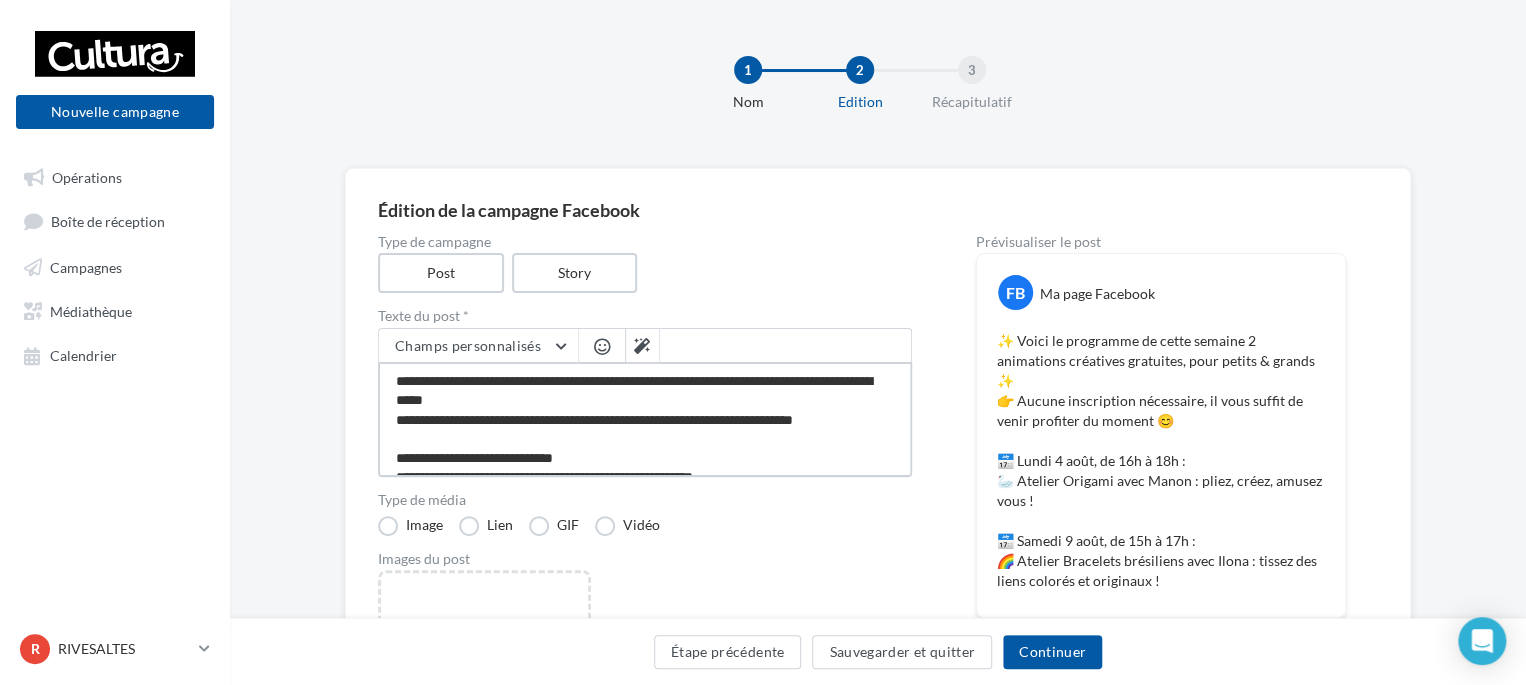 type on "**********" 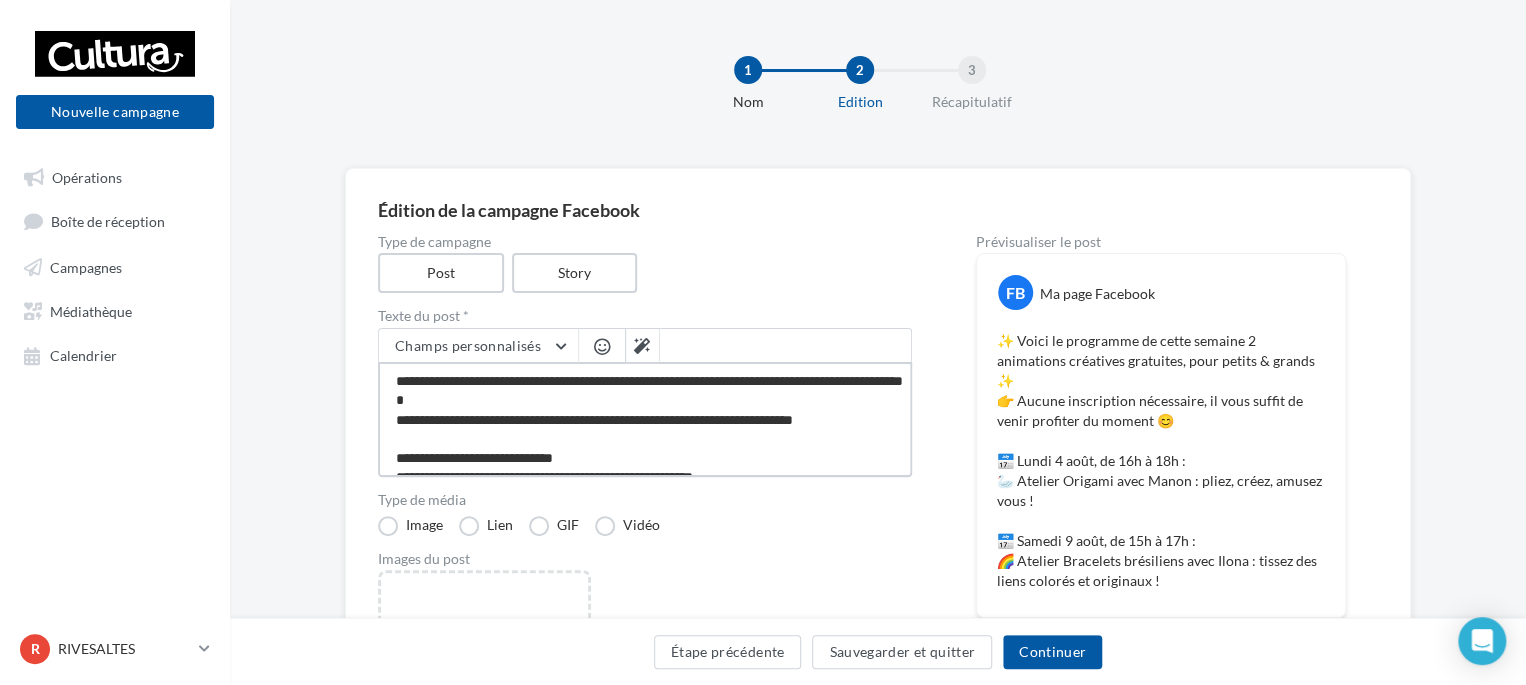 type on "**********" 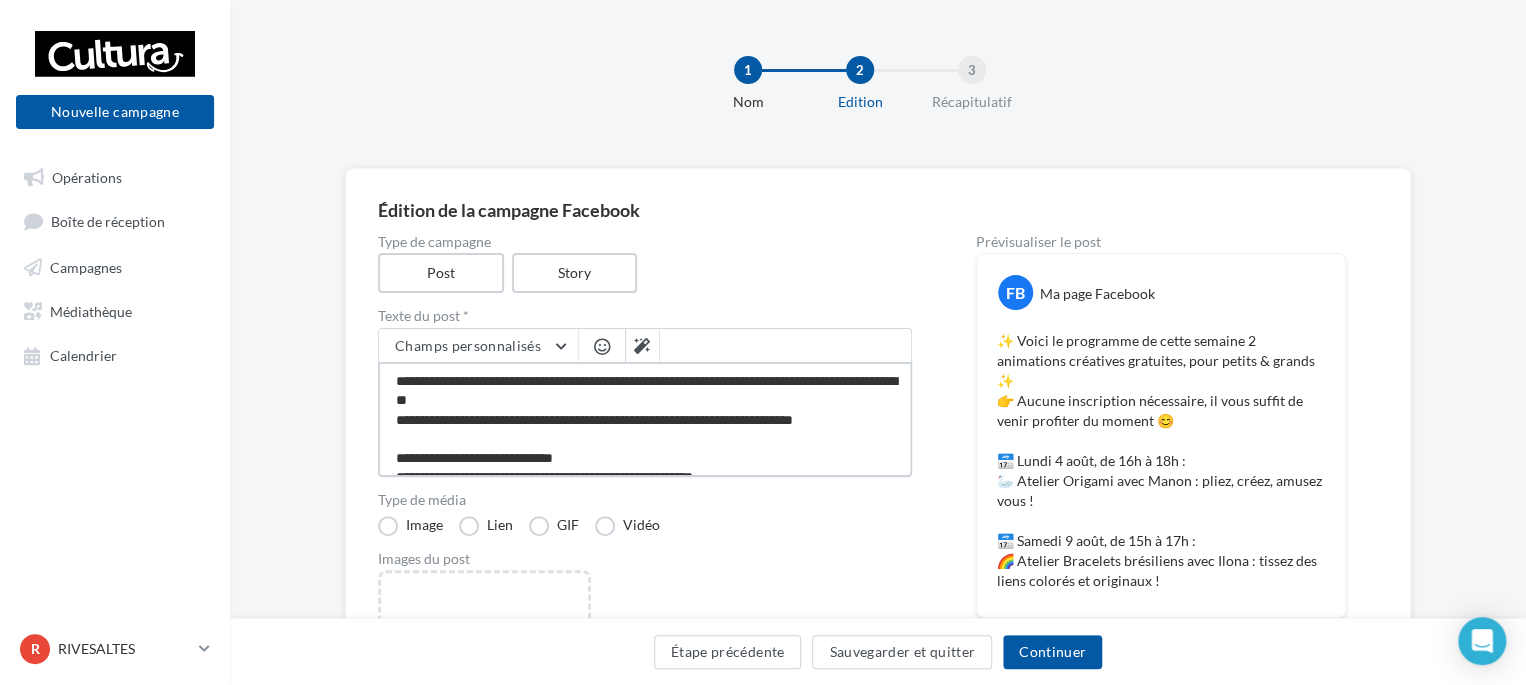 type on "**********" 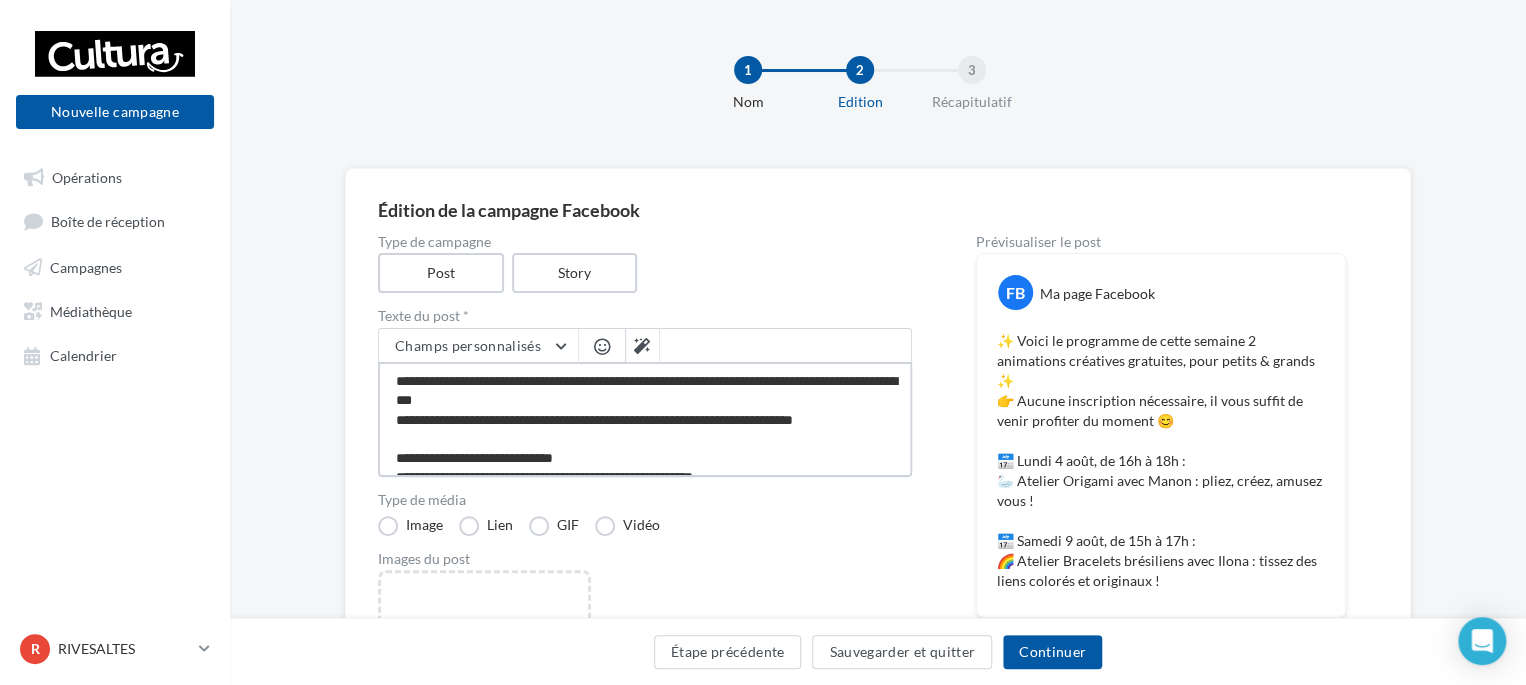 type on "**********" 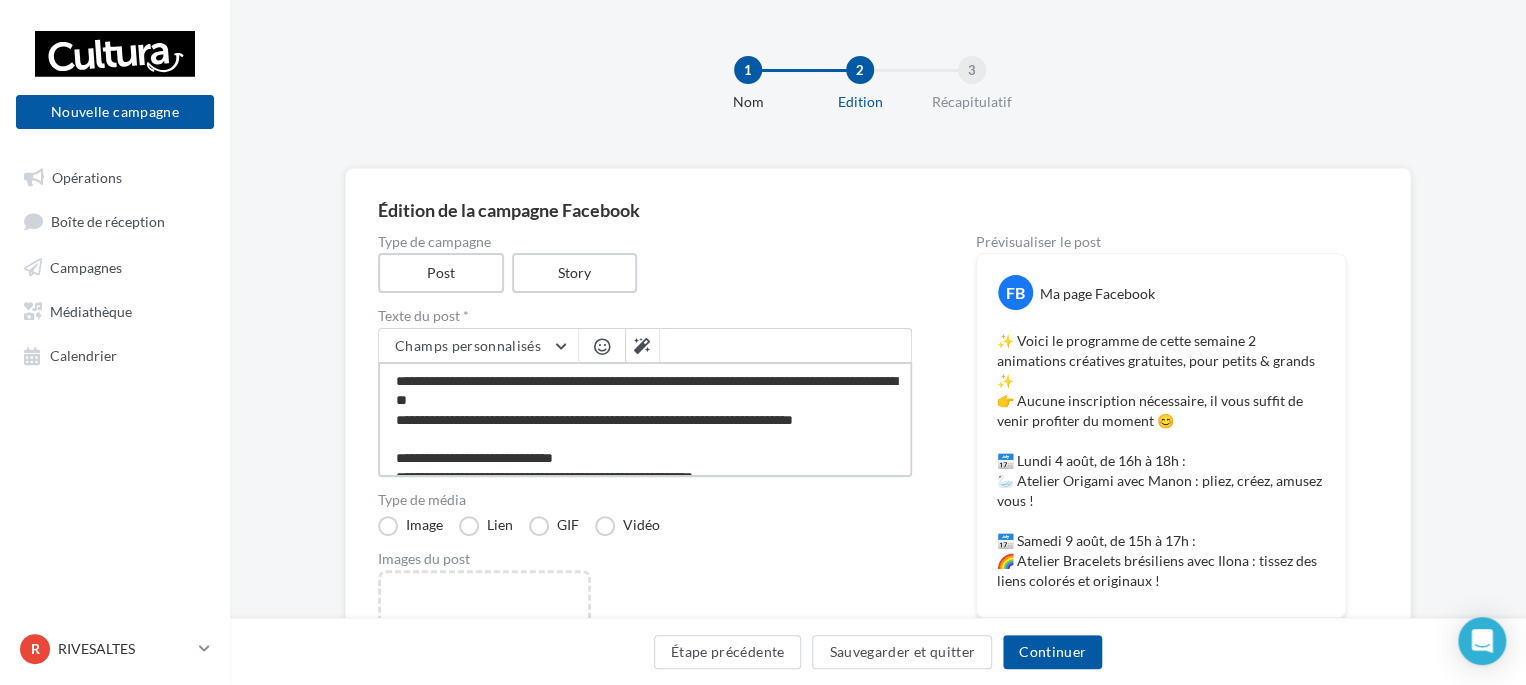 type on "**********" 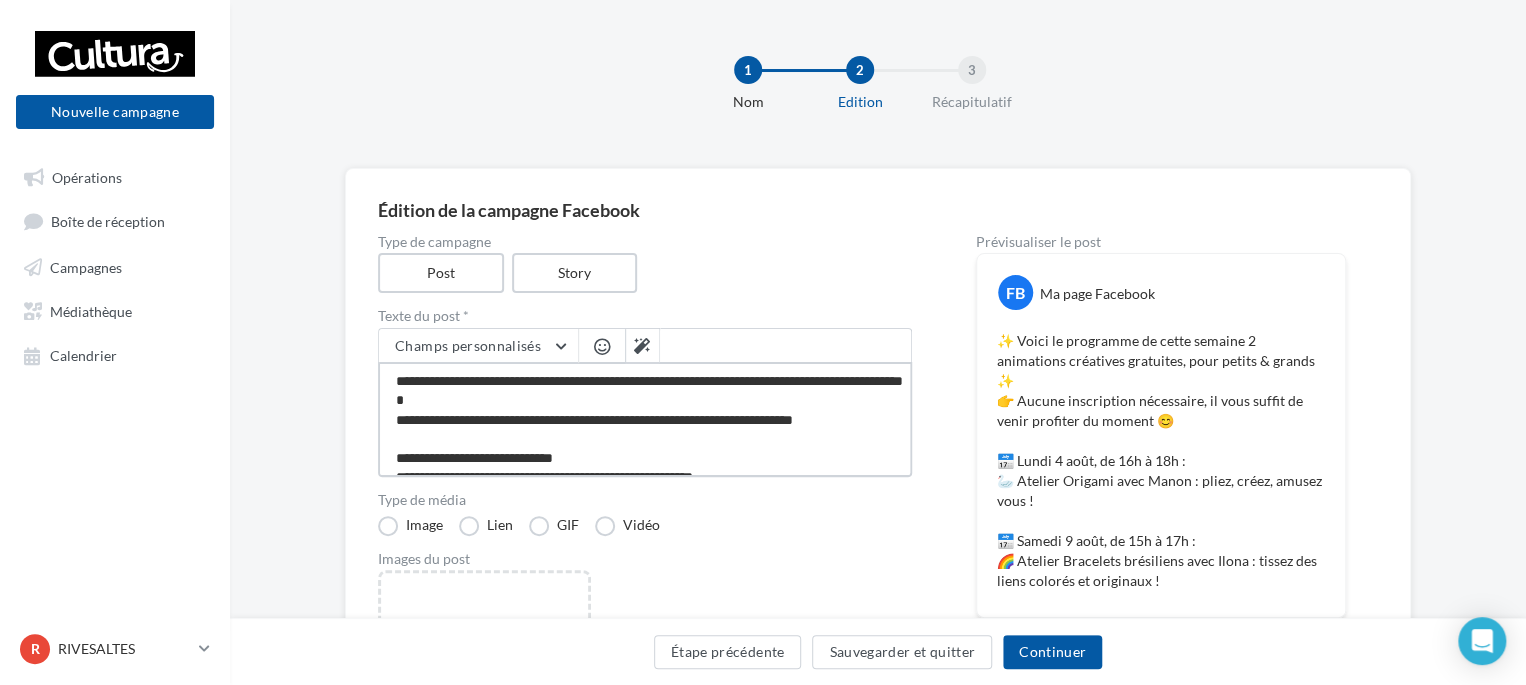 type on "**********" 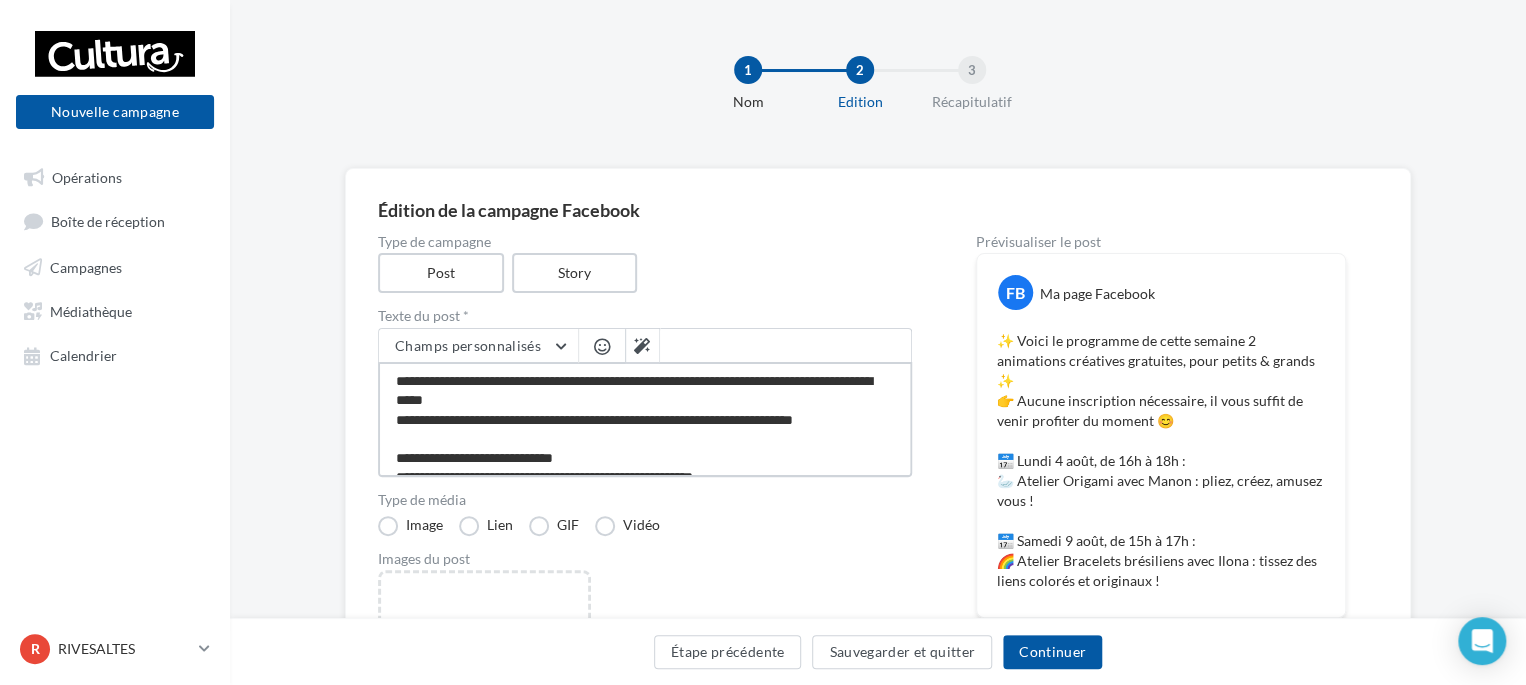 type on "**********" 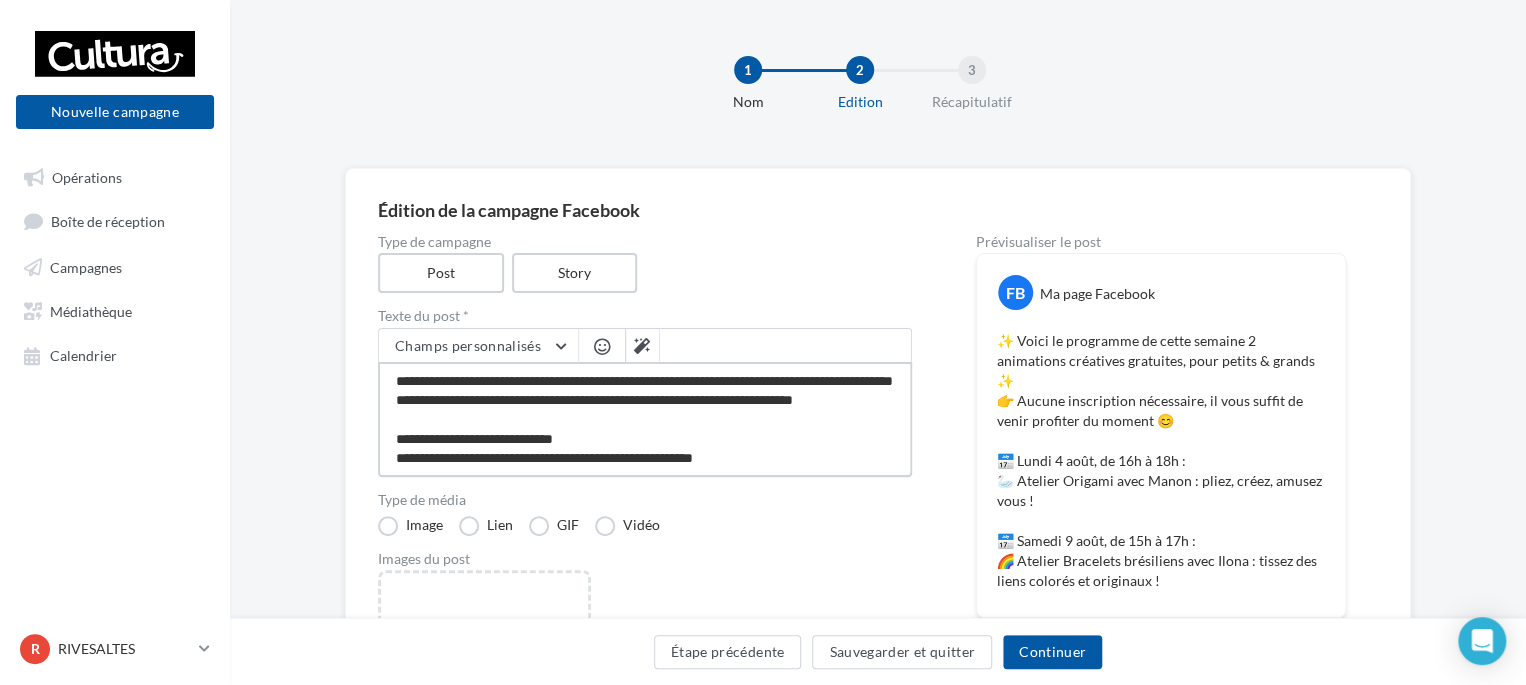 type on "**********" 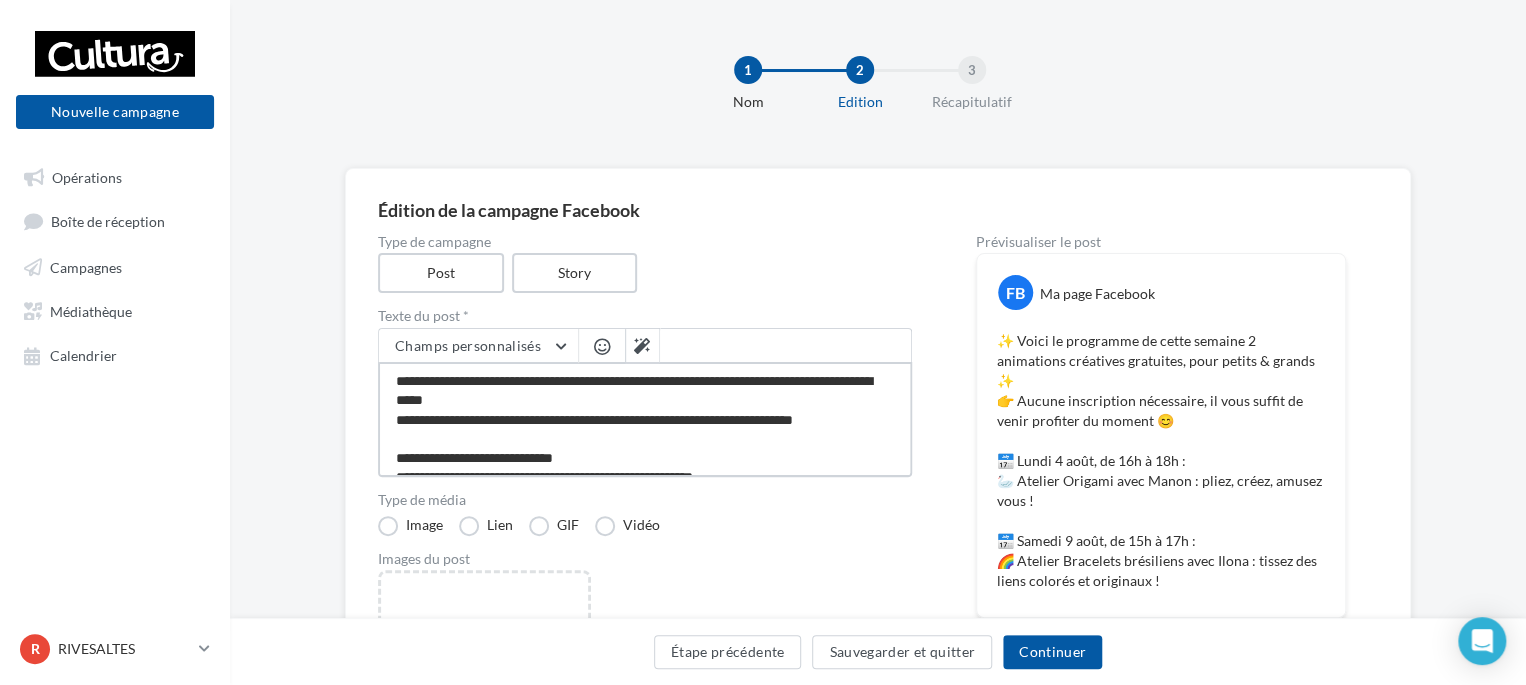 type on "**********" 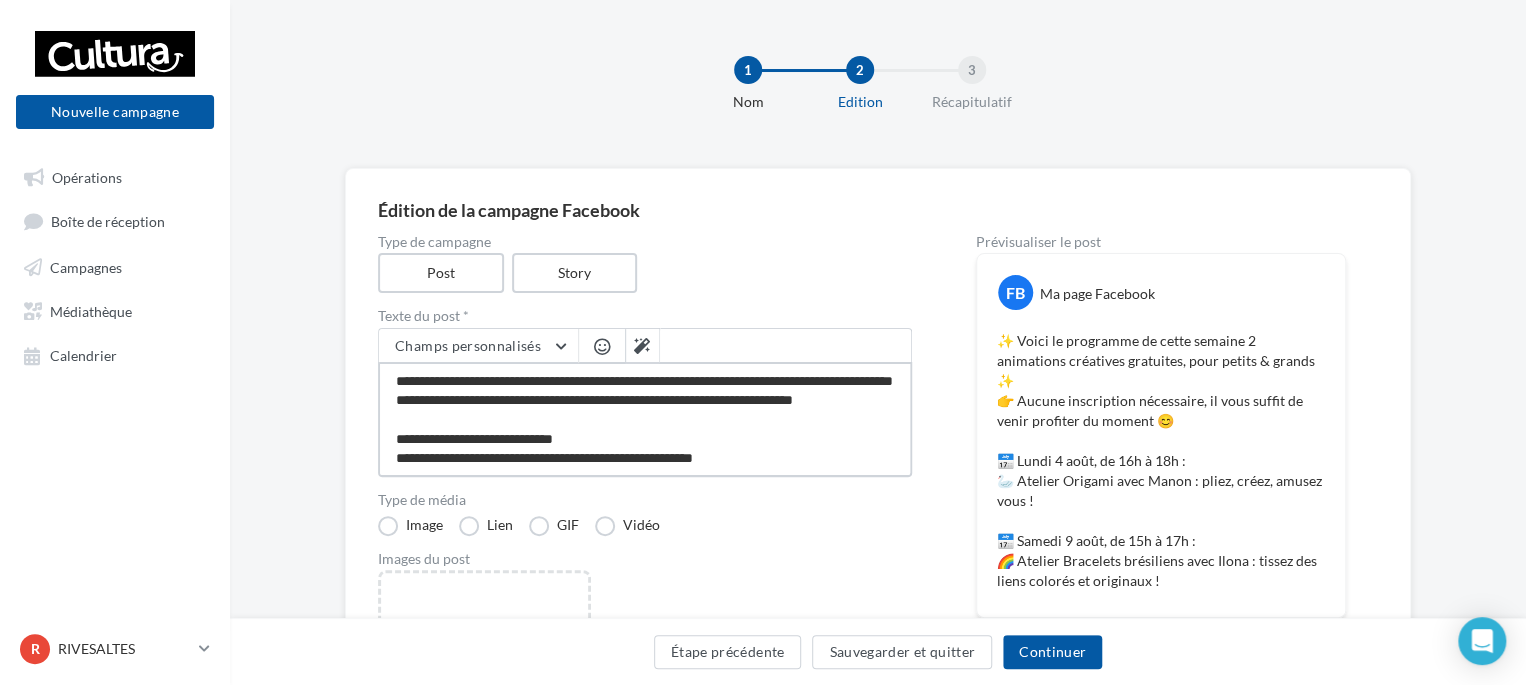 type on "**********" 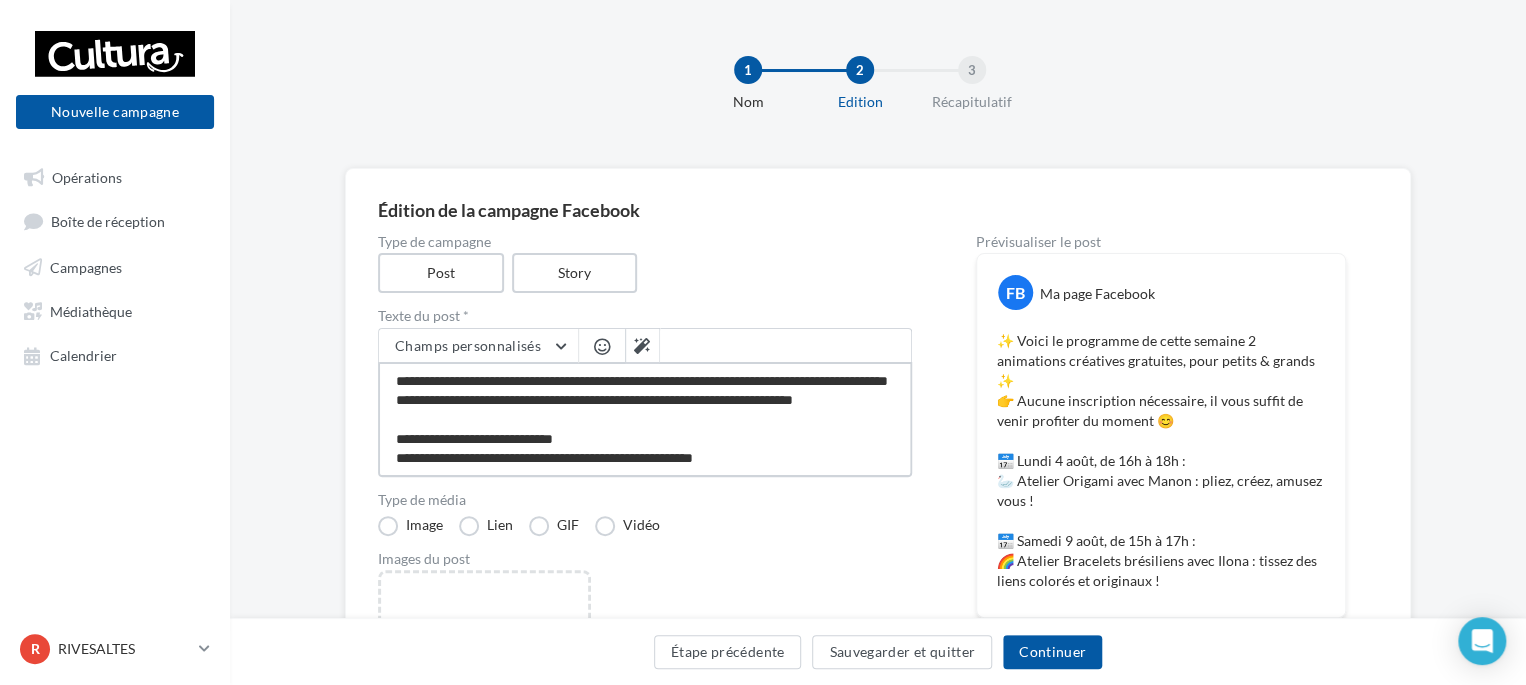 type on "**********" 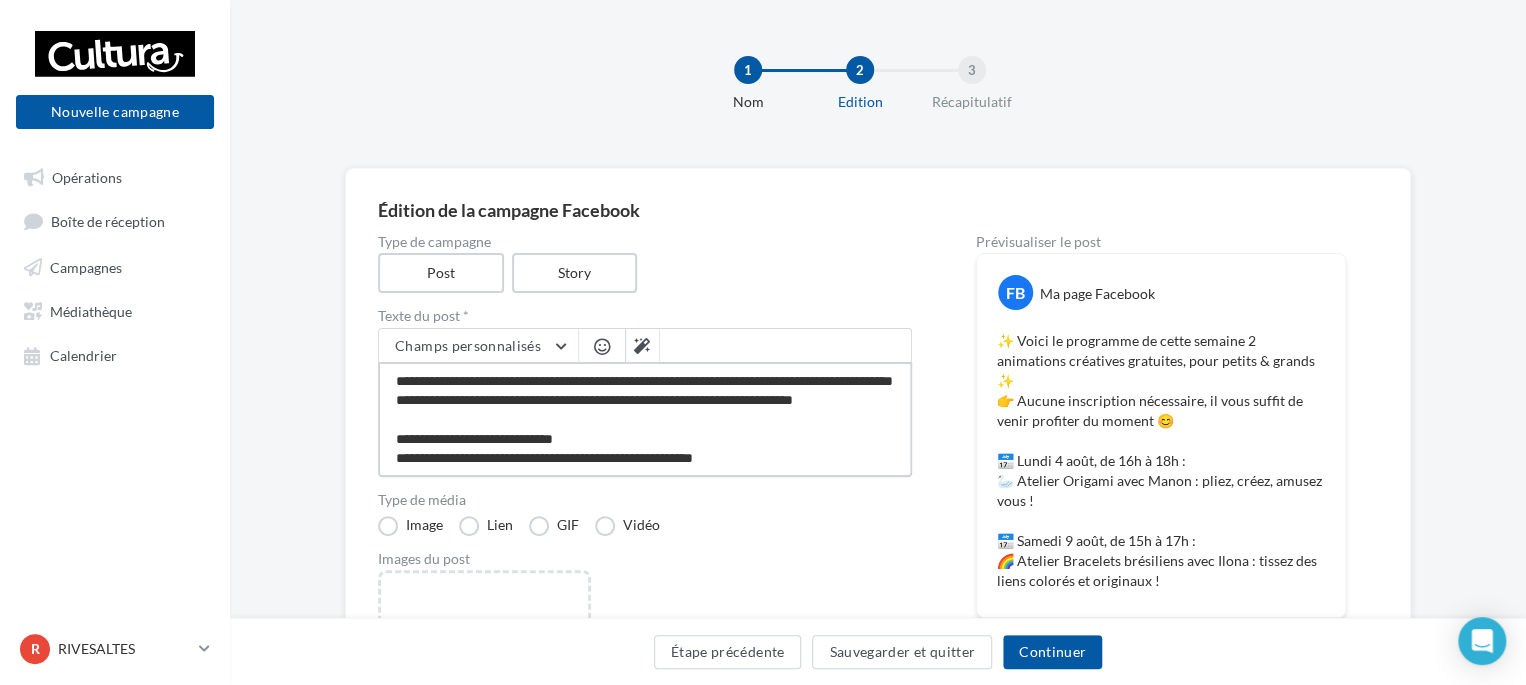 type on "**********" 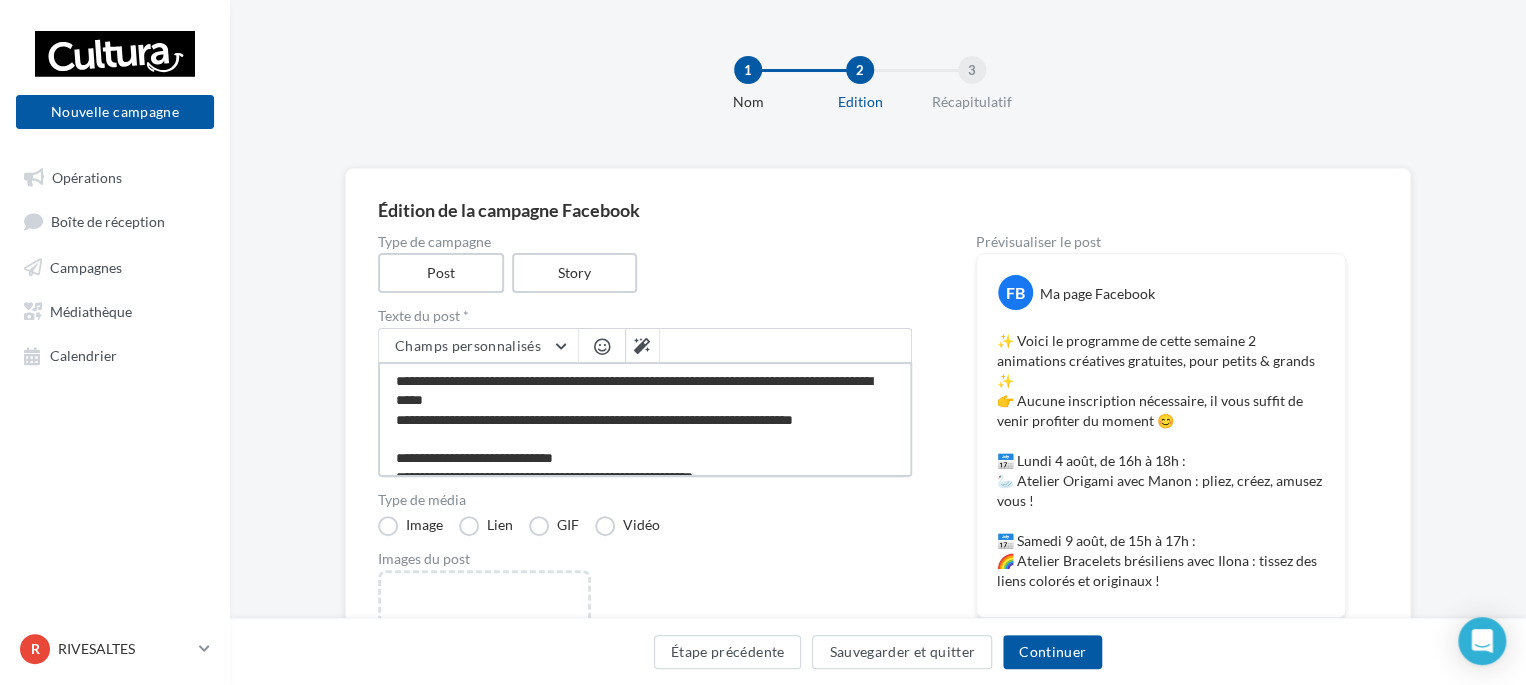 type on "**********" 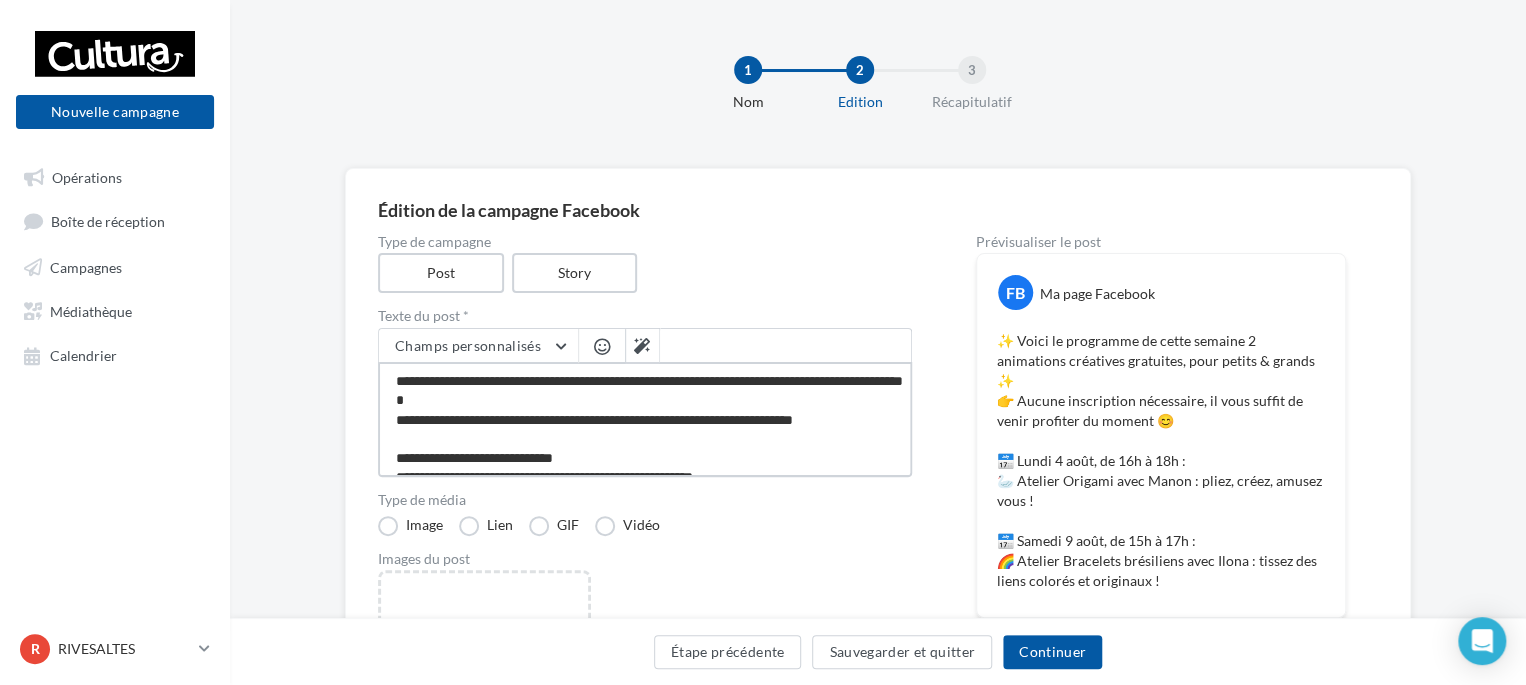 type on "**********" 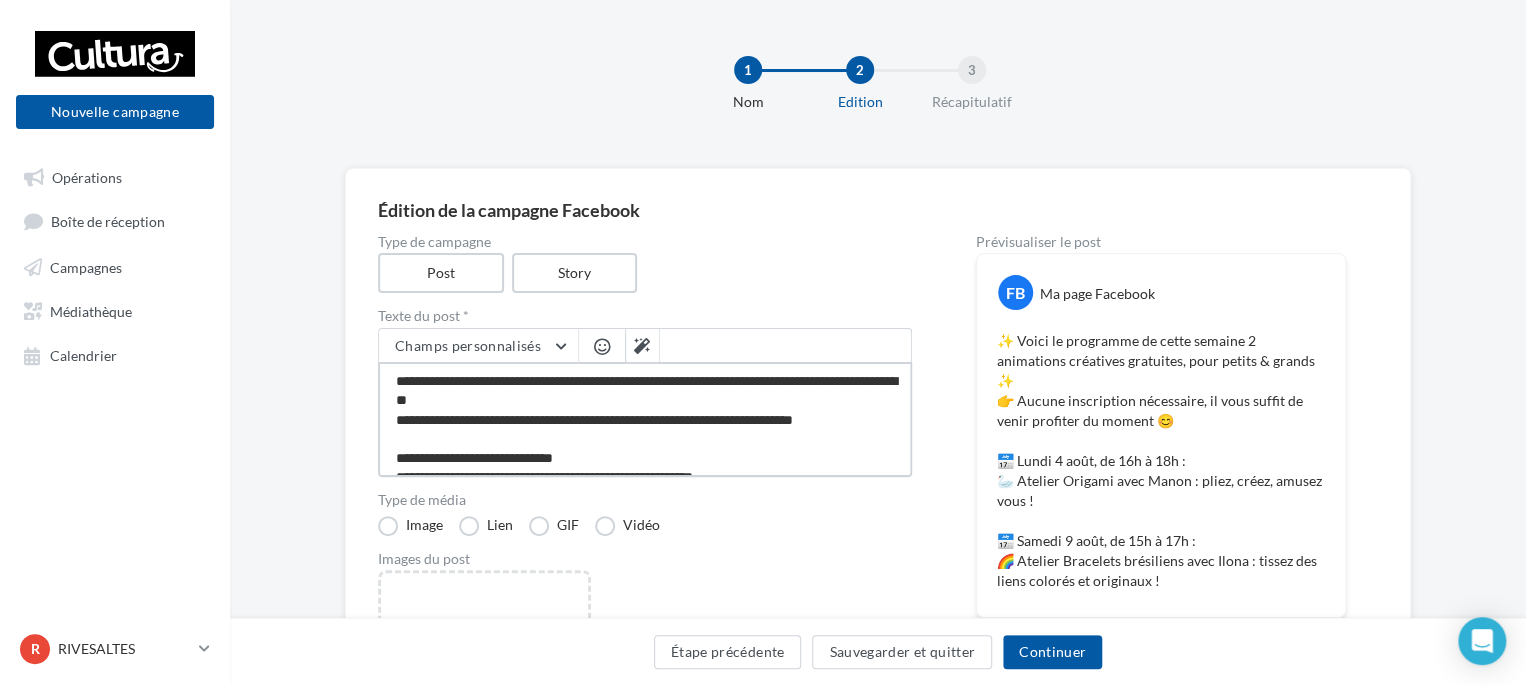 type on "**********" 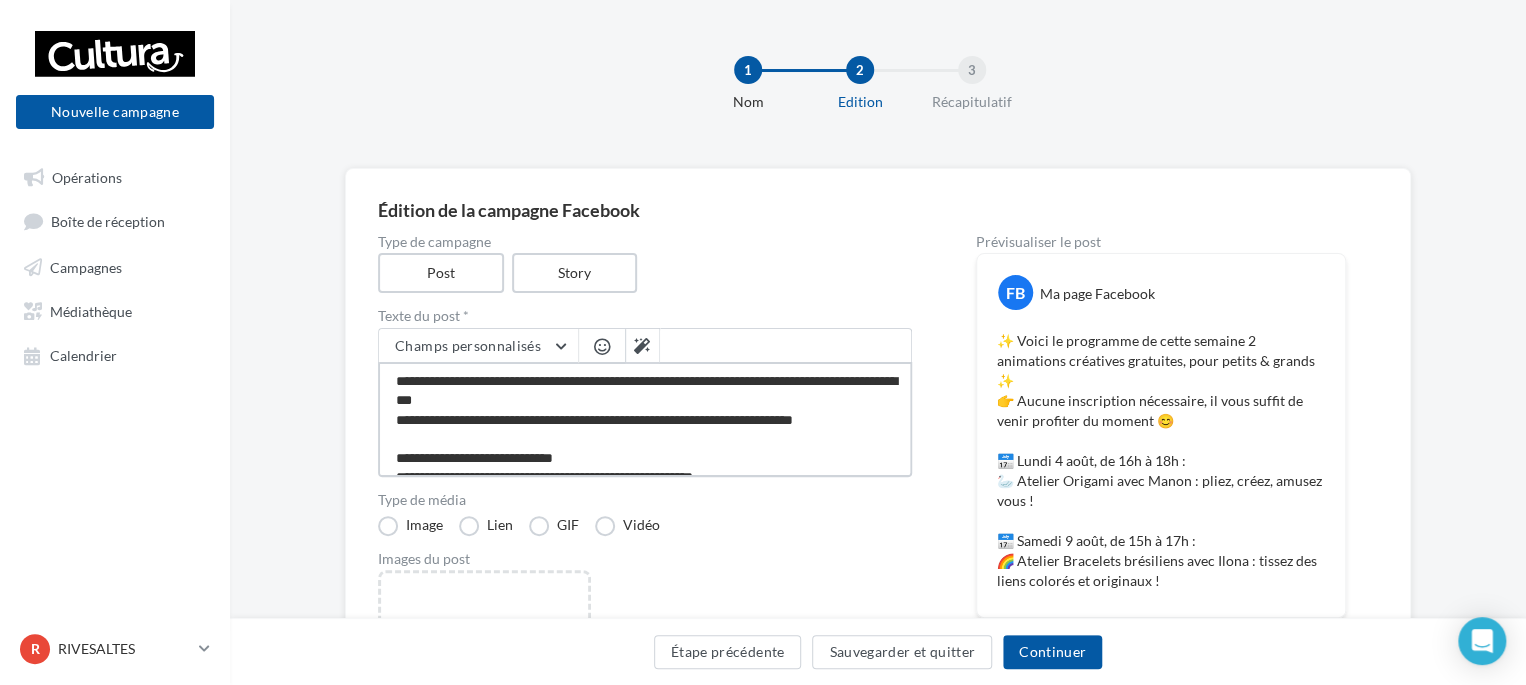 type on "**********" 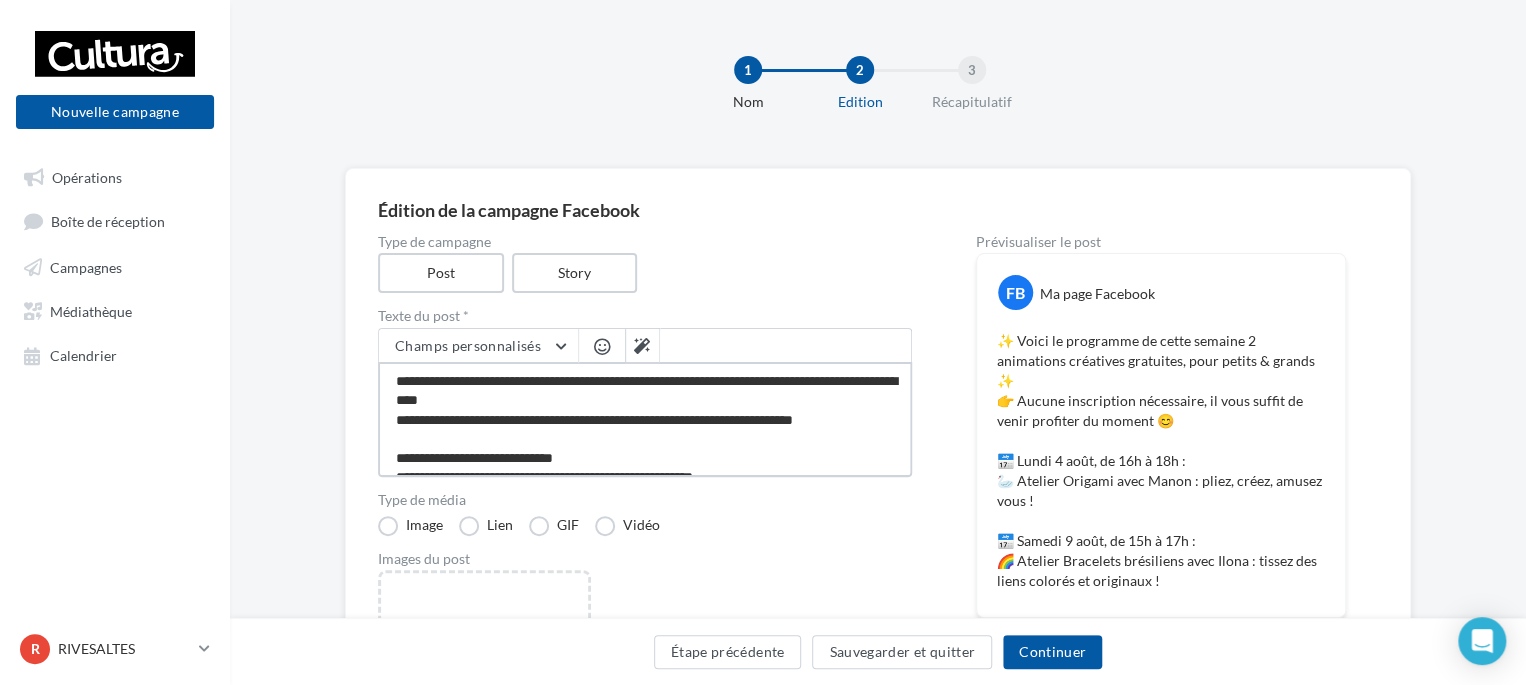 type on "**********" 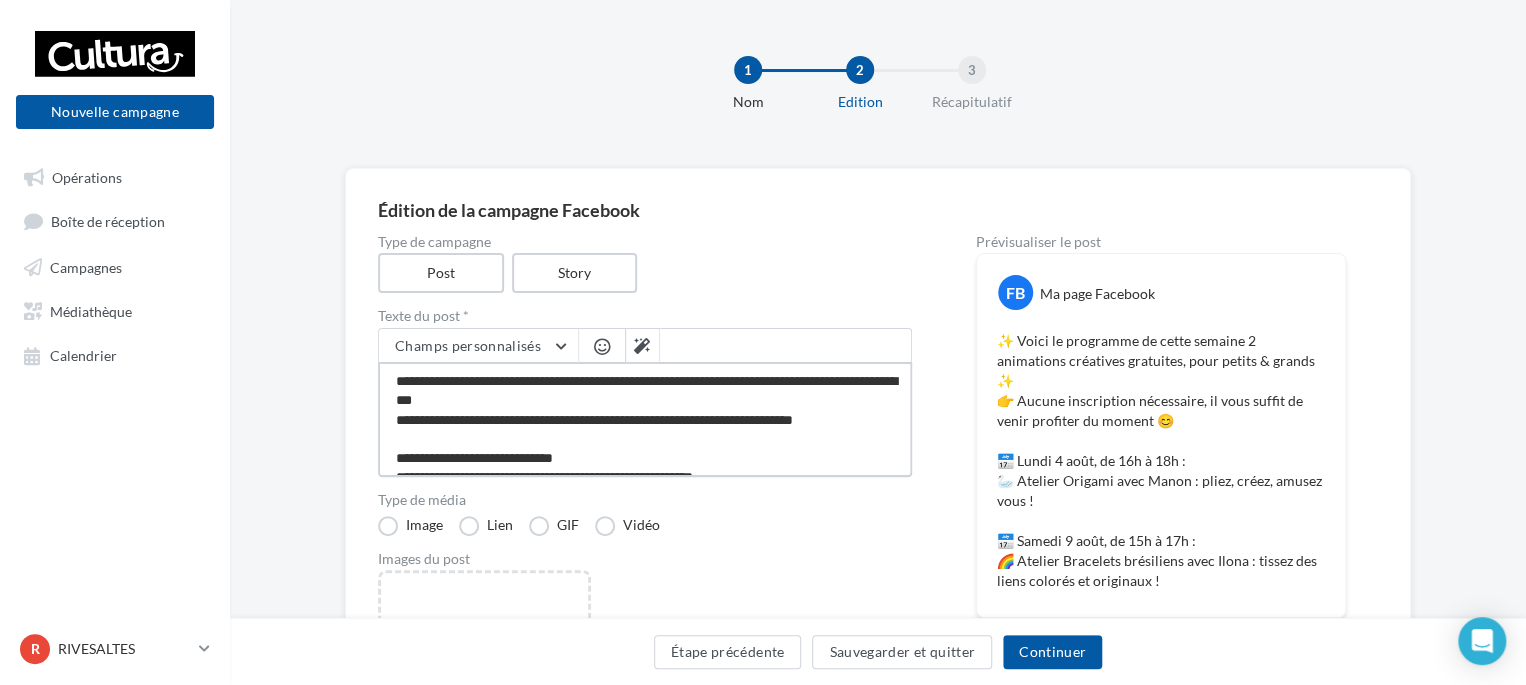 type on "**********" 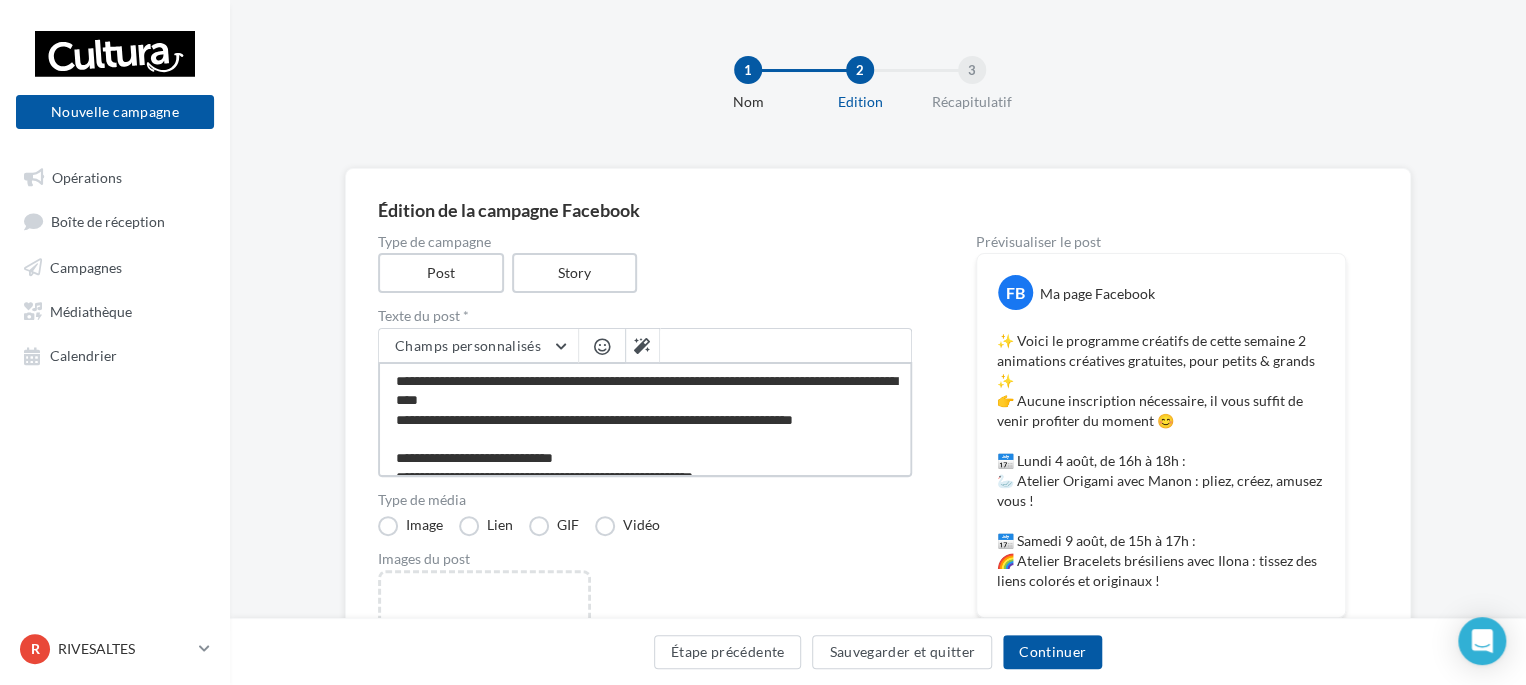 type on "**********" 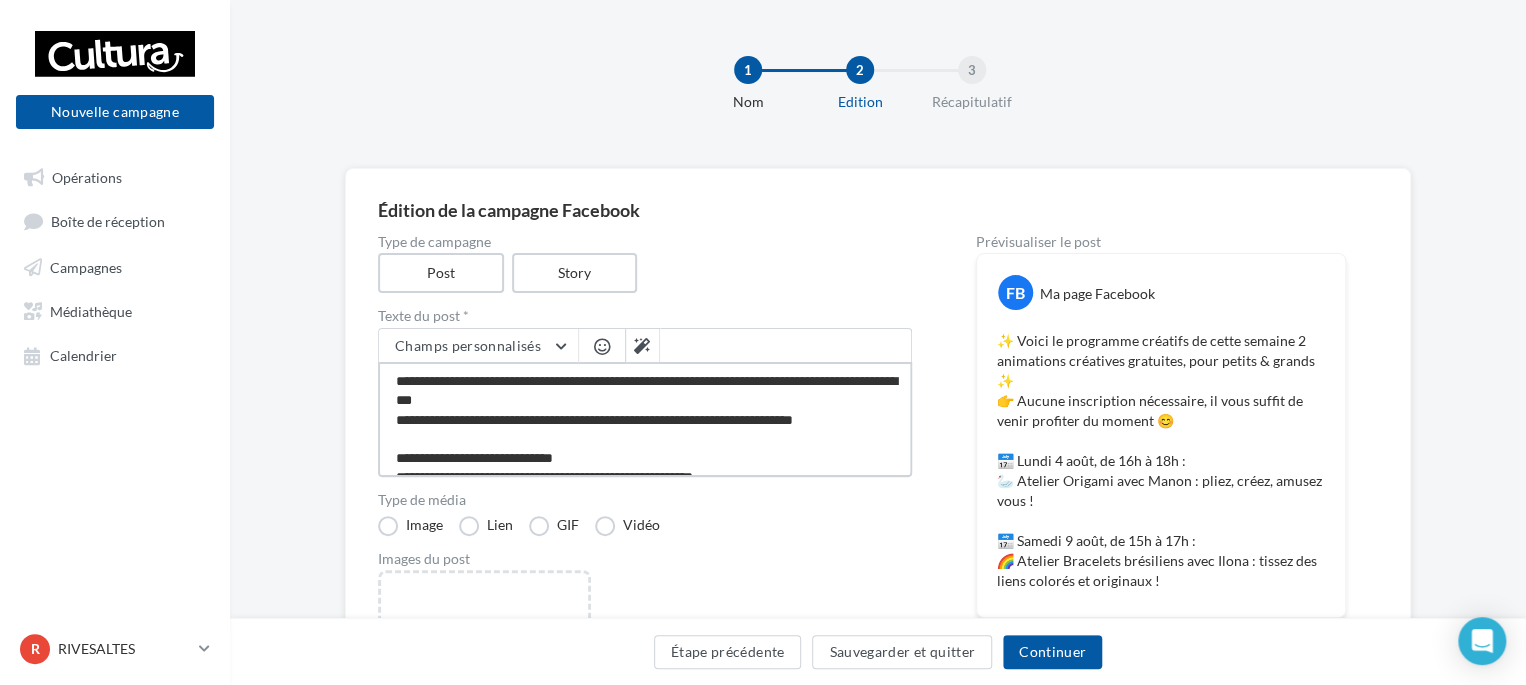click on "**********" at bounding box center (645, 419) 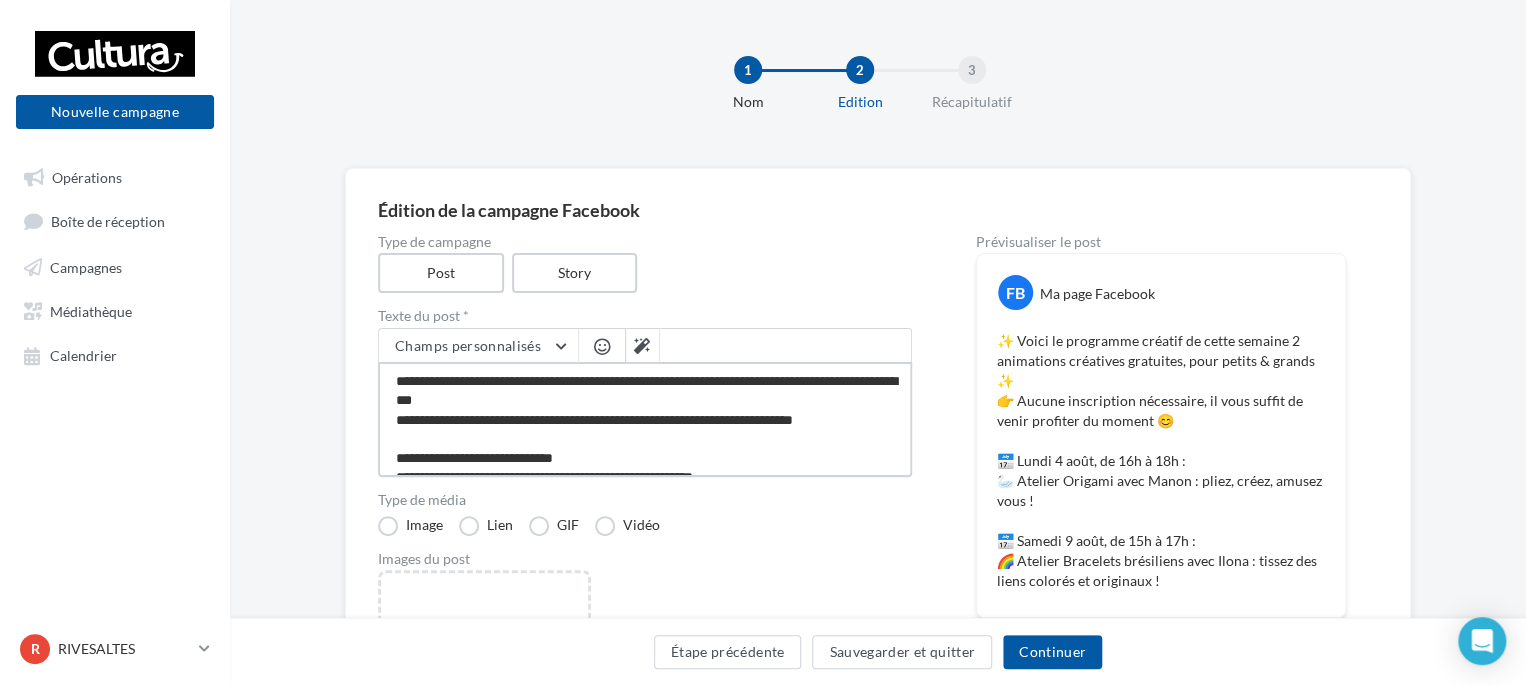 click on "**********" at bounding box center (645, 419) 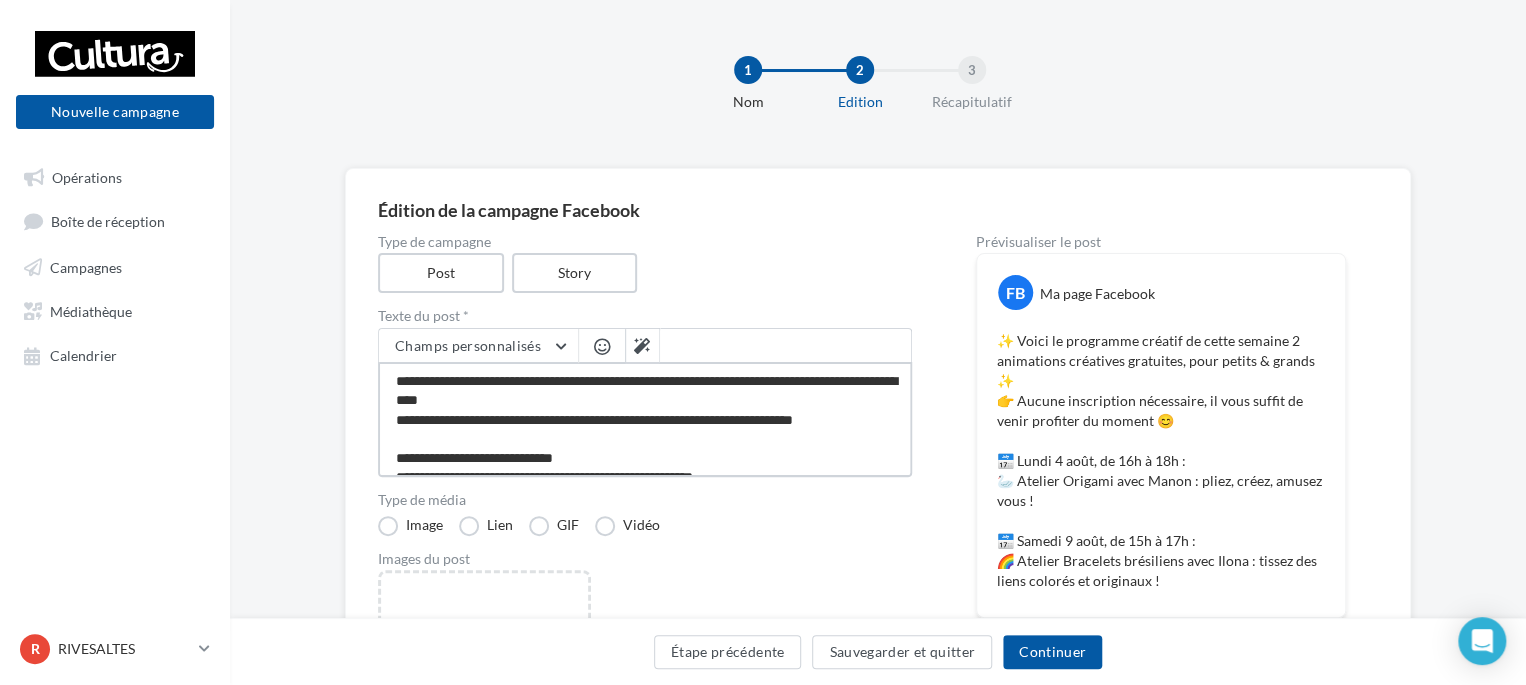 type on "**********" 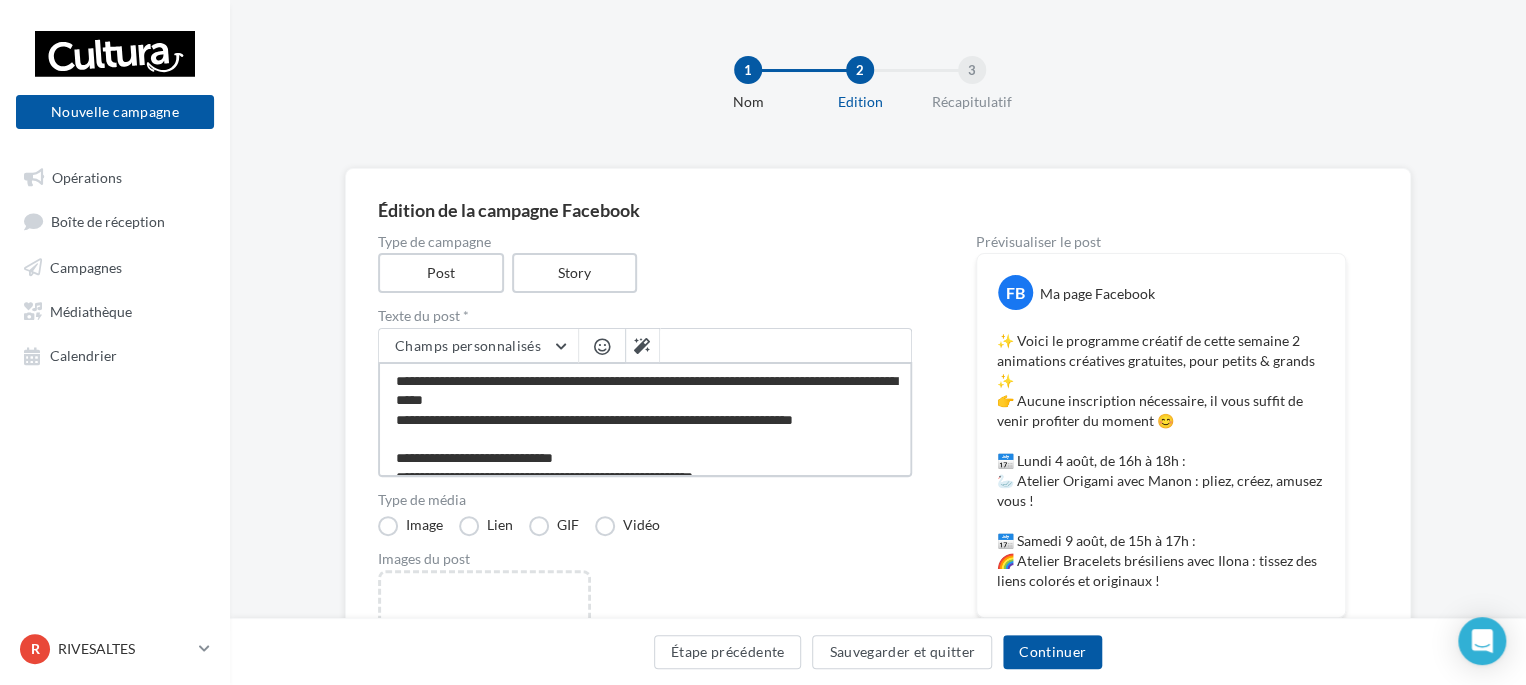 type on "**********" 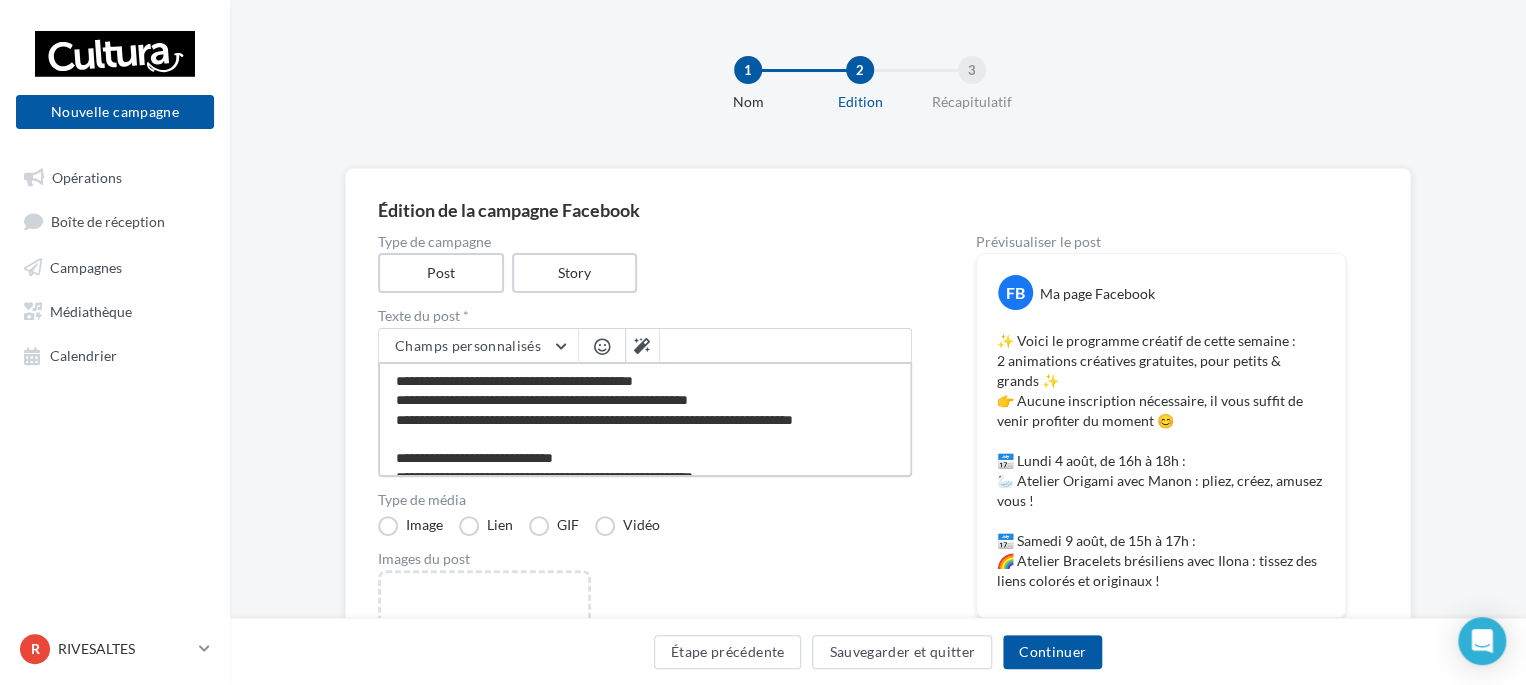 click on "**********" at bounding box center [645, 419] 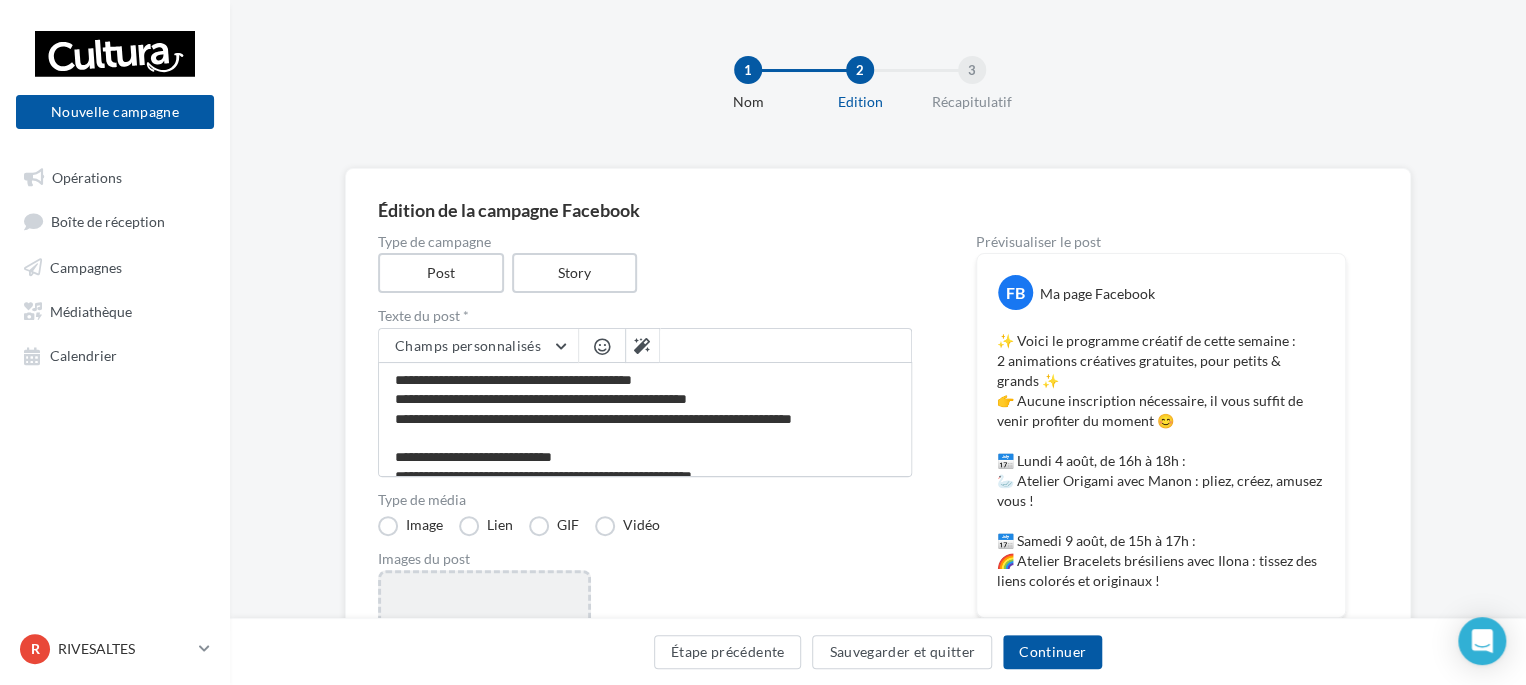 click on "Ajouter une image     Format: png, jpg" at bounding box center (484, 700) 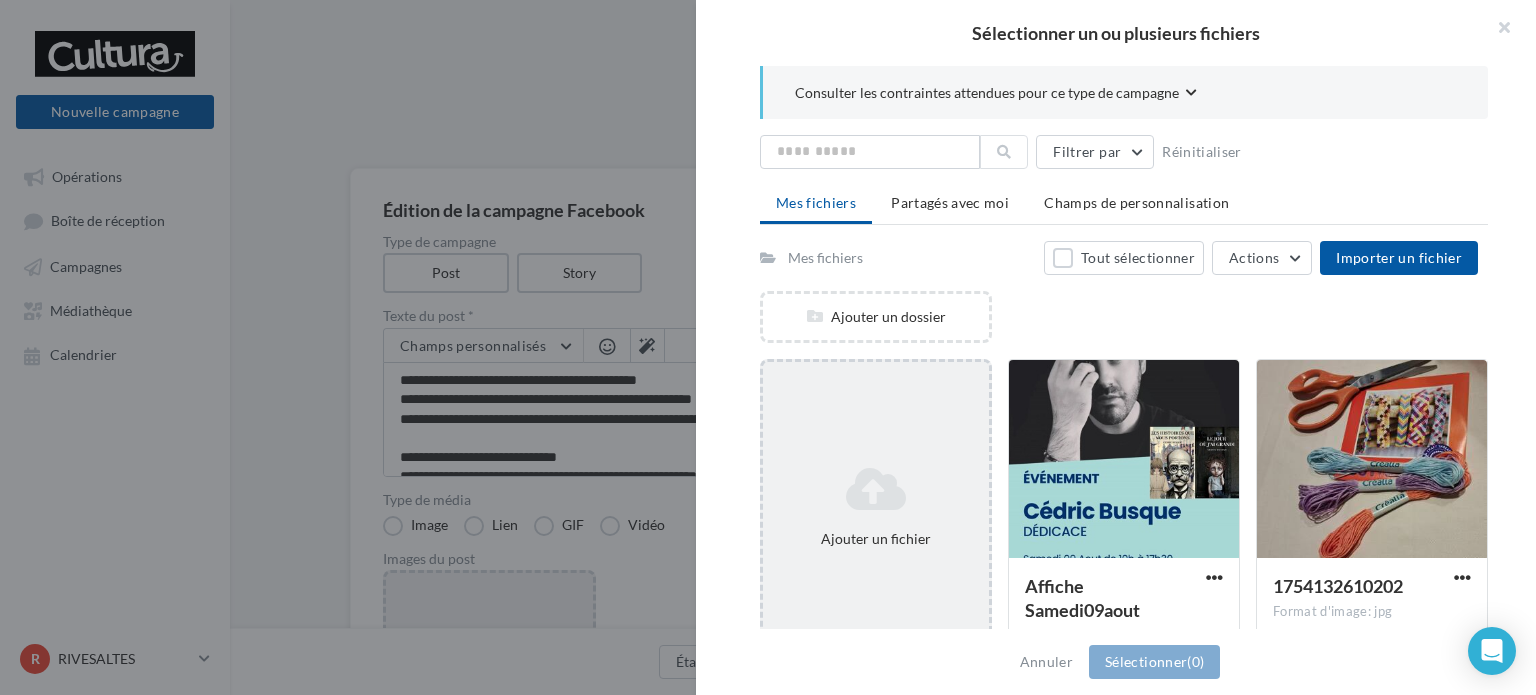 click at bounding box center [876, 489] 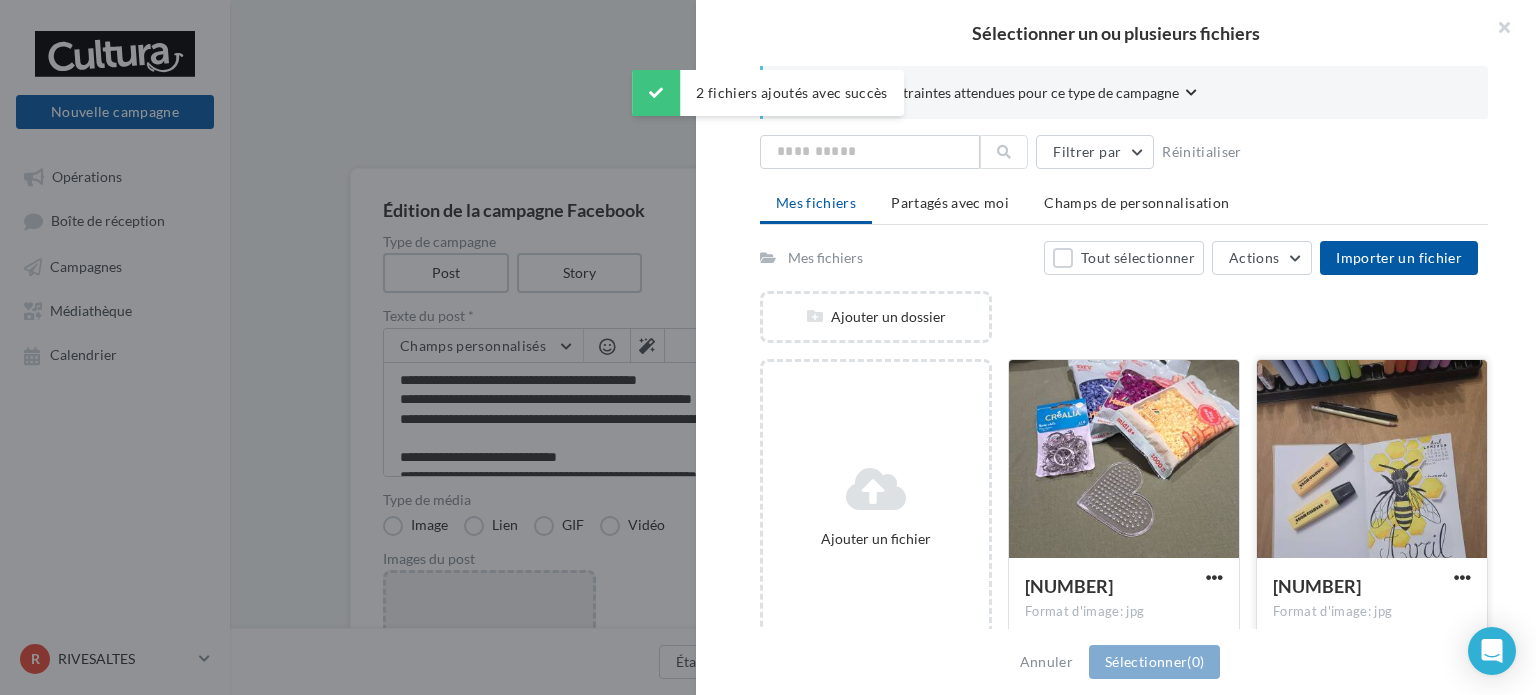 click at bounding box center [1372, 460] 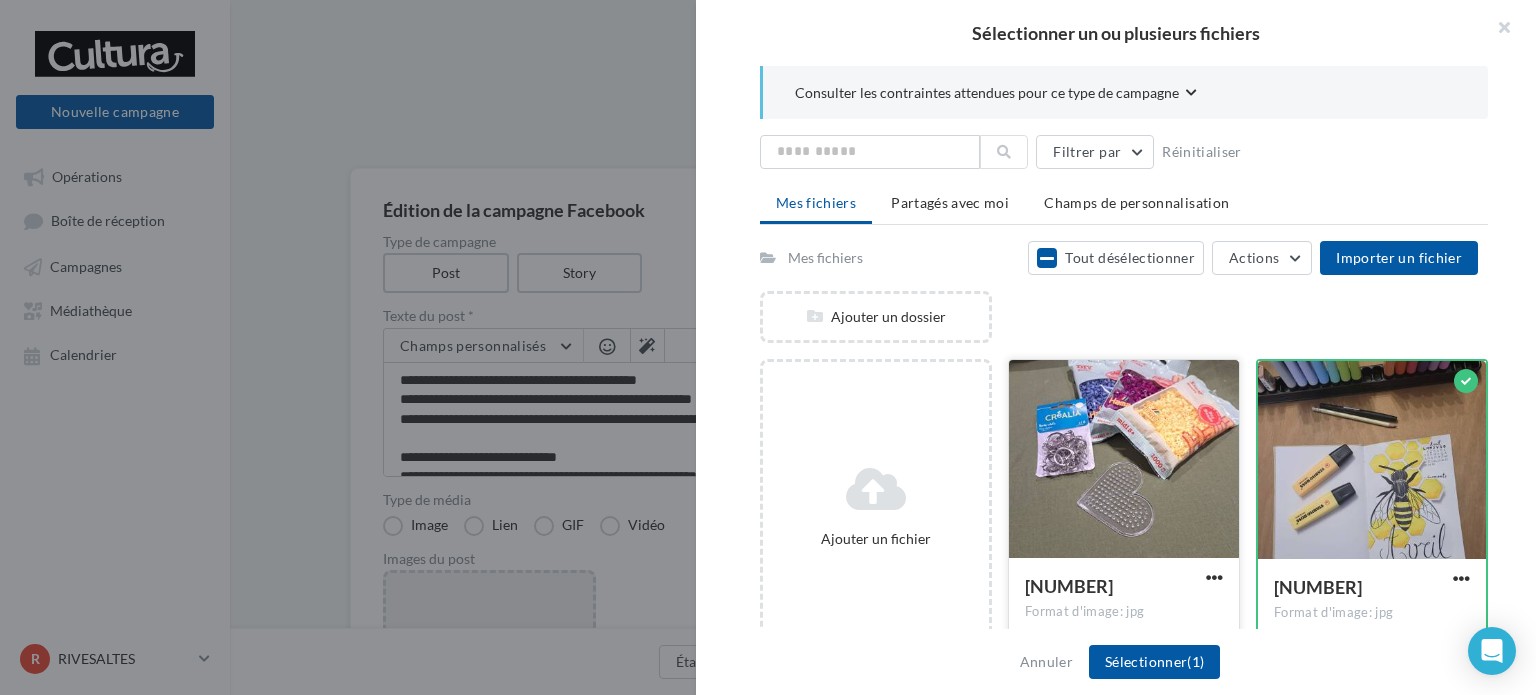 click at bounding box center (1124, 460) 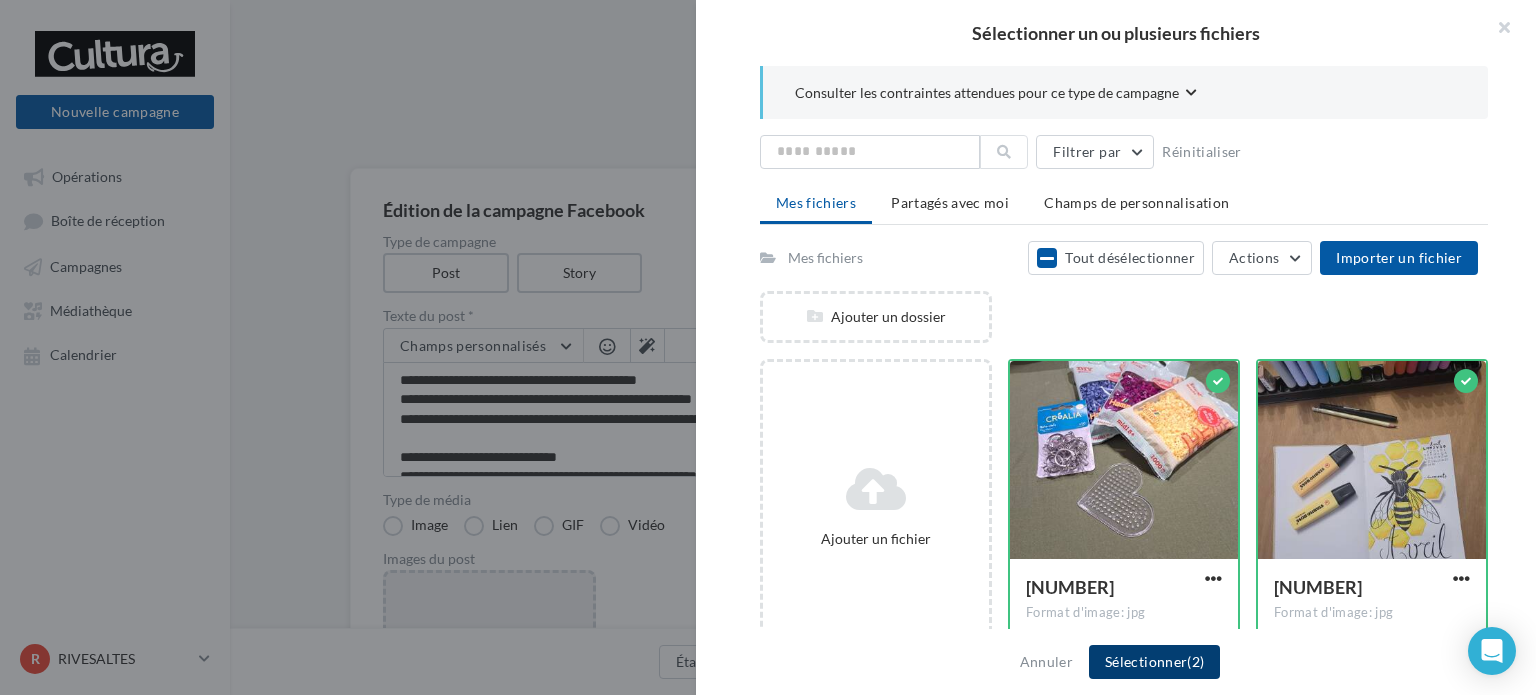 click on "Sélectionner   (2)" at bounding box center [1154, 662] 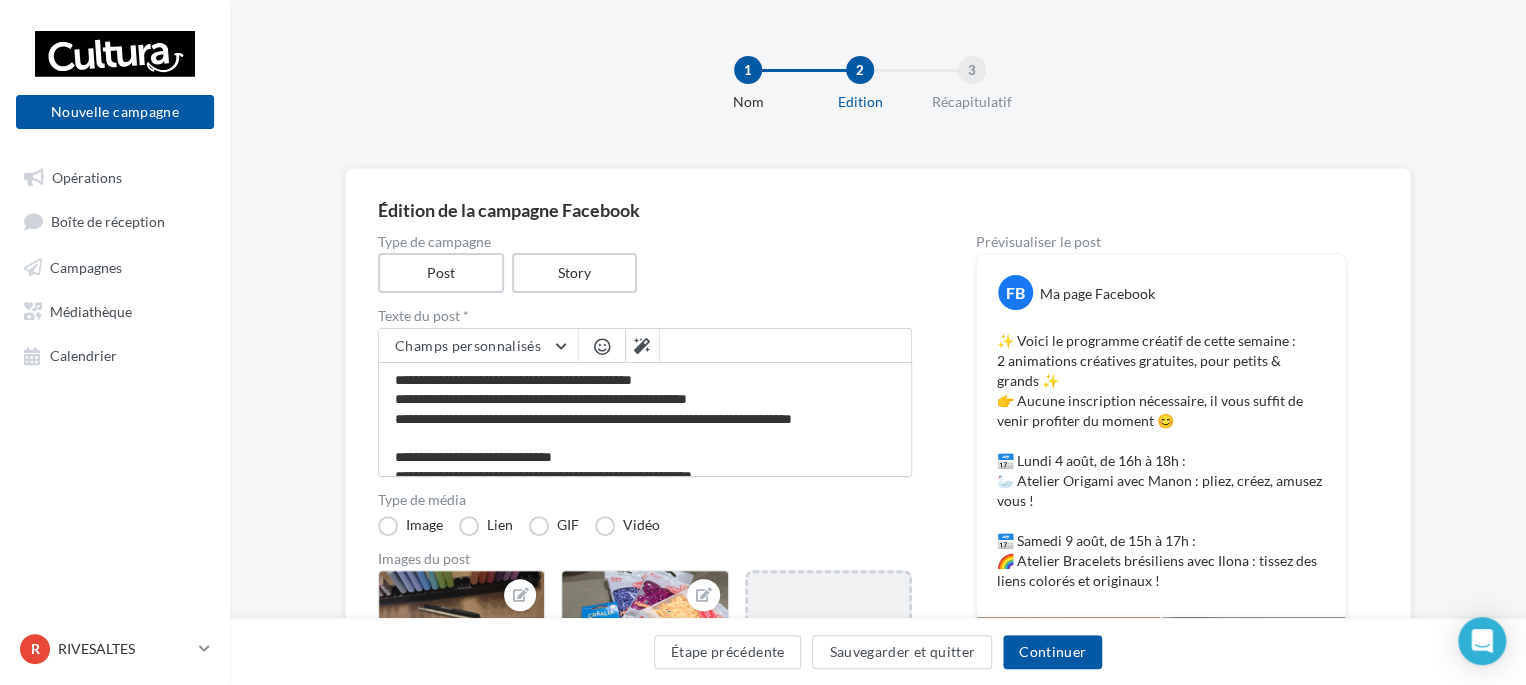 click on "Type de média" at bounding box center [645, 500] 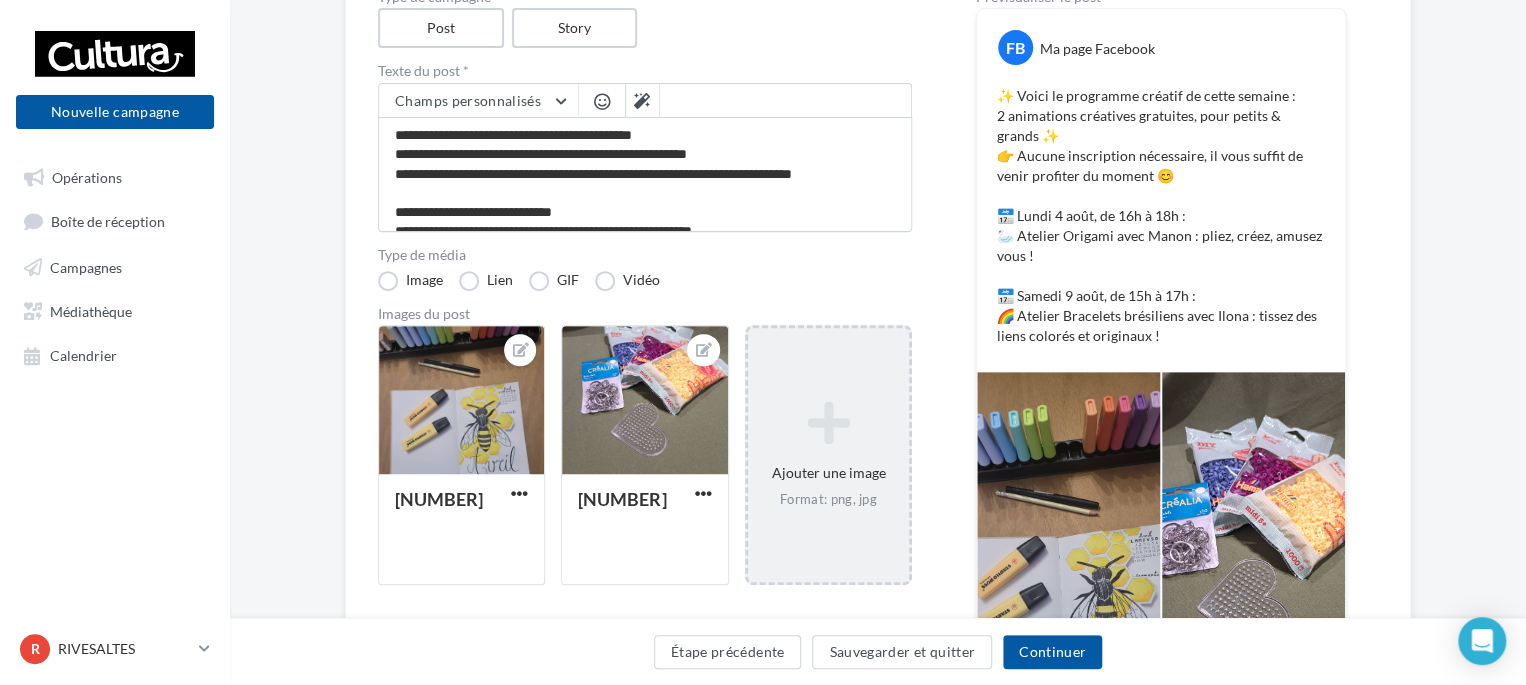 scroll, scrollTop: 240, scrollLeft: 0, axis: vertical 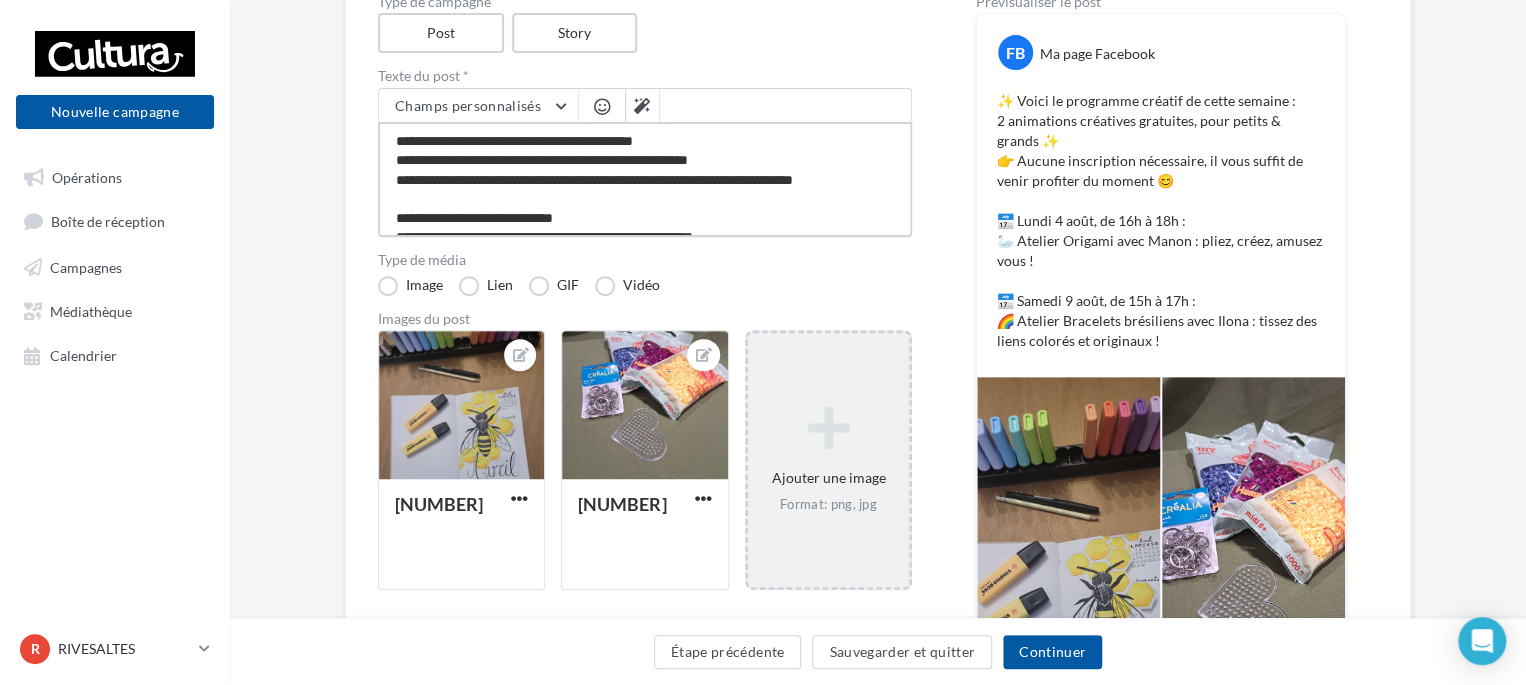 click on "**********" at bounding box center (645, 179) 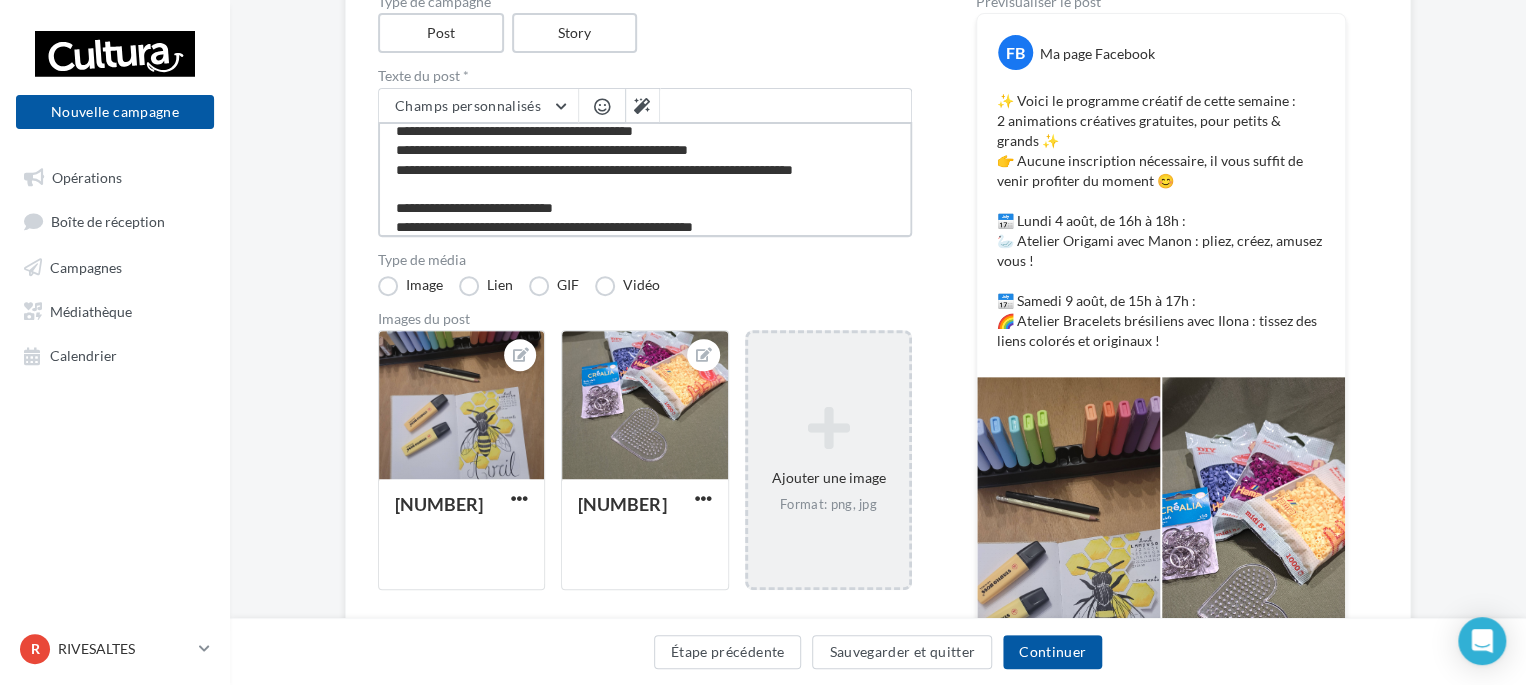 scroll, scrollTop: 29, scrollLeft: 0, axis: vertical 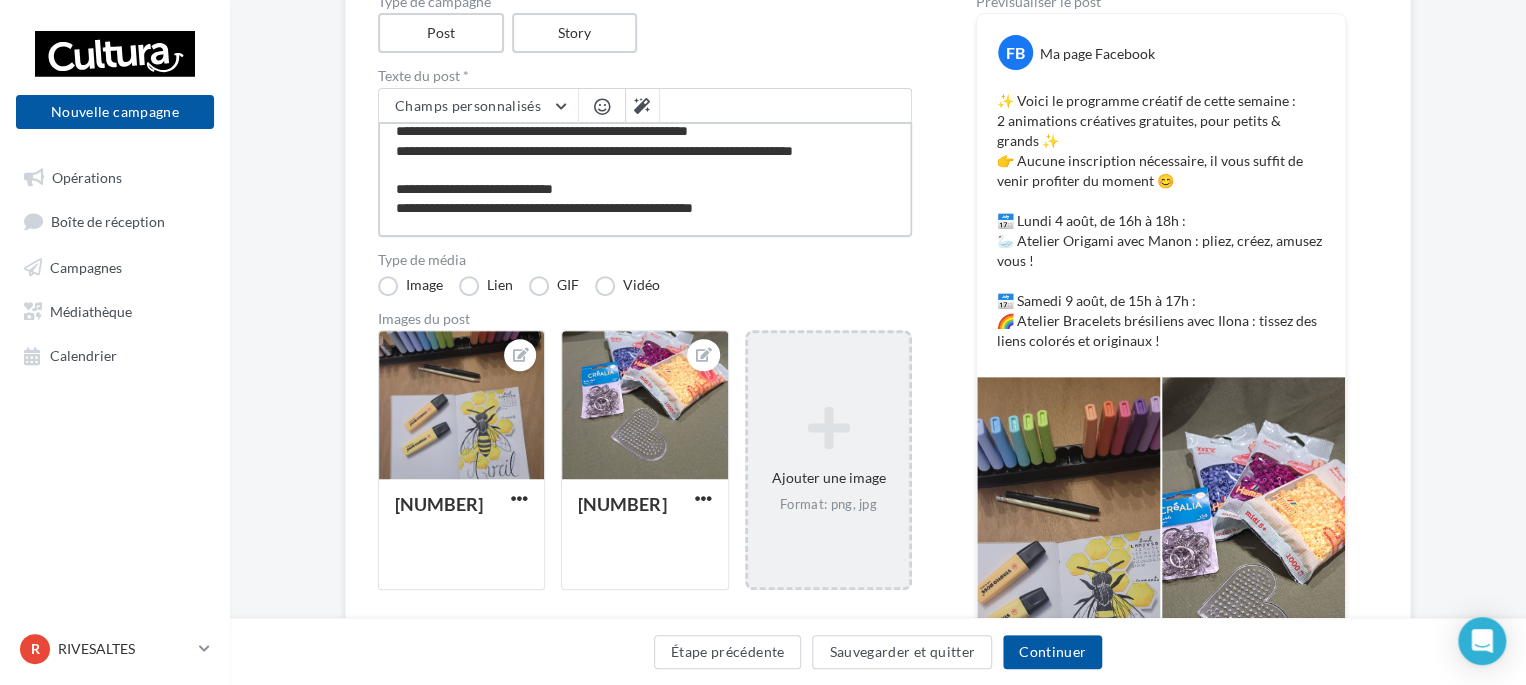 click on "**********" at bounding box center (645, 179) 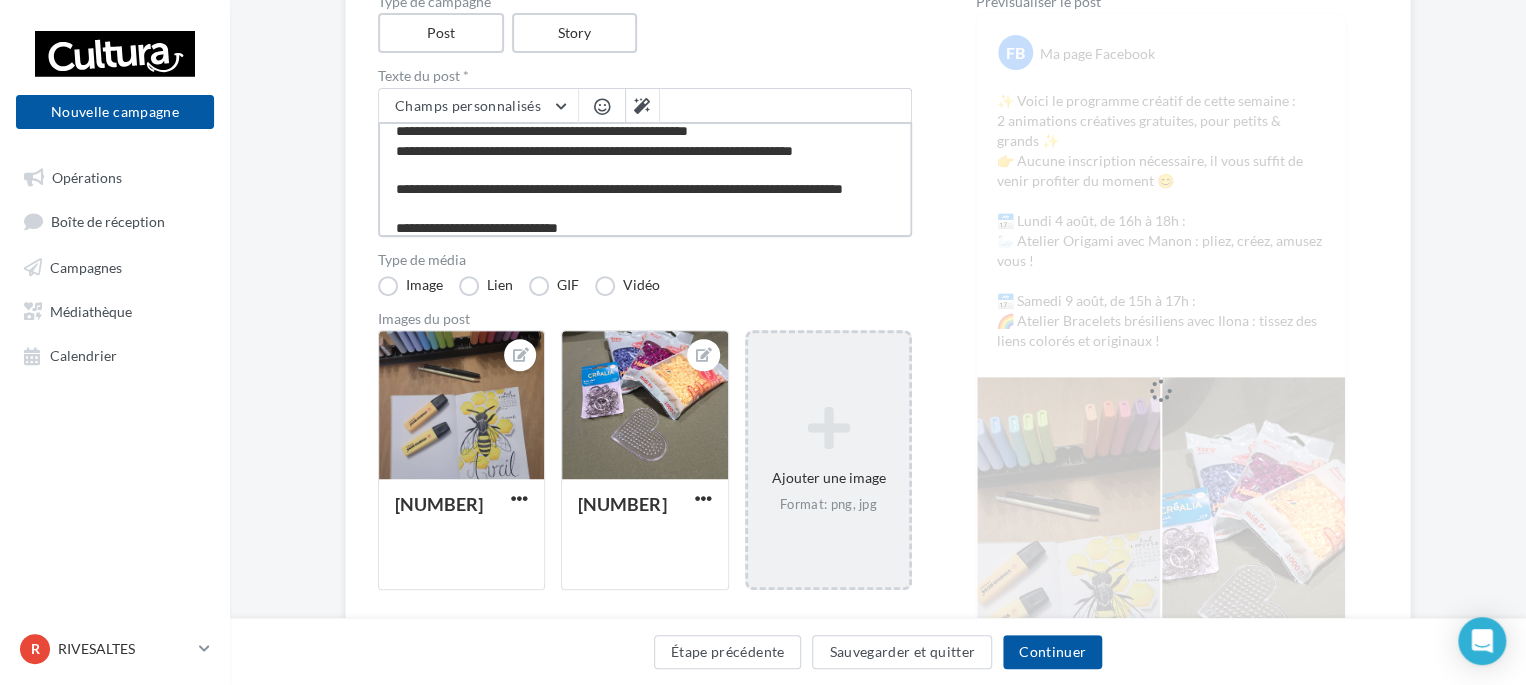 click on "**********" at bounding box center (645, 179) 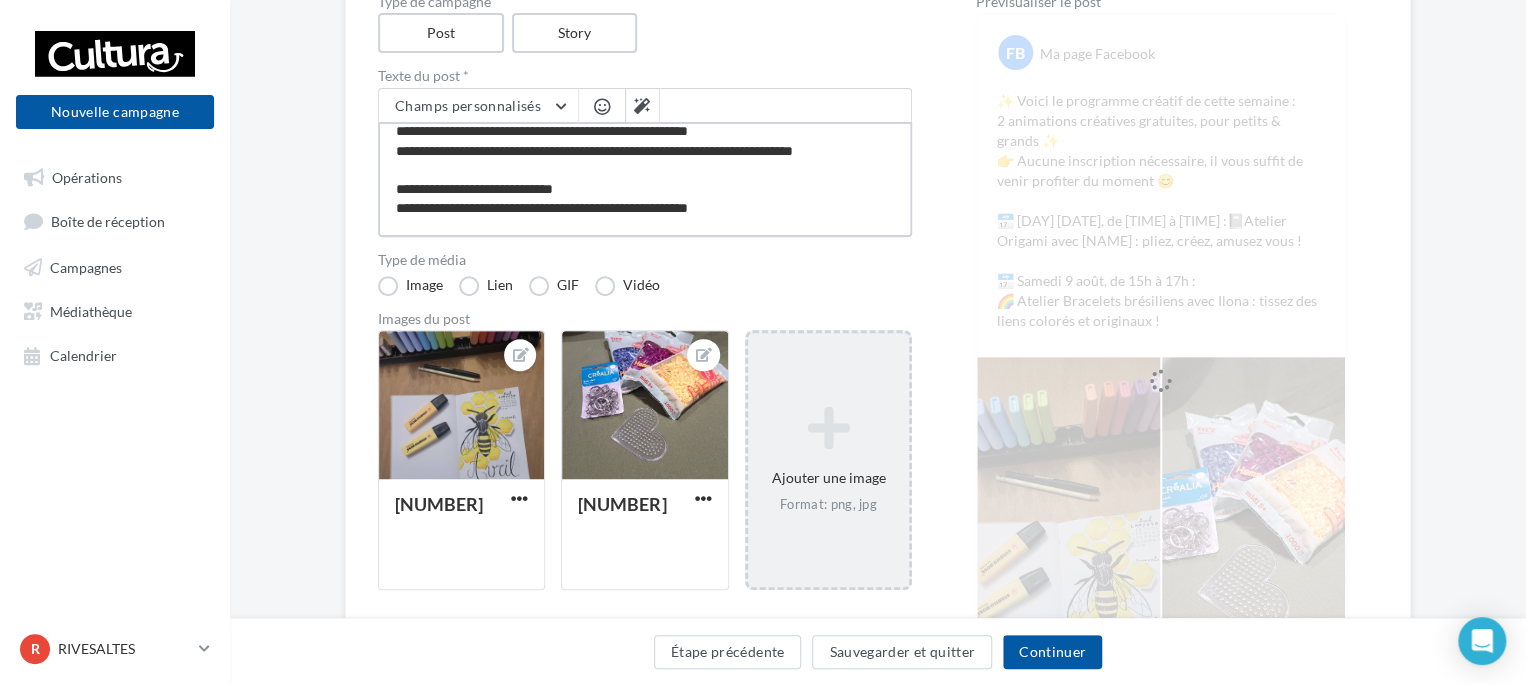 click on "**********" at bounding box center (645, 179) 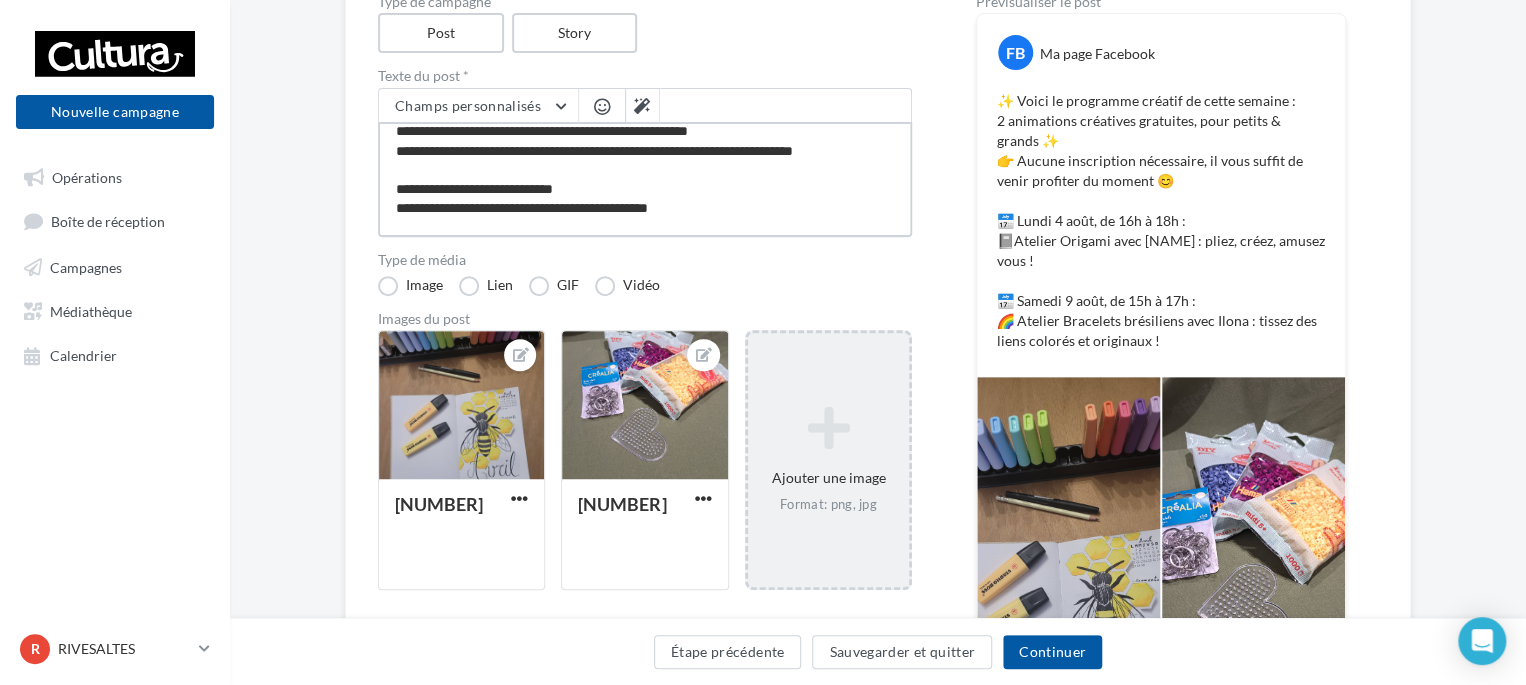 type on "**********" 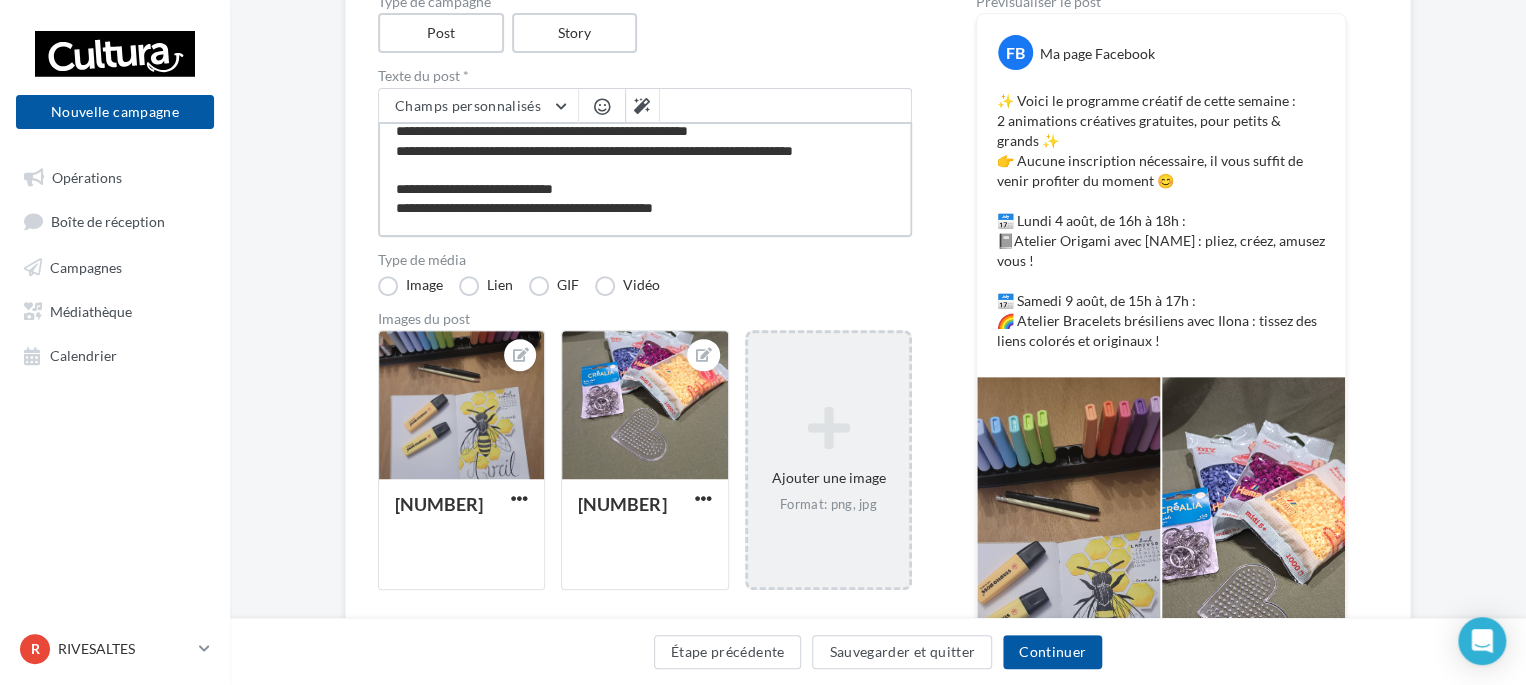 type on "**********" 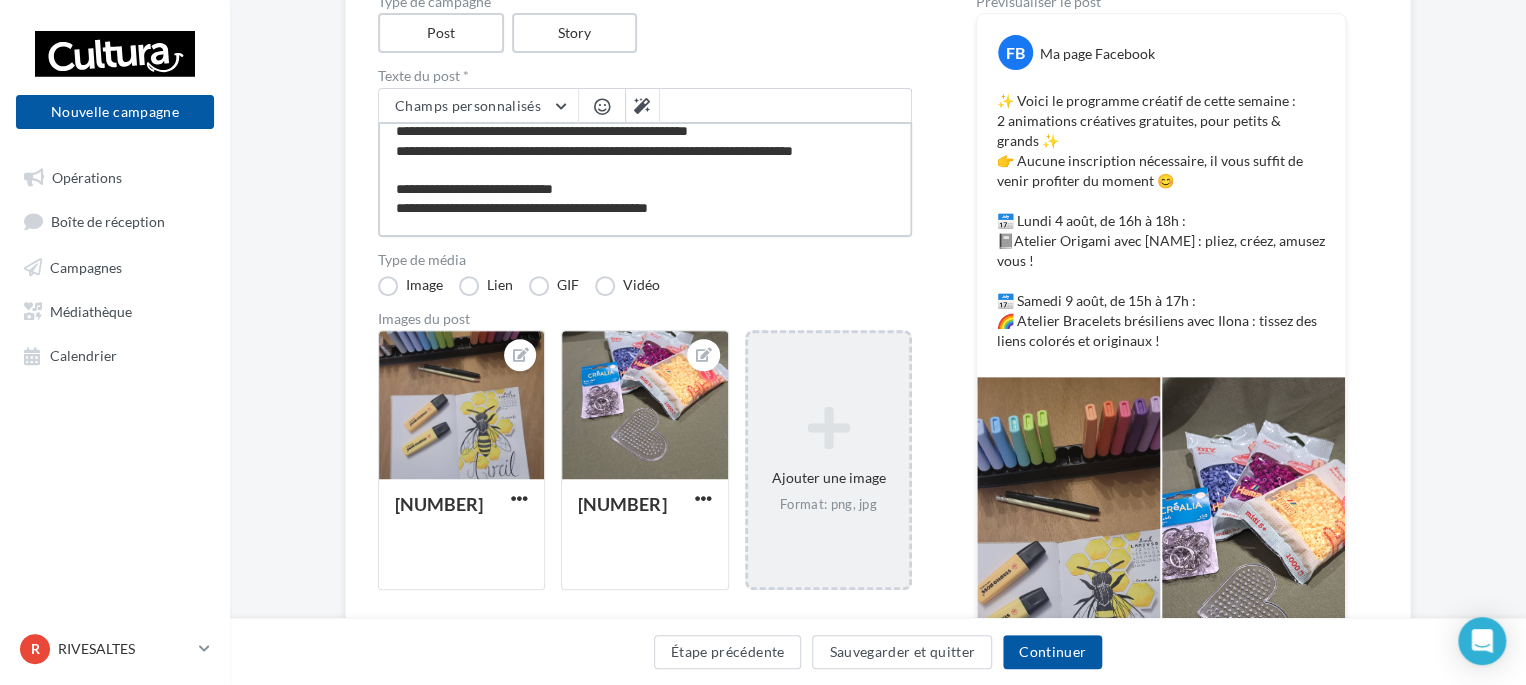 type on "**********" 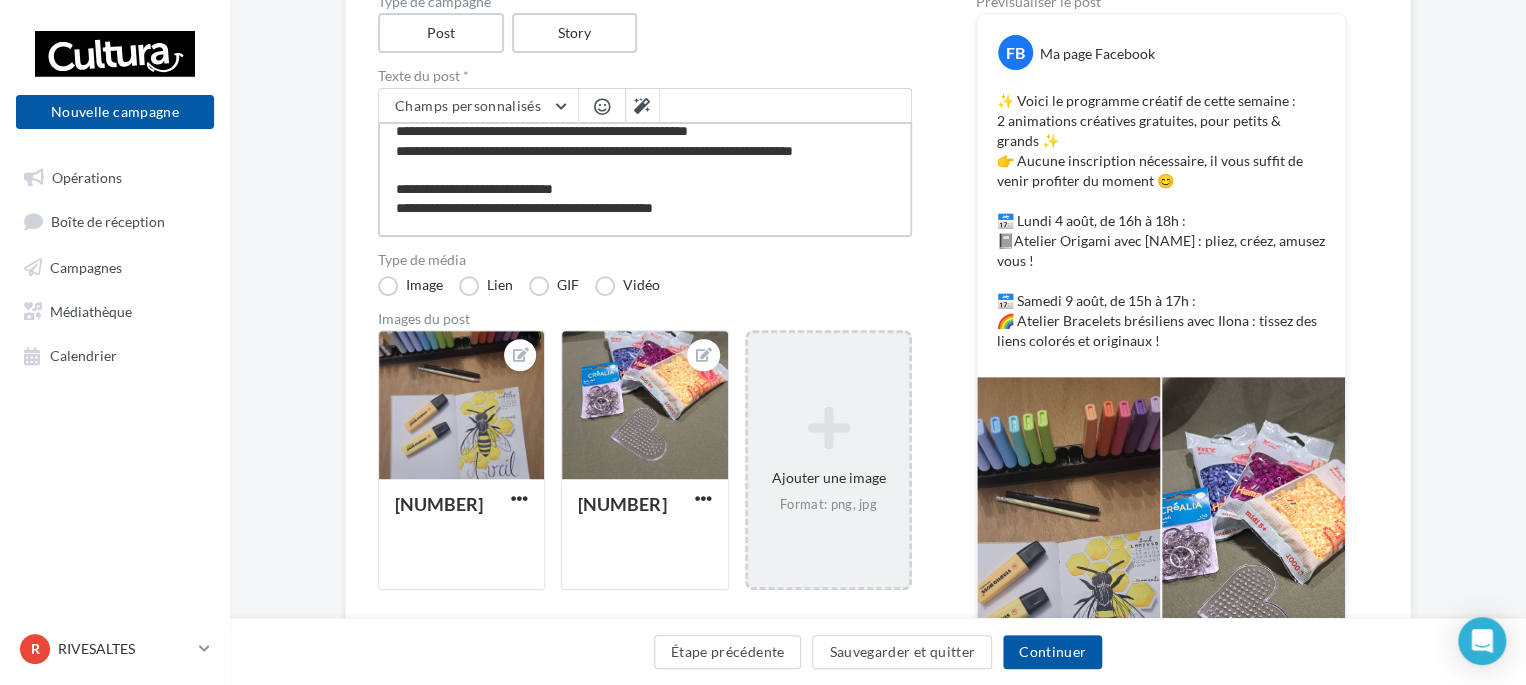 type on "**********" 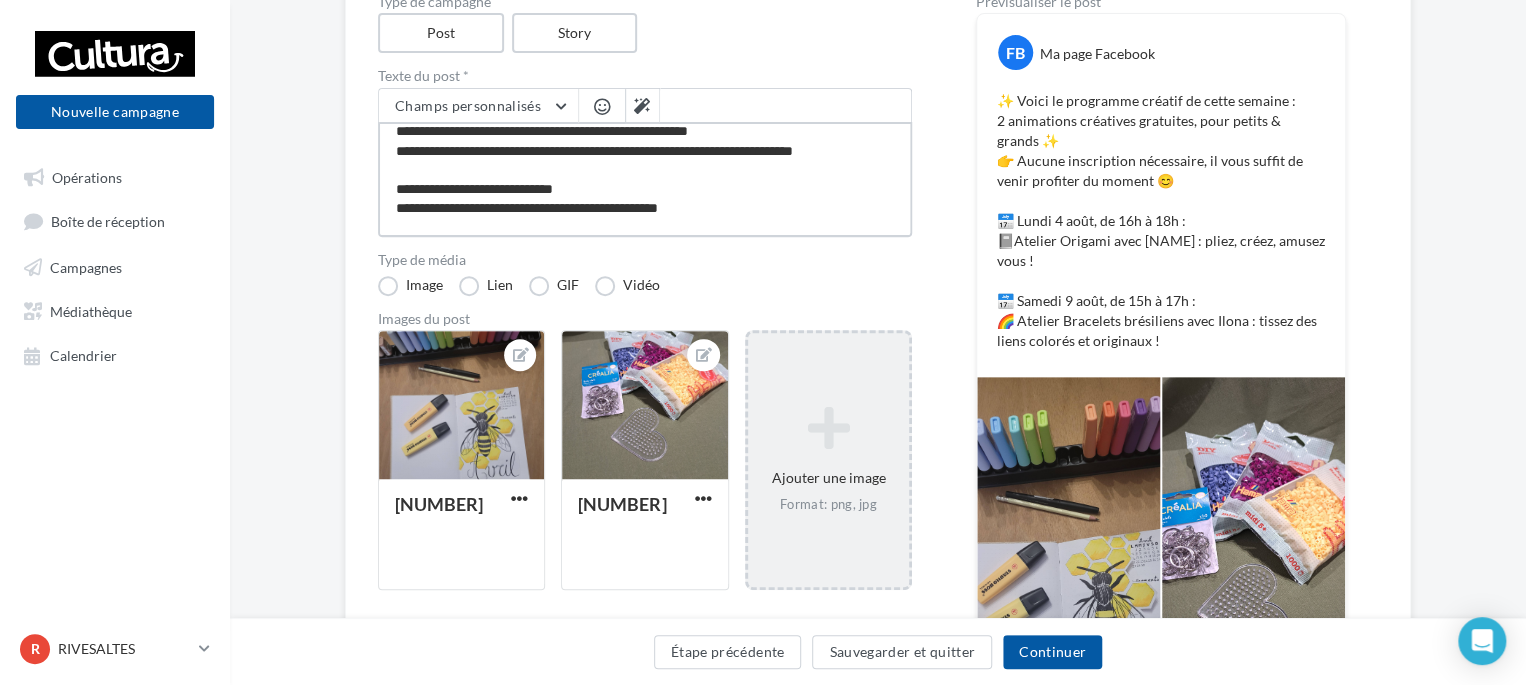 type on "**********" 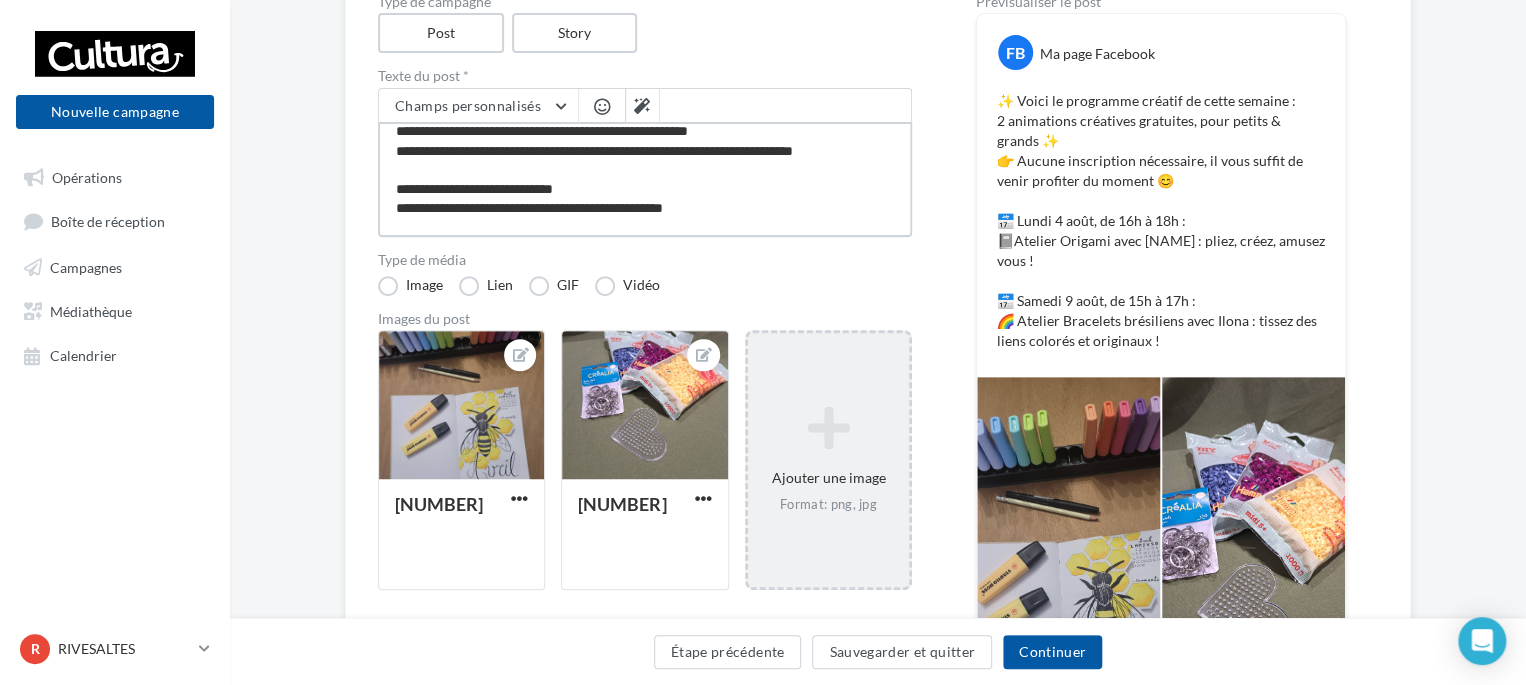type on "**********" 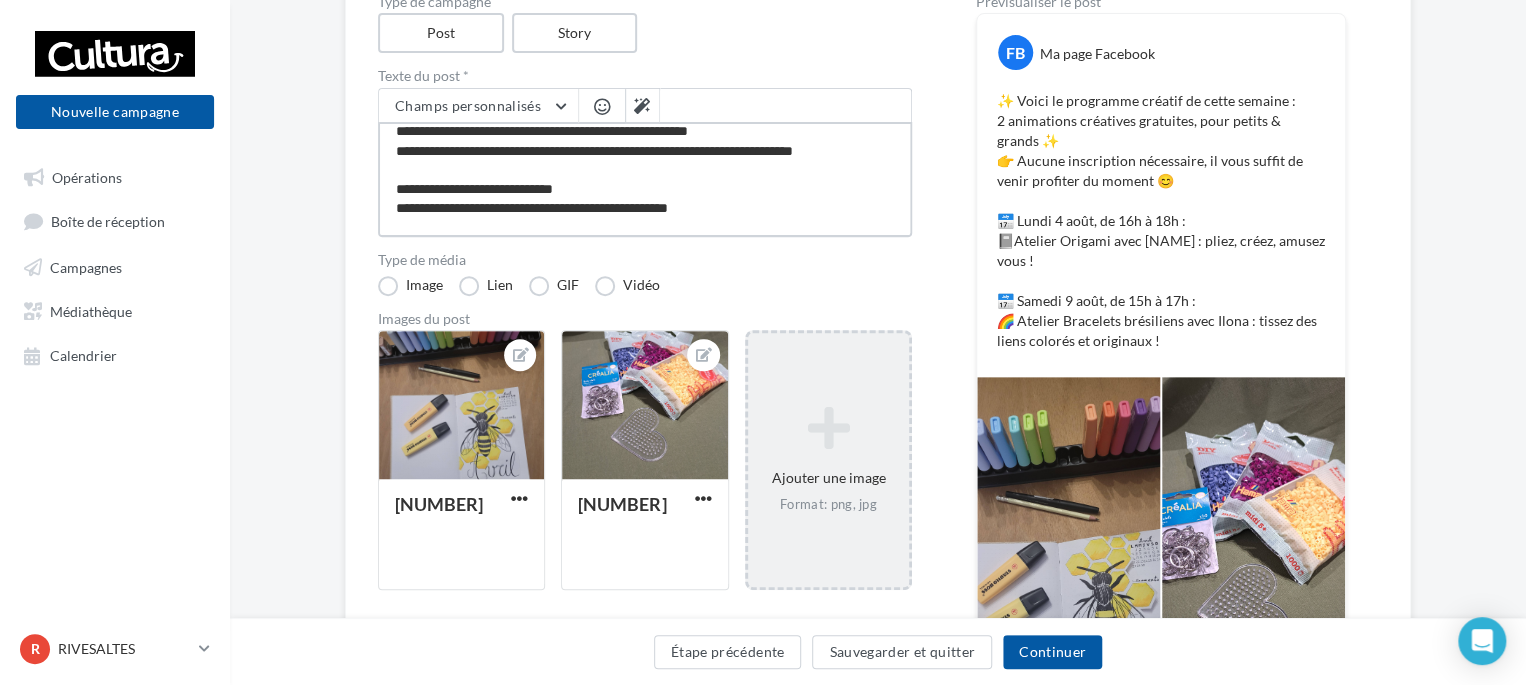 type on "**********" 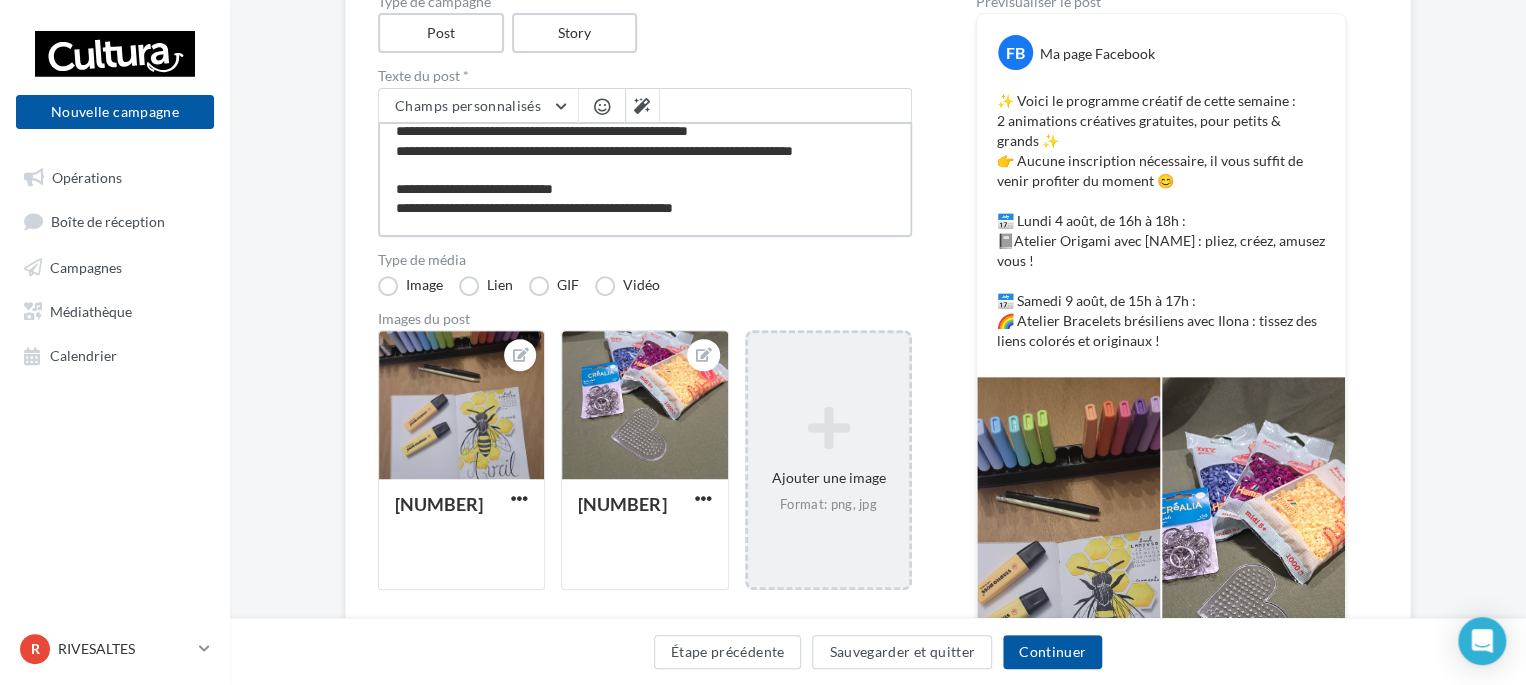 type on "**********" 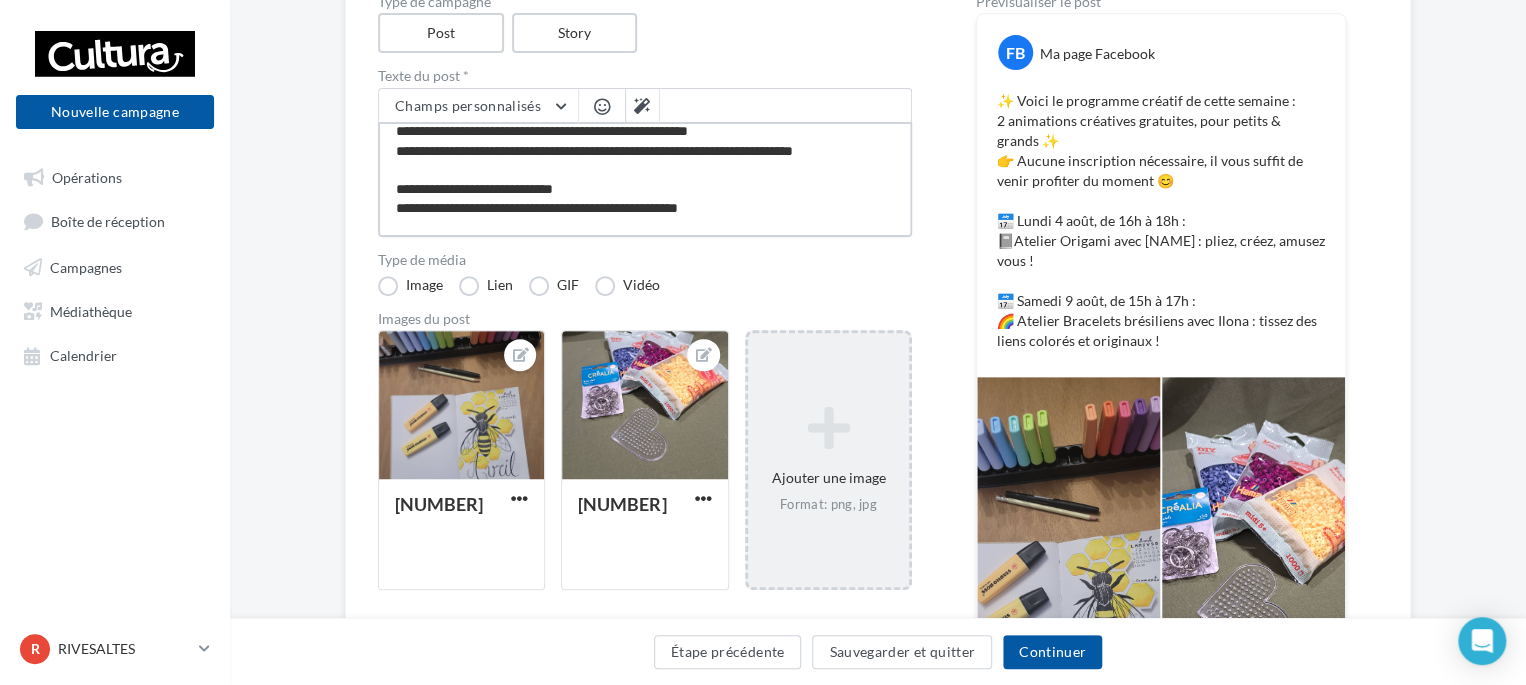 type on "**********" 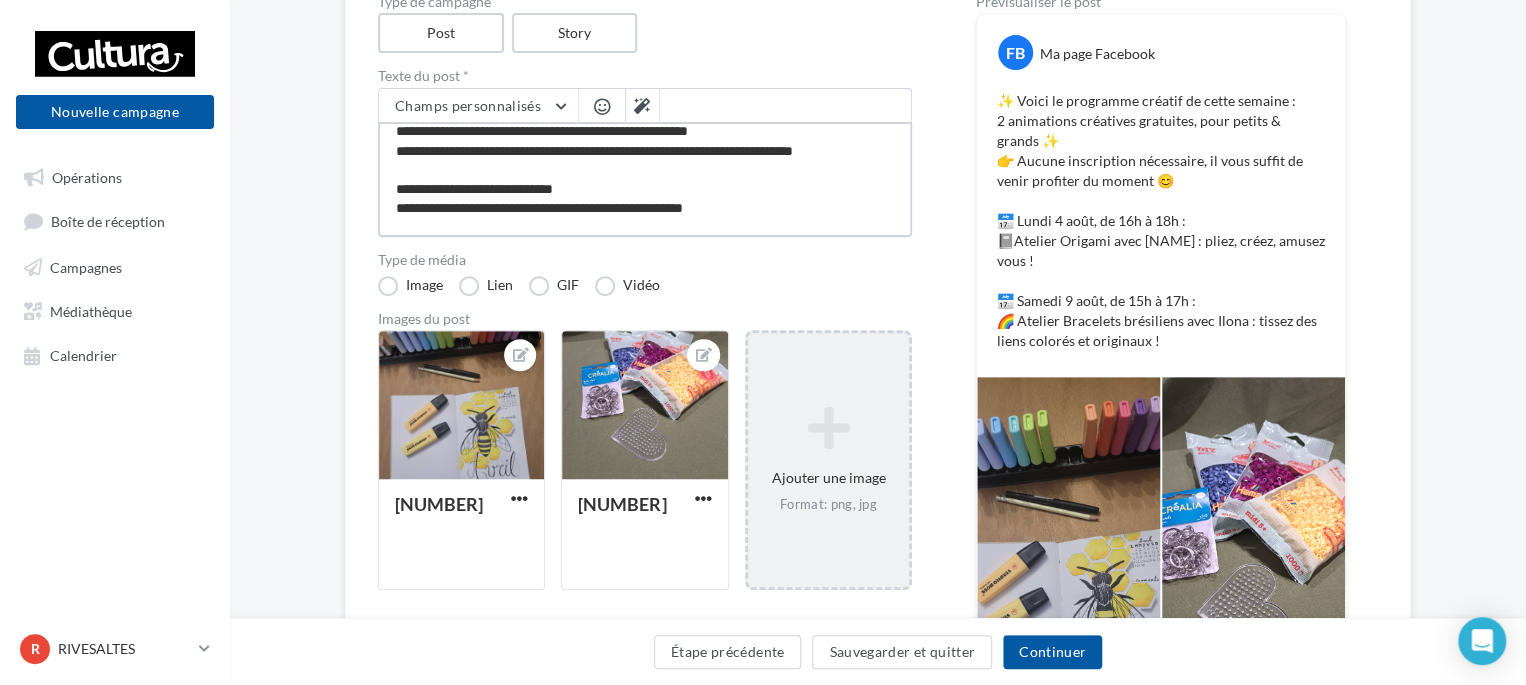 type on "**********" 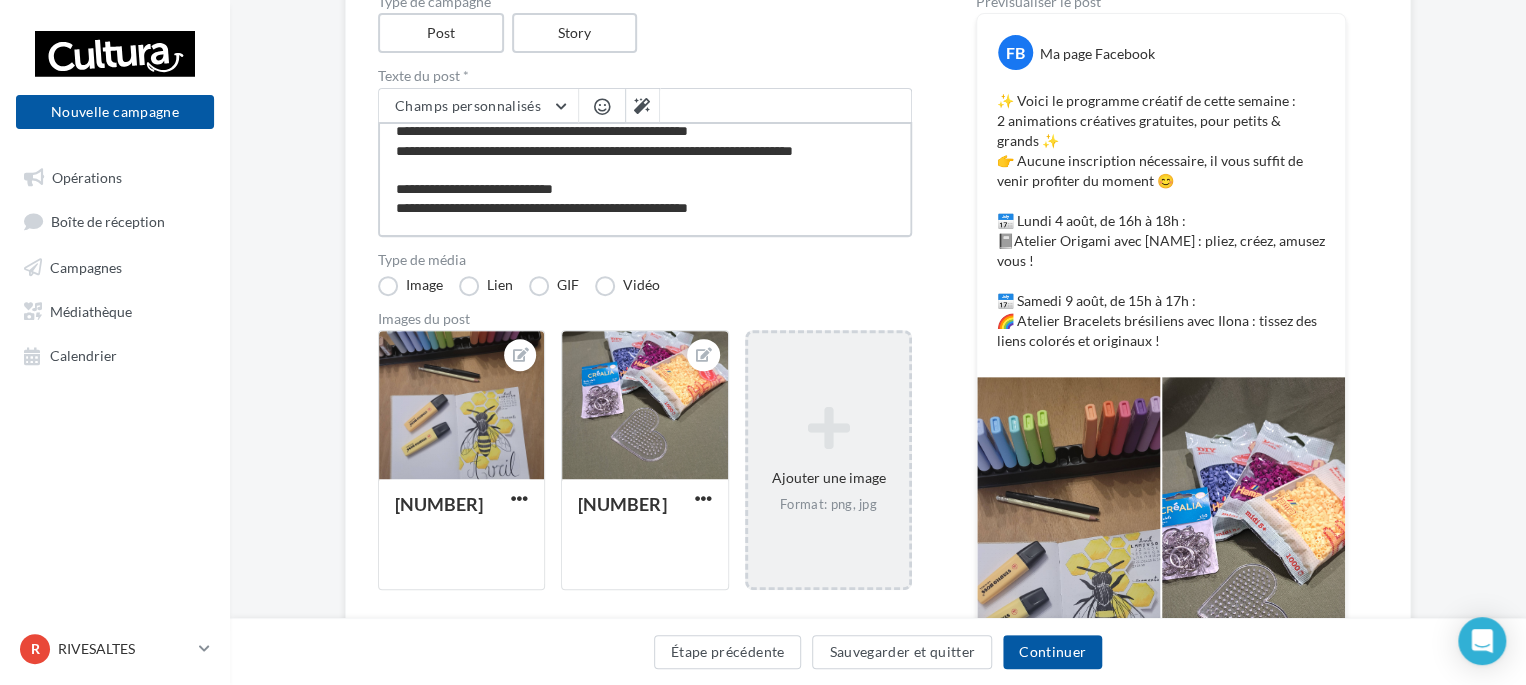 type on "**********" 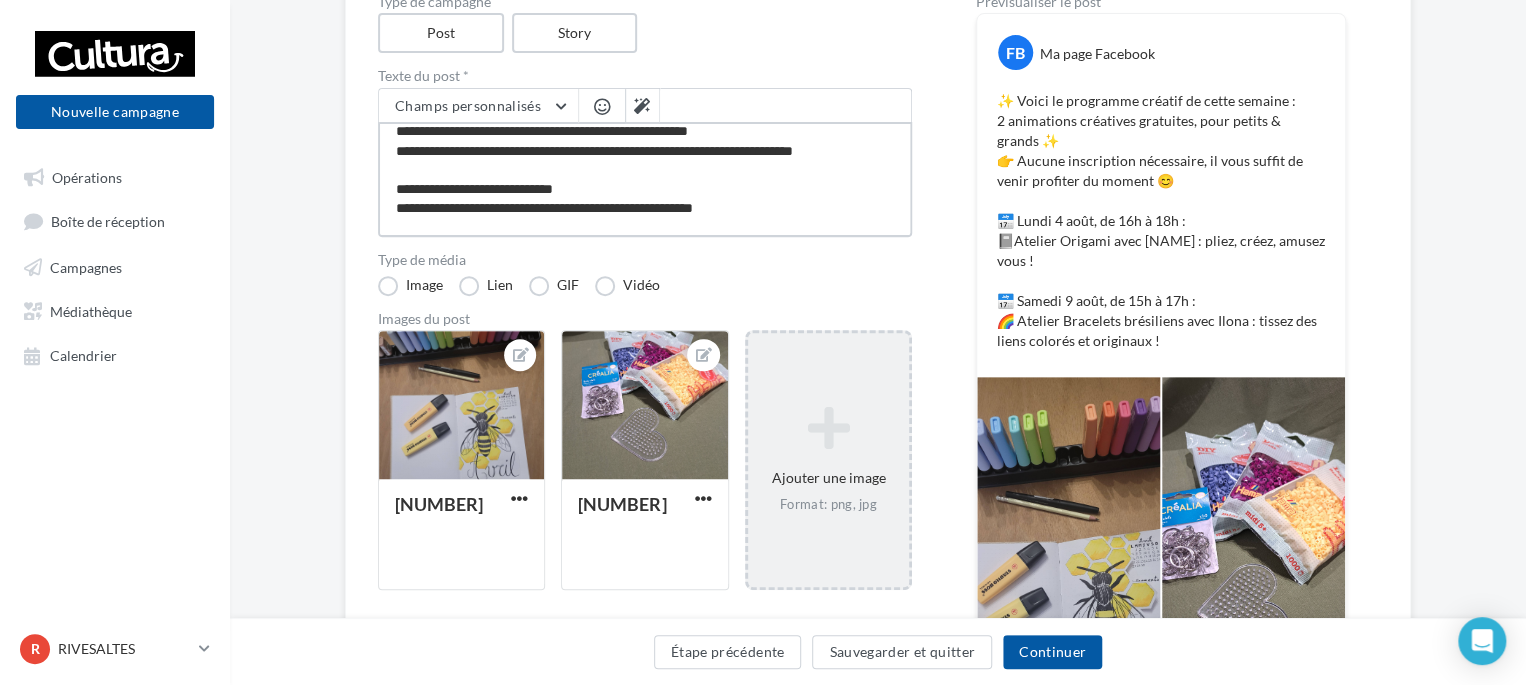 type on "**********" 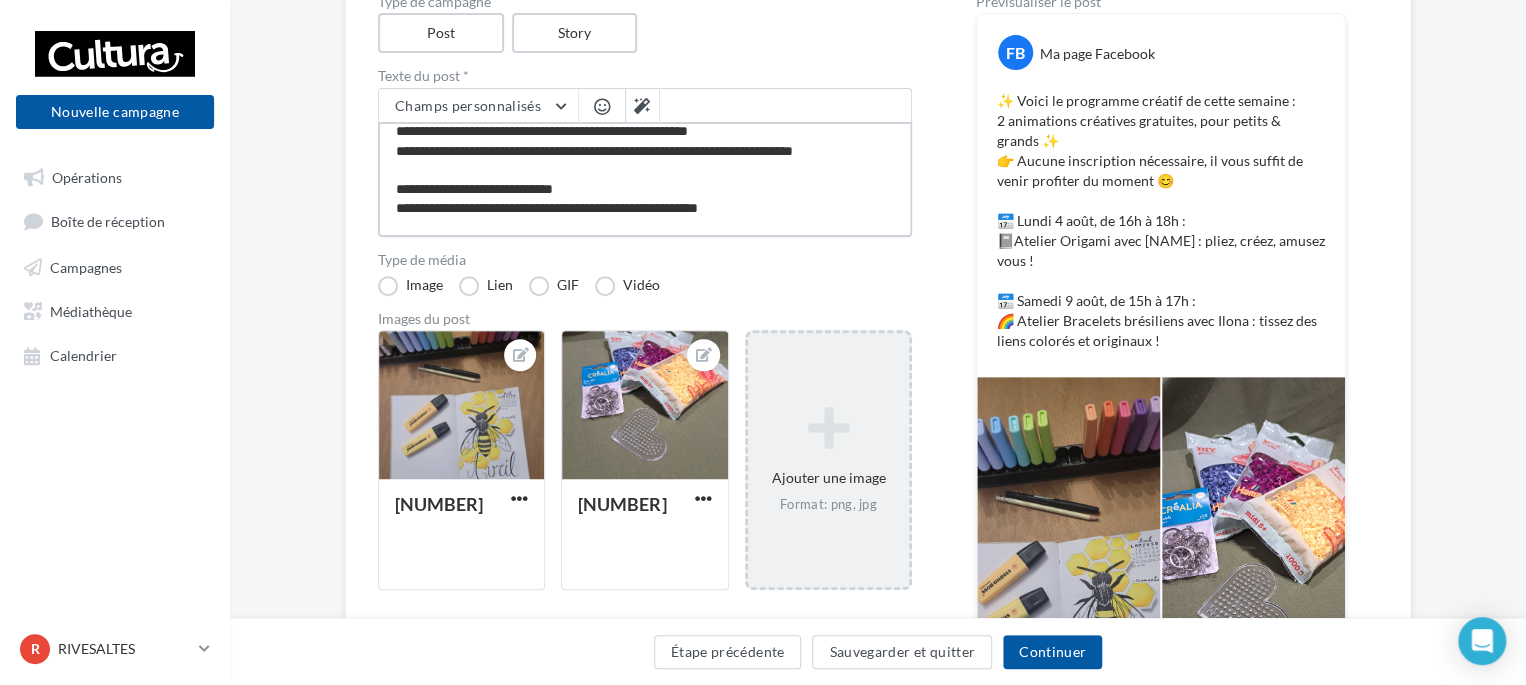 type on "**********" 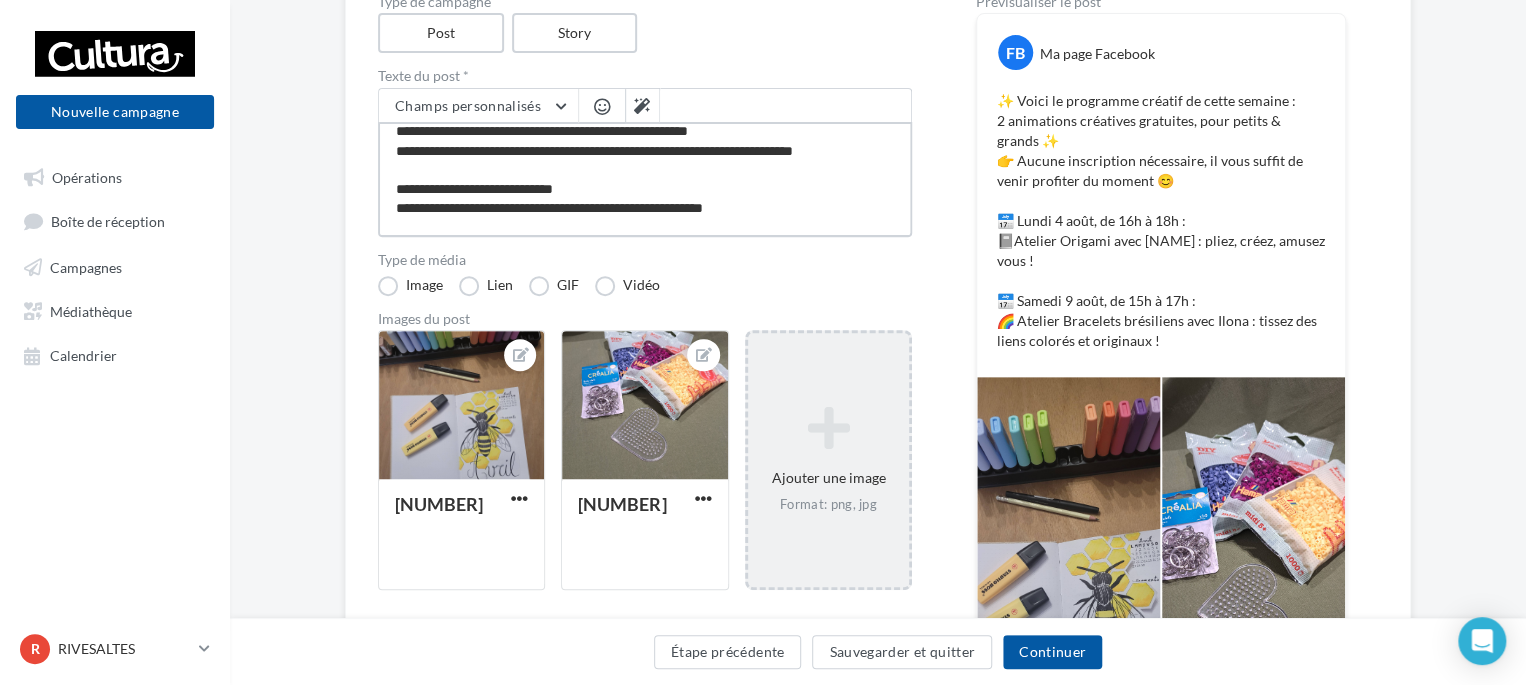 type on "**********" 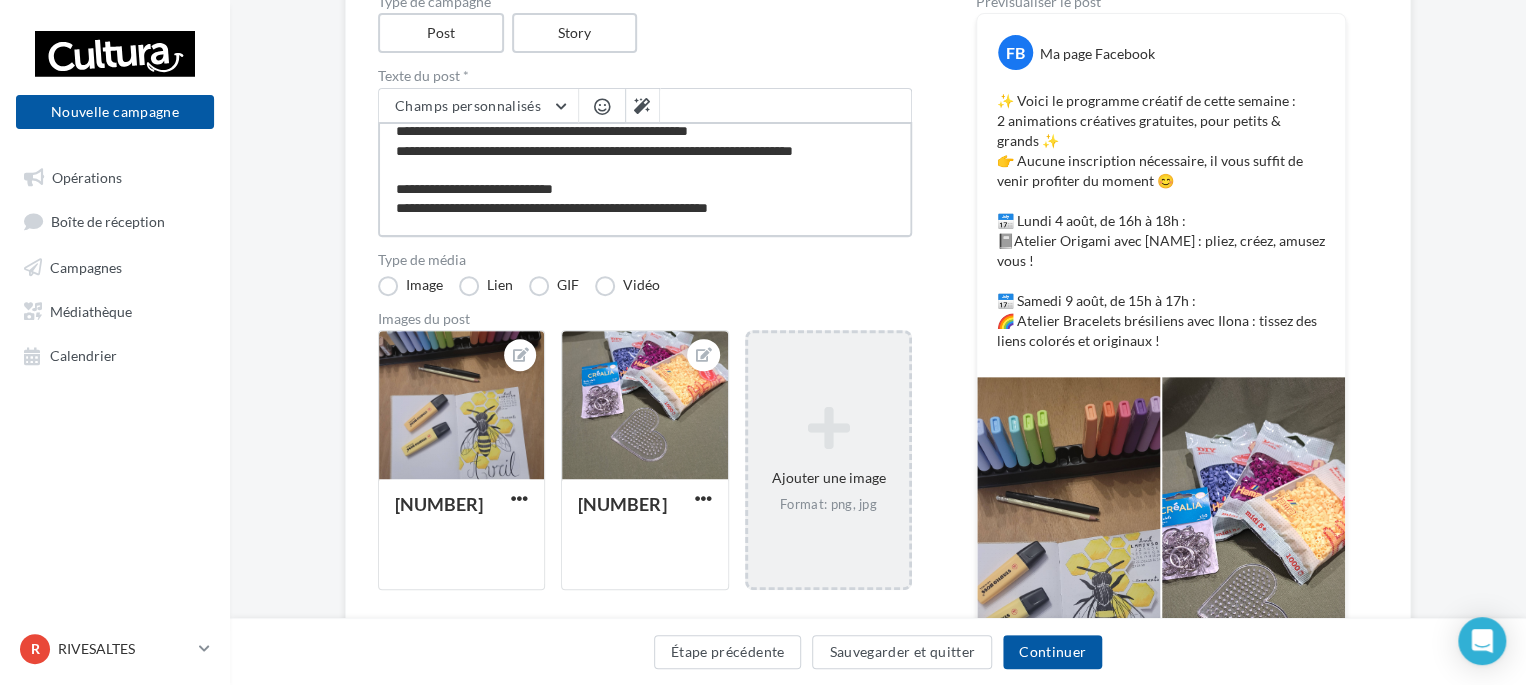 type on "**********" 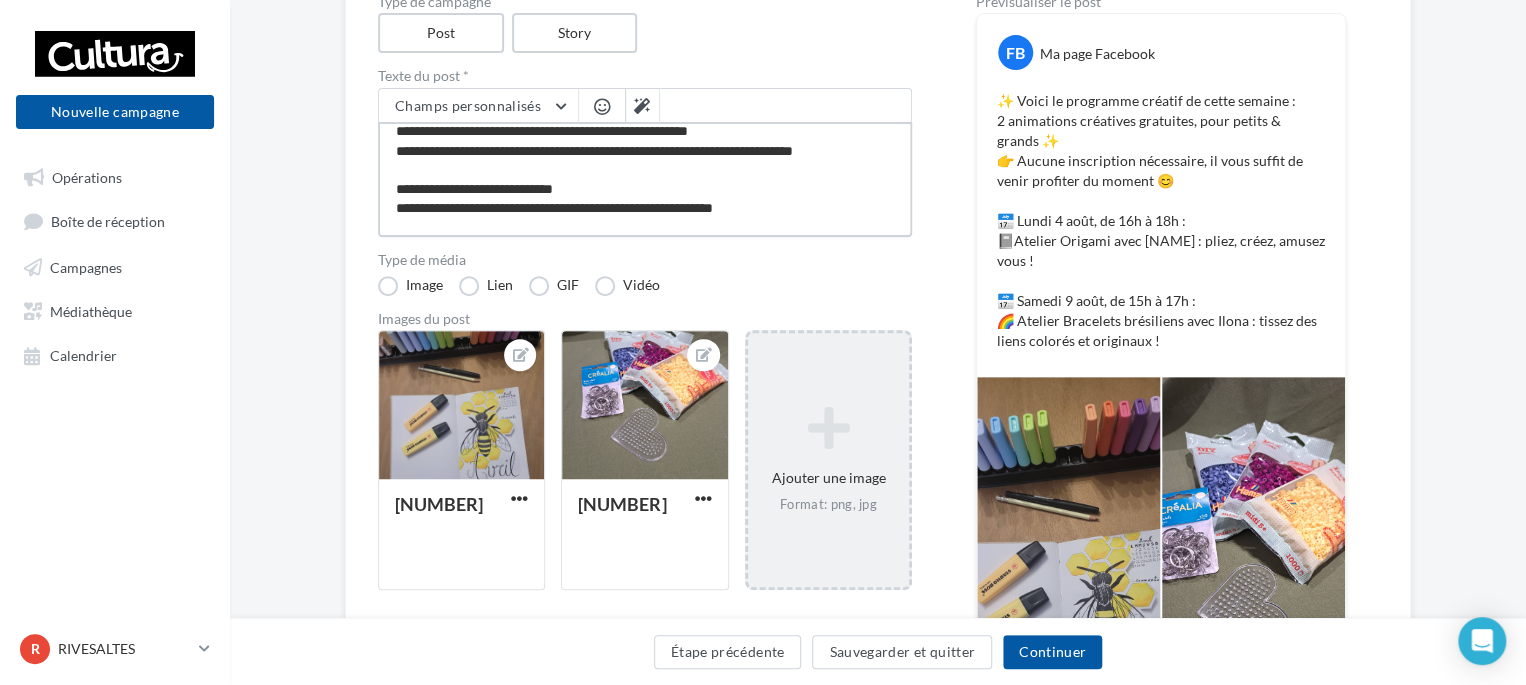 type on "**********" 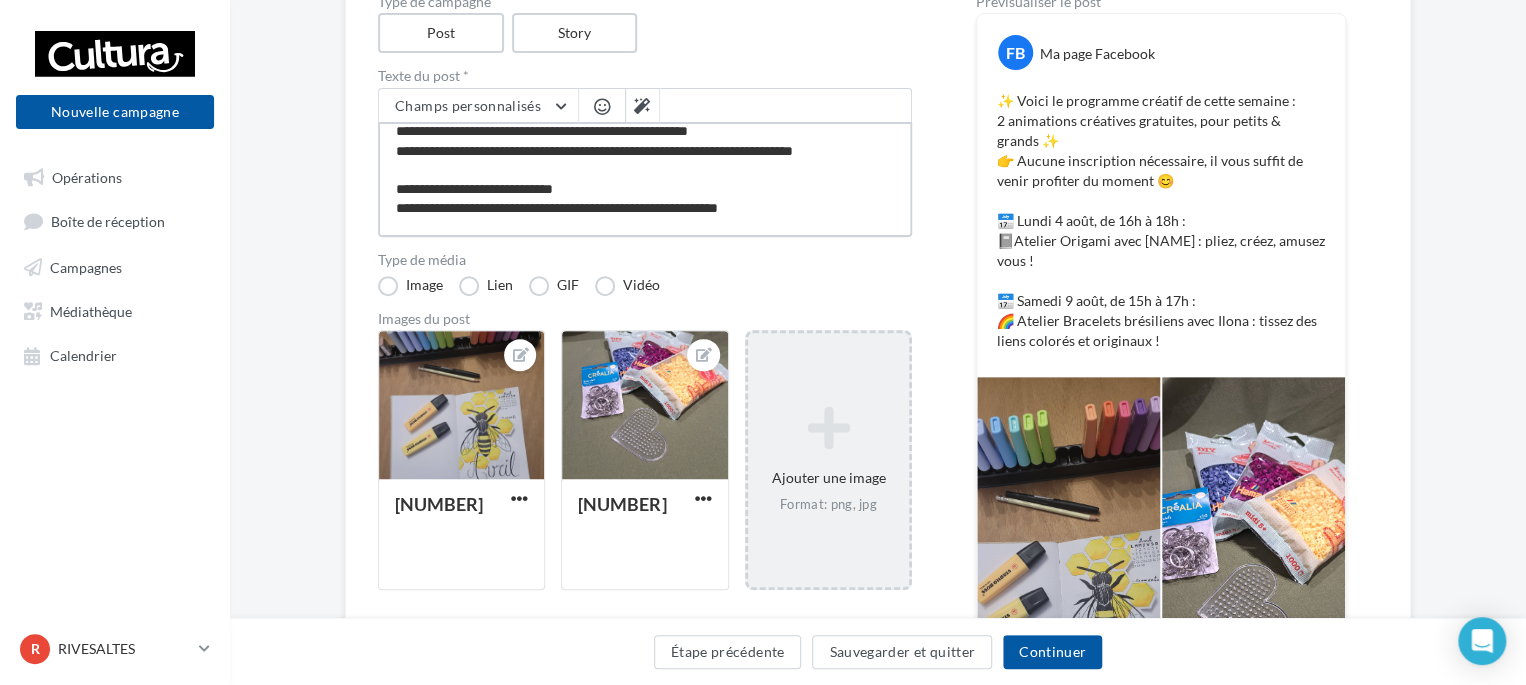 type on "**********" 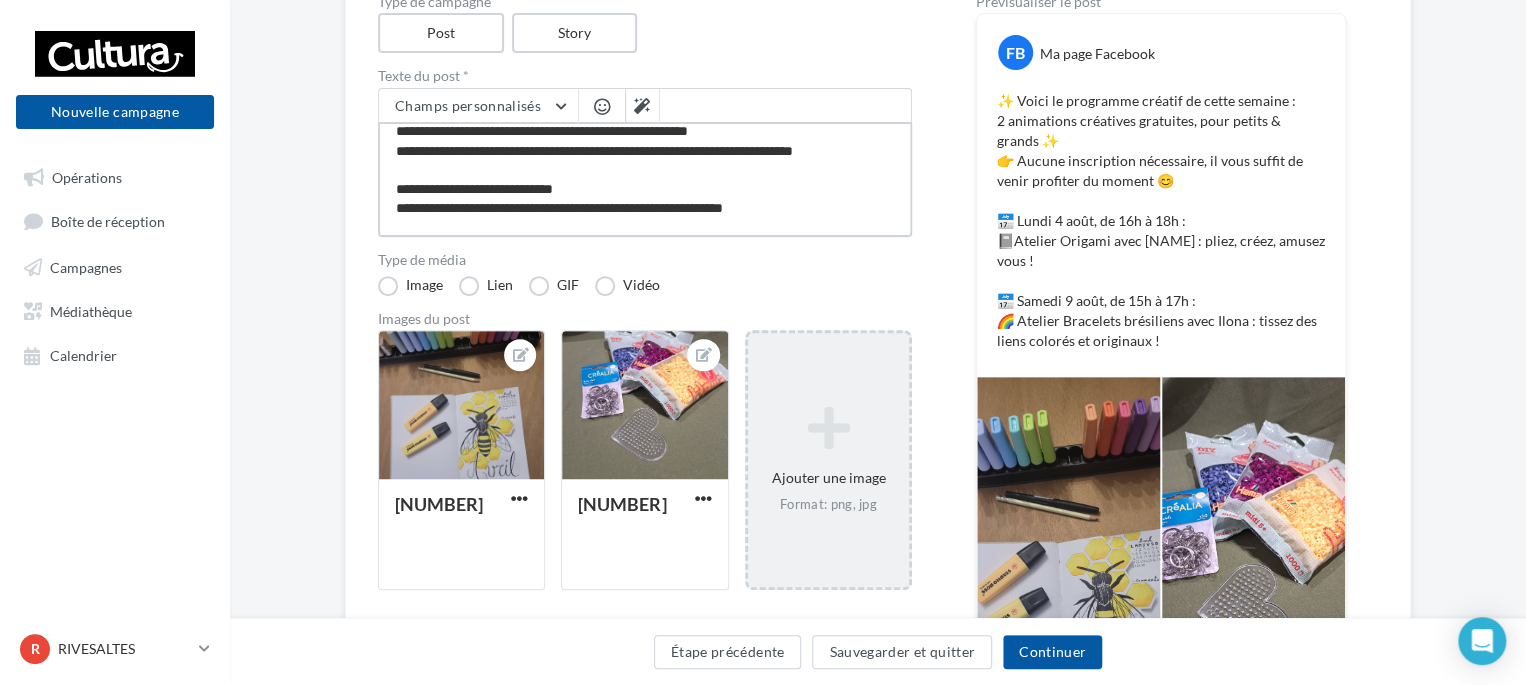 click on "**********" at bounding box center (645, 179) 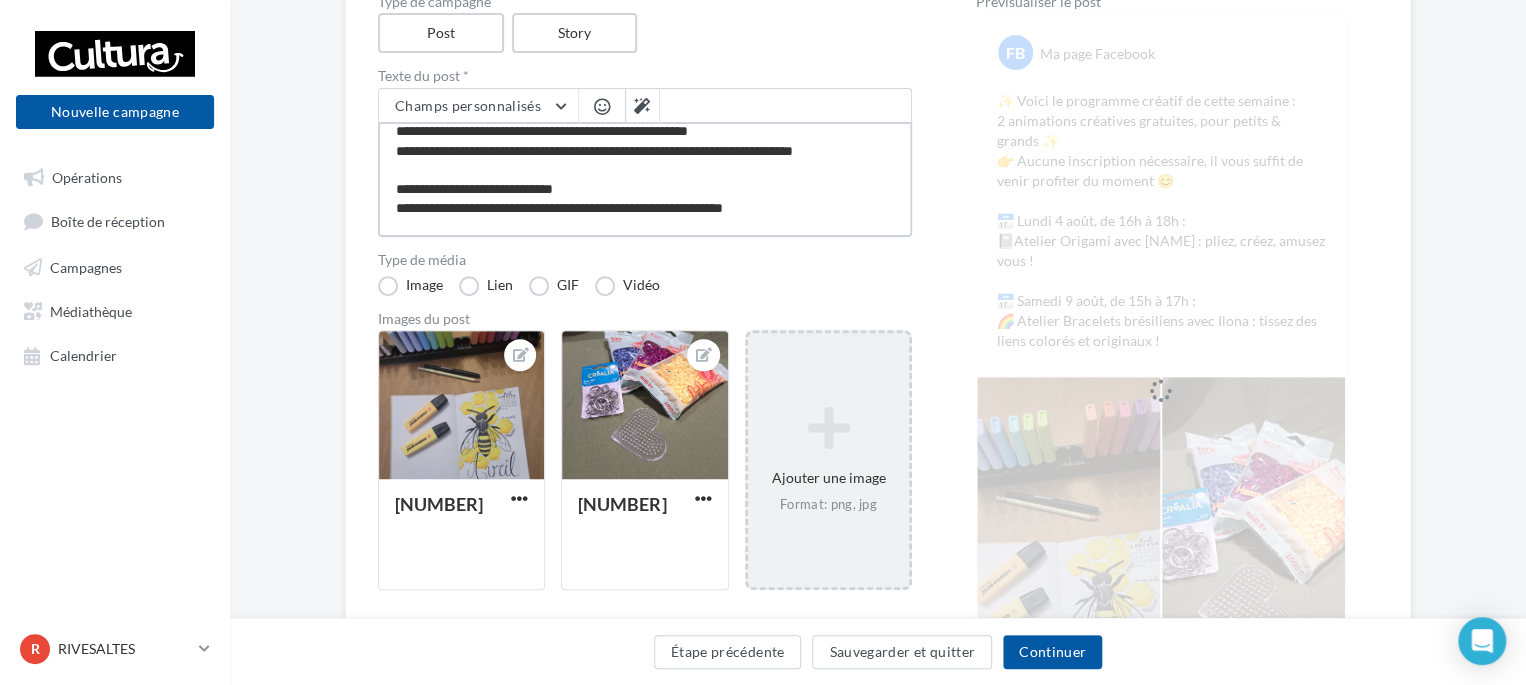 type on "**********" 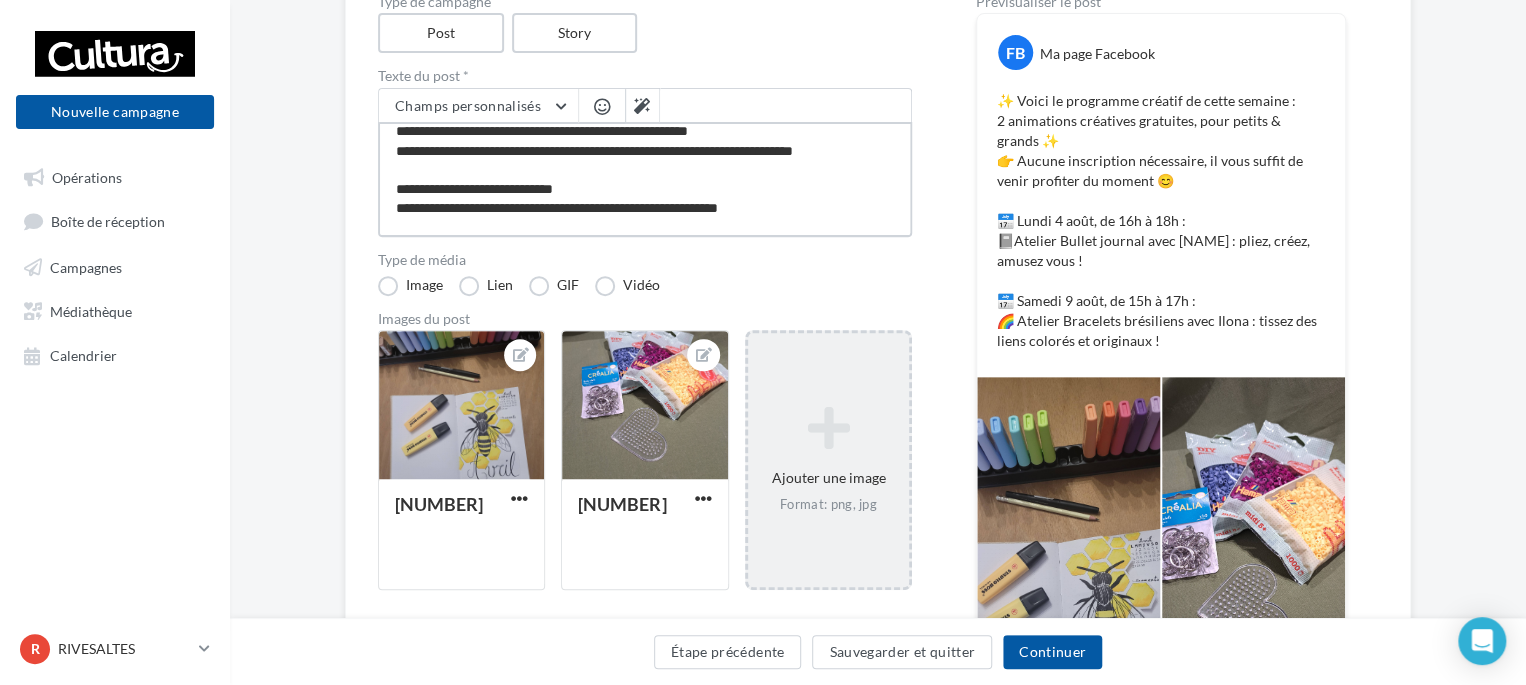 type on "**********" 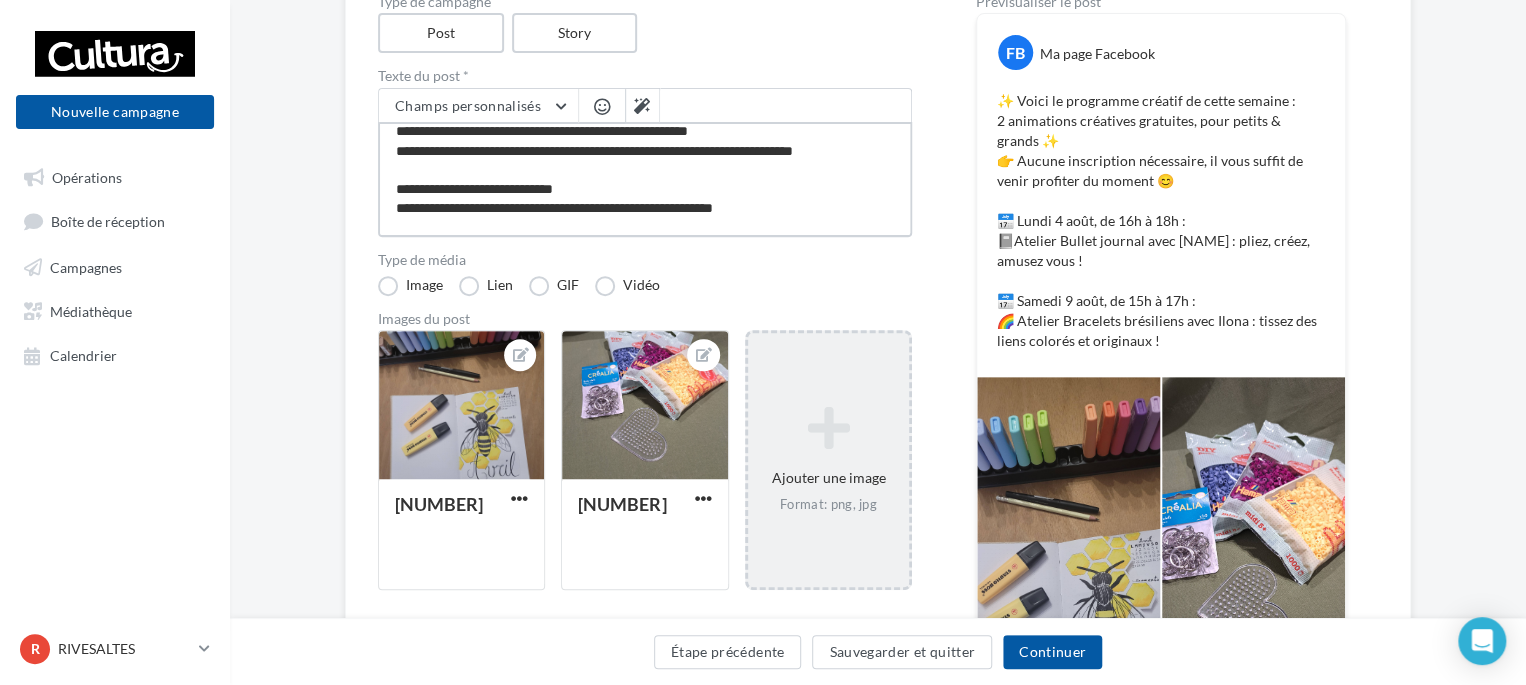 type on "**********" 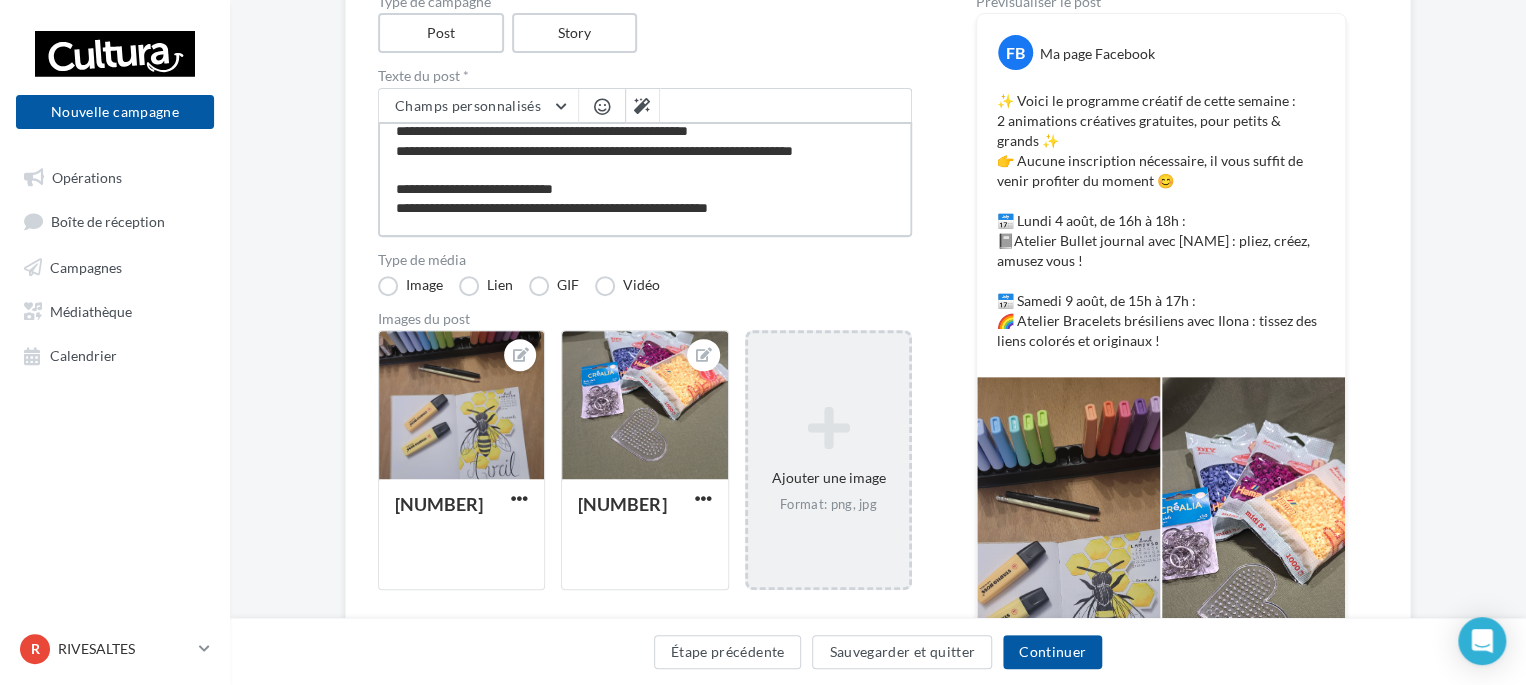 type on "**********" 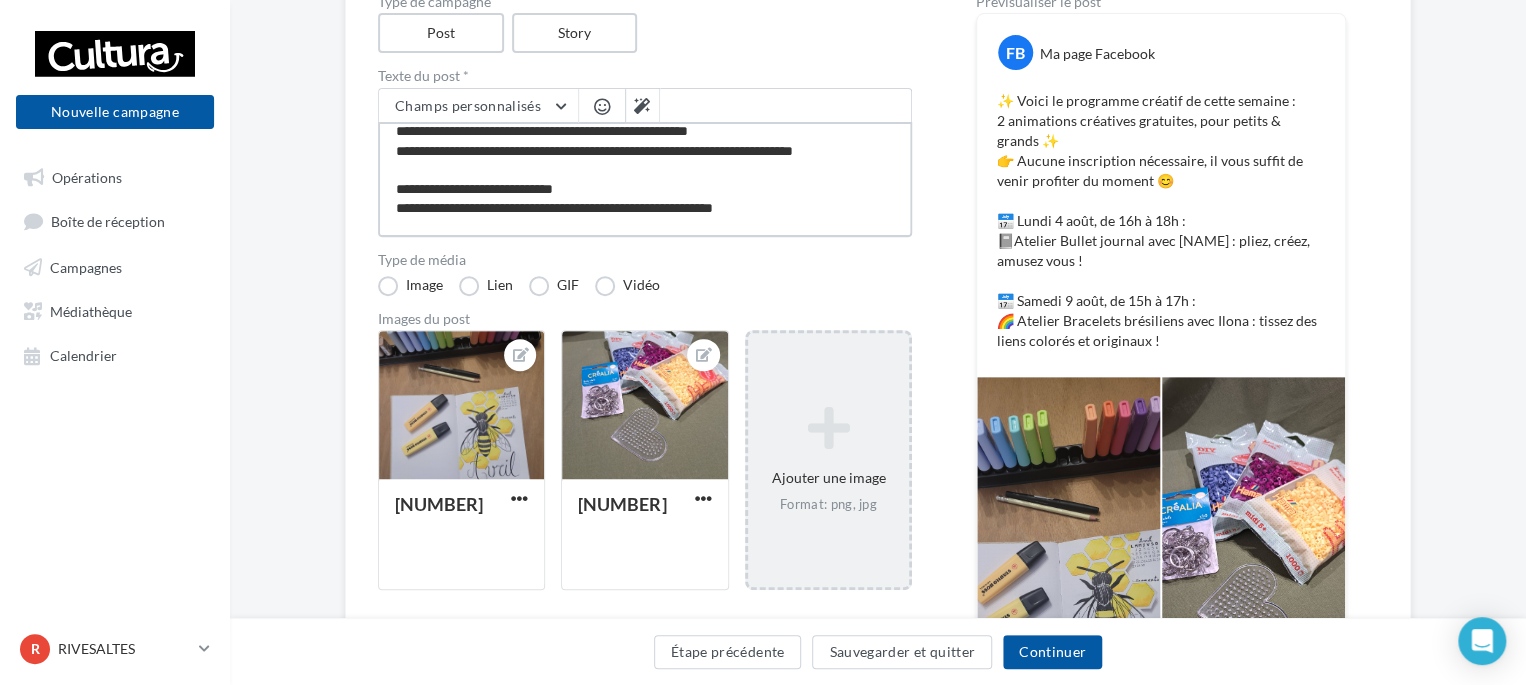 type on "**********" 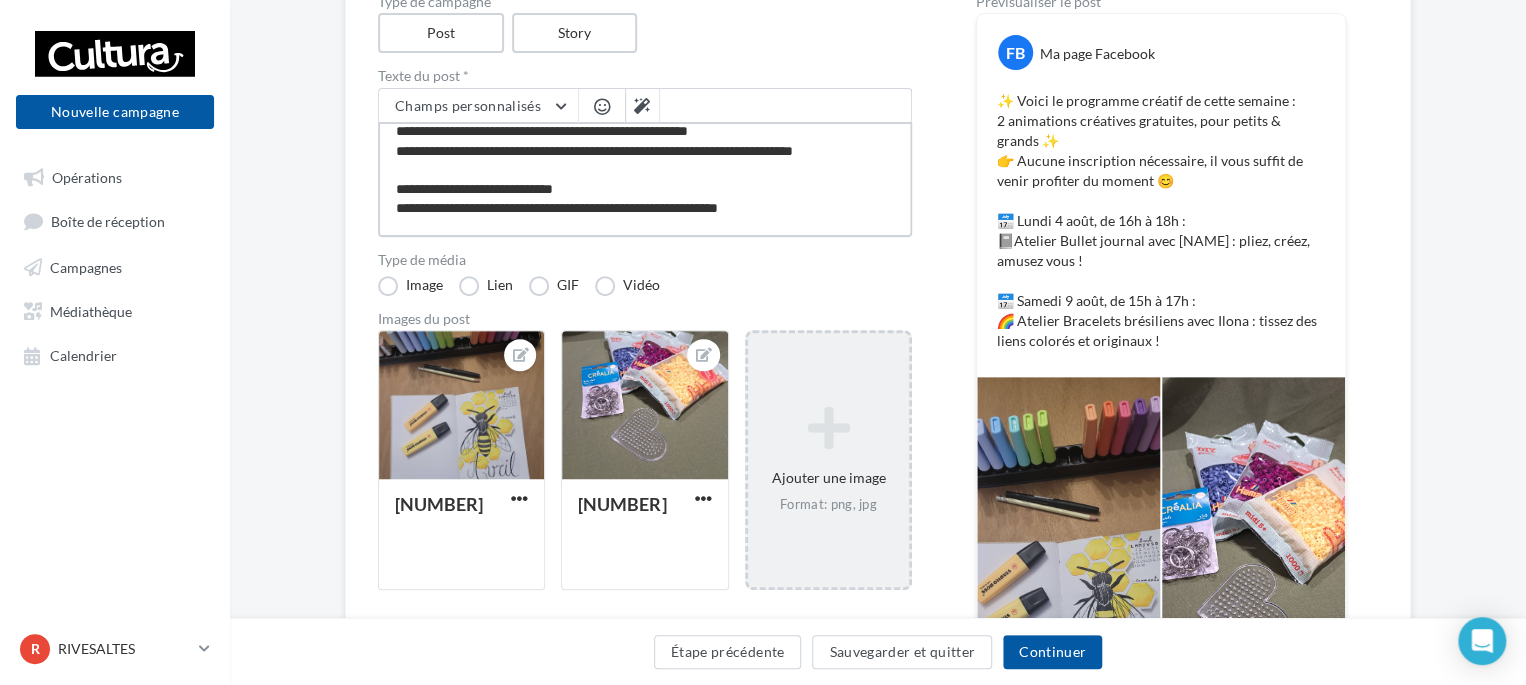 type on "**********" 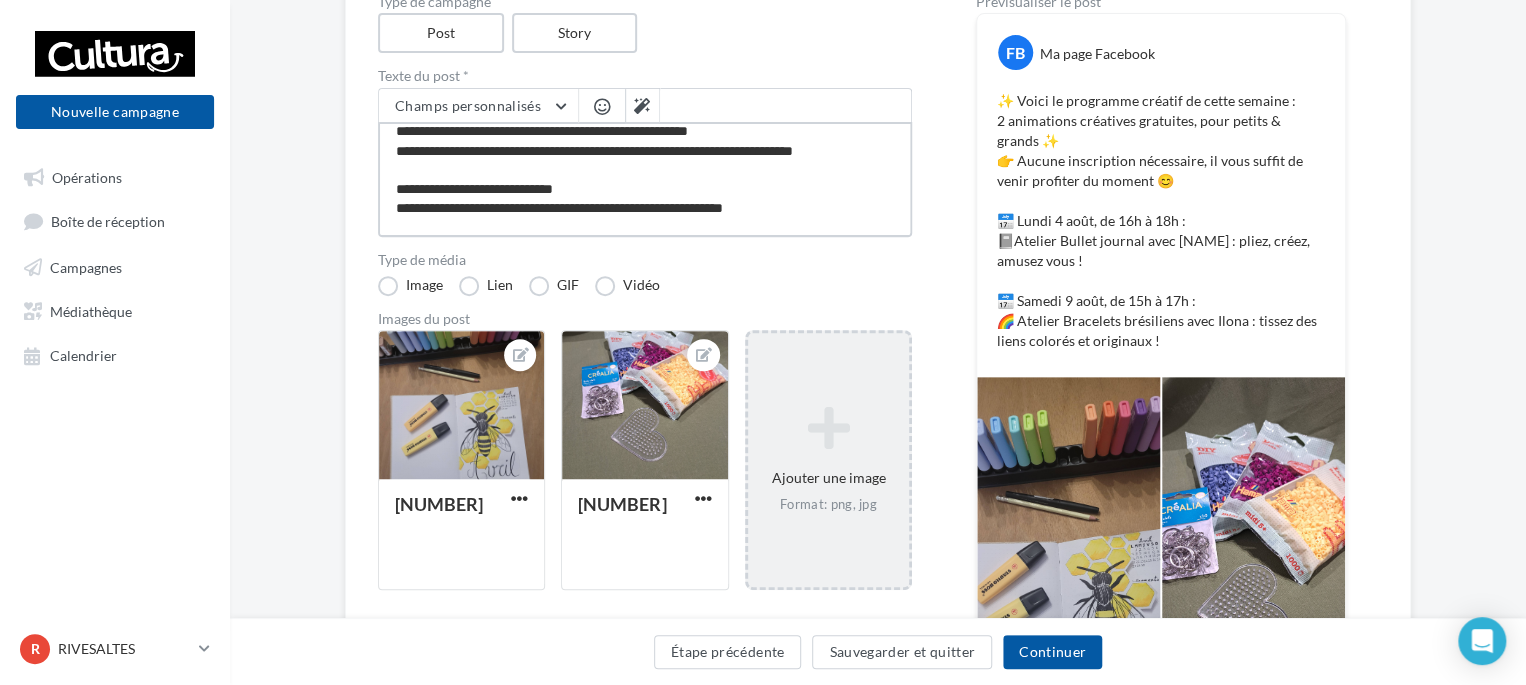type on "**********" 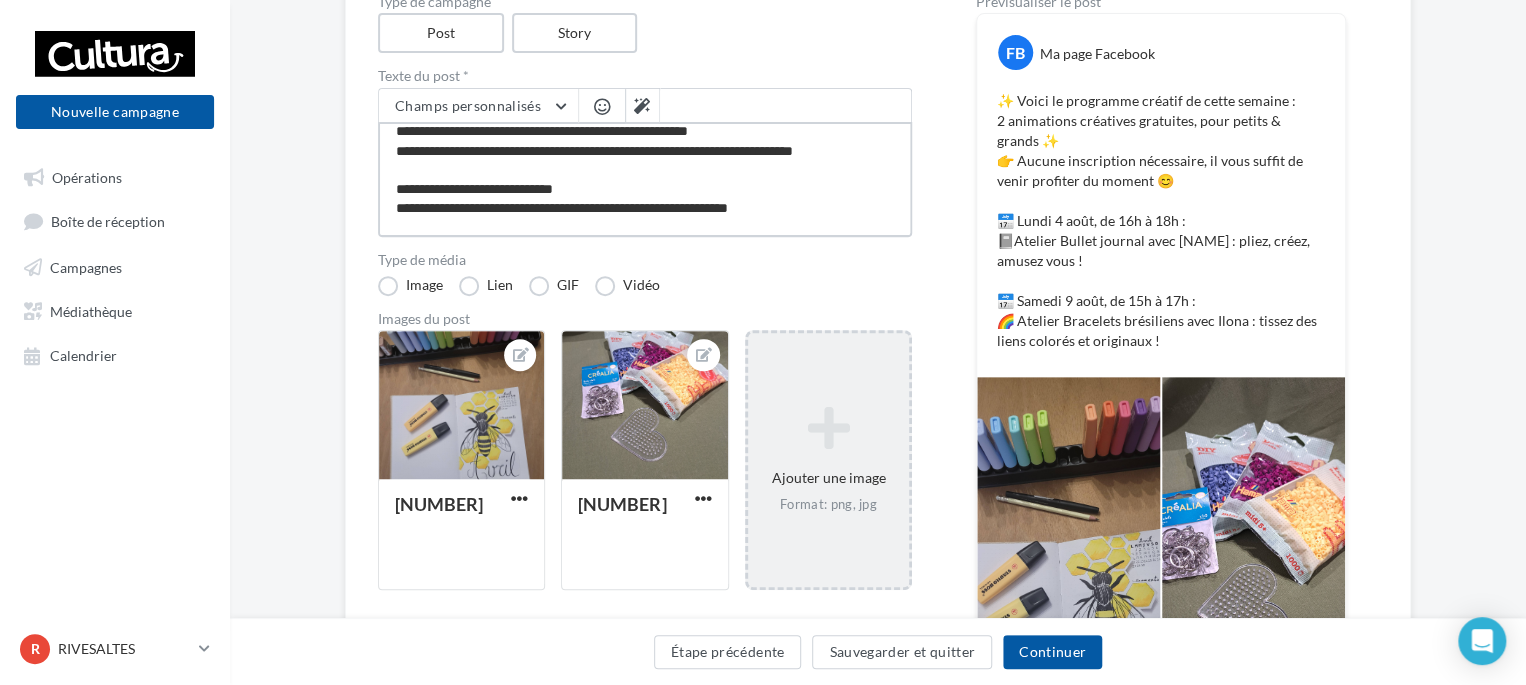 type on "**********" 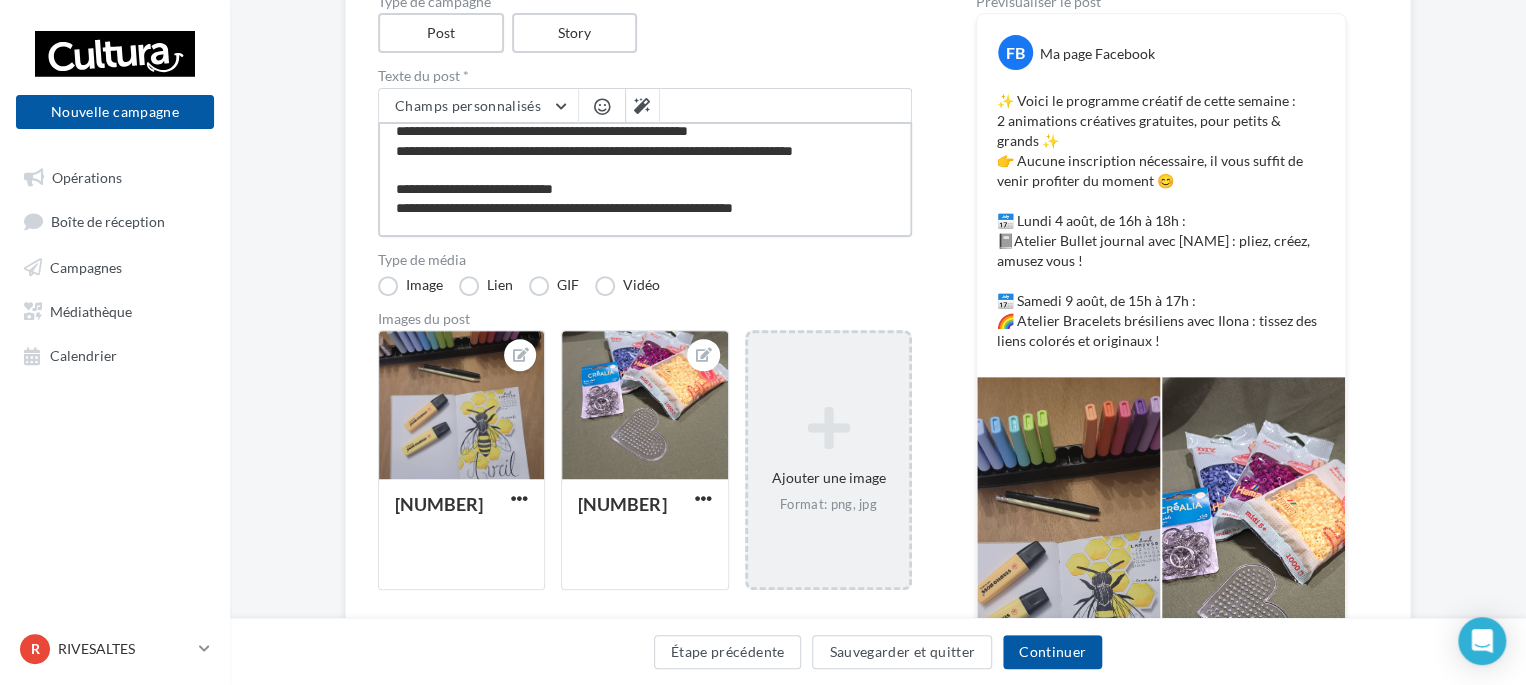 click on "**********" at bounding box center [645, 179] 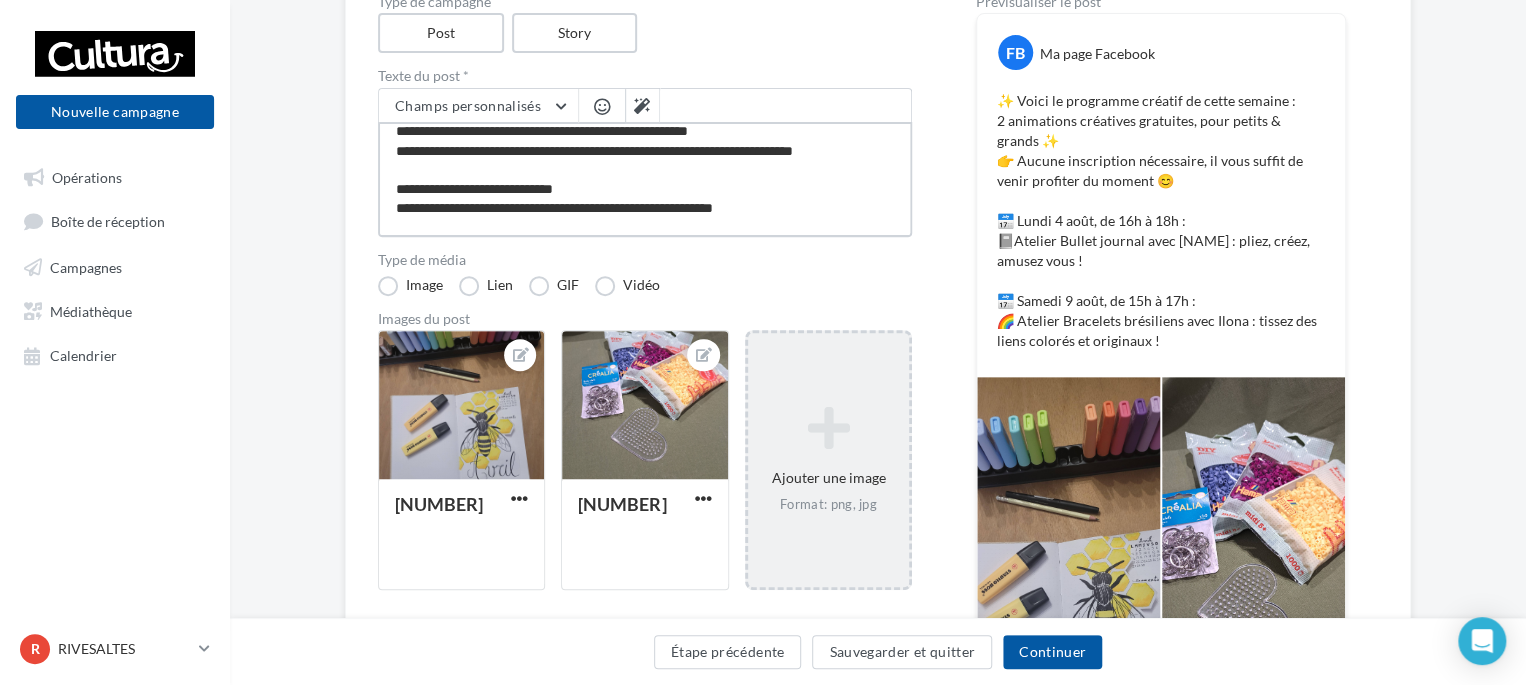 type on "**********" 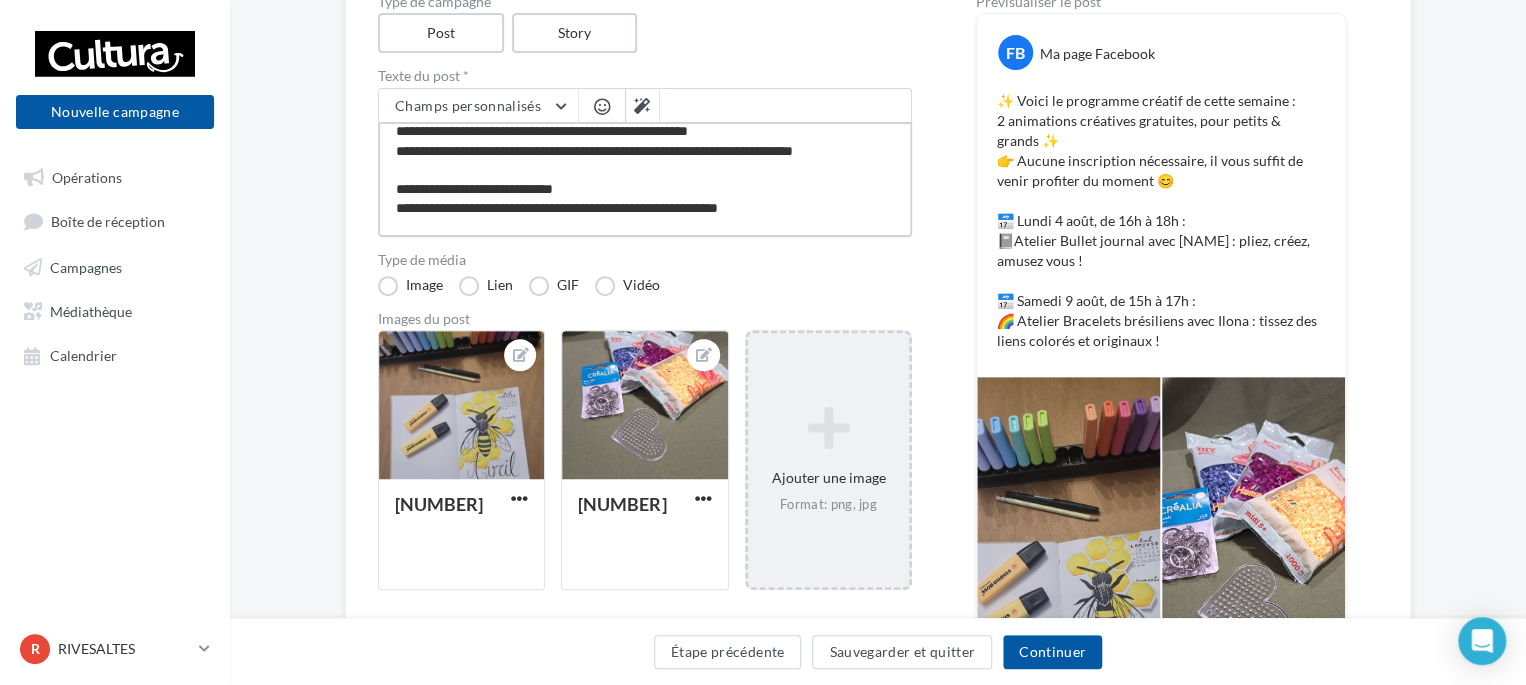 type on "**********" 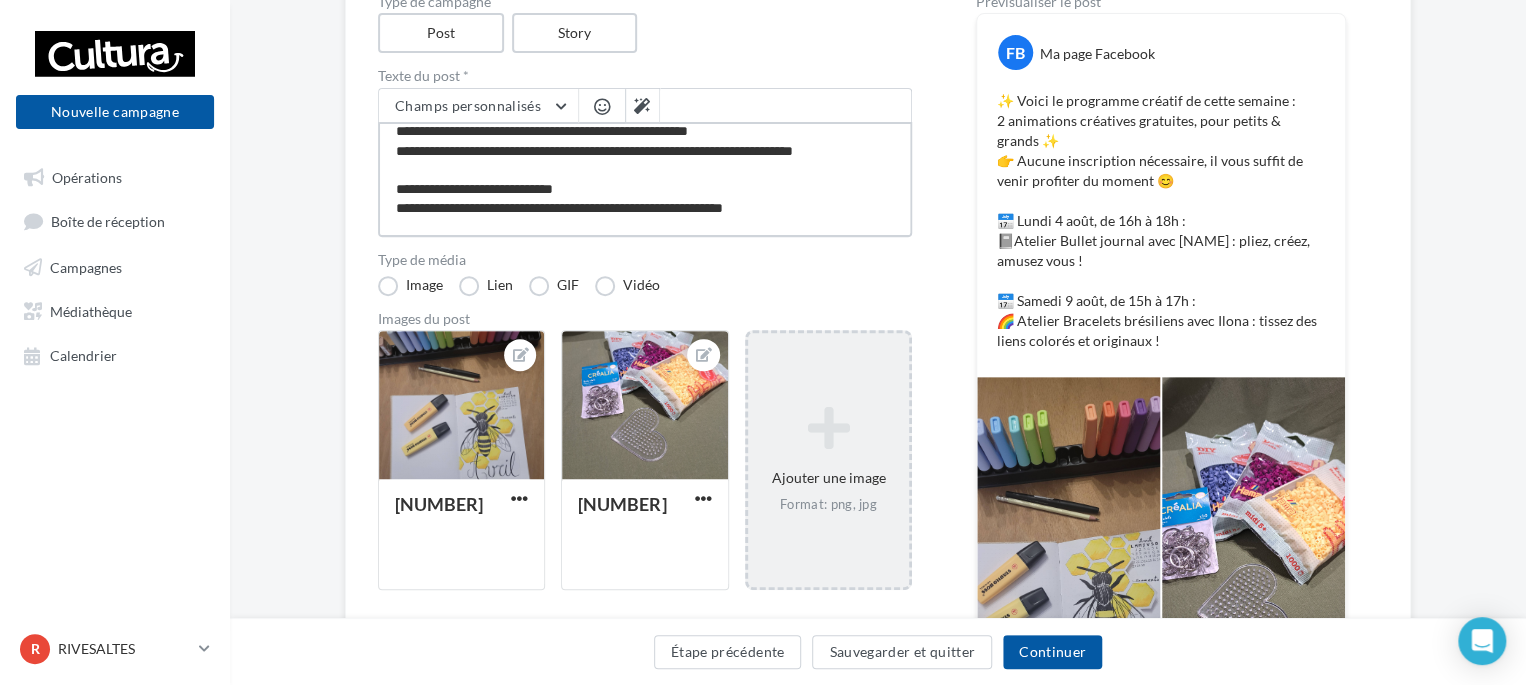type on "**********" 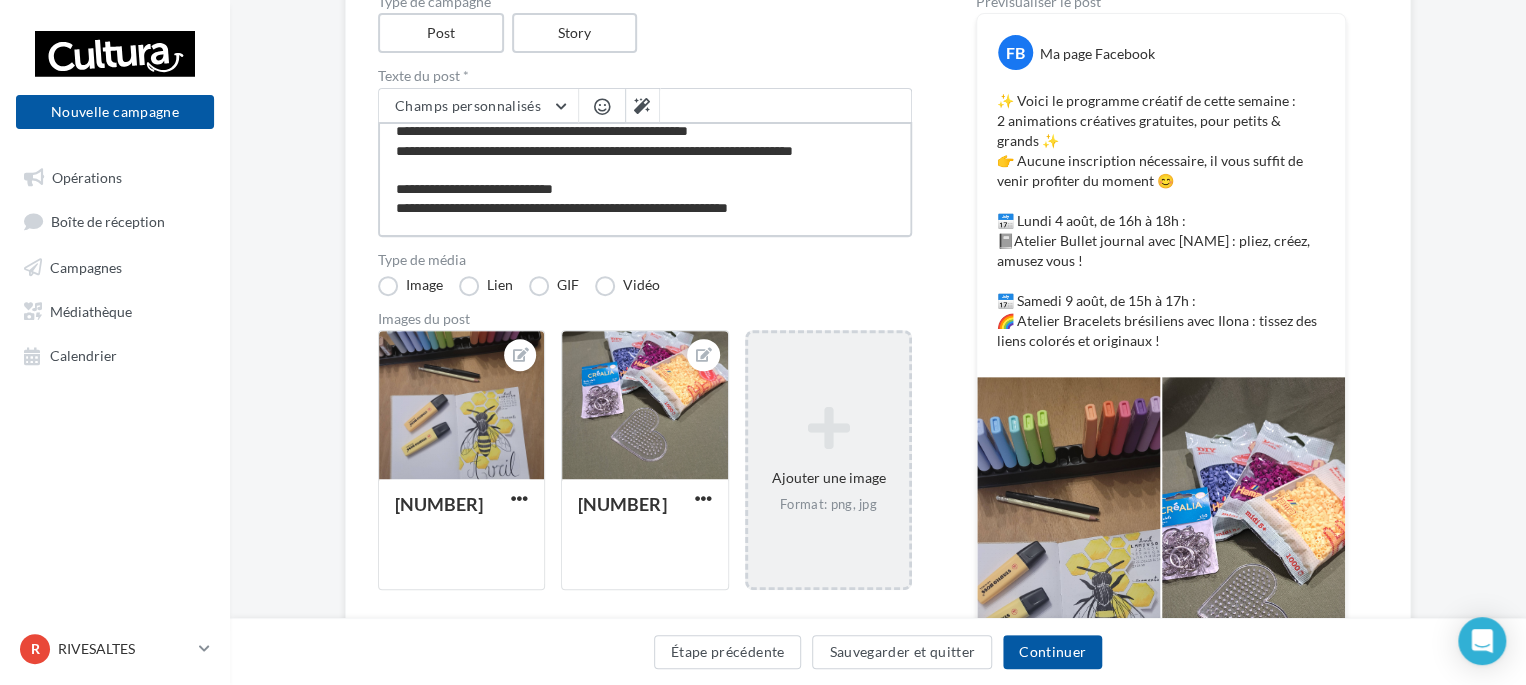 type on "**********" 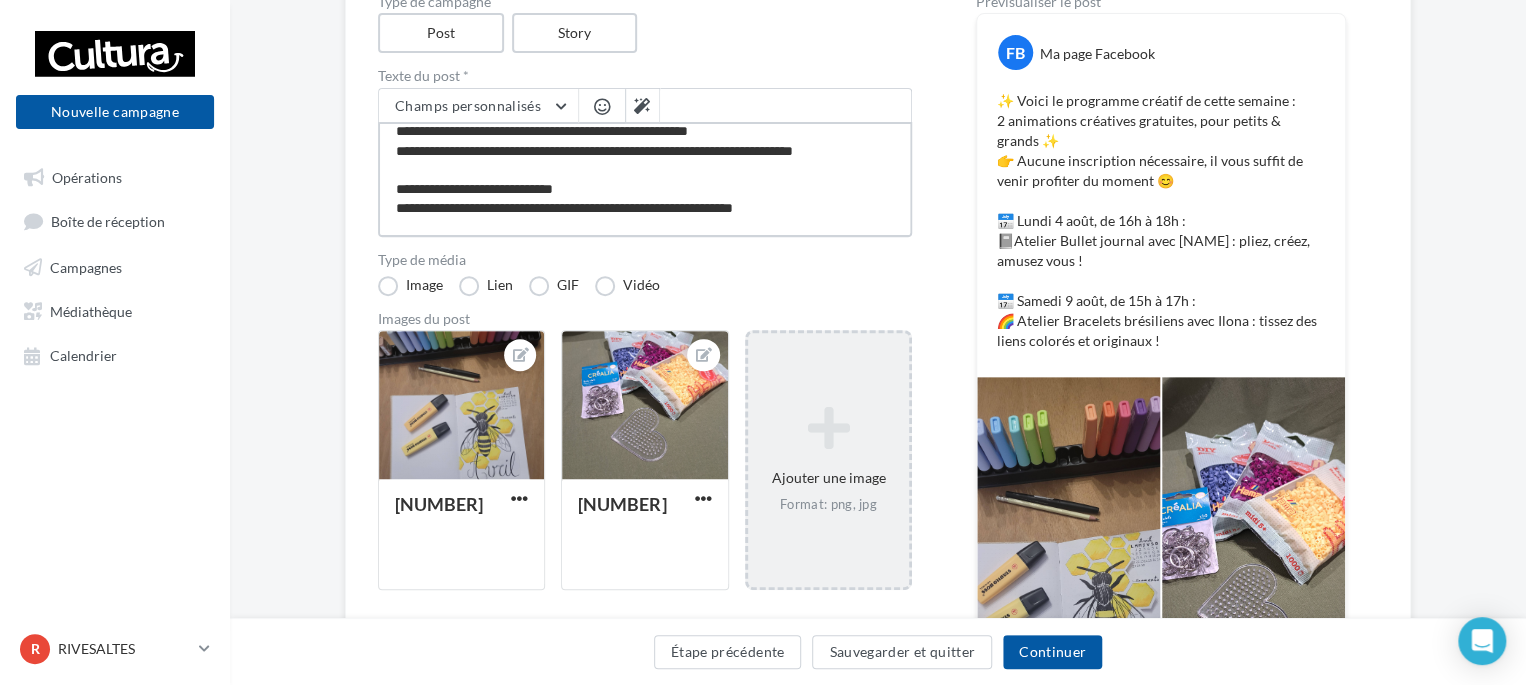 type on "**********" 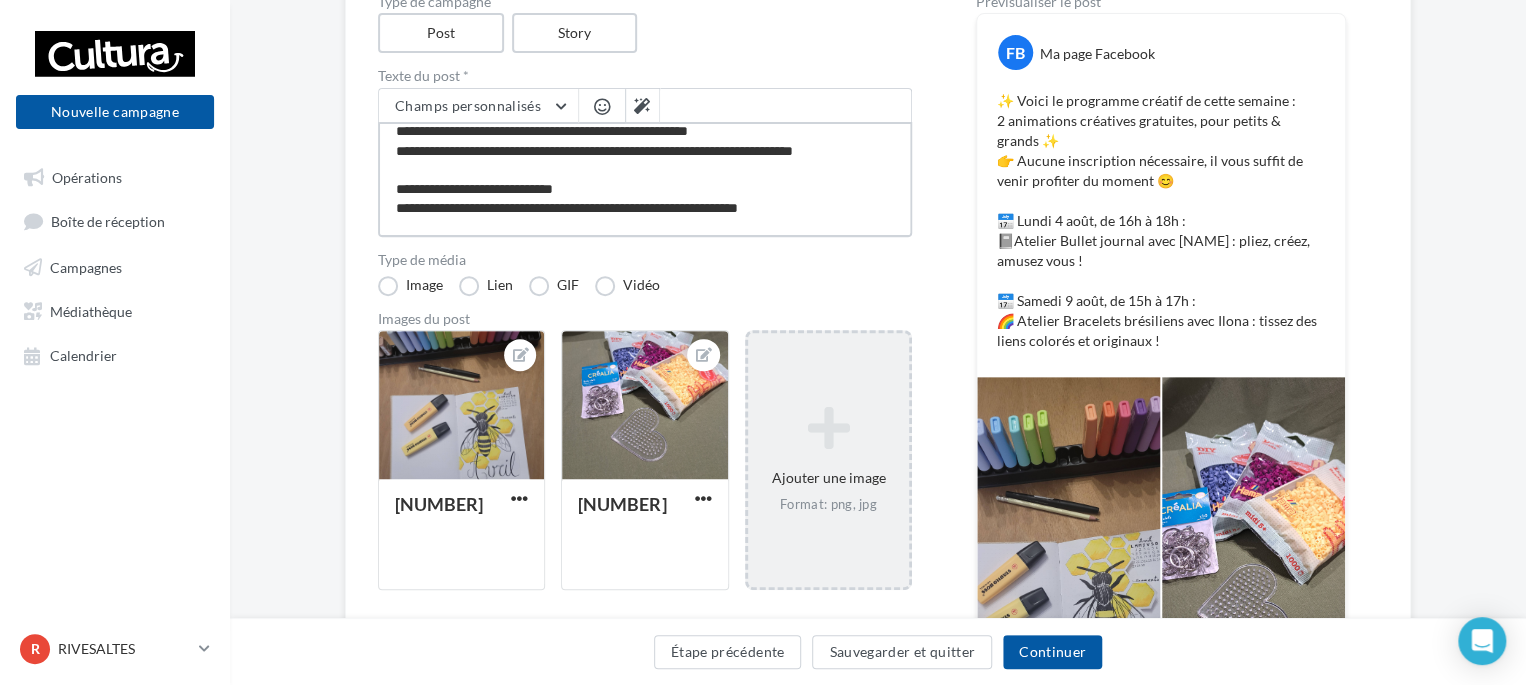 type on "**********" 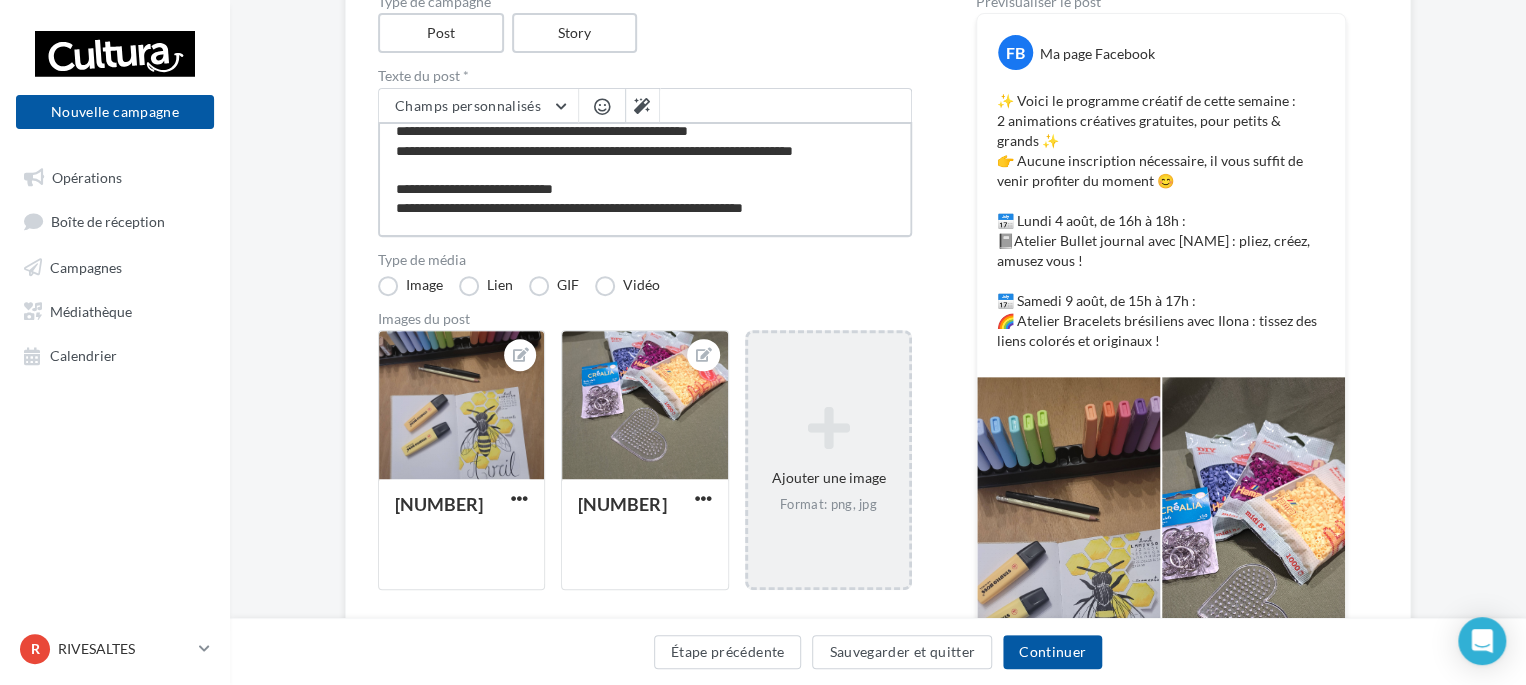 type on "**********" 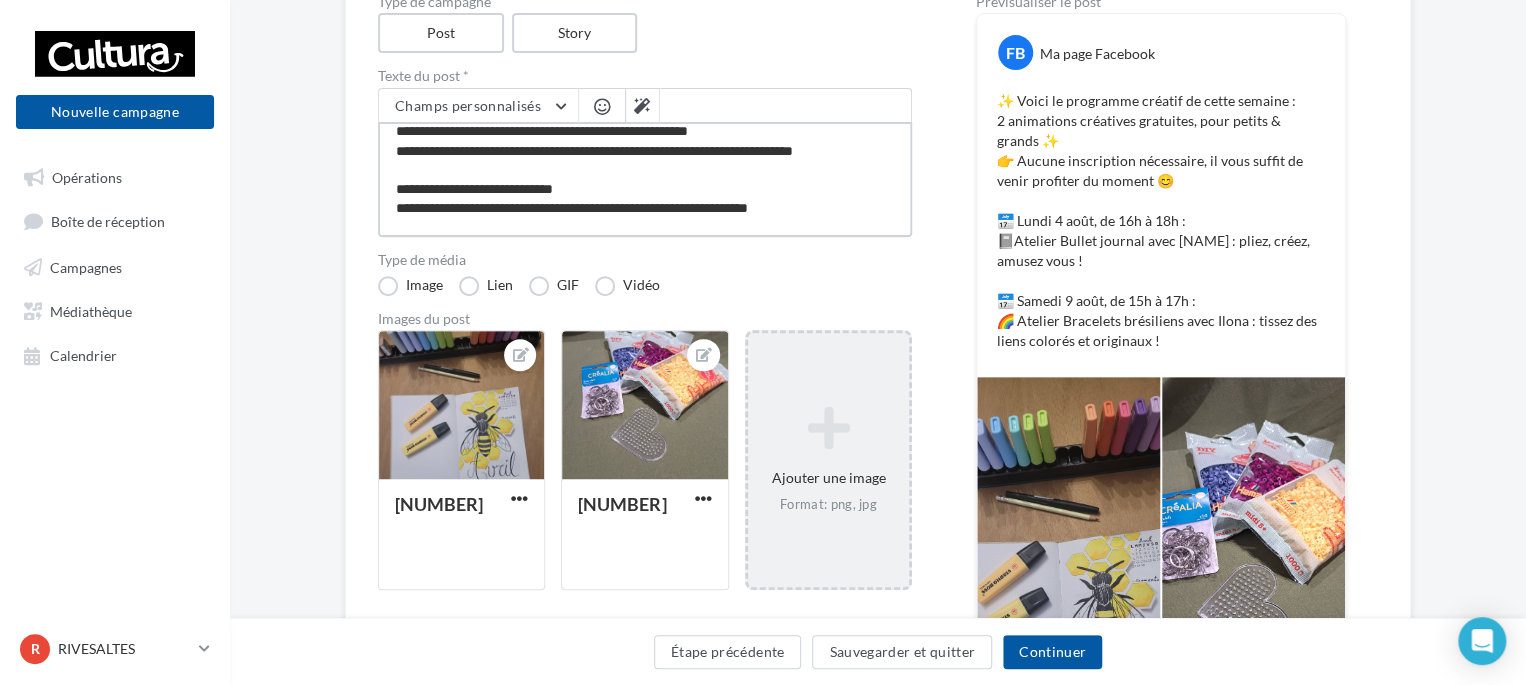 click on "**********" at bounding box center [645, 179] 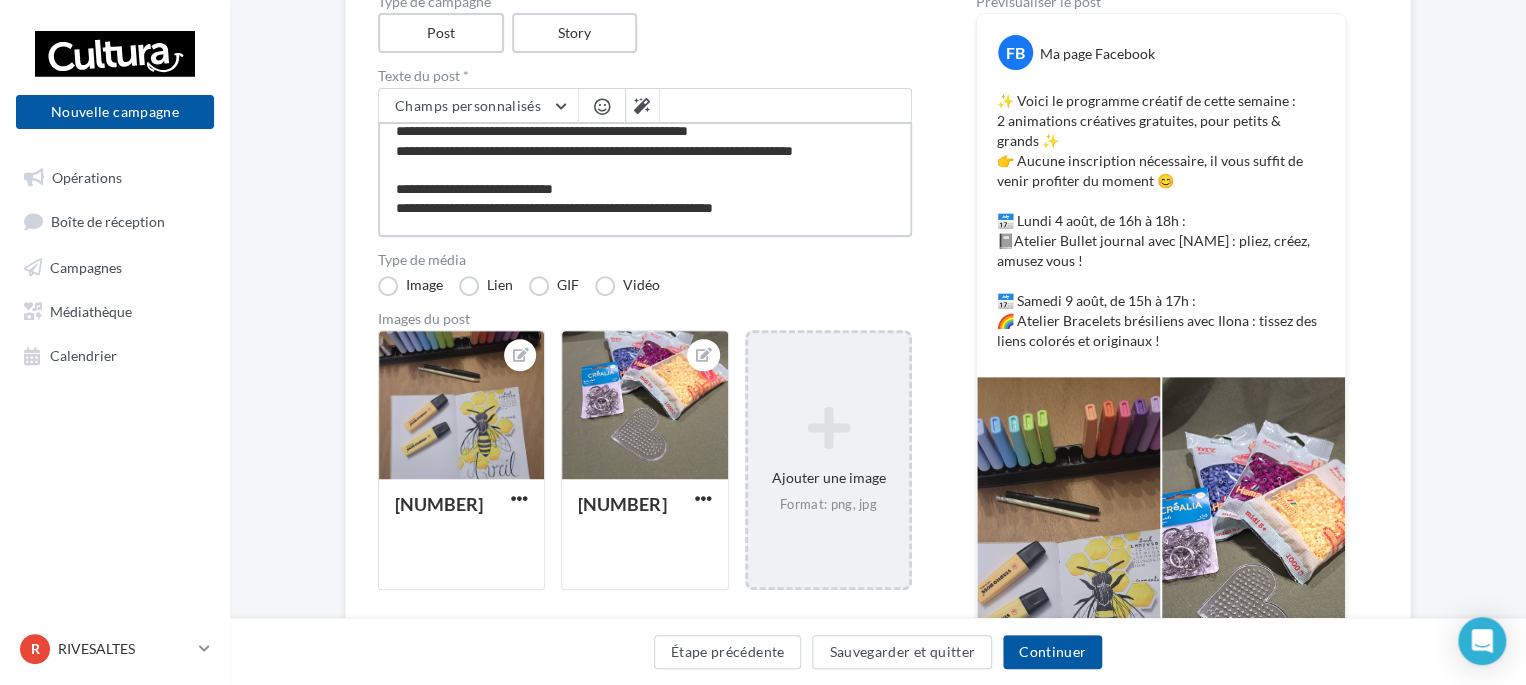 click on "**********" at bounding box center (645, 179) 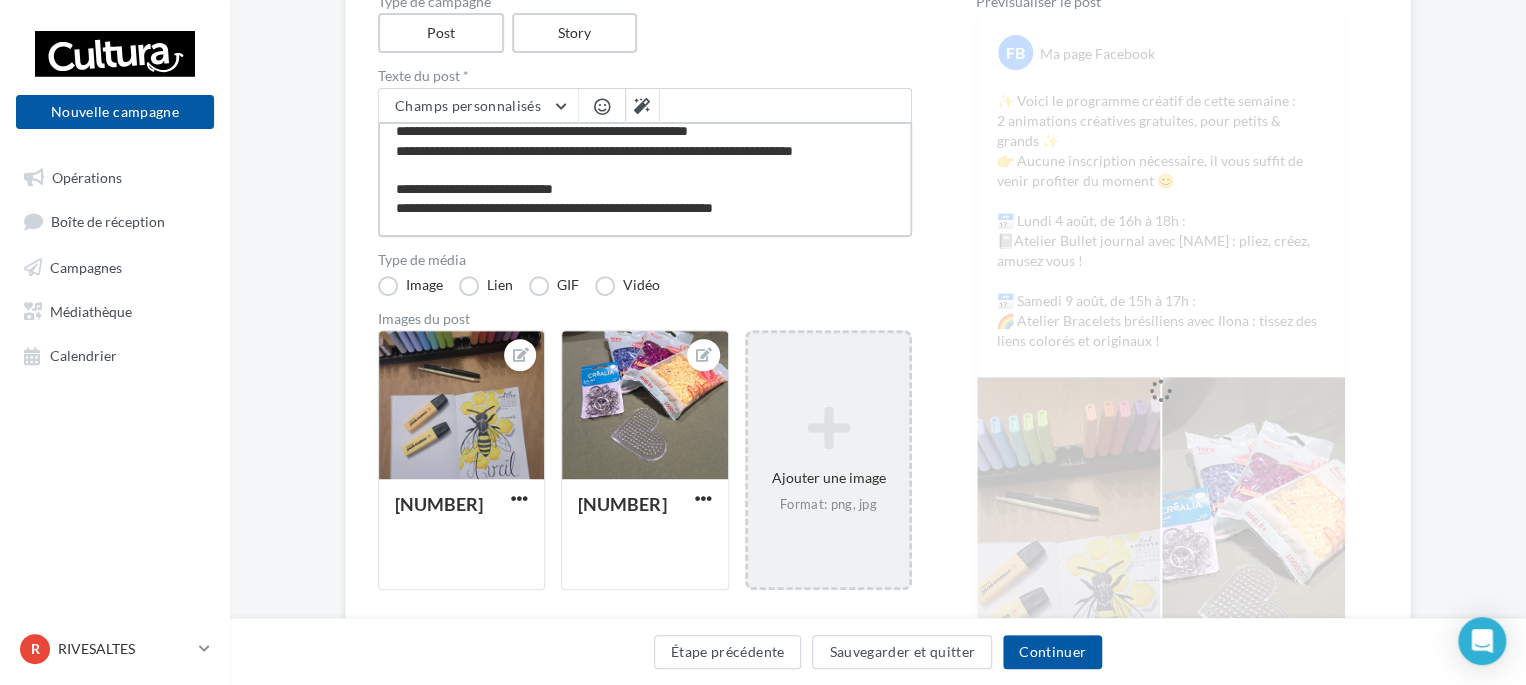 click on "**********" at bounding box center (645, 179) 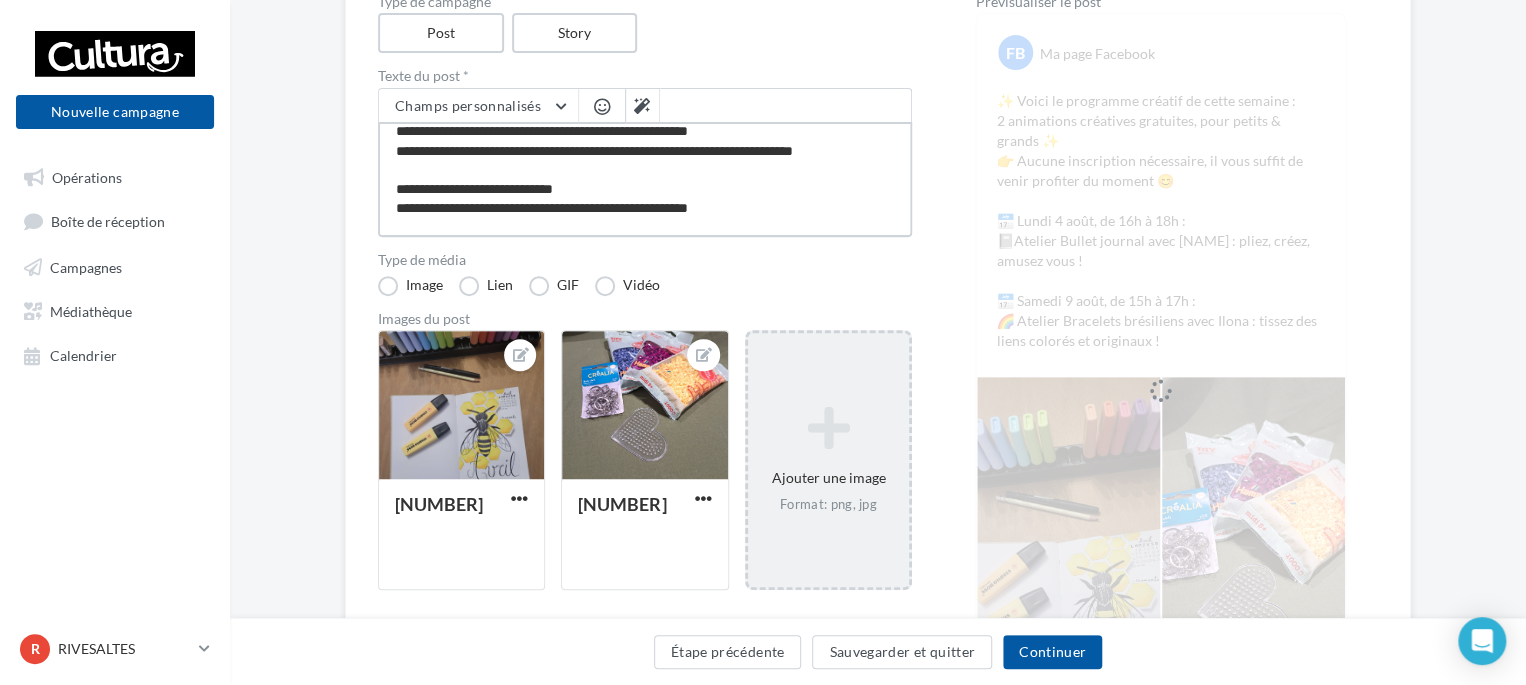 type on "**********" 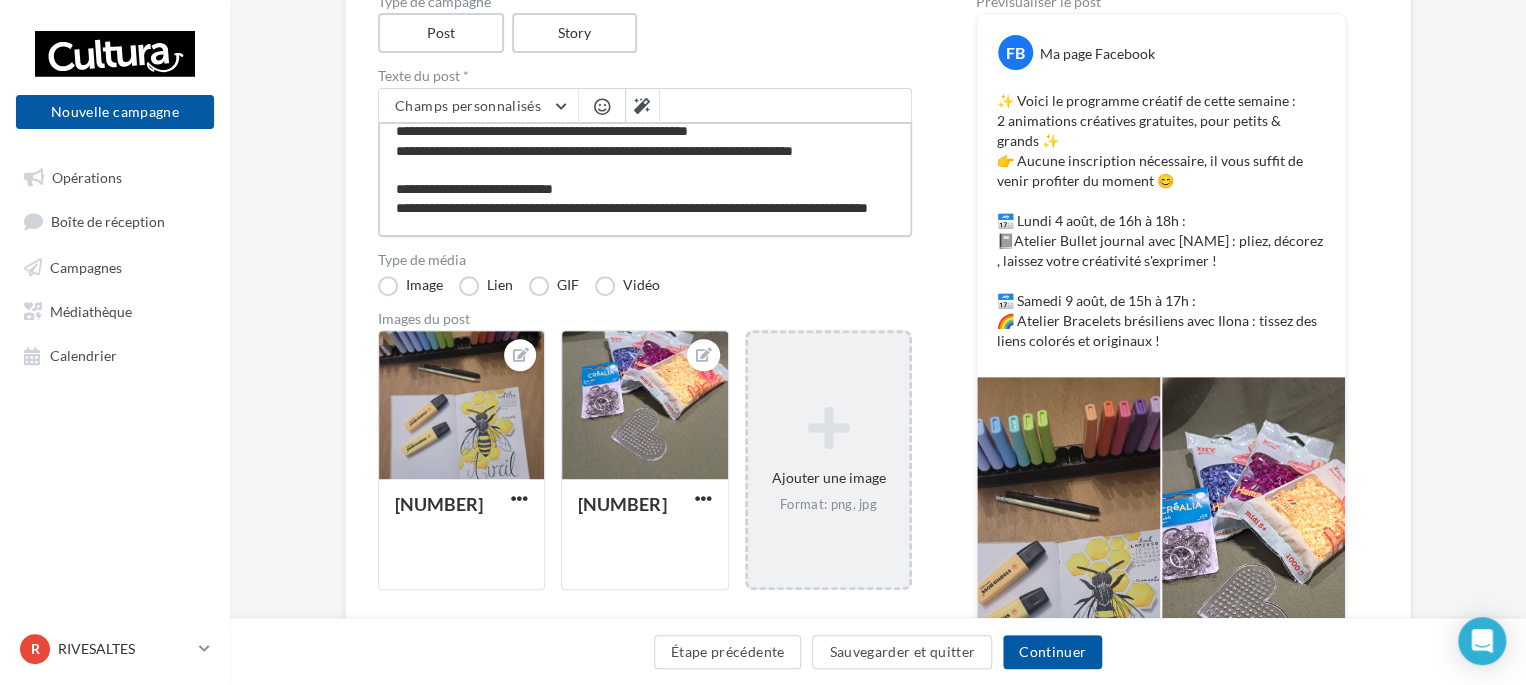 drag, startPoint x: 577, startPoint y: 187, endPoint x: 456, endPoint y: 192, distance: 121.103264 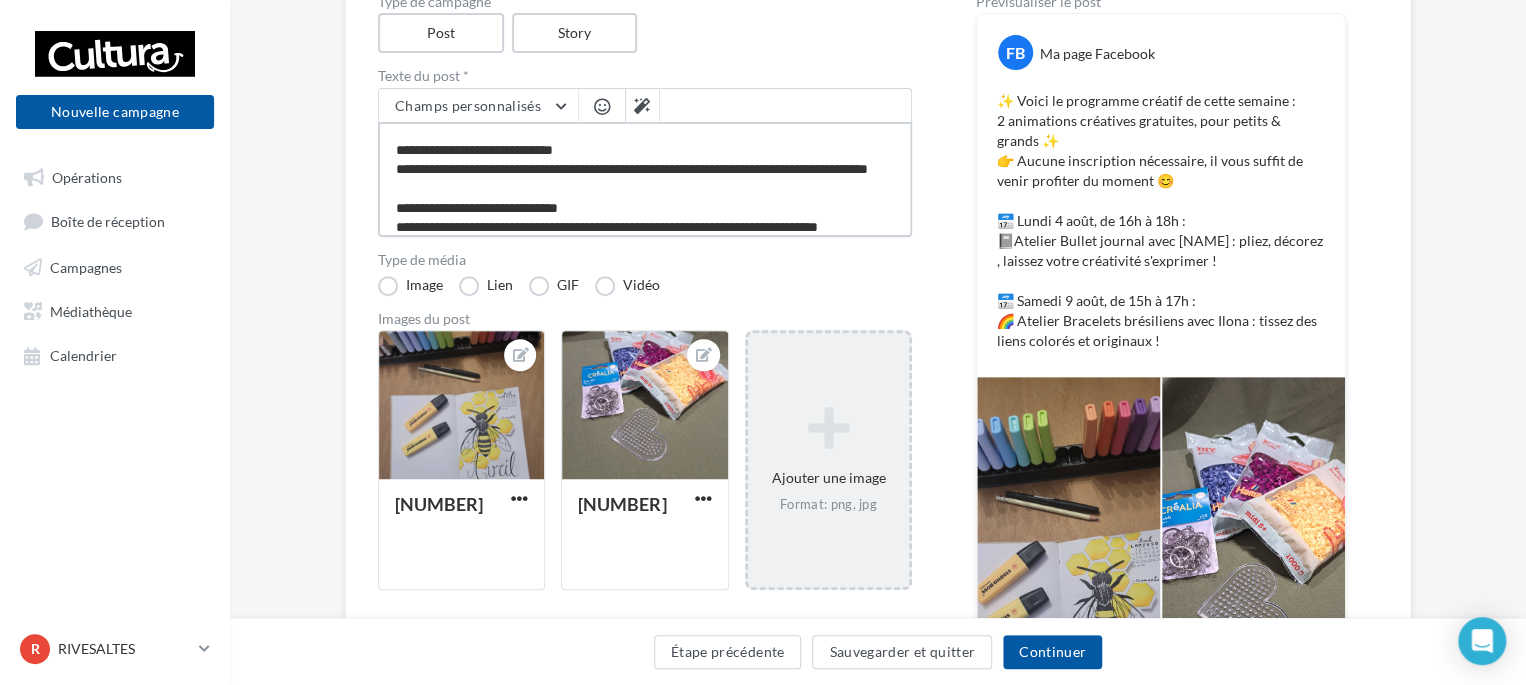 scroll, scrollTop: 87, scrollLeft: 0, axis: vertical 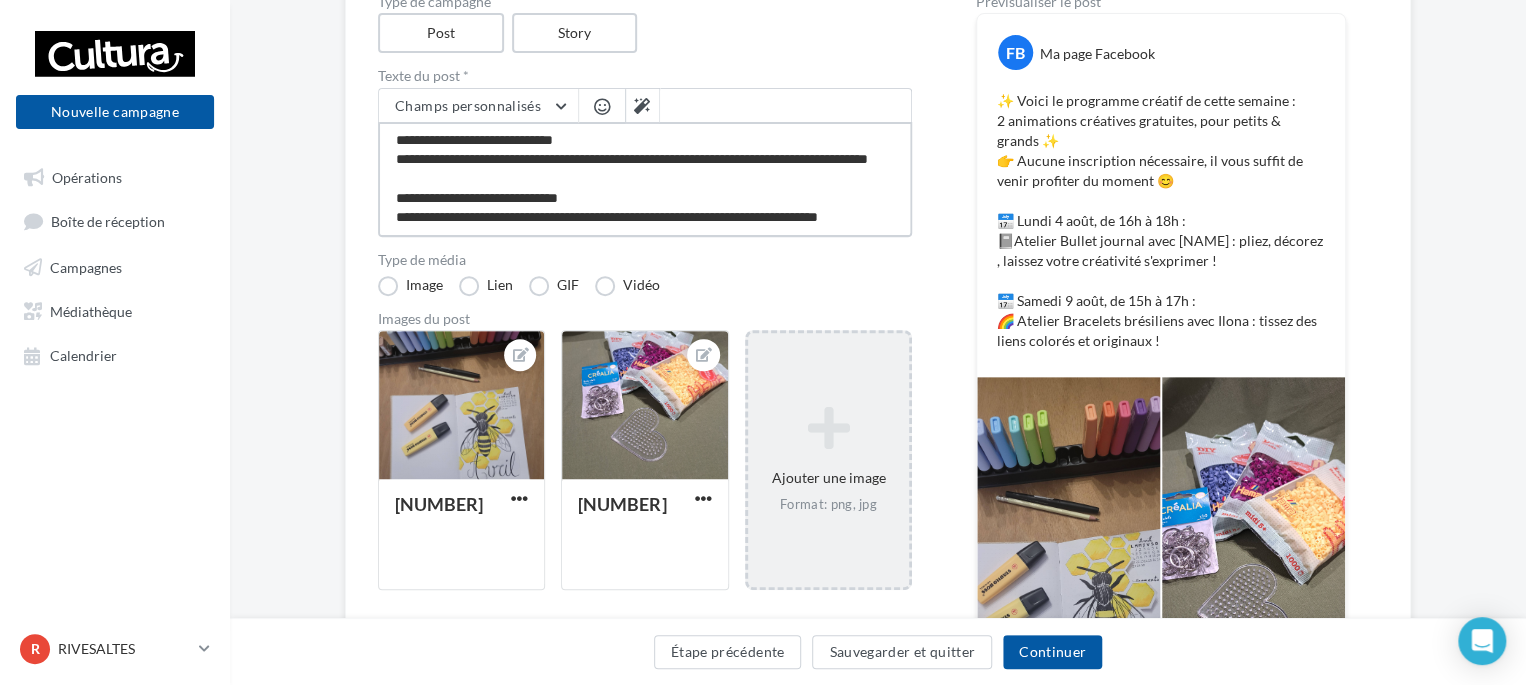 click on "**********" at bounding box center [645, 179] 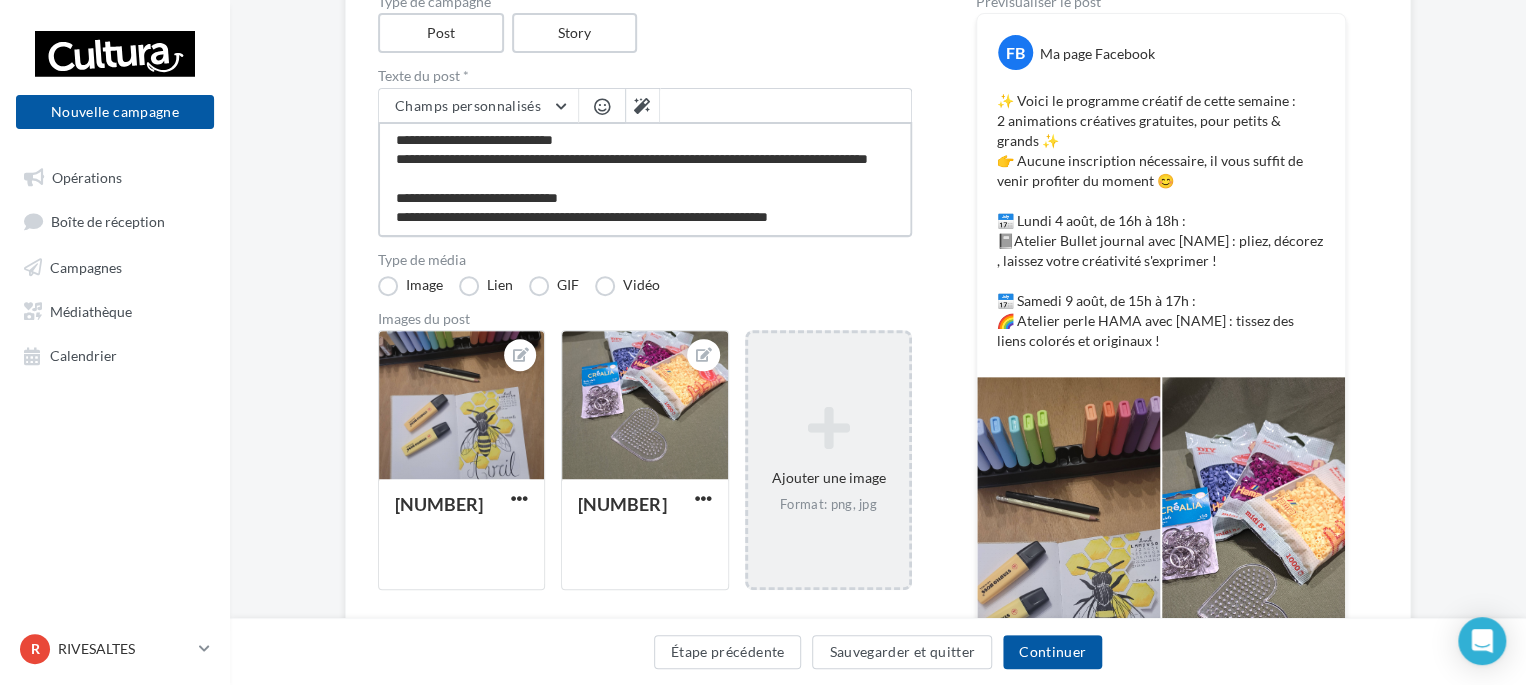 drag, startPoint x: 847, startPoint y: 213, endPoint x: 611, endPoint y: 208, distance: 236.05296 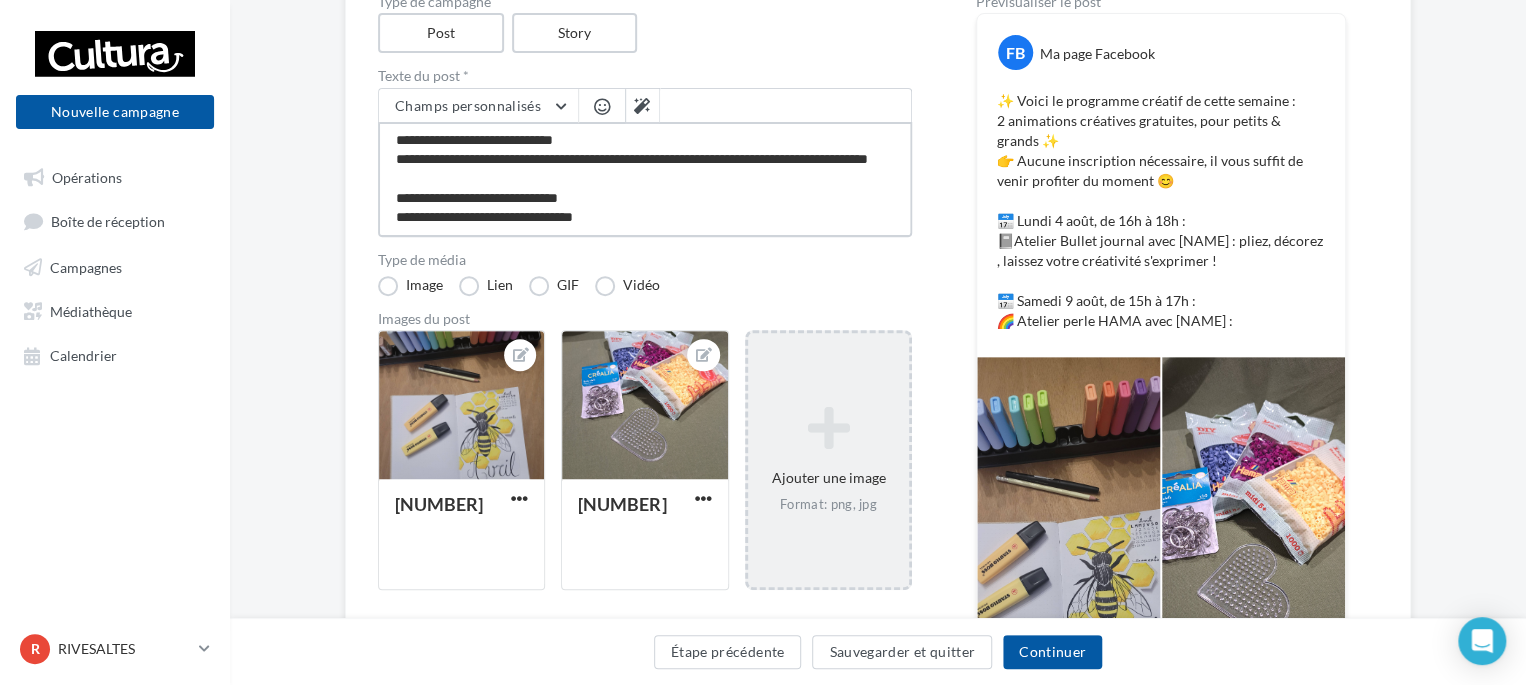 scroll, scrollTop: 96, scrollLeft: 0, axis: vertical 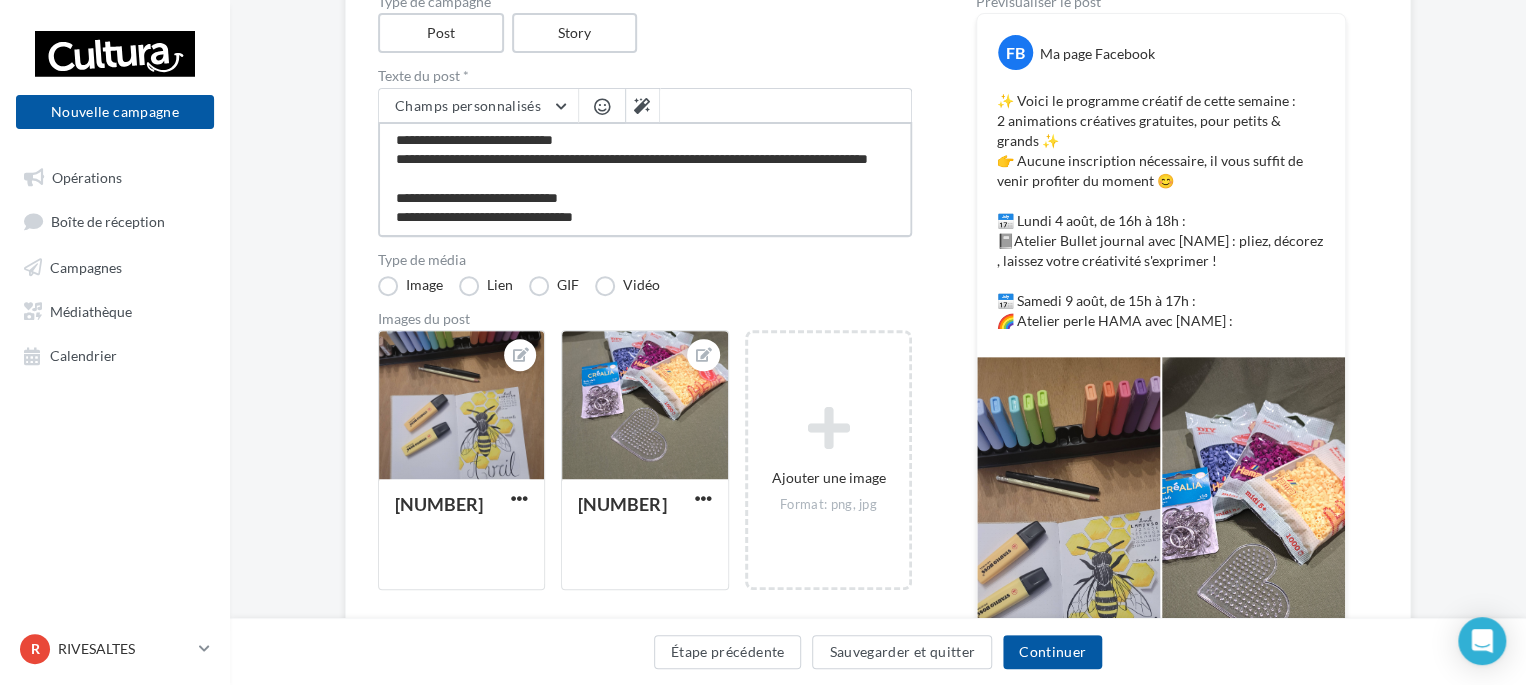click on "**********" at bounding box center [645, 179] 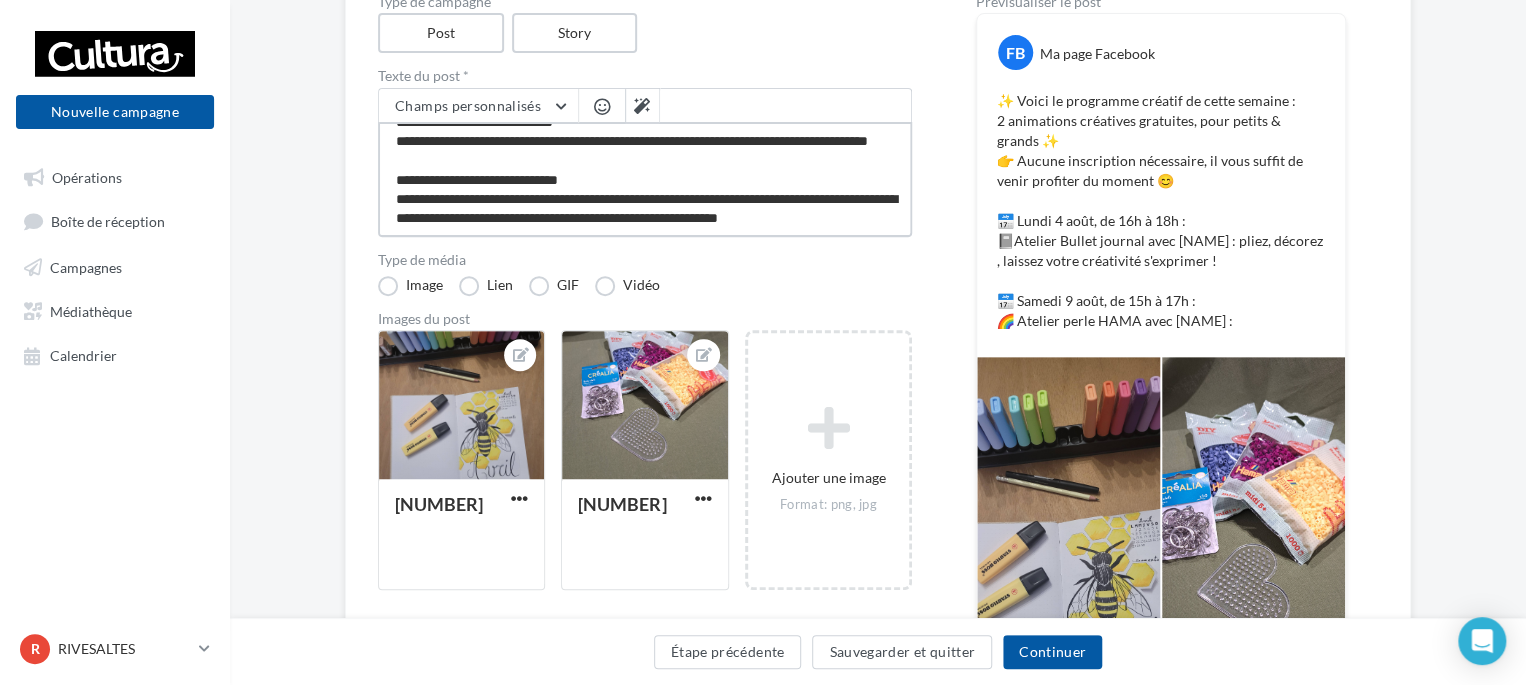 scroll, scrollTop: 125, scrollLeft: 0, axis: vertical 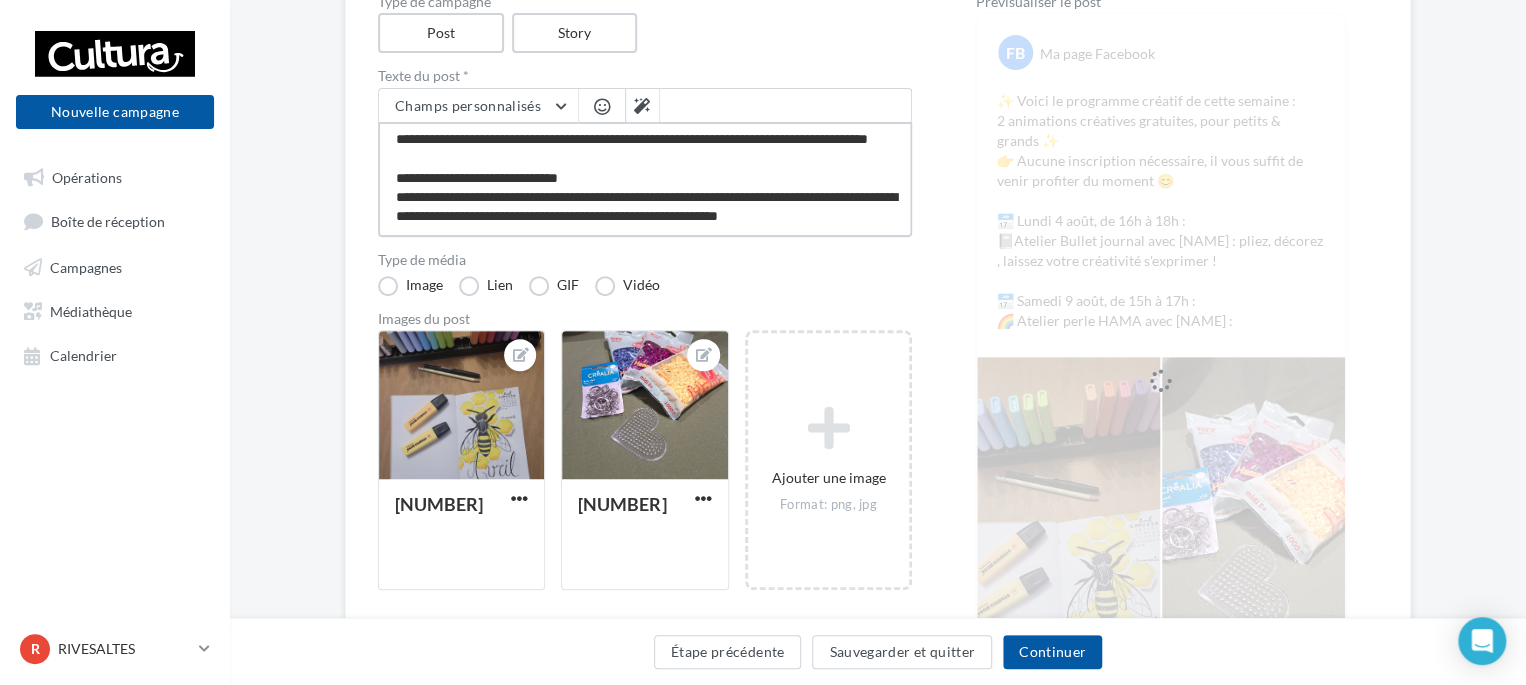 click on "**********" at bounding box center [645, 179] 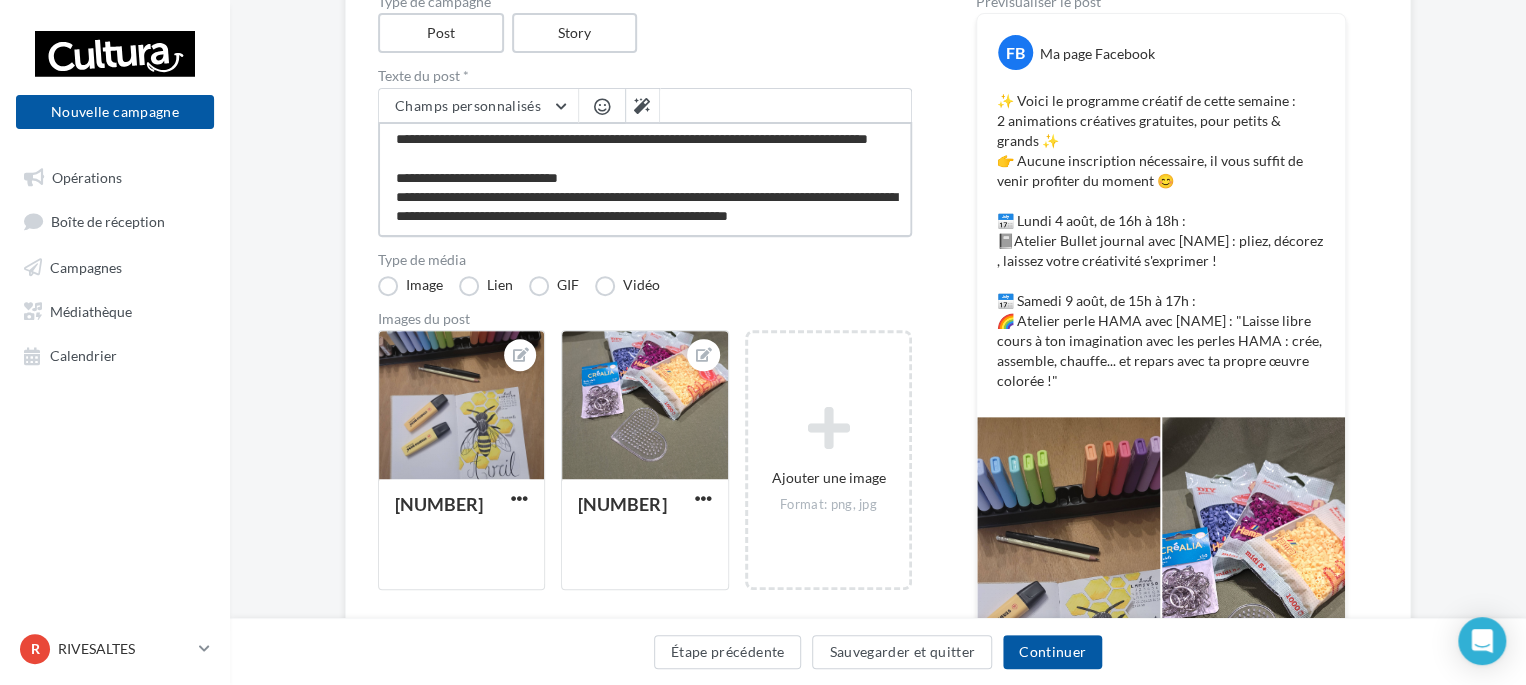 click on "**********" at bounding box center (645, 179) 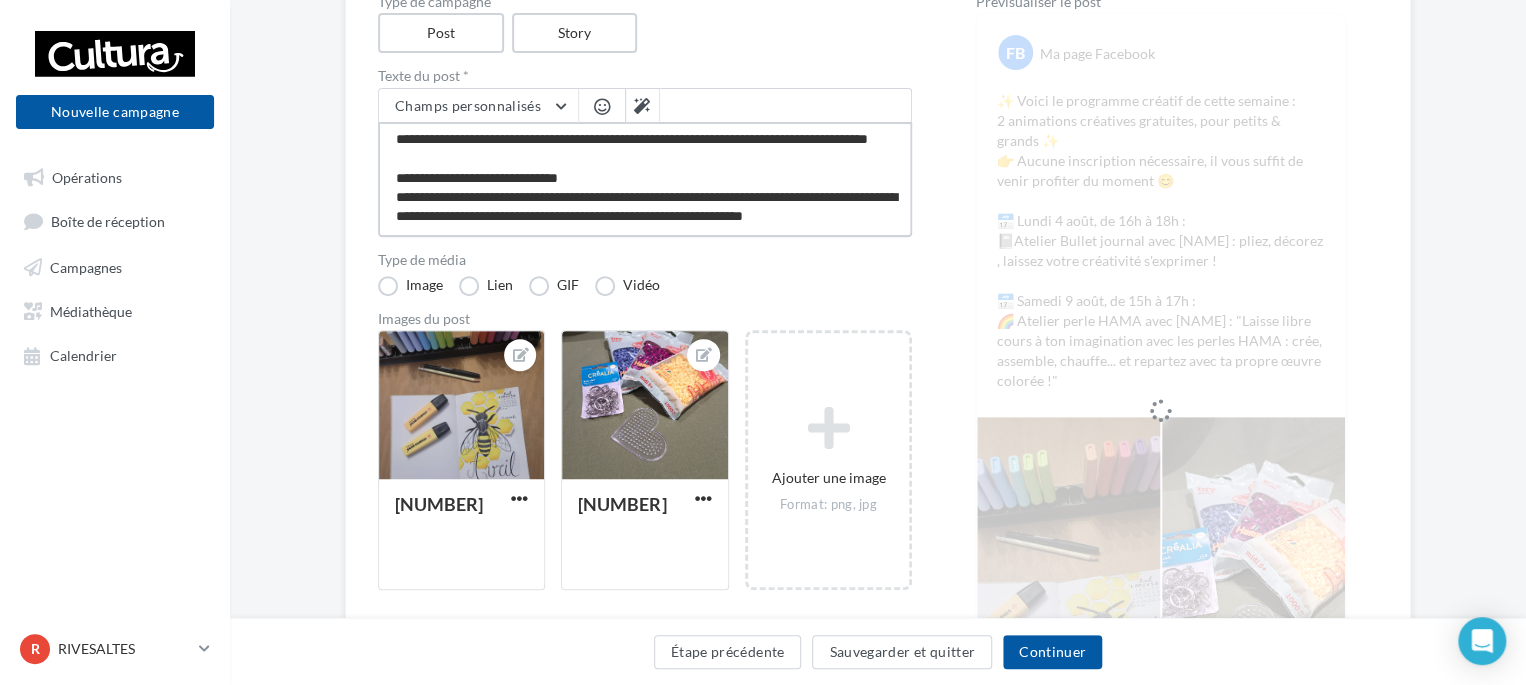 click on "**********" at bounding box center [645, 179] 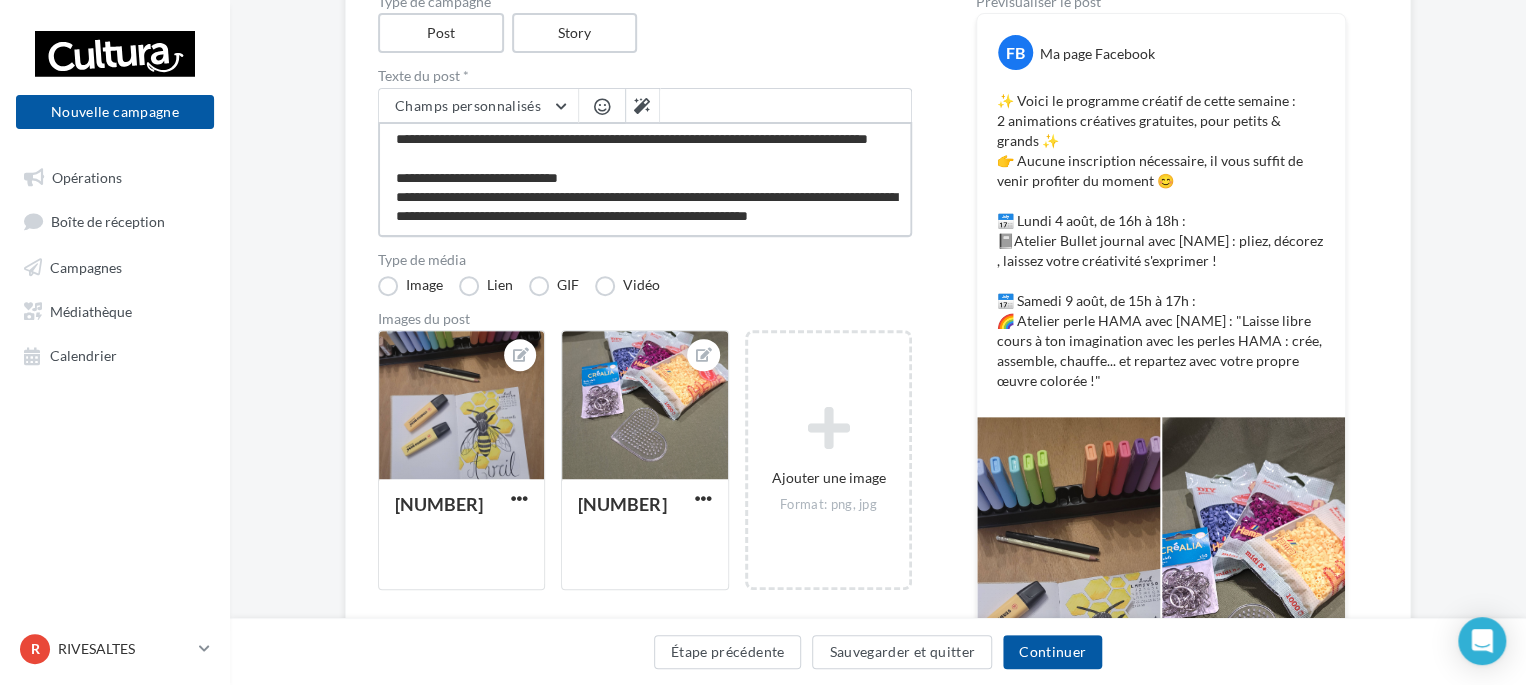 click on "**********" at bounding box center [645, 179] 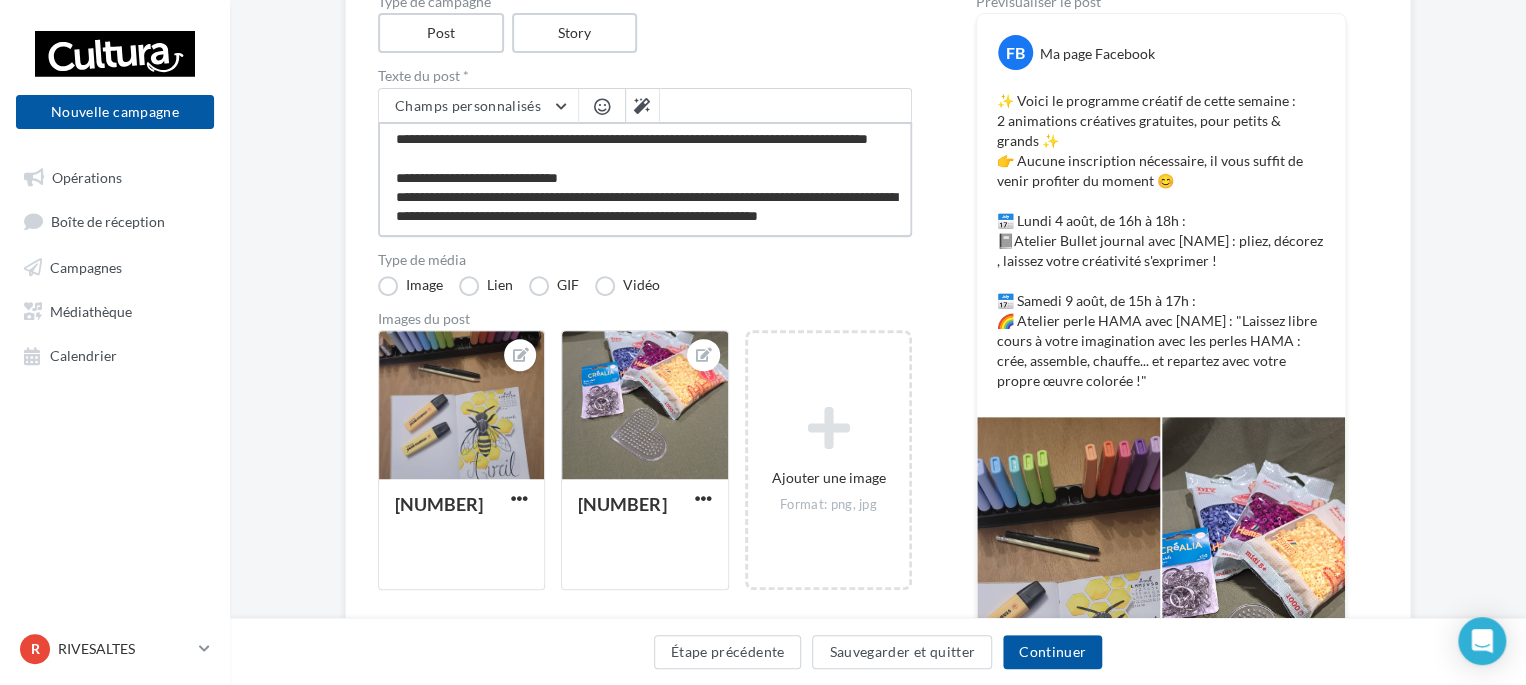 click on "**********" at bounding box center (645, 179) 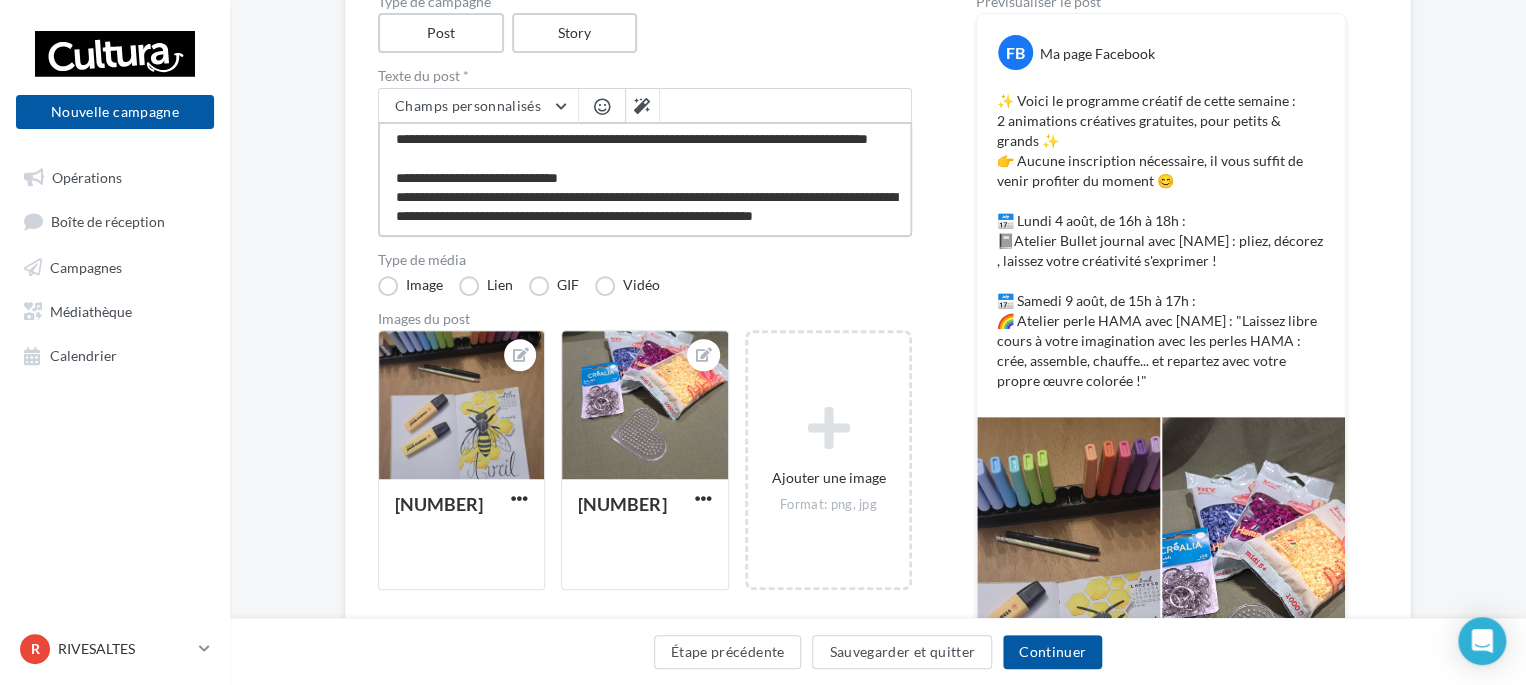 click on "**********" at bounding box center (645, 179) 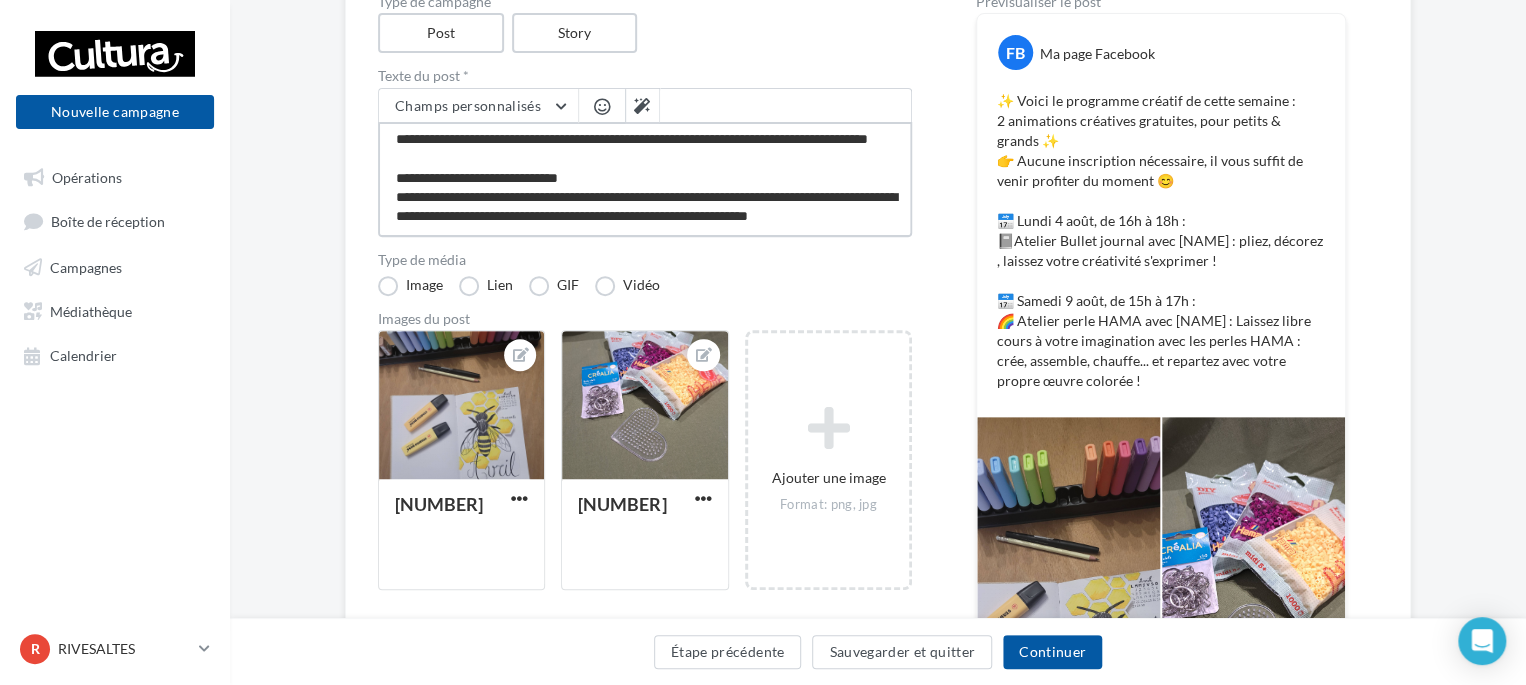 click on "**********" at bounding box center (645, 179) 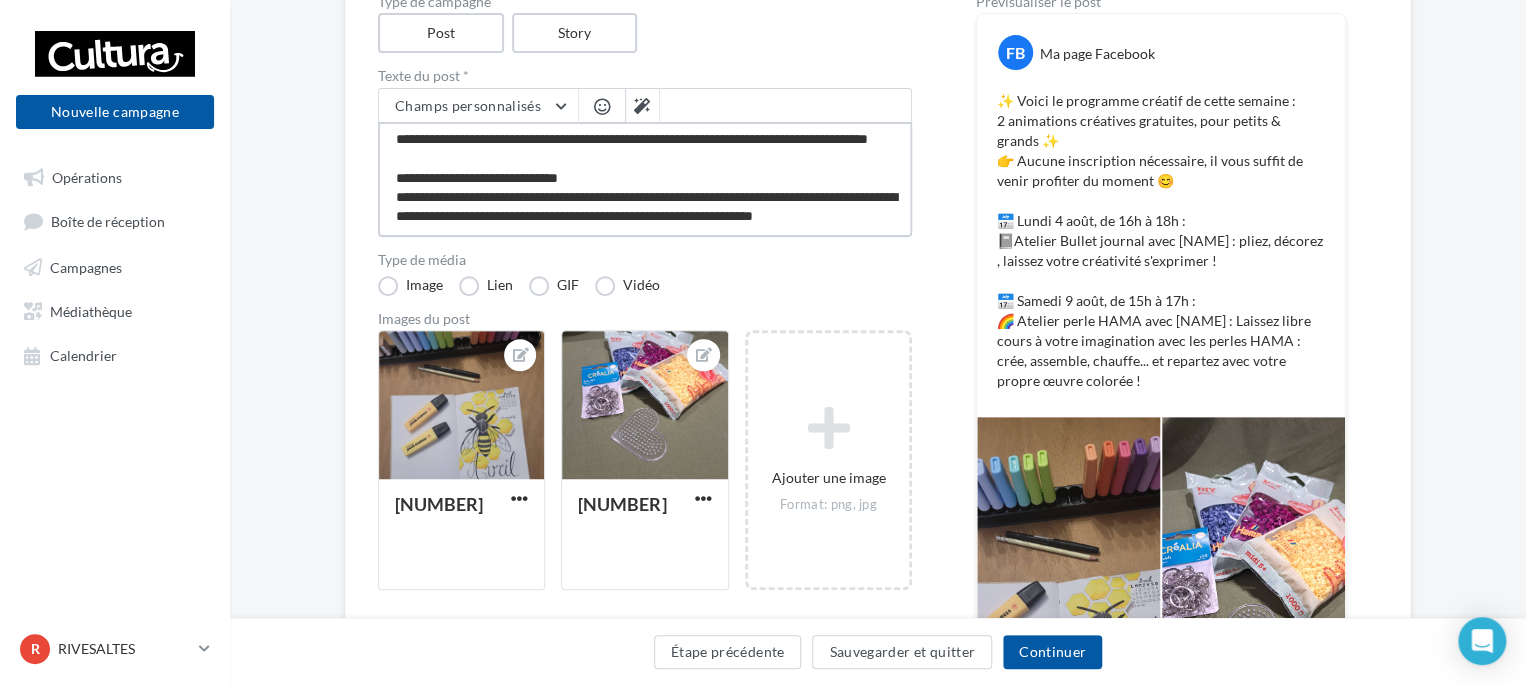 click on "**********" at bounding box center (645, 179) 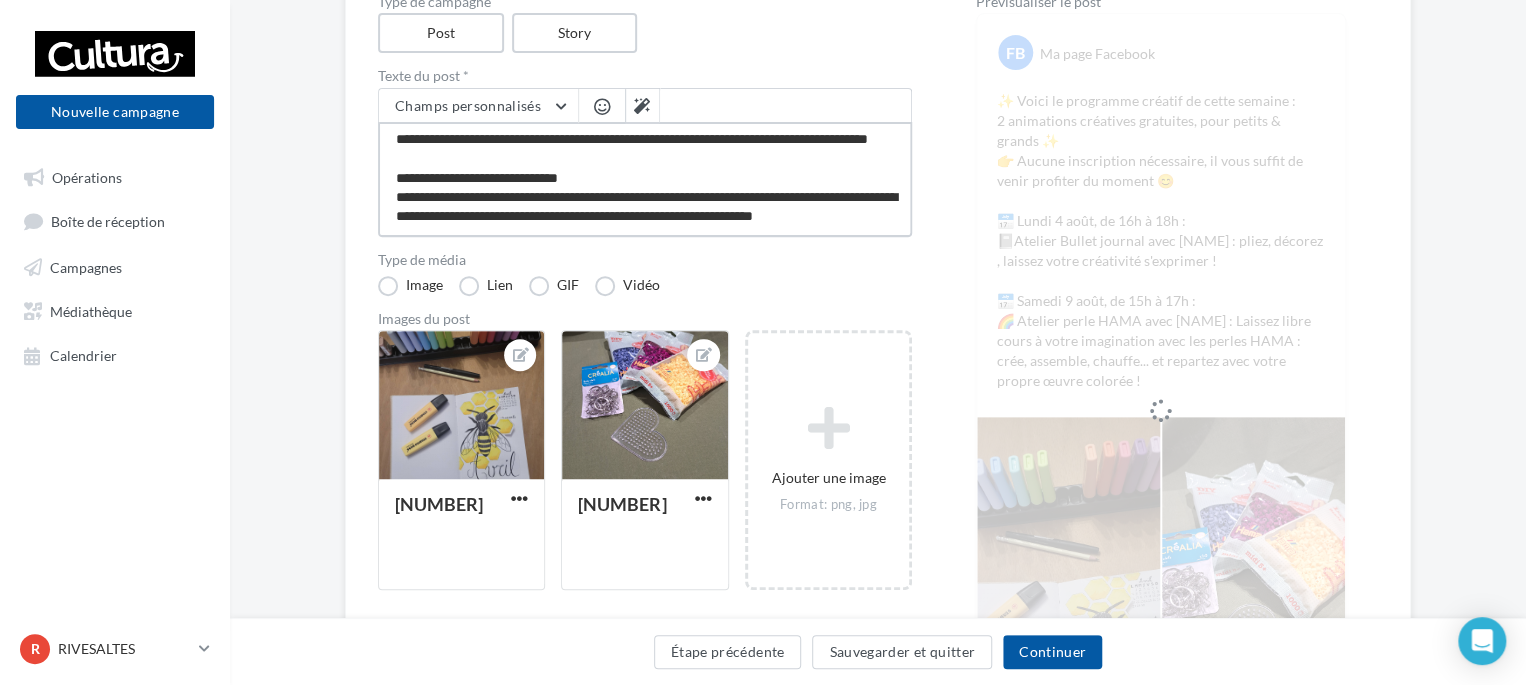 click on "**********" at bounding box center (645, 179) 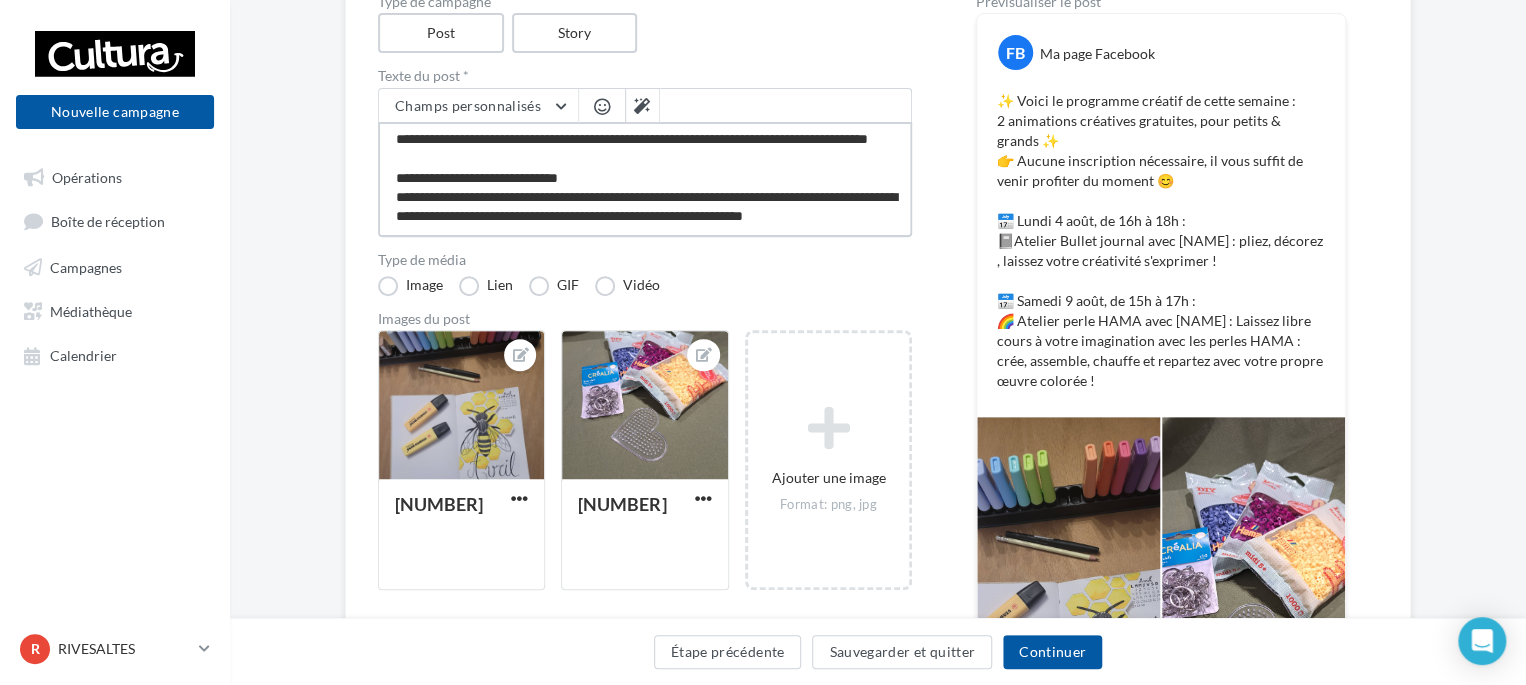 click on "**********" at bounding box center [645, 179] 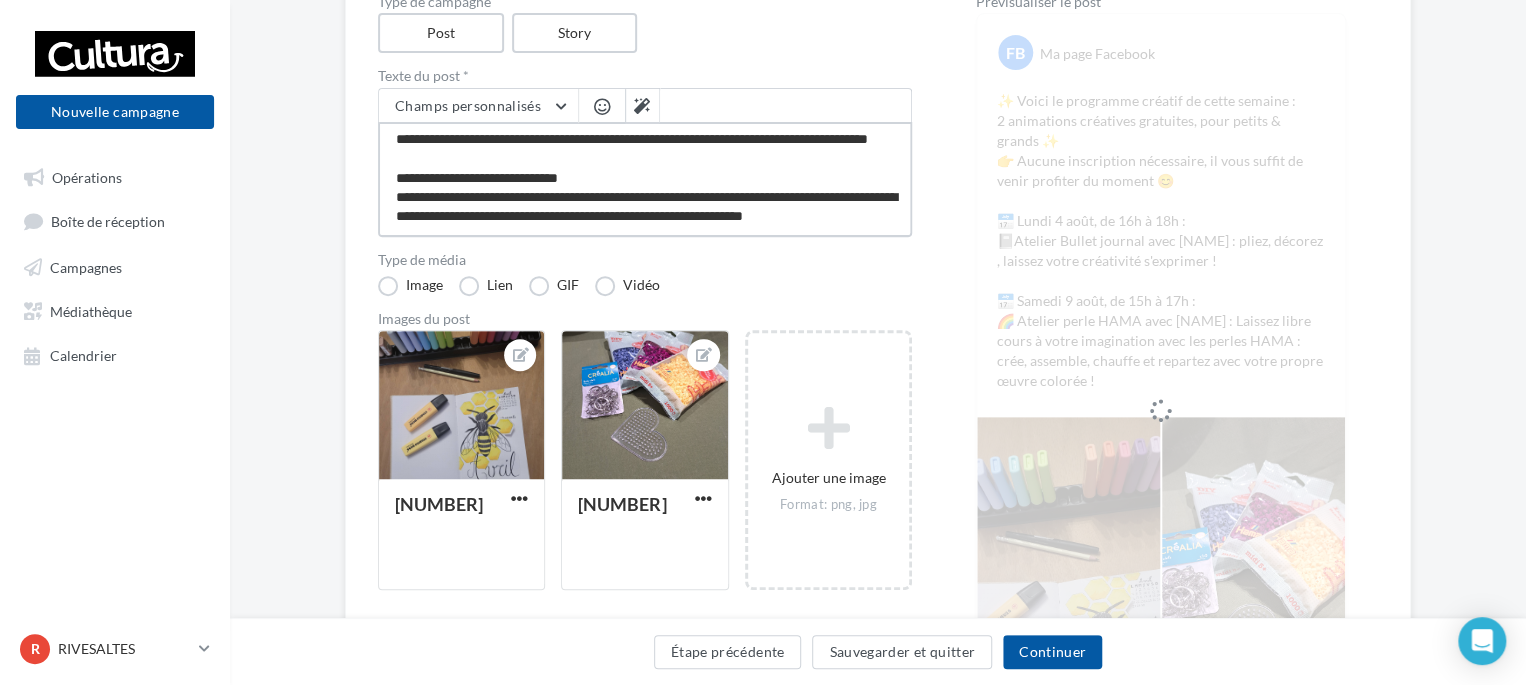 click on "**********" at bounding box center [645, 179] 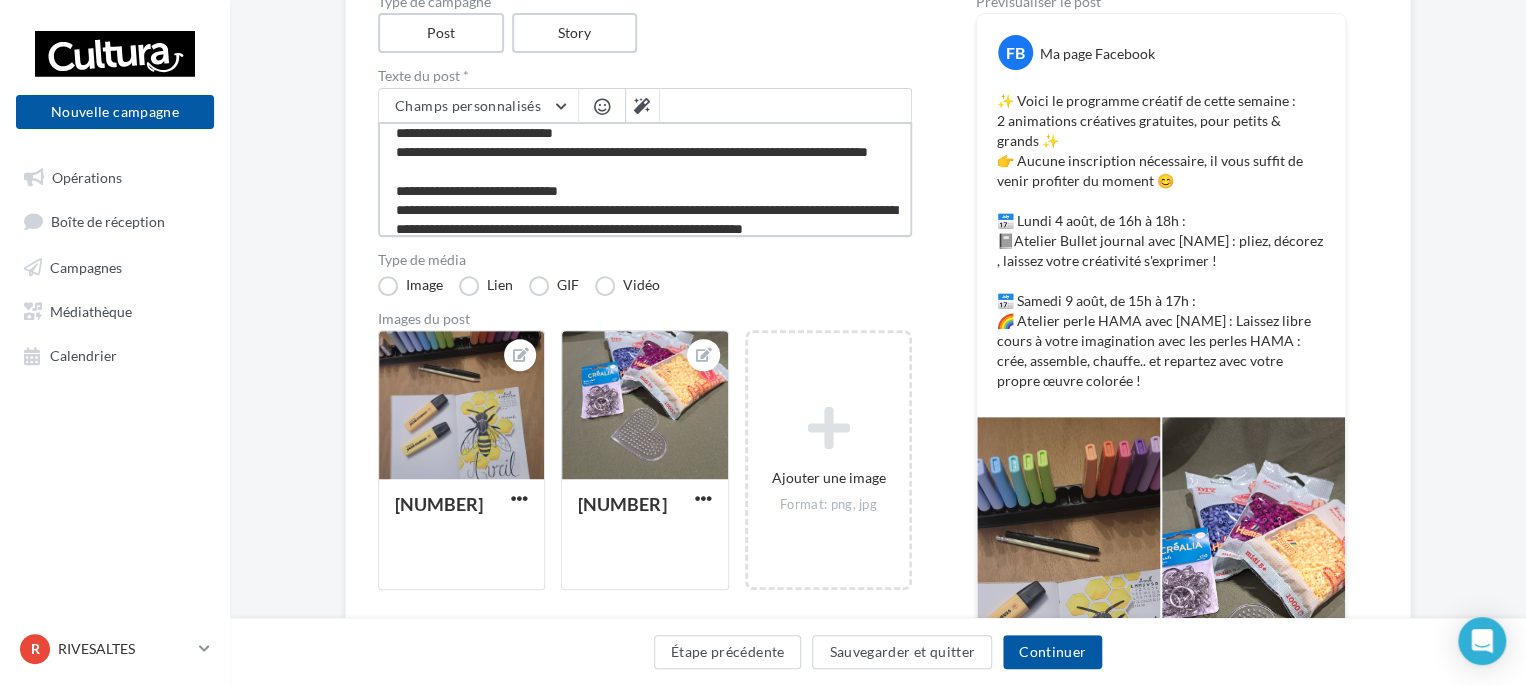 scroll, scrollTop: 66, scrollLeft: 0, axis: vertical 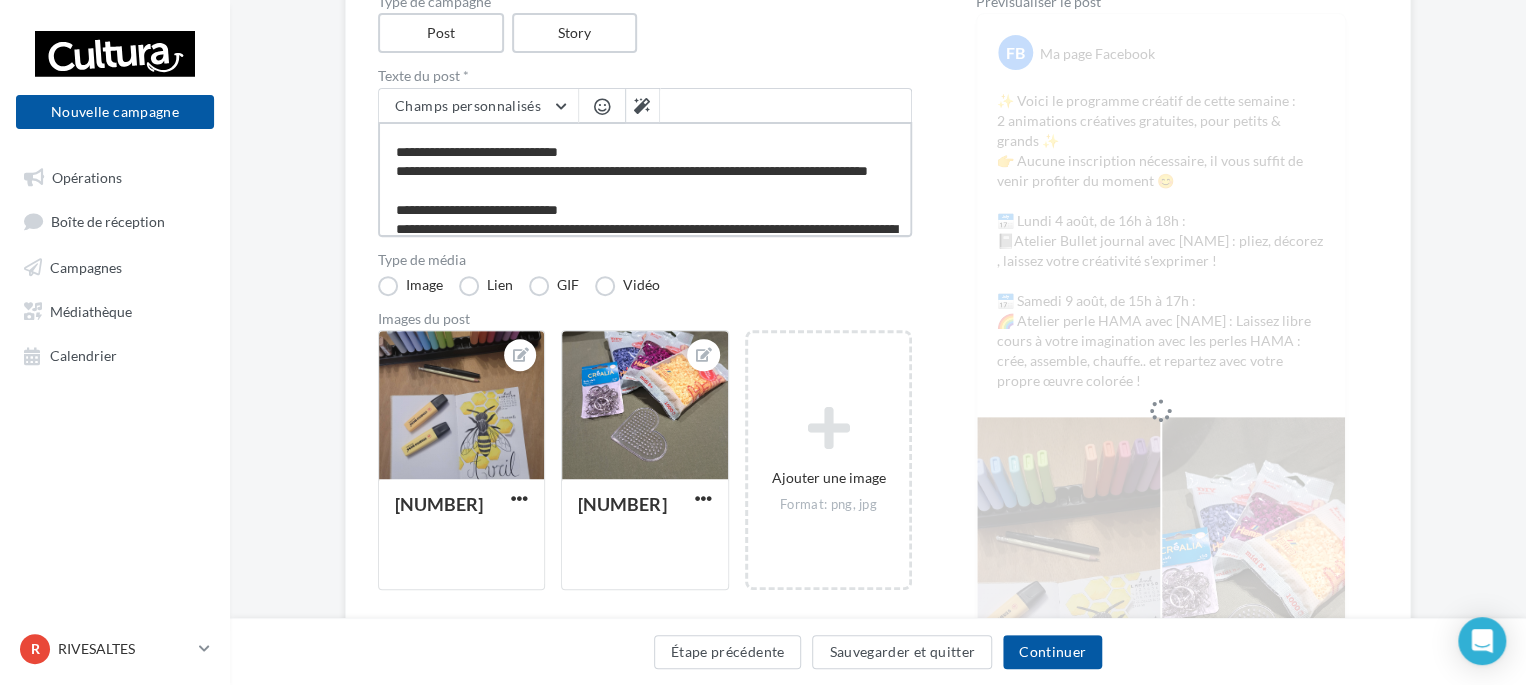 click on "**********" at bounding box center (645, 179) 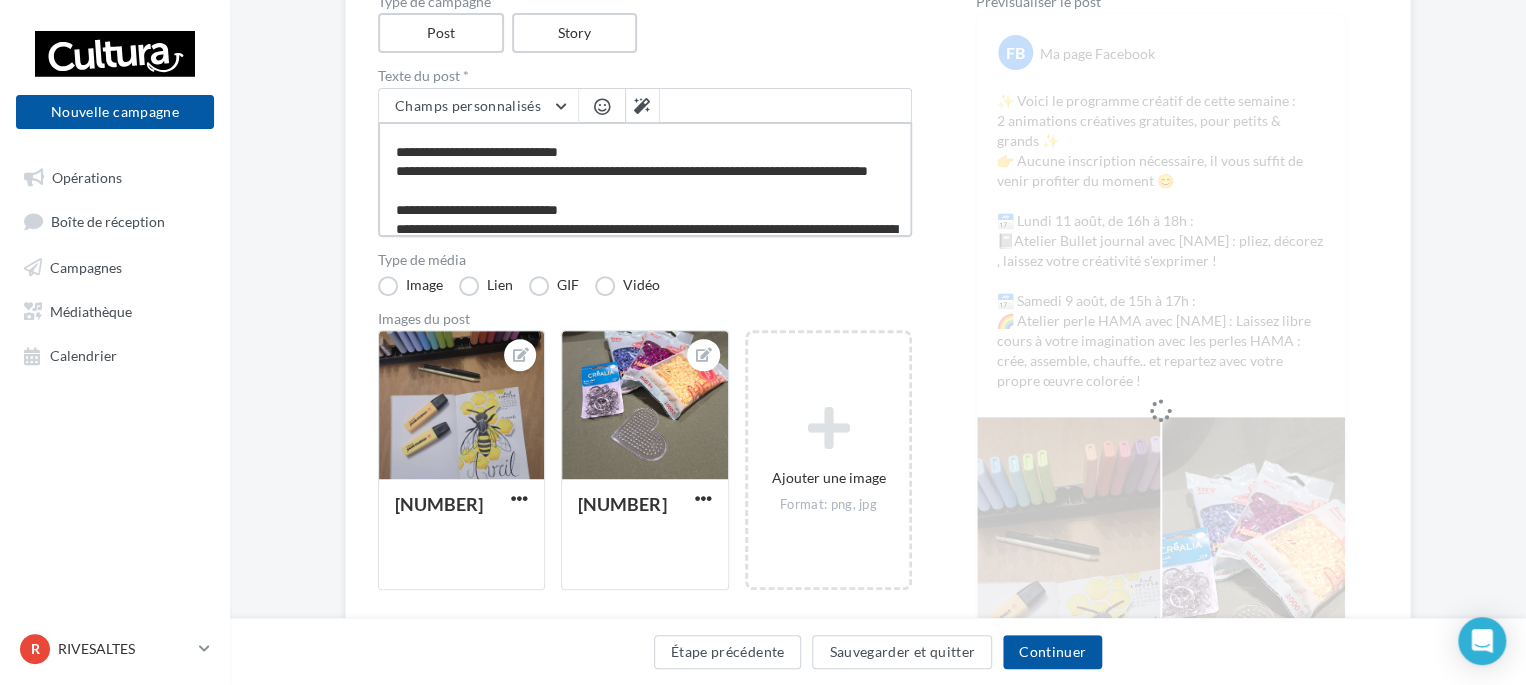 click on "**********" at bounding box center [645, 179] 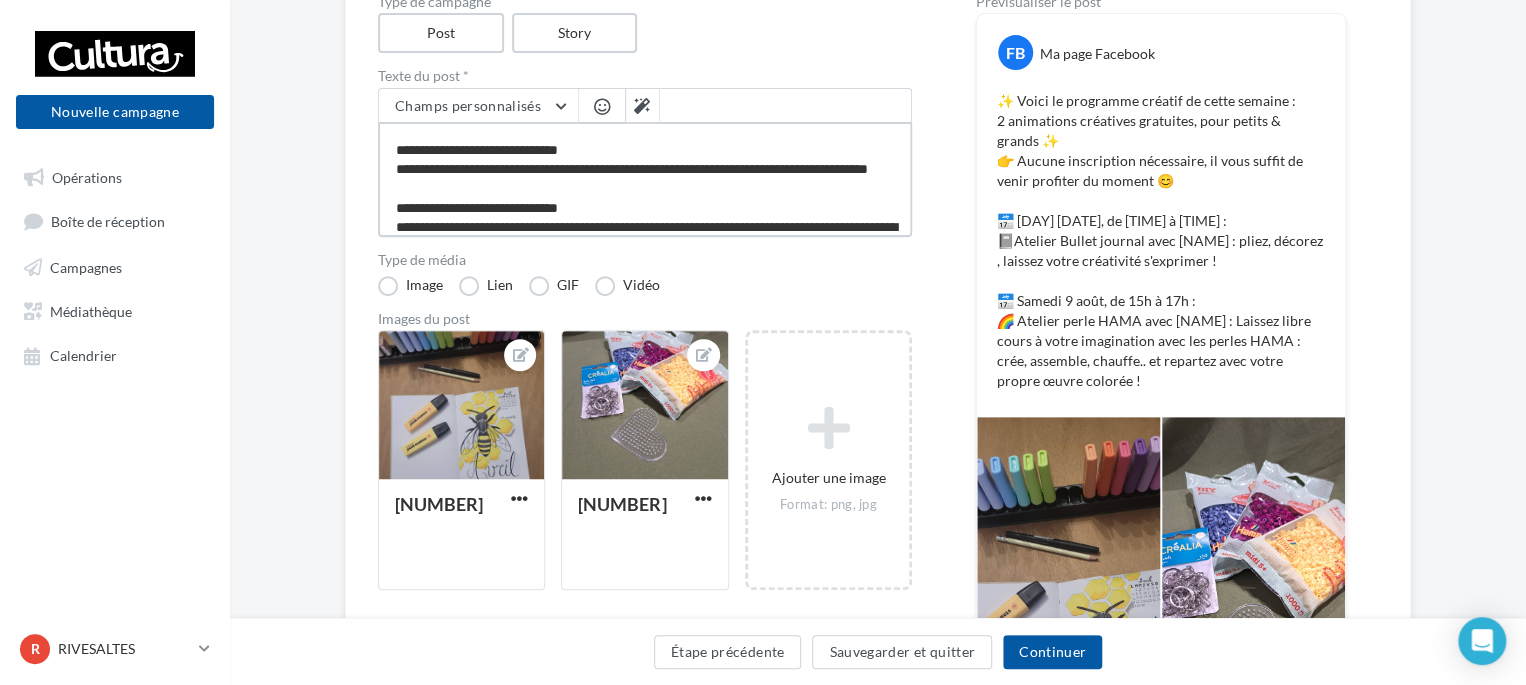 scroll, scrollTop: 87, scrollLeft: 0, axis: vertical 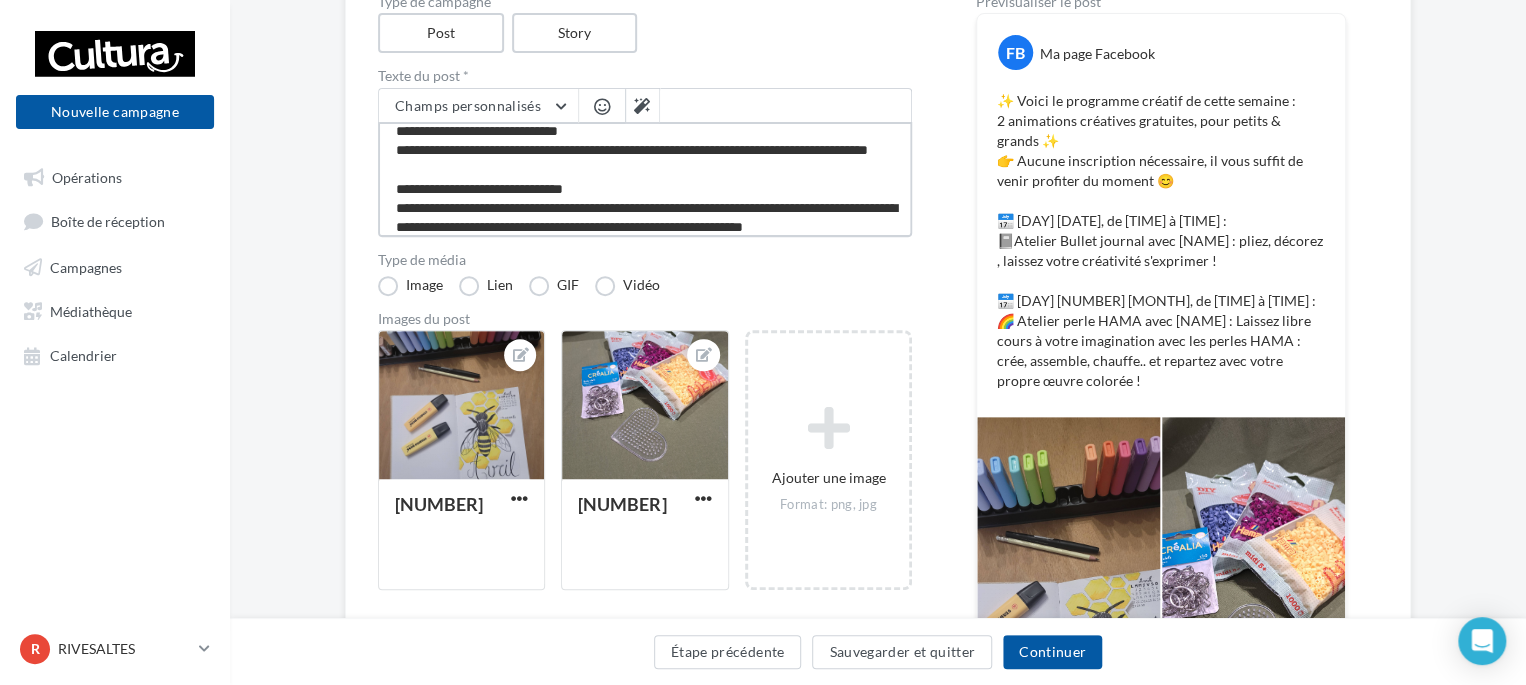 click on "**********" at bounding box center (645, 179) 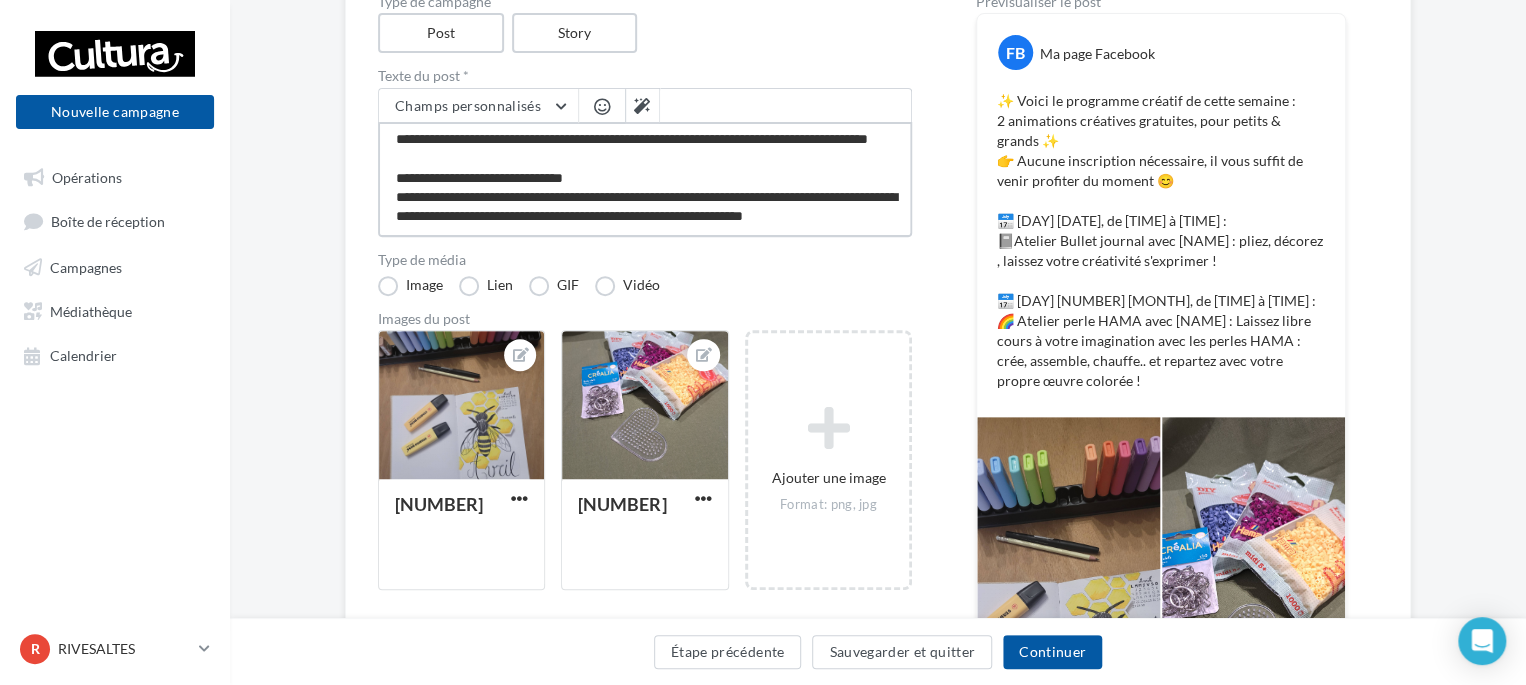 scroll, scrollTop: 125, scrollLeft: 0, axis: vertical 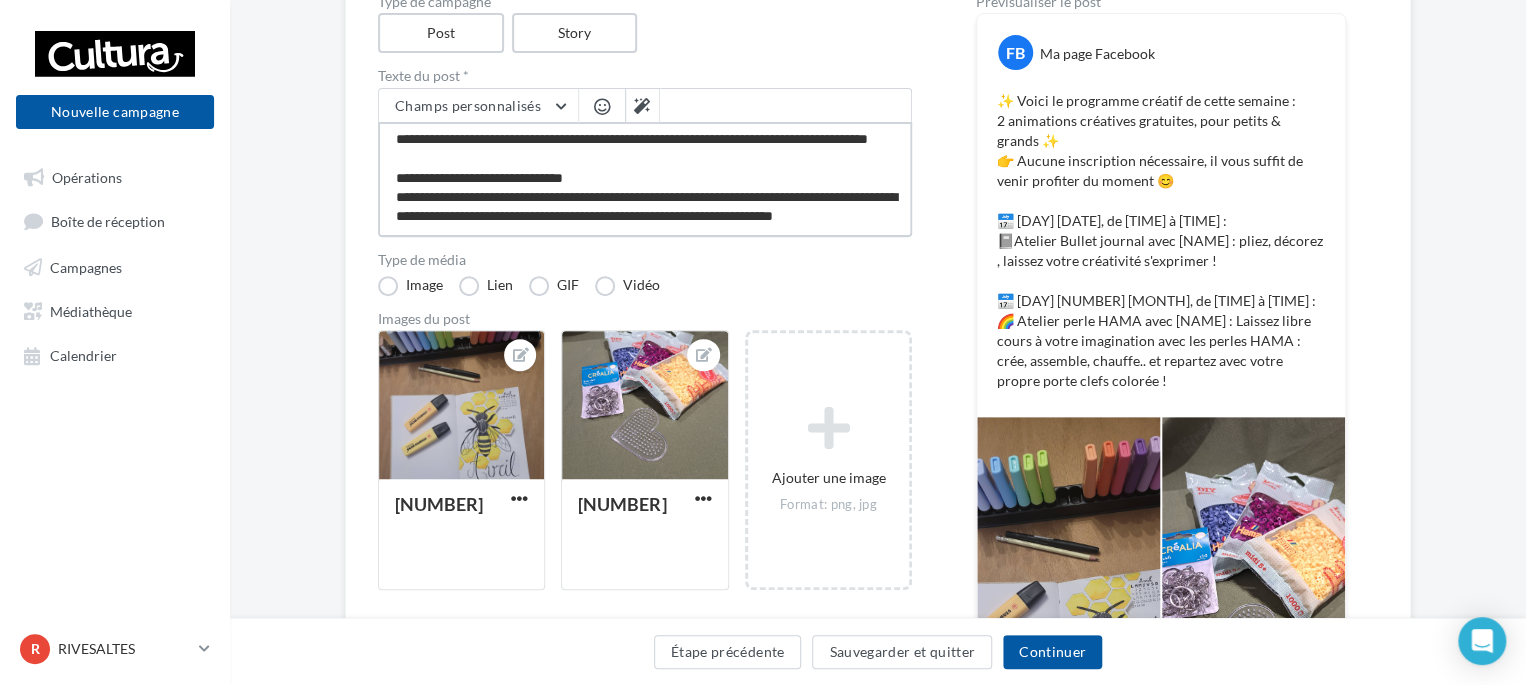 click on "**********" at bounding box center [645, 179] 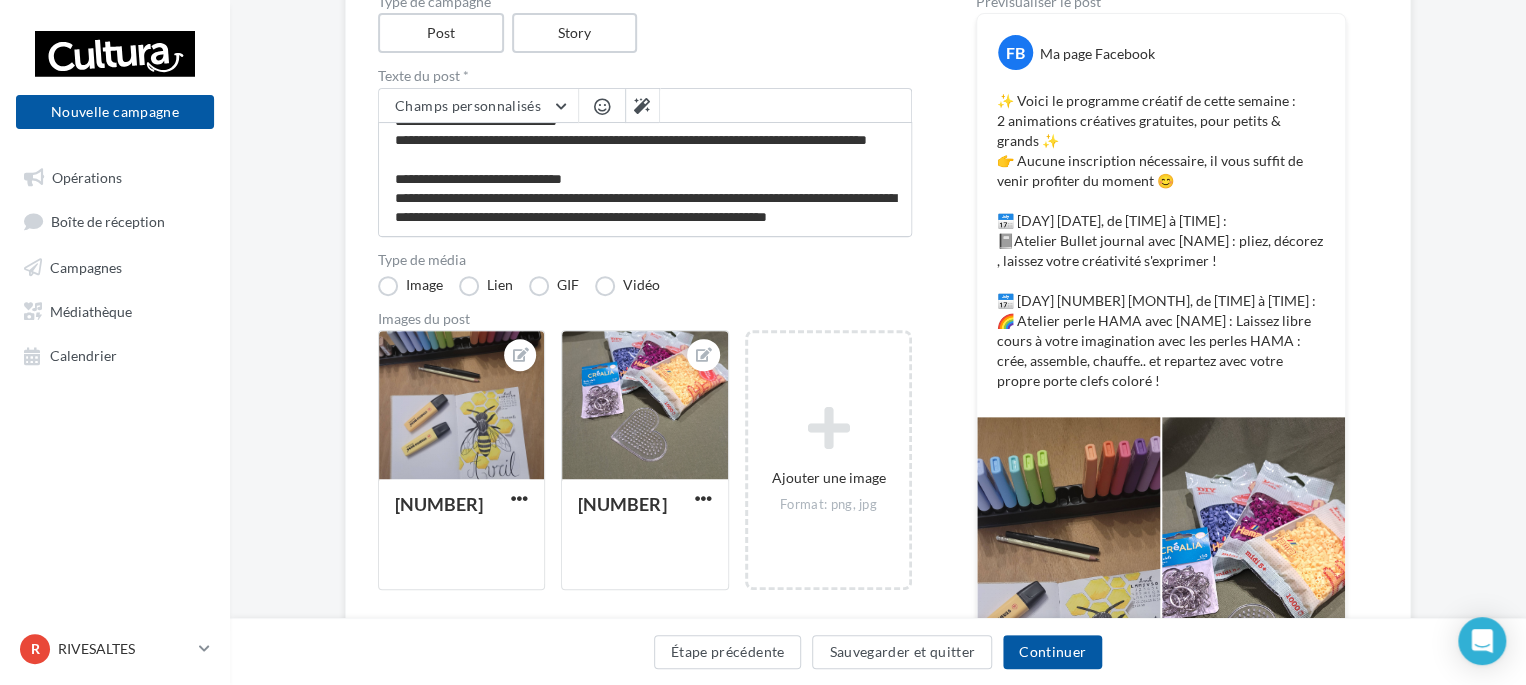 scroll, scrollTop: 124, scrollLeft: 0, axis: vertical 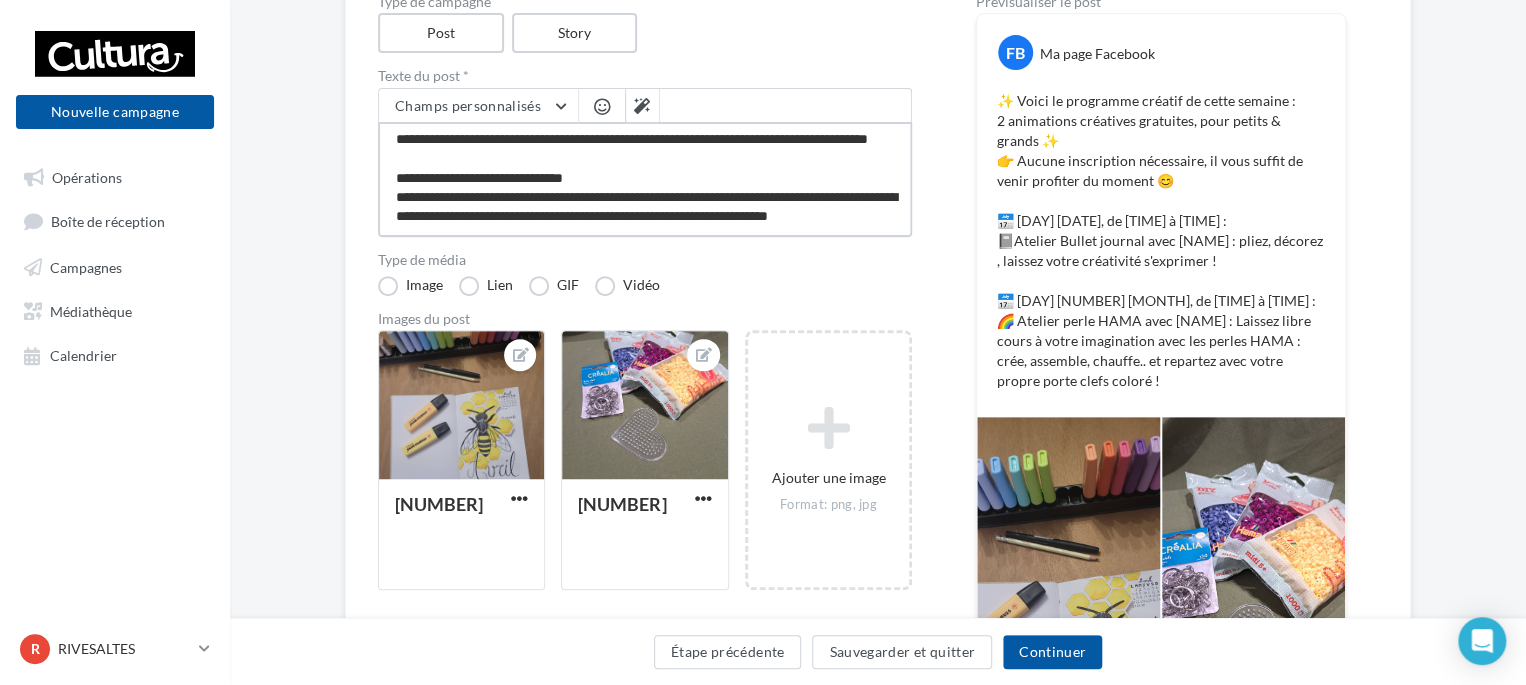 click on "**********" at bounding box center (645, 179) 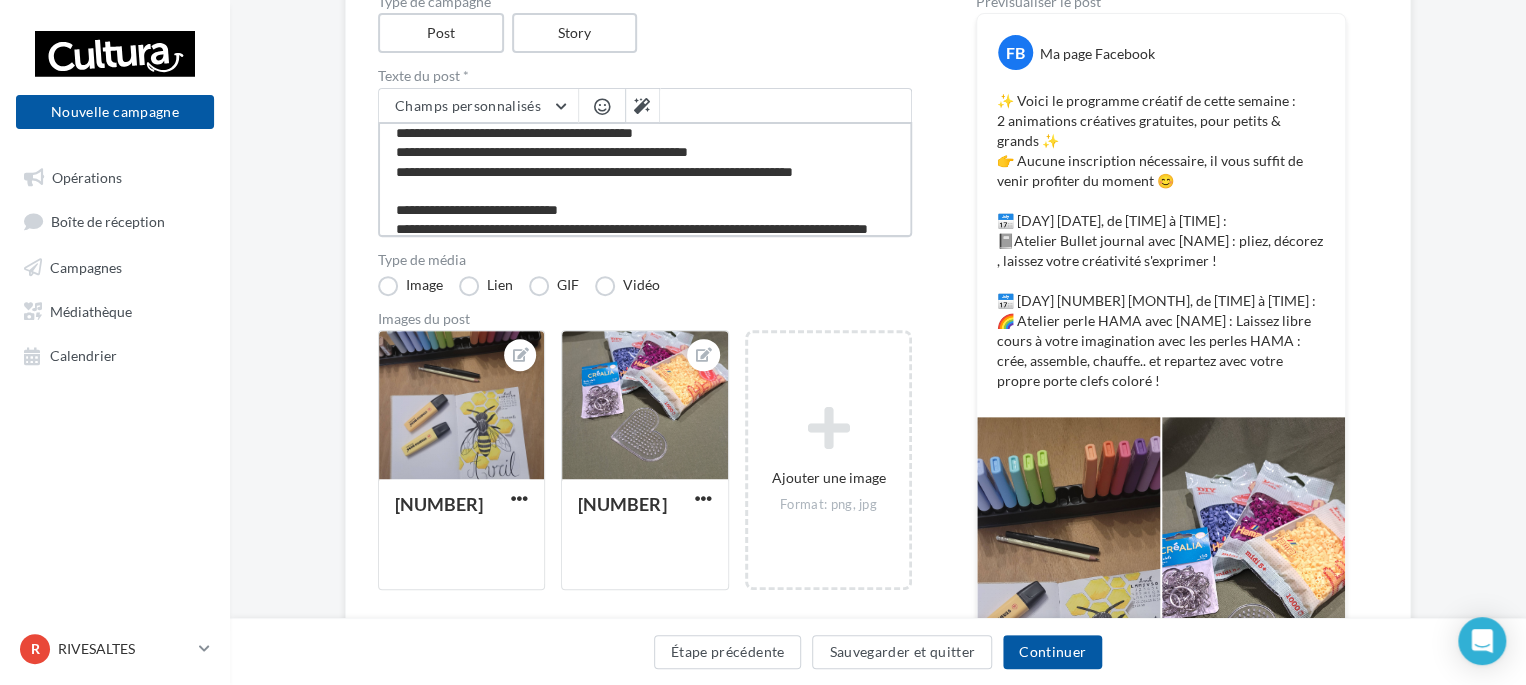 scroll, scrollTop: 125, scrollLeft: 0, axis: vertical 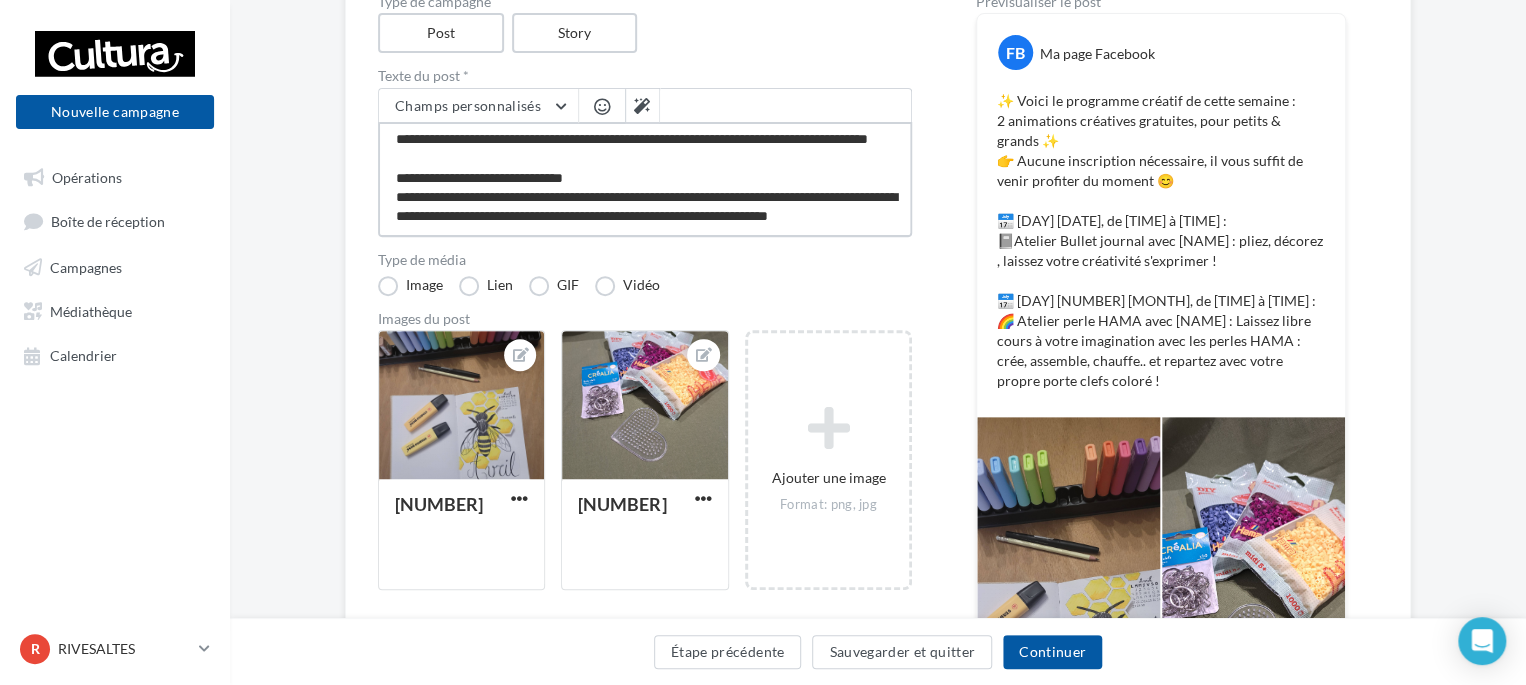 click on "**********" at bounding box center [645, 179] 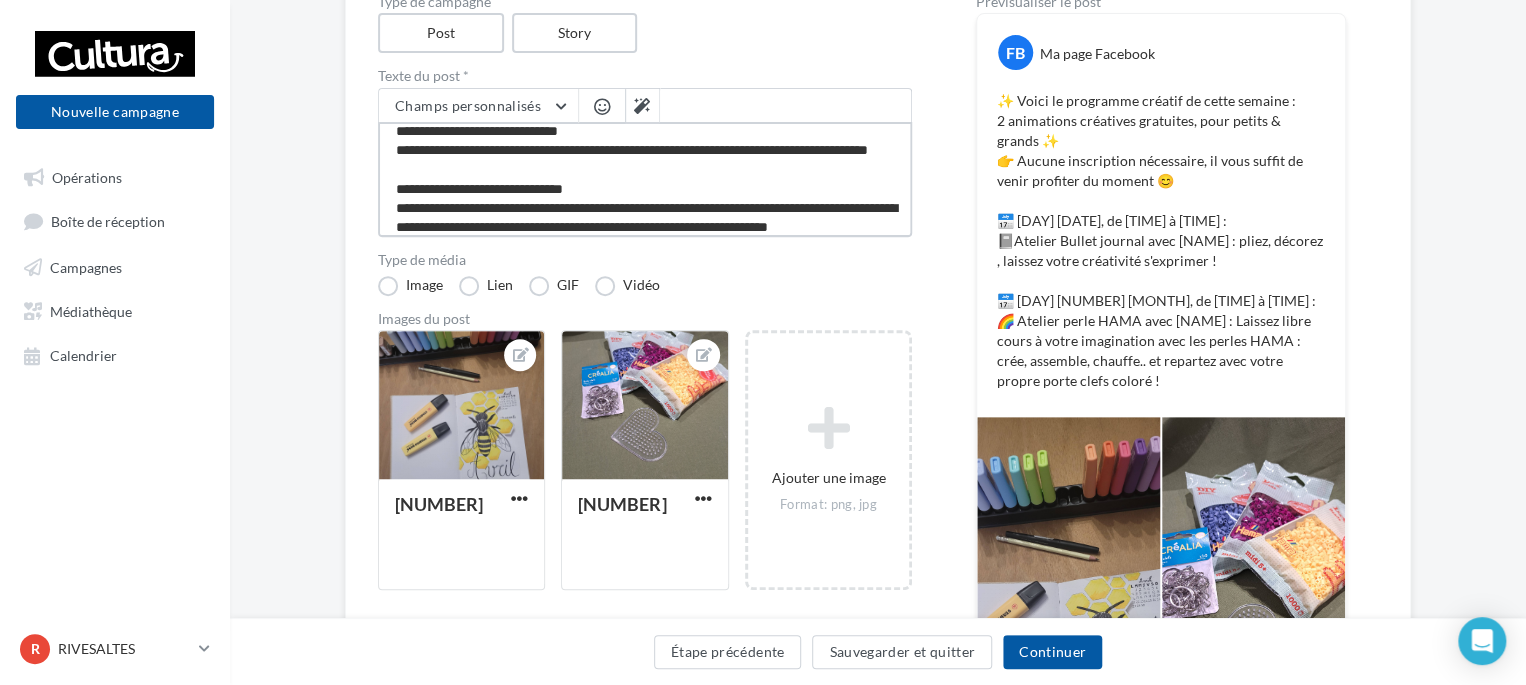 scroll, scrollTop: 106, scrollLeft: 0, axis: vertical 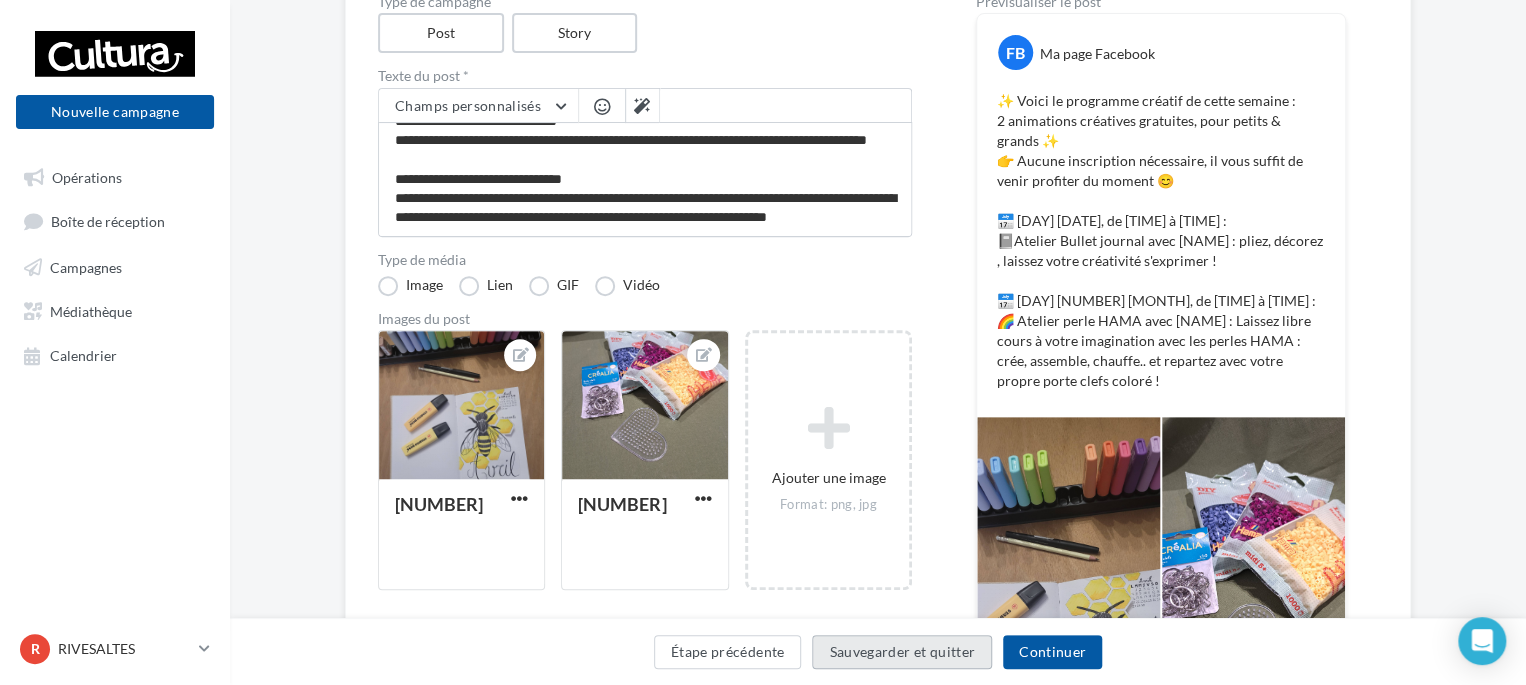 click on "Sauvegarder et quitter" at bounding box center (902, 652) 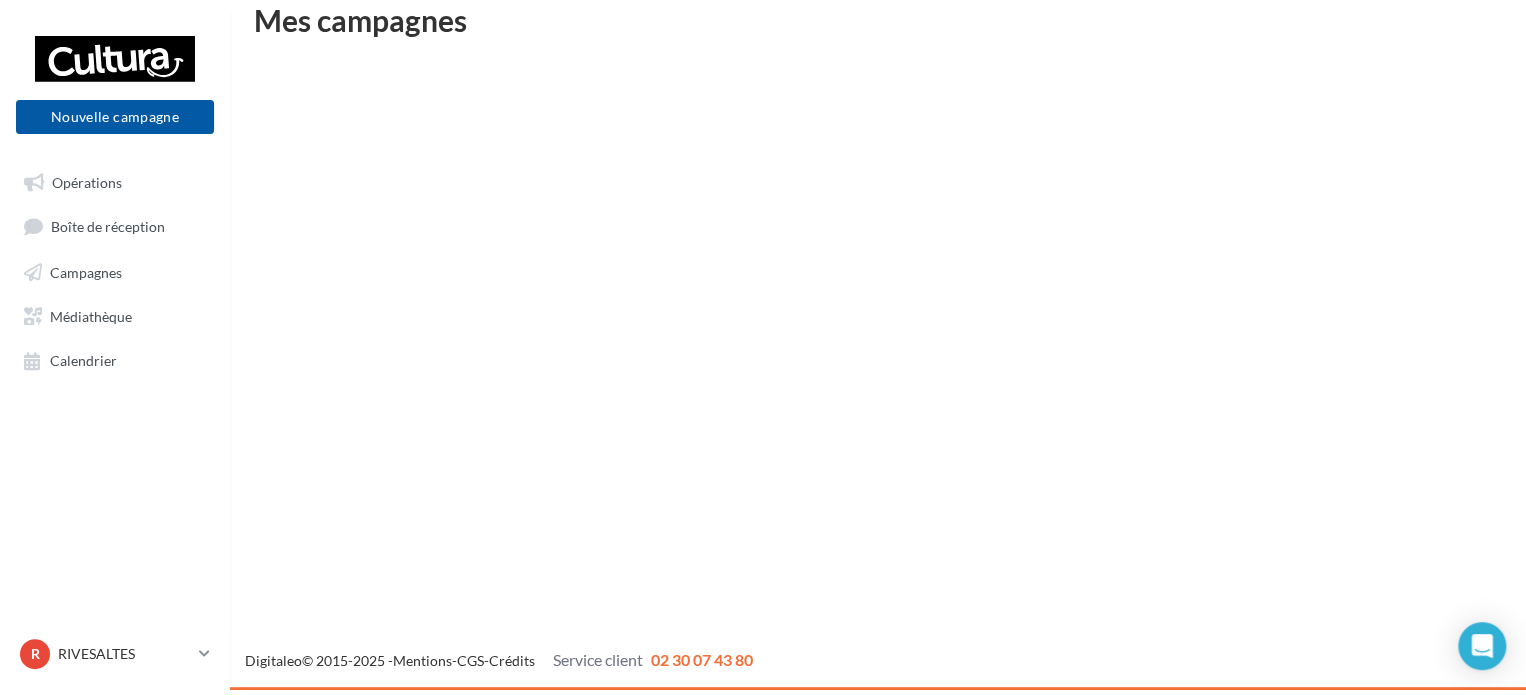 scroll, scrollTop: 32, scrollLeft: 0, axis: vertical 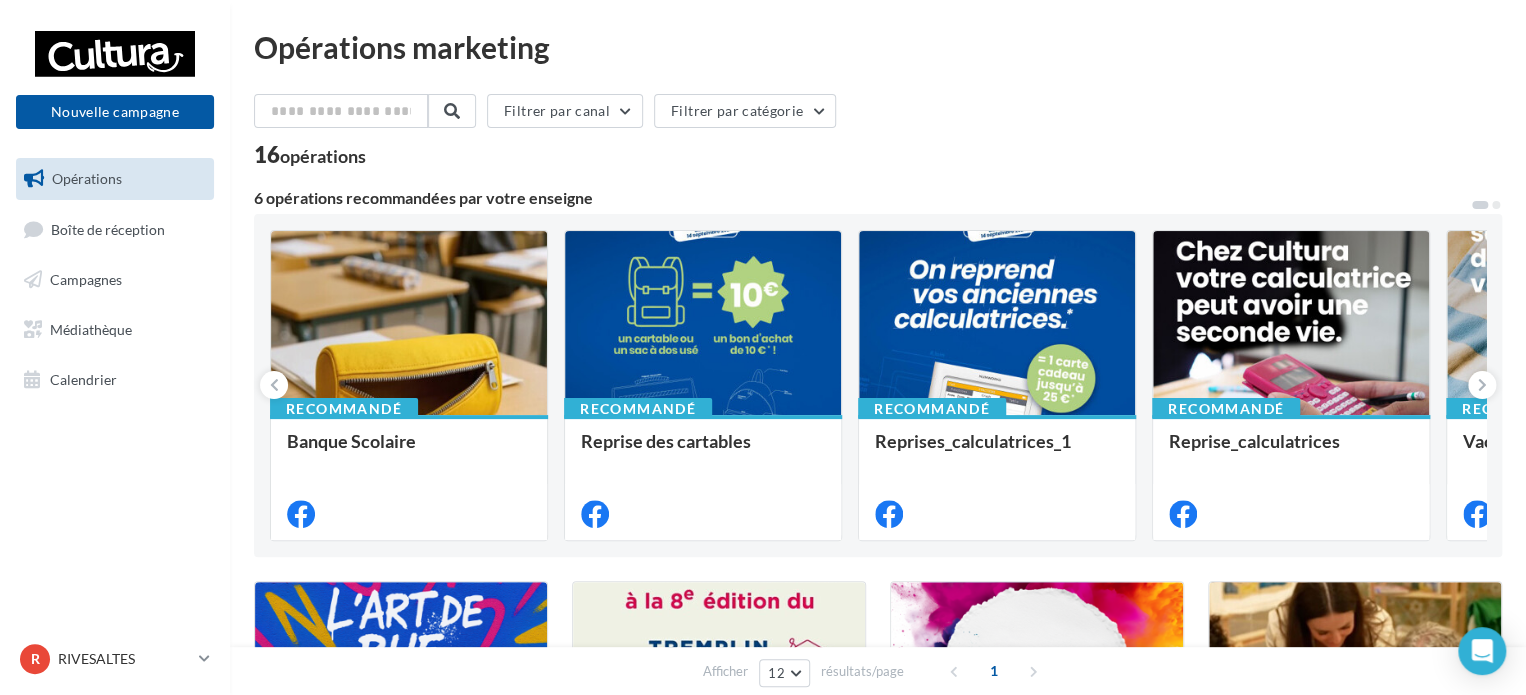 click on "Nouvelle campagne
Nouvelle campagne
Opérations
Boîte de réception
Campagnes
Médiathèque
Calendrier" at bounding box center (115, 347) 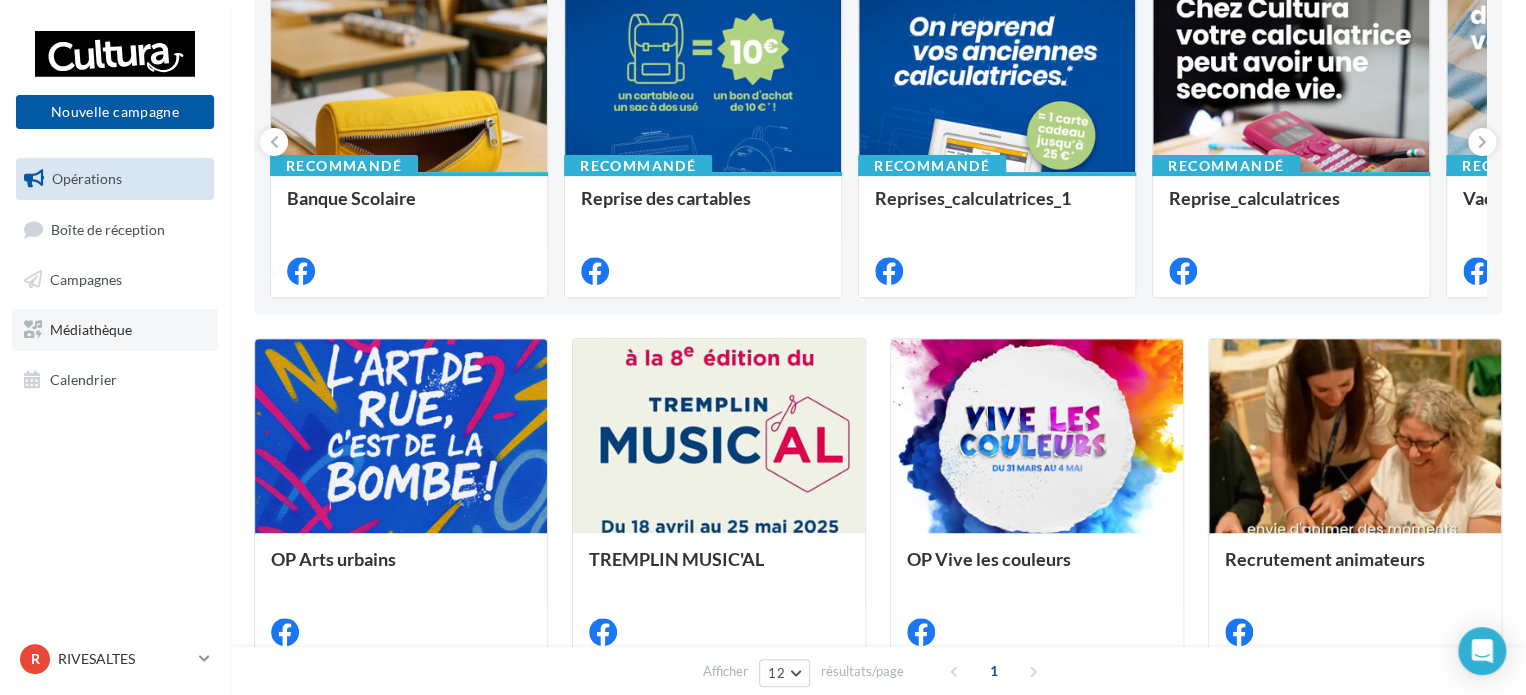 scroll, scrollTop: 200, scrollLeft: 0, axis: vertical 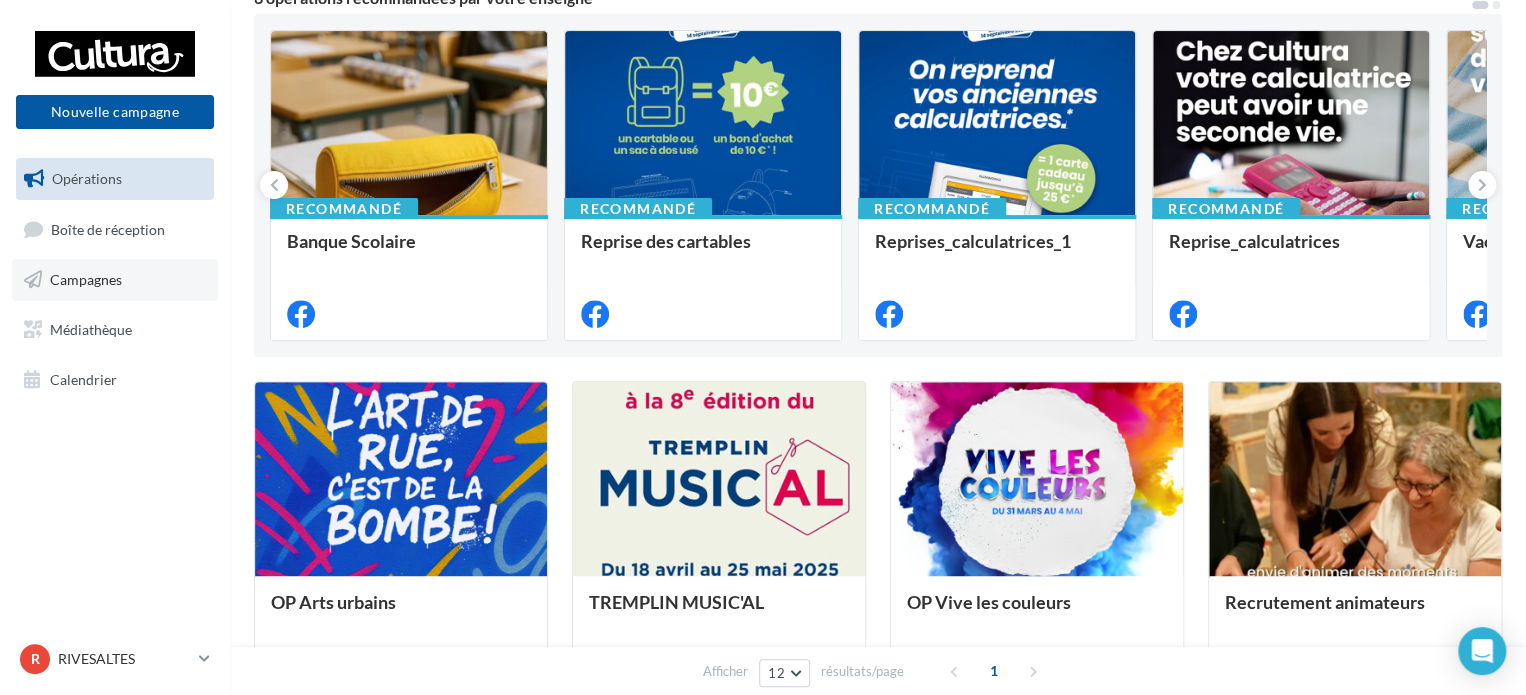 click on "Campagnes" at bounding box center [86, 279] 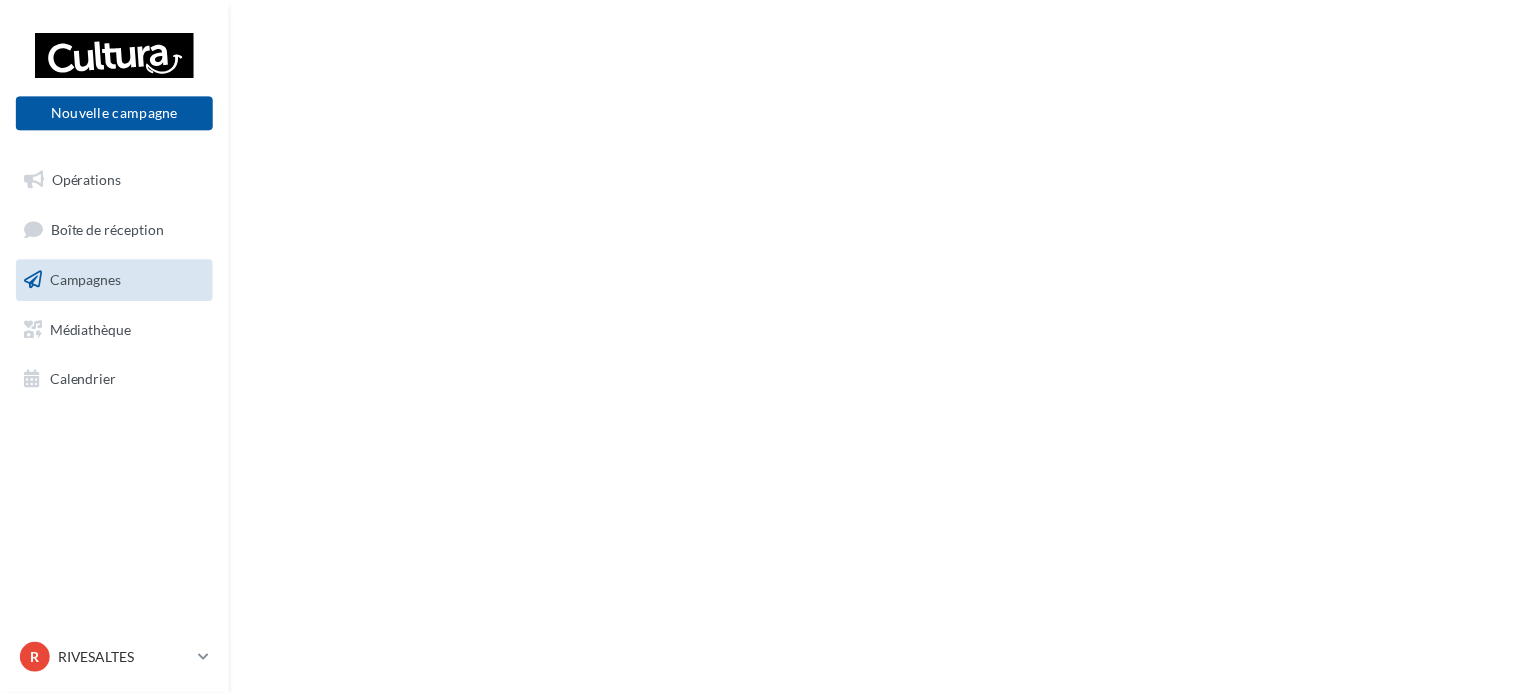 scroll, scrollTop: 0, scrollLeft: 0, axis: both 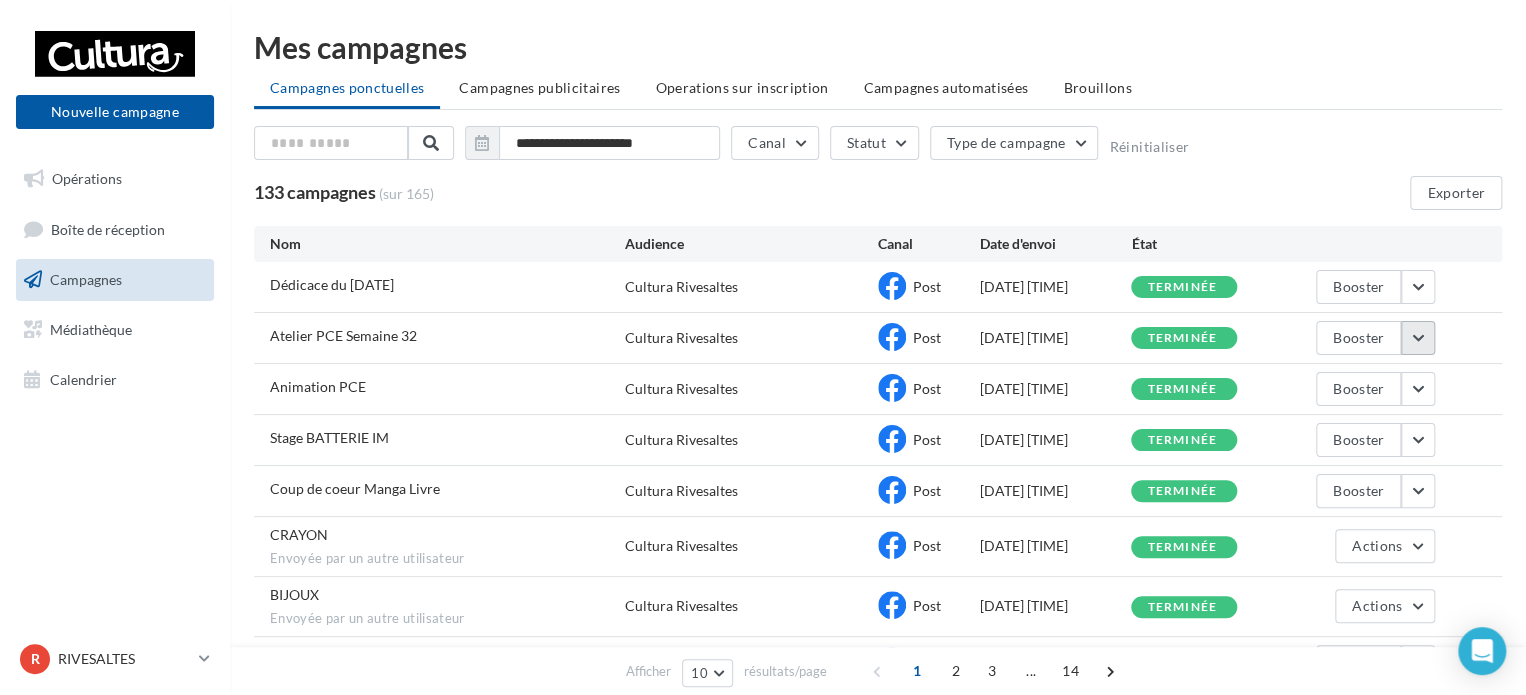 click at bounding box center (1418, 338) 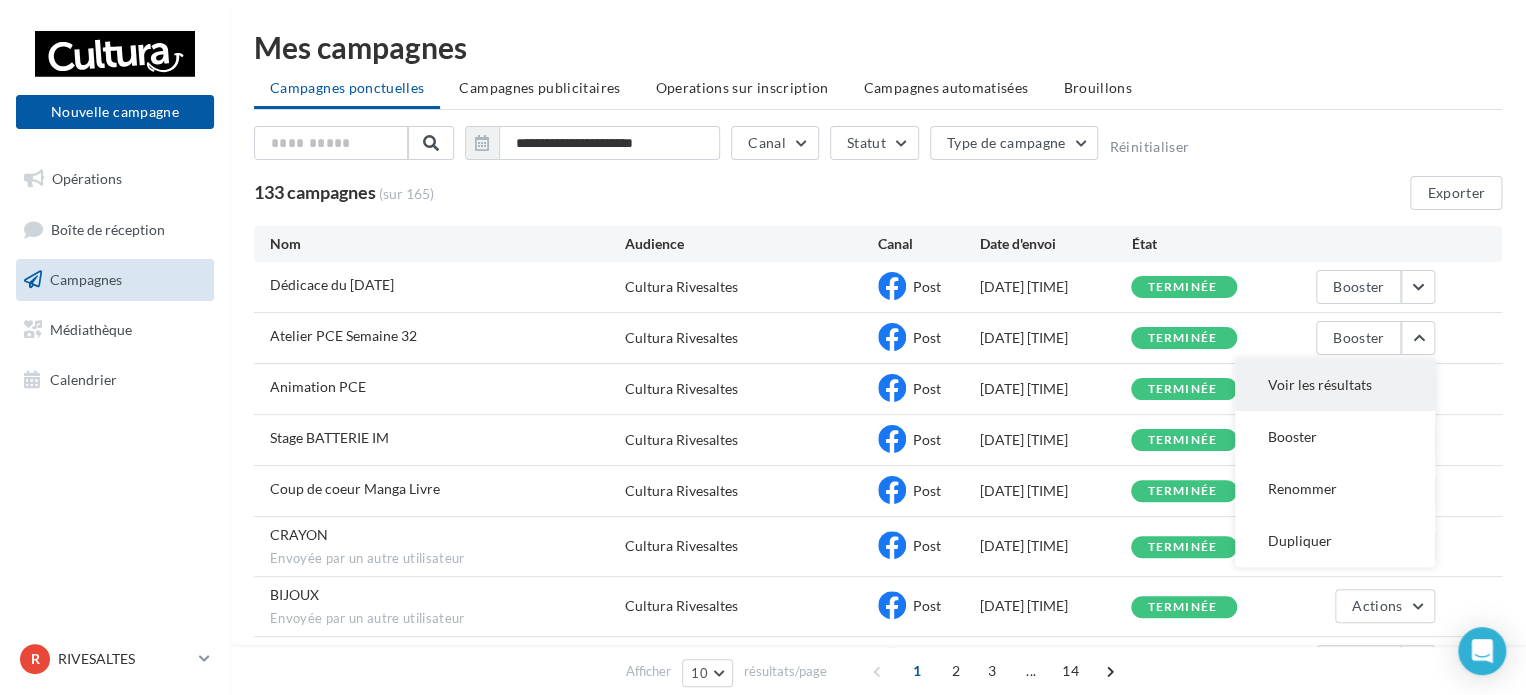 click on "Voir les résultats" at bounding box center (1335, 385) 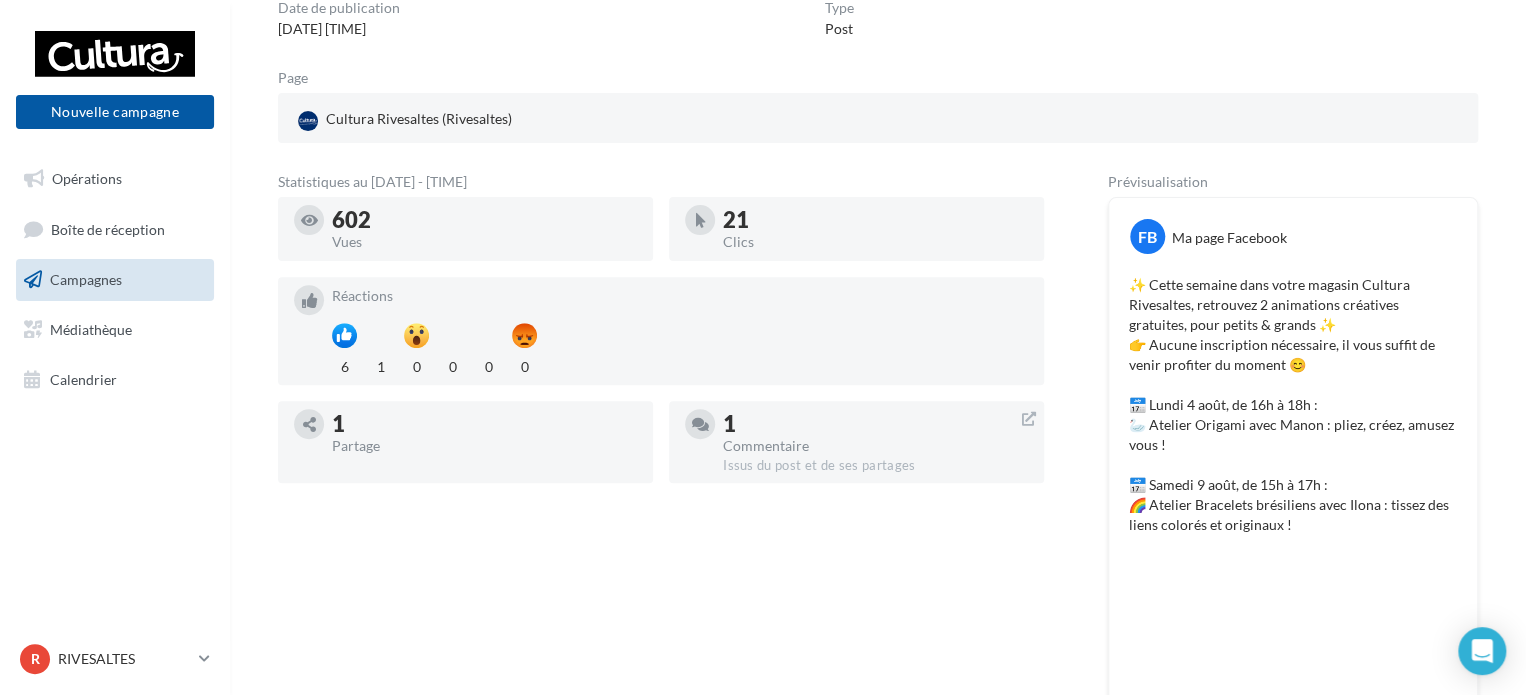 scroll, scrollTop: 280, scrollLeft: 0, axis: vertical 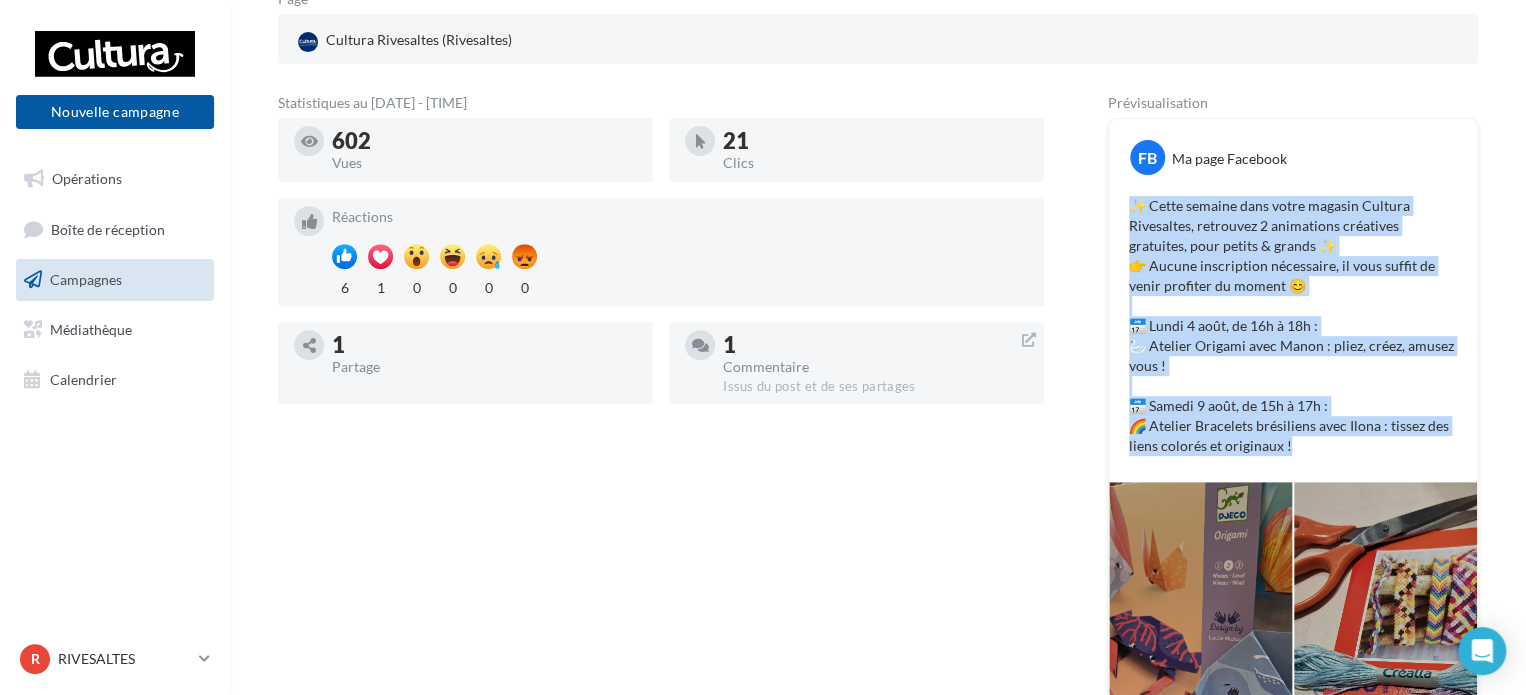 drag, startPoint x: 1296, startPoint y: 444, endPoint x: 1122, endPoint y: 191, distance: 307.05862 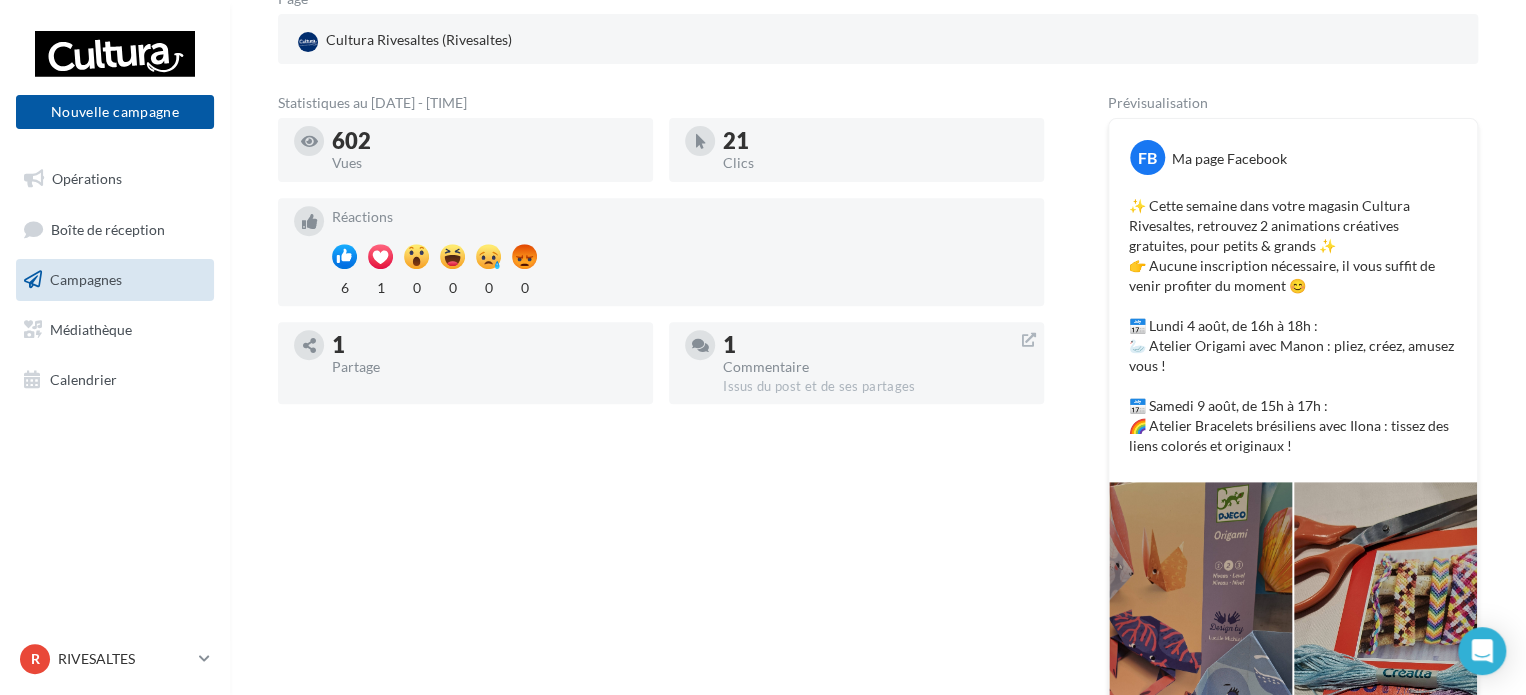 click on "Statistiques au 08 août 2025 - 12h53
602
Vues
21
Clics
Réactions
6
1
0
0
0
0
1
Partage
1
Commentaire
Issus du post et de ses partages" at bounding box center [661, 486] 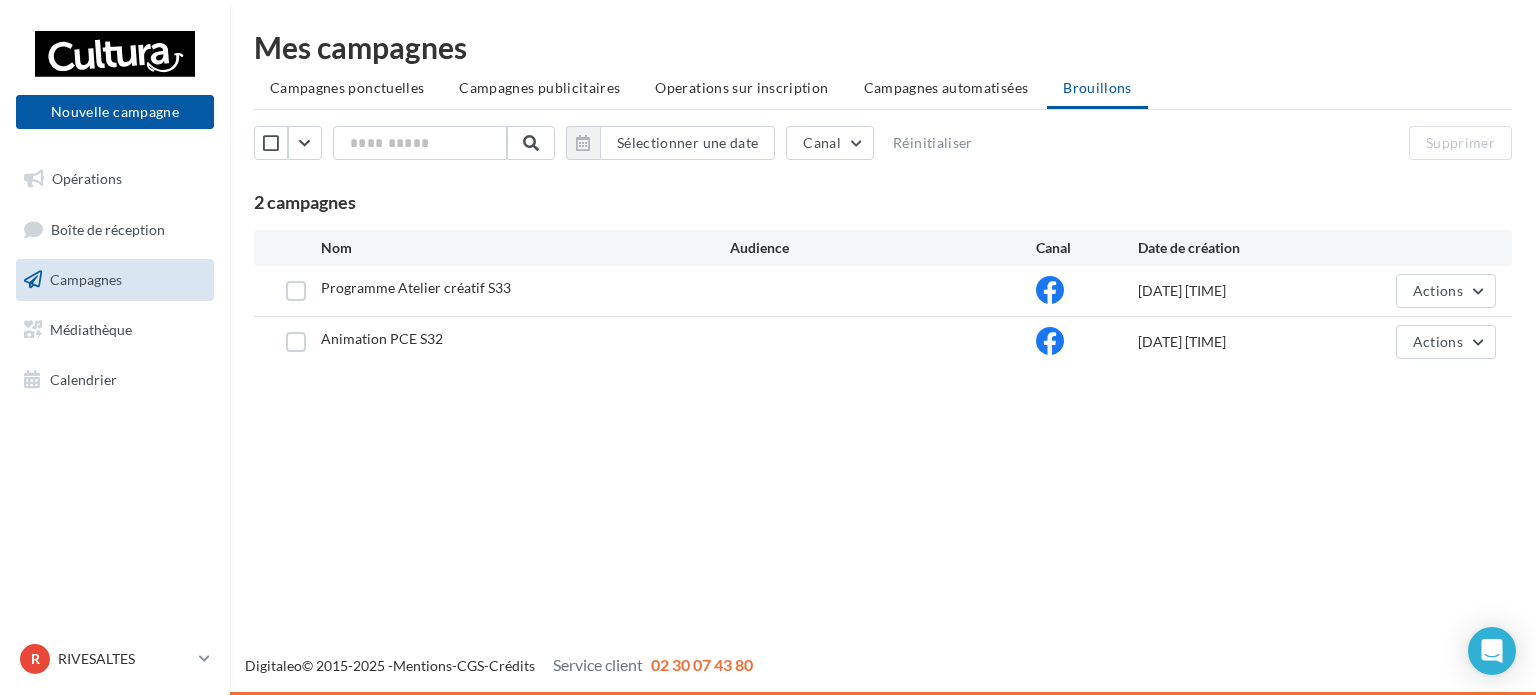 scroll, scrollTop: 0, scrollLeft: 0, axis: both 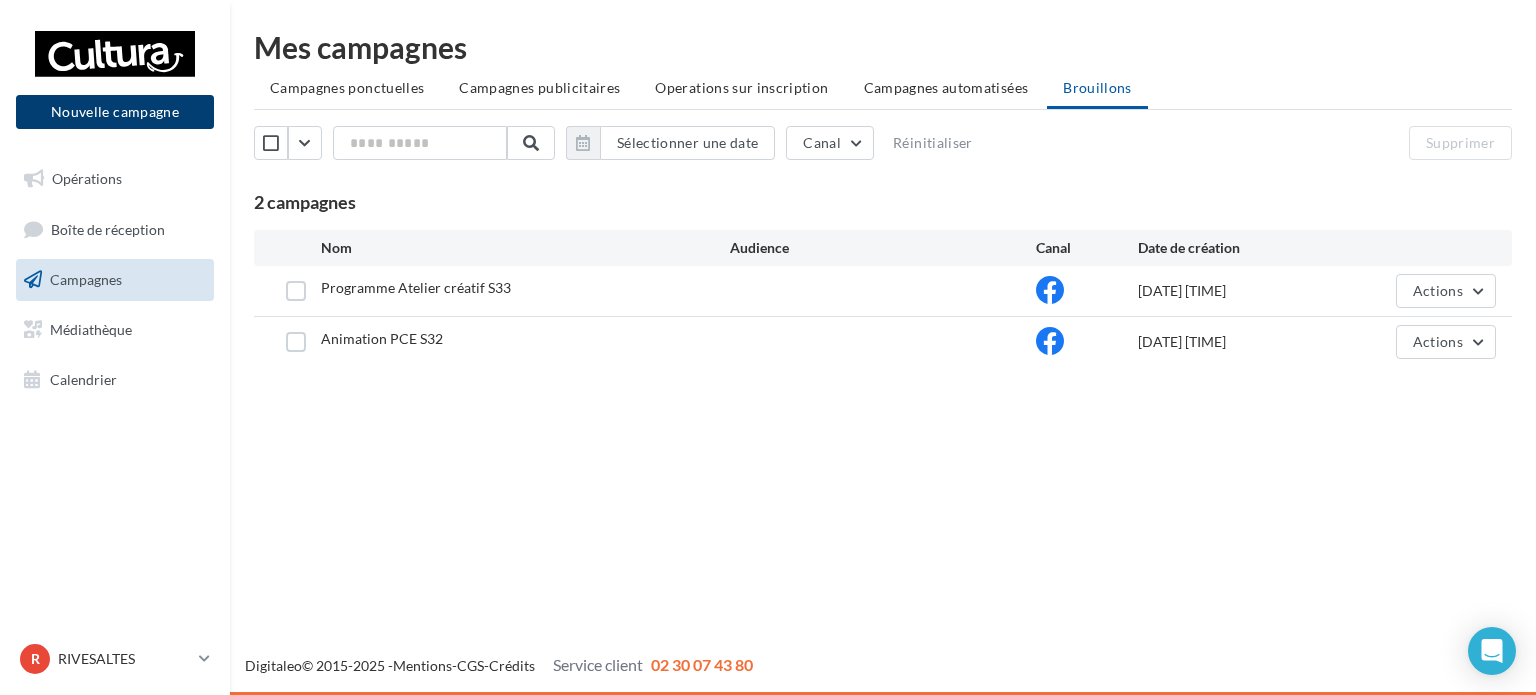 click on "Nouvelle campagne" at bounding box center [115, 112] 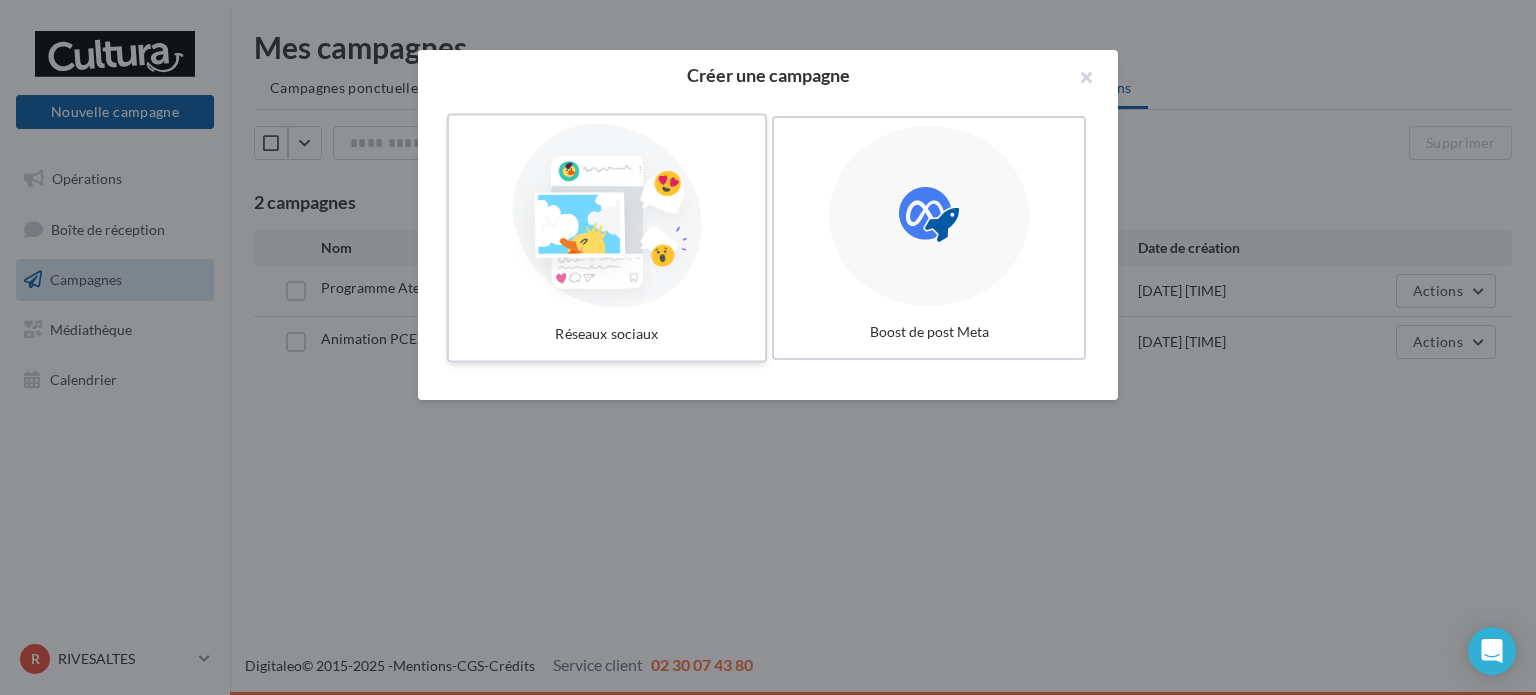 click at bounding box center [607, 216] 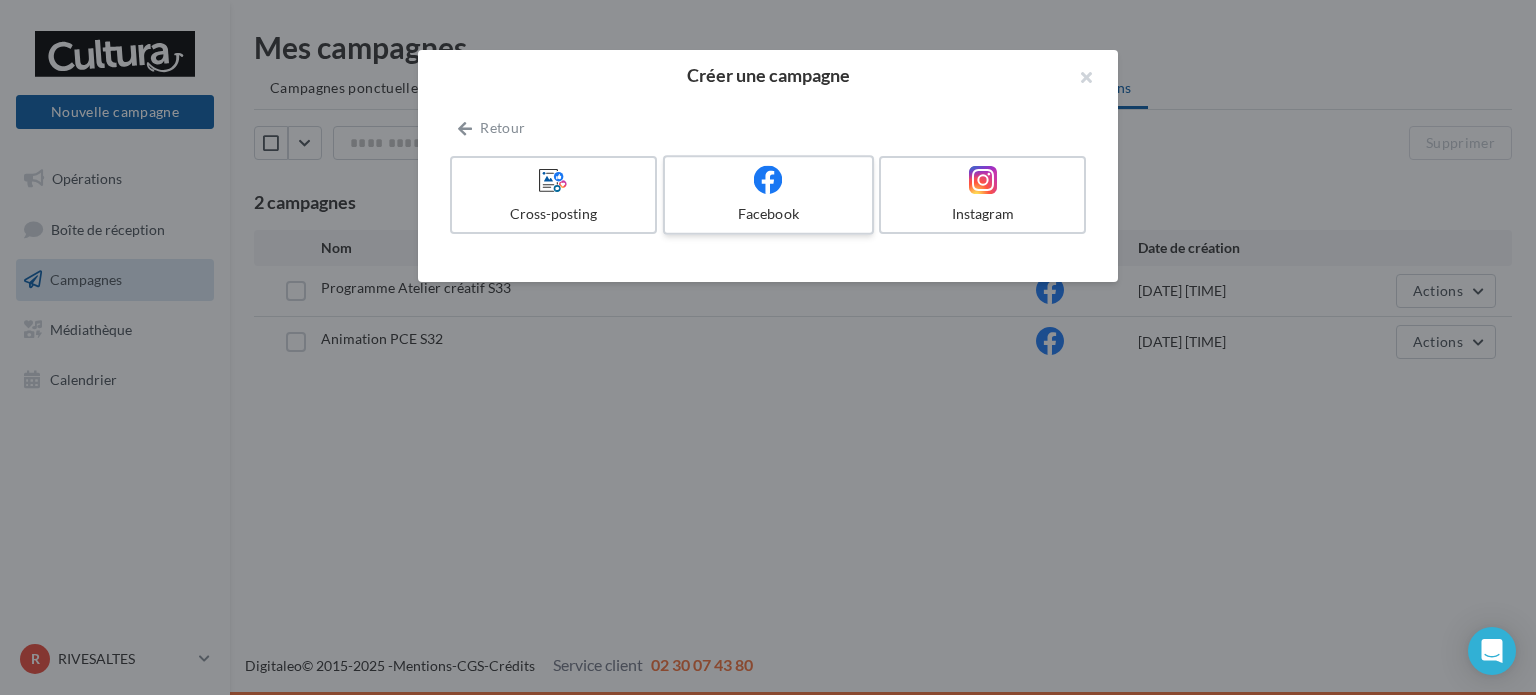 click on "Facebook" at bounding box center (768, 195) 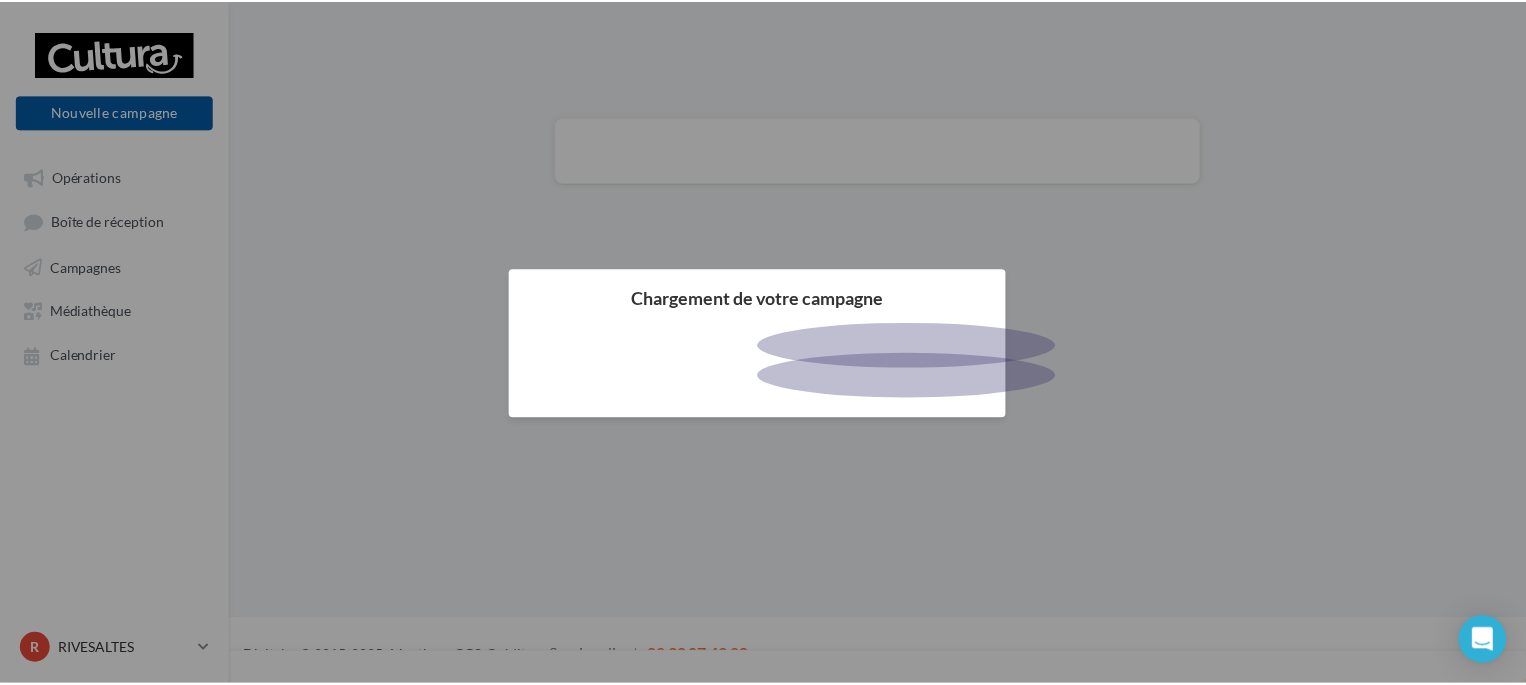 scroll, scrollTop: 0, scrollLeft: 0, axis: both 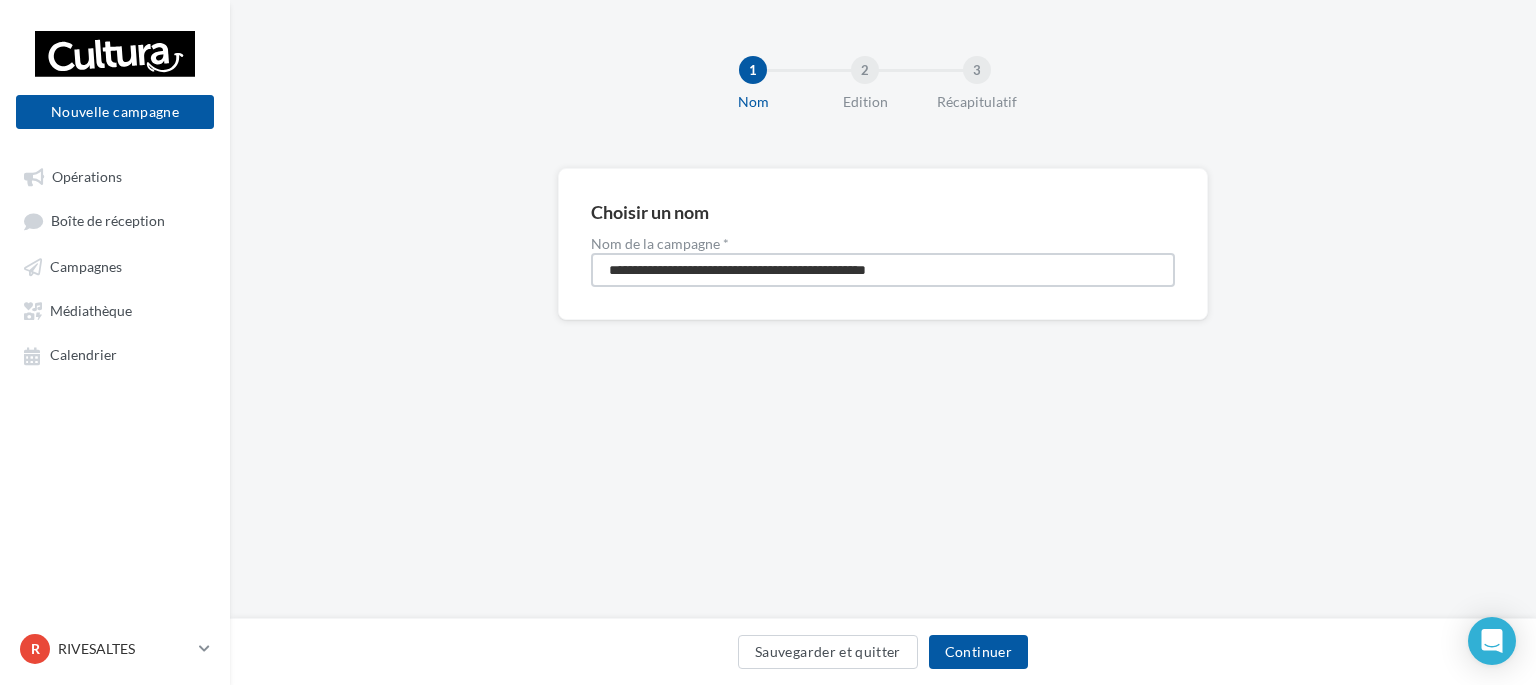 click on "**********" at bounding box center [883, 270] 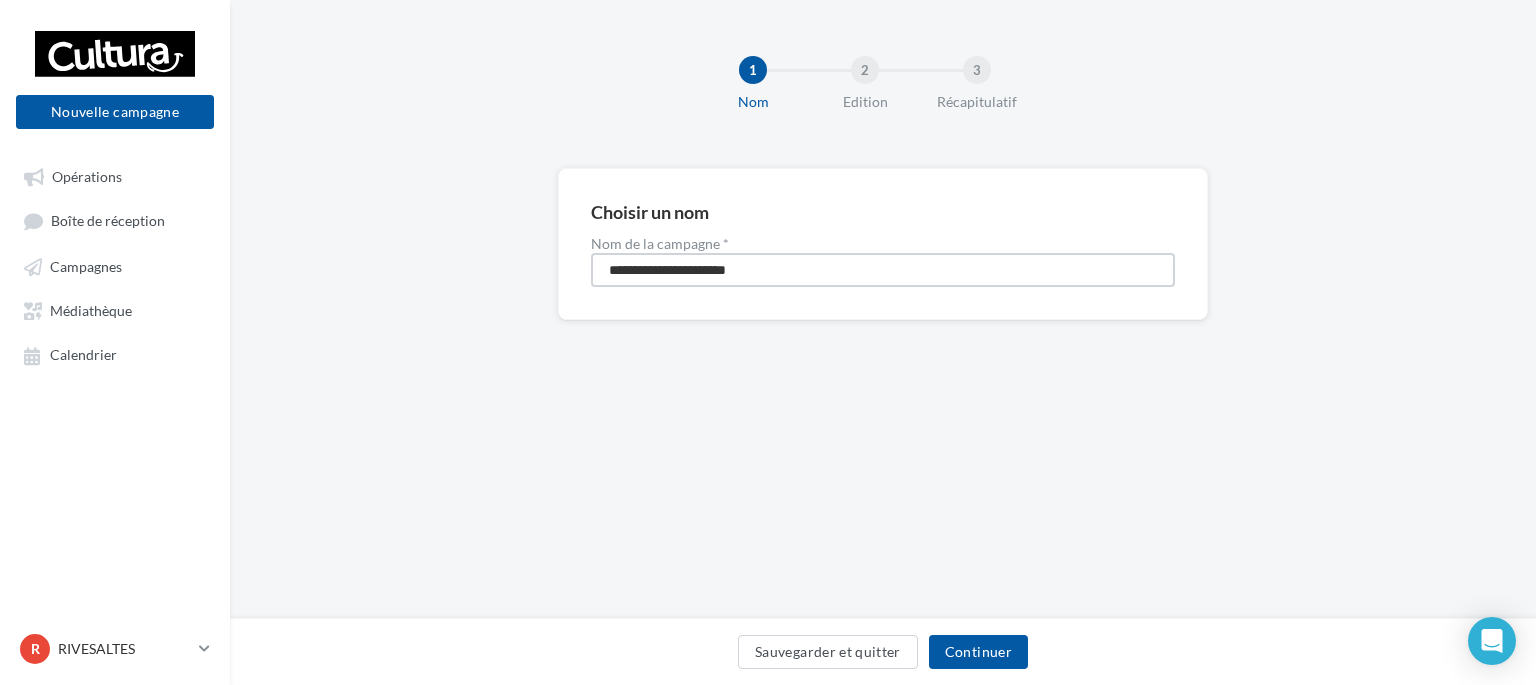 type on "**********" 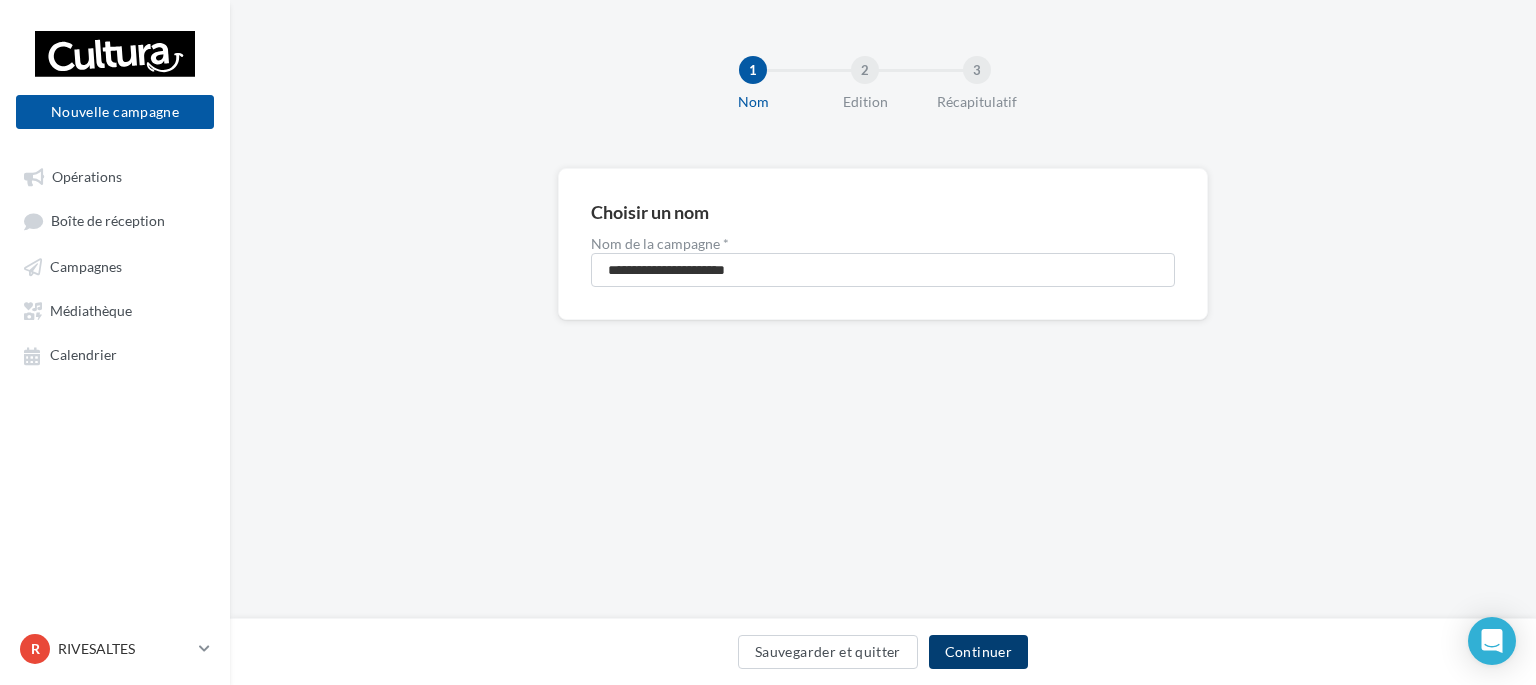click on "Continuer" at bounding box center (978, 652) 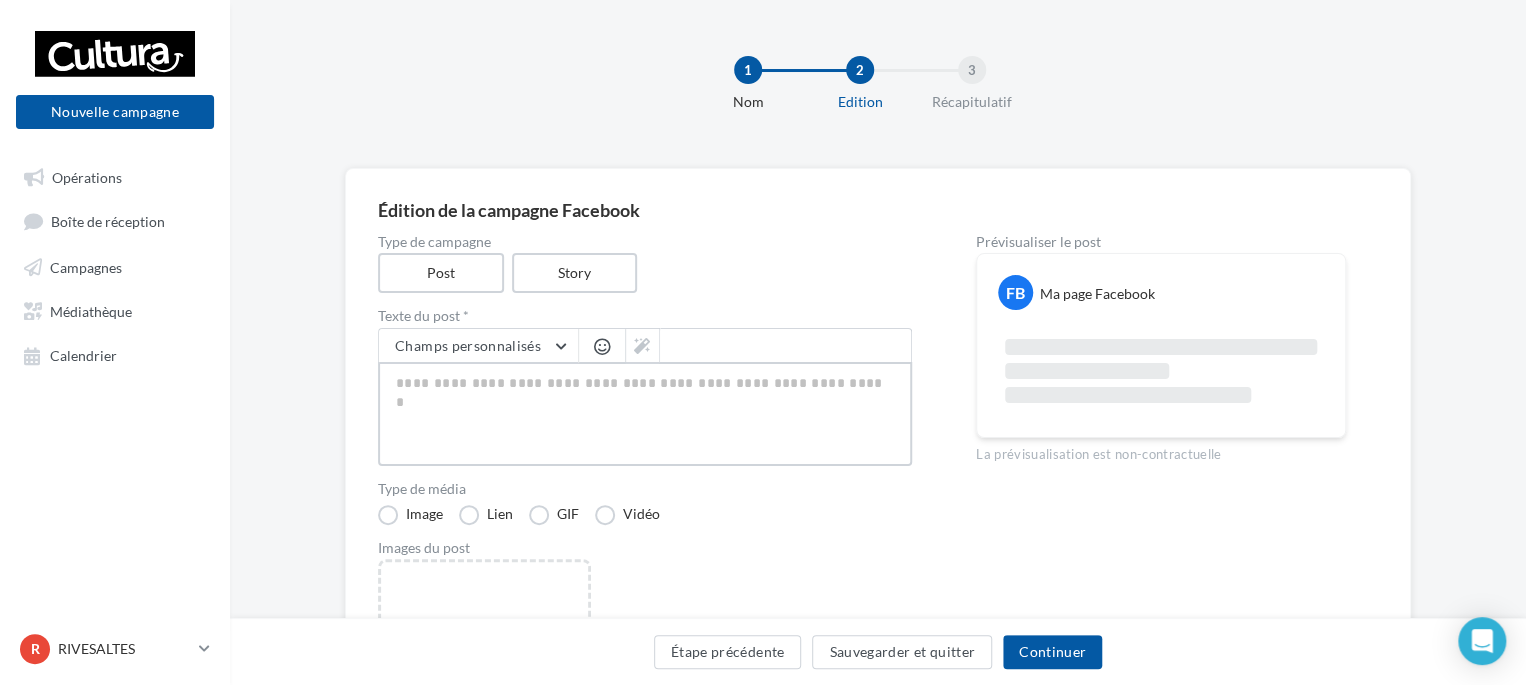 click at bounding box center [645, 414] 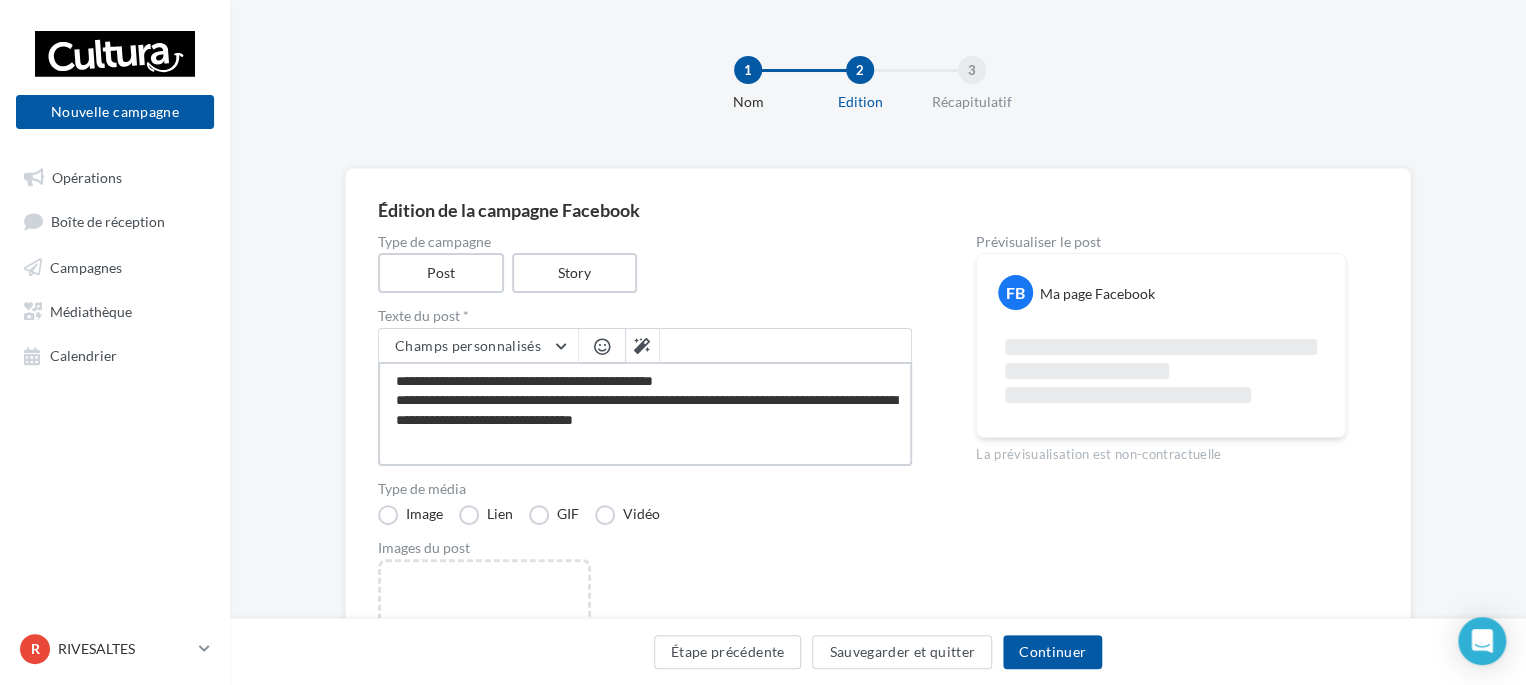 type on "**********" 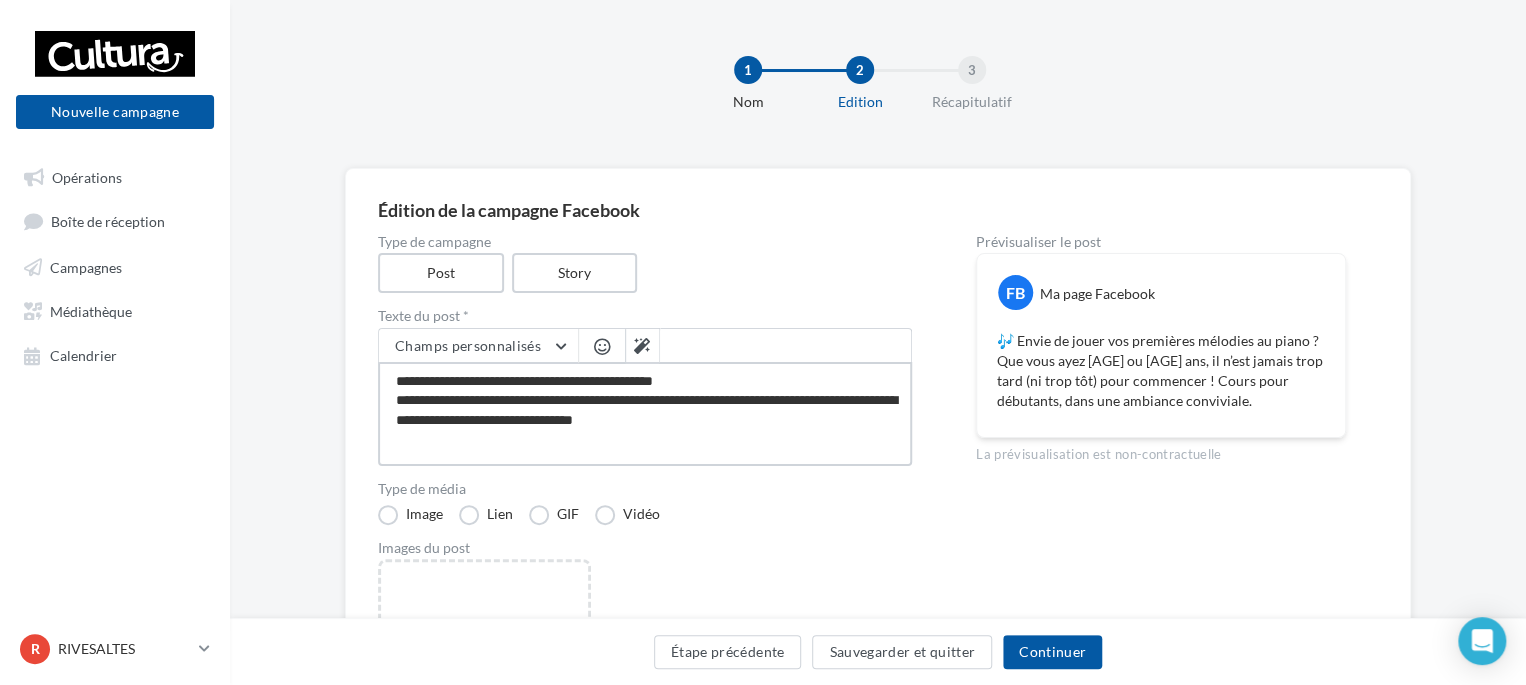type on "**********" 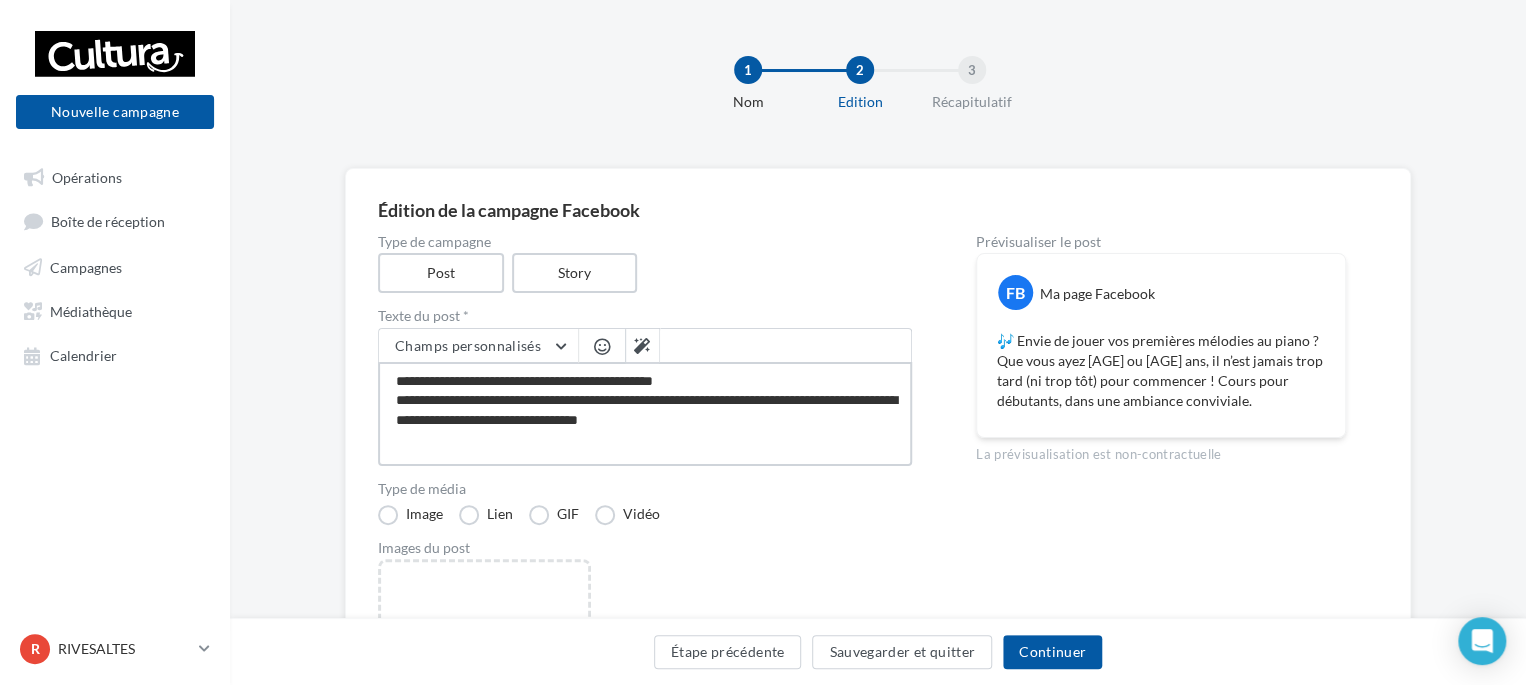 type on "**********" 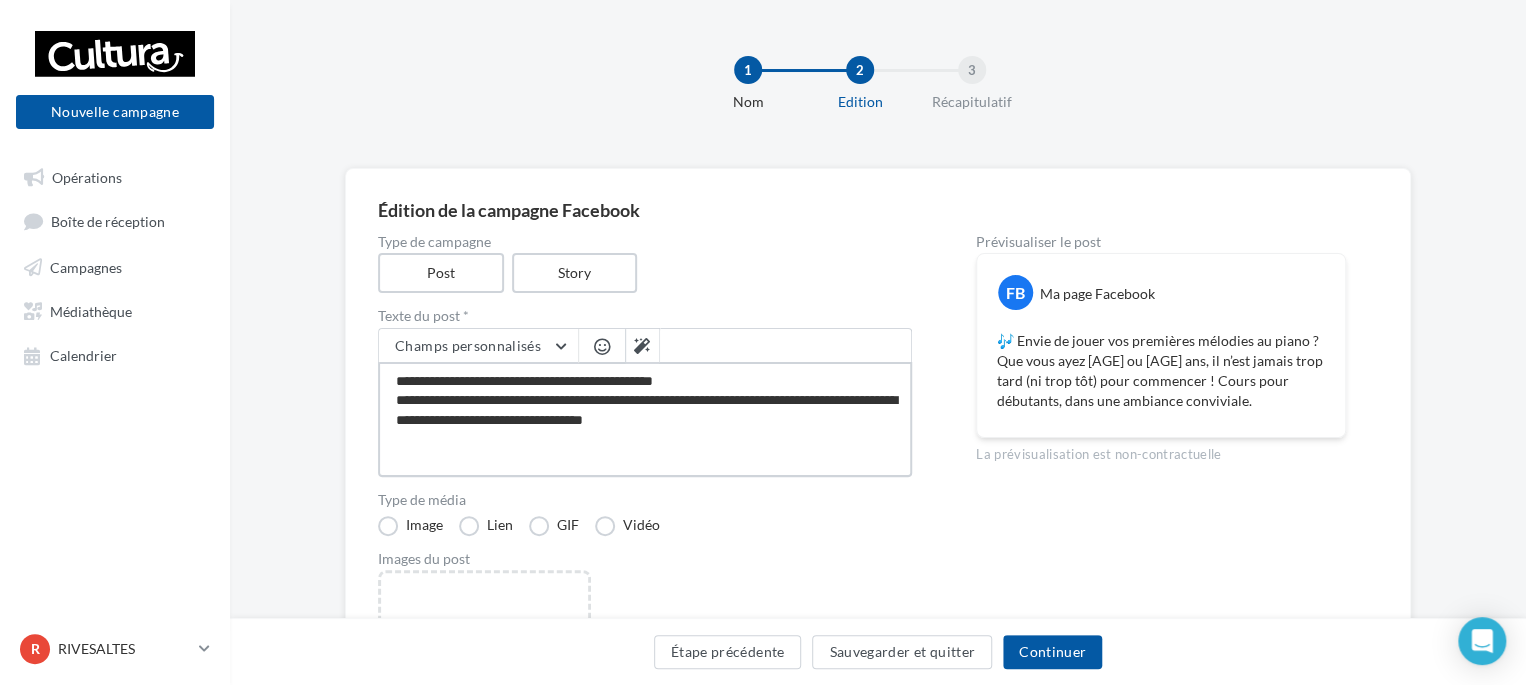 paste on "**" 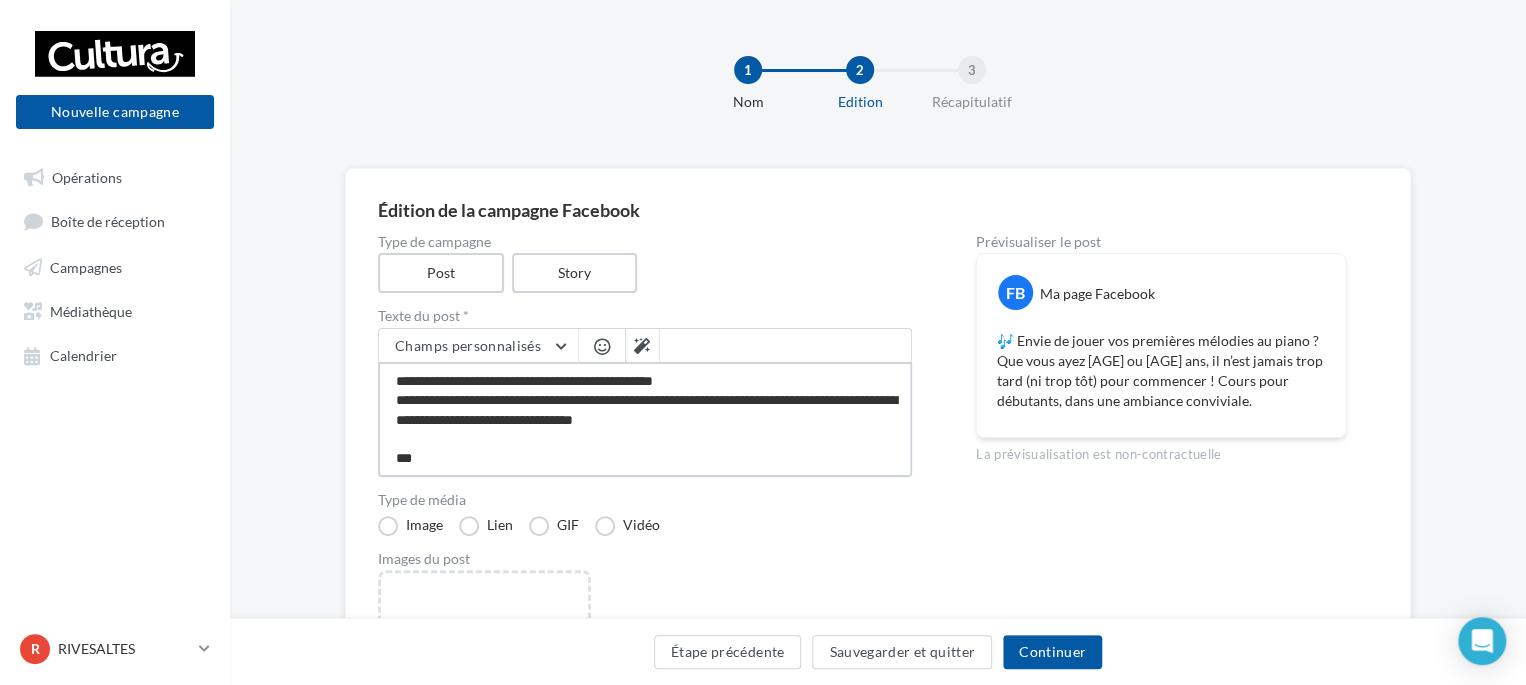 type on "**********" 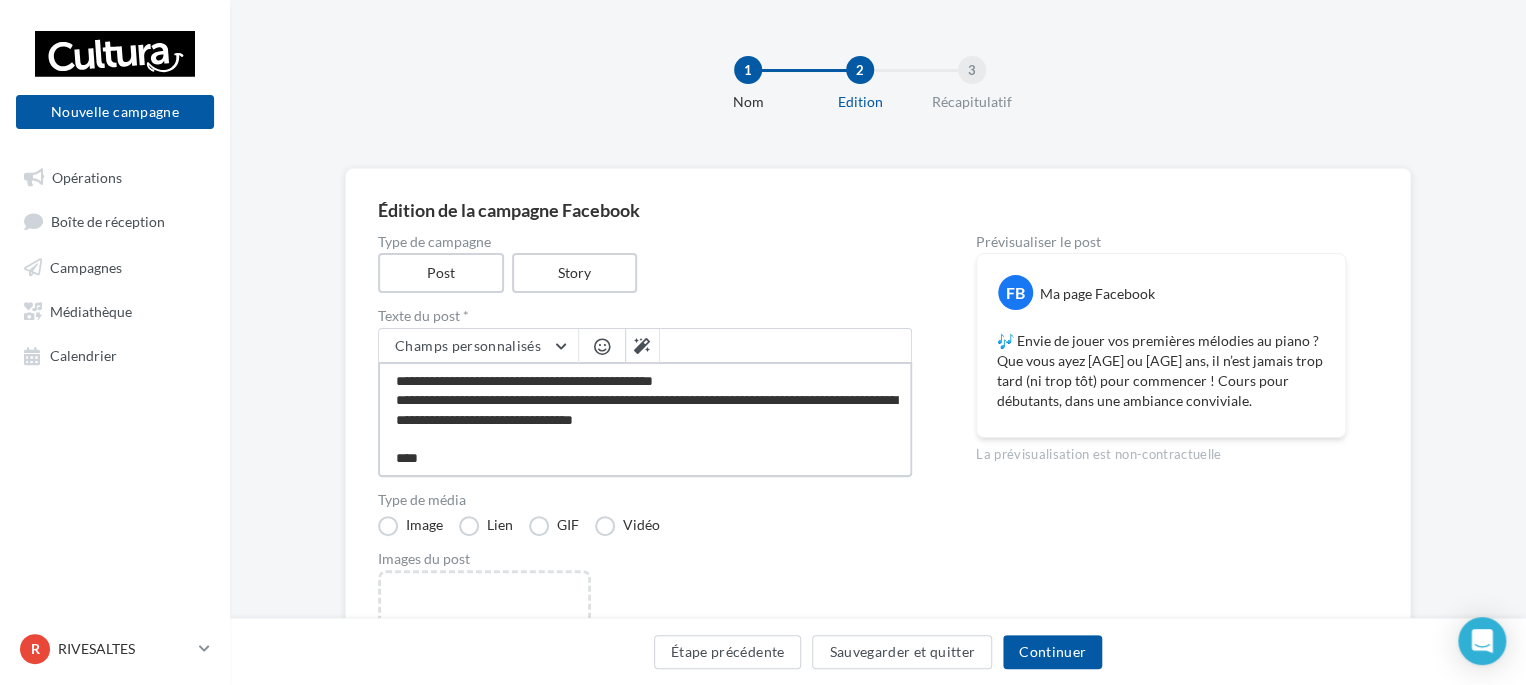 type on "**********" 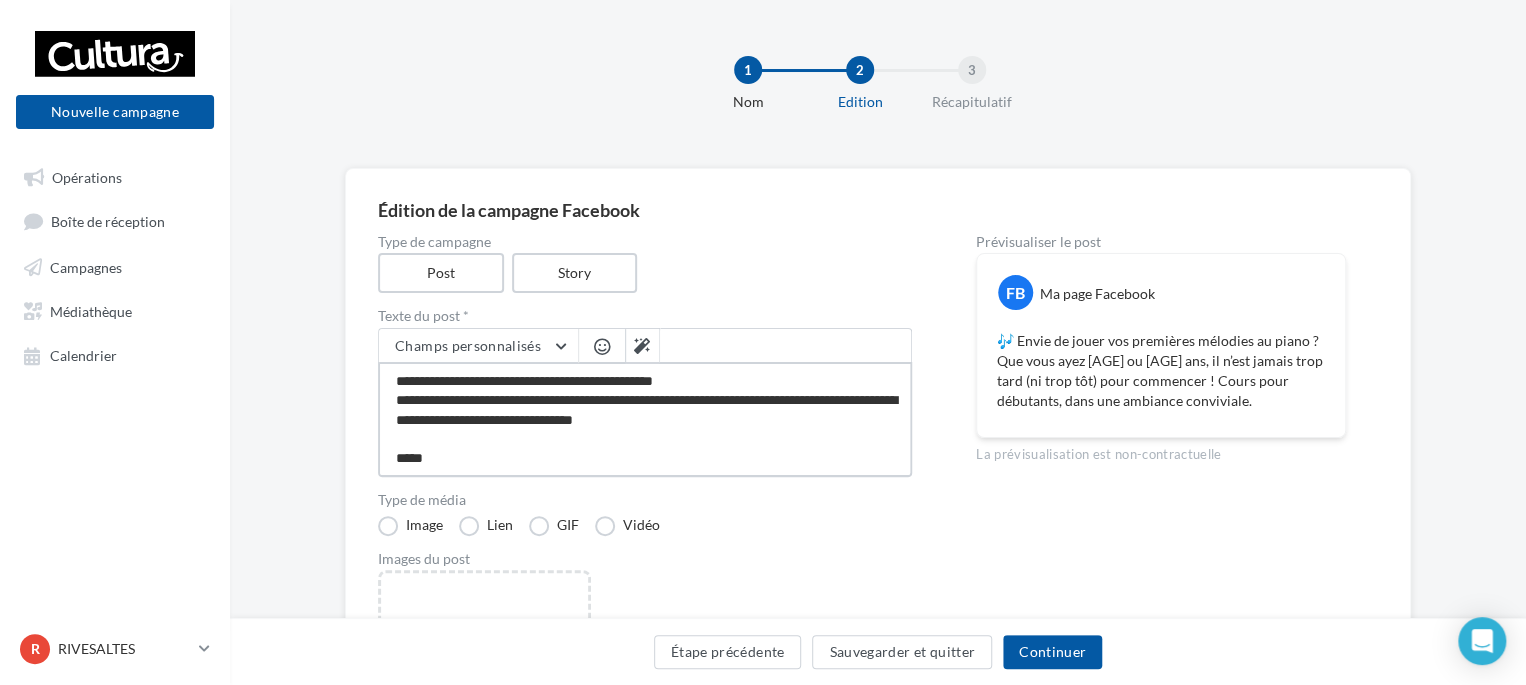 type on "**********" 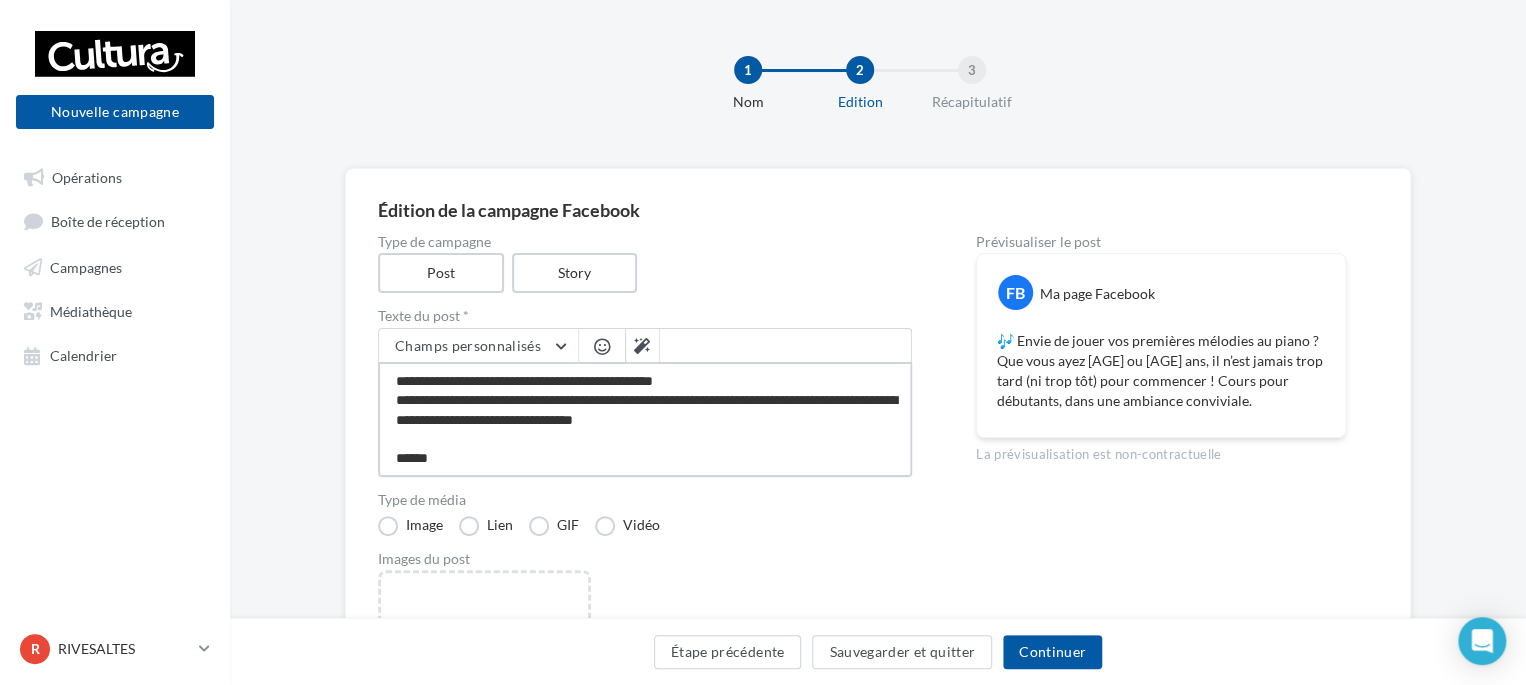 type on "**********" 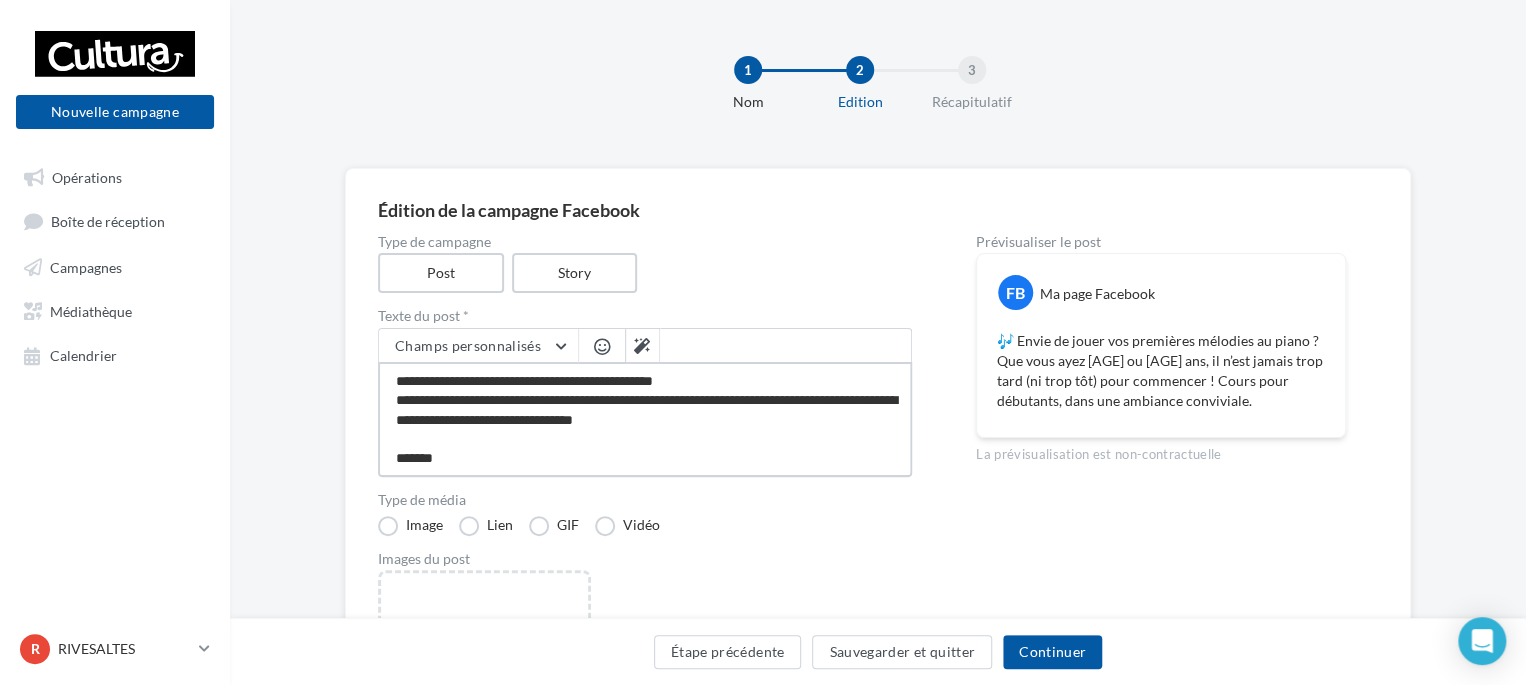 type on "**********" 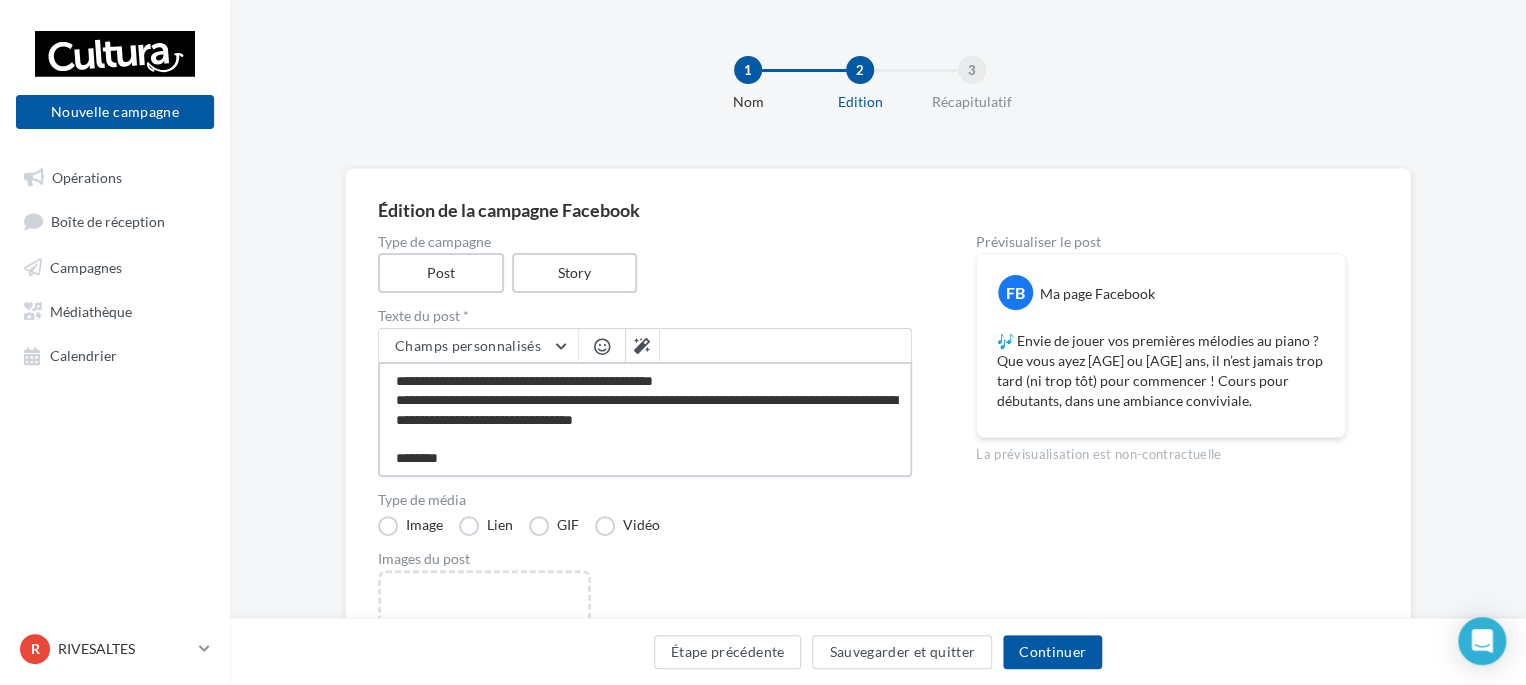 type on "**********" 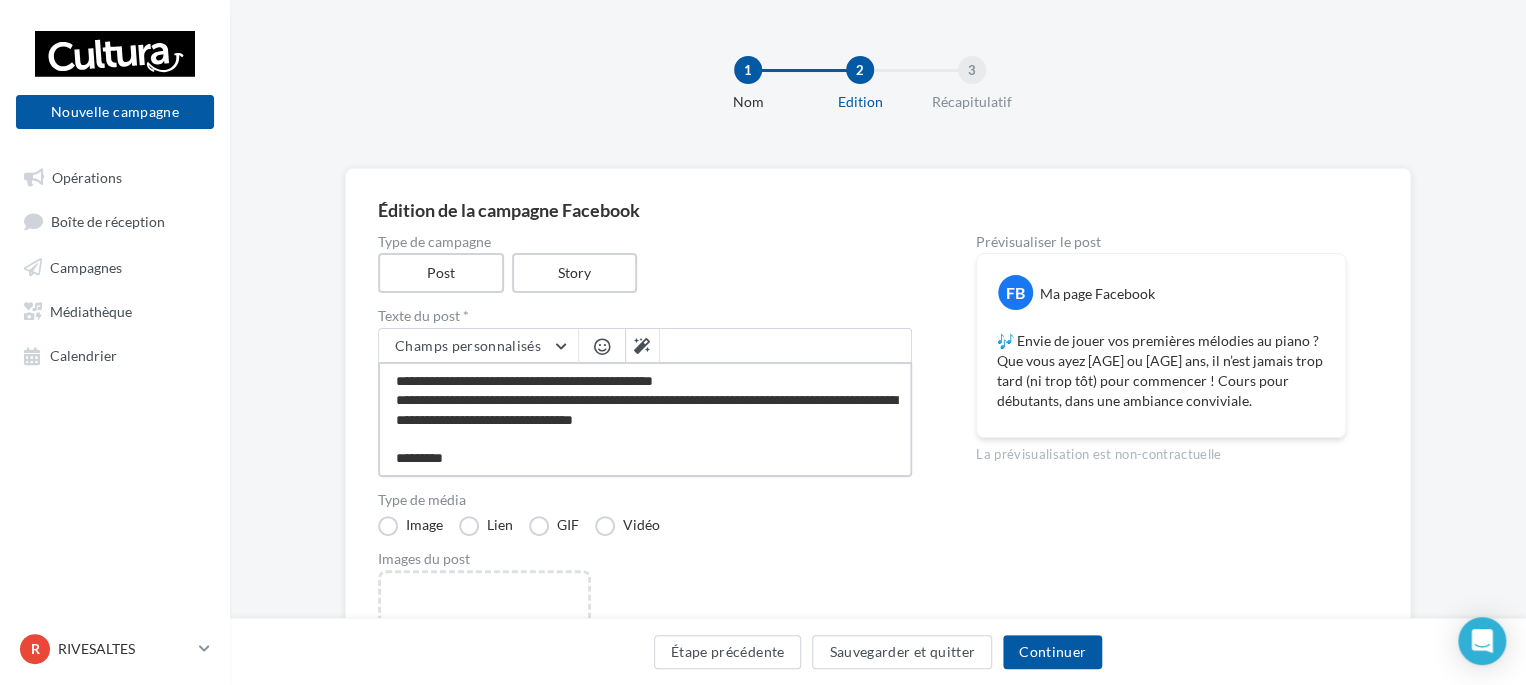 type on "**********" 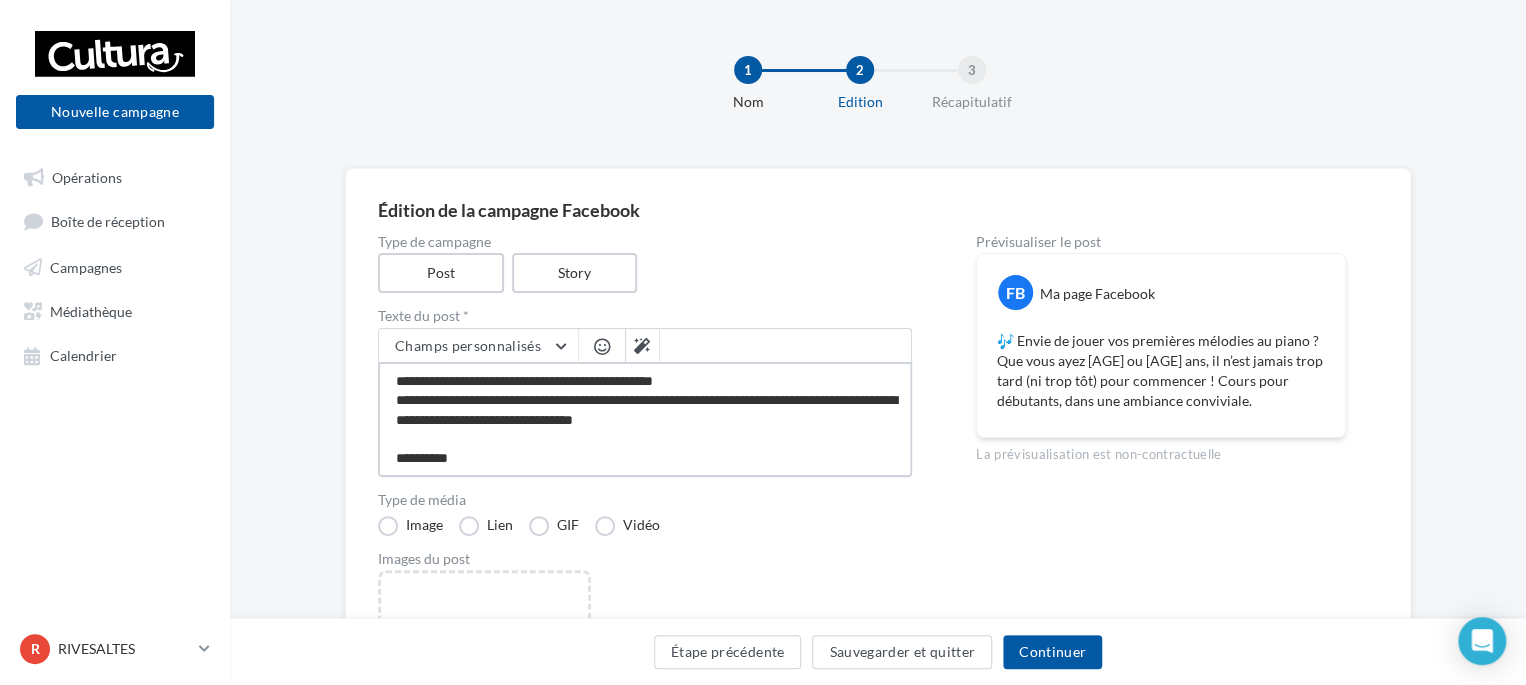 type on "**********" 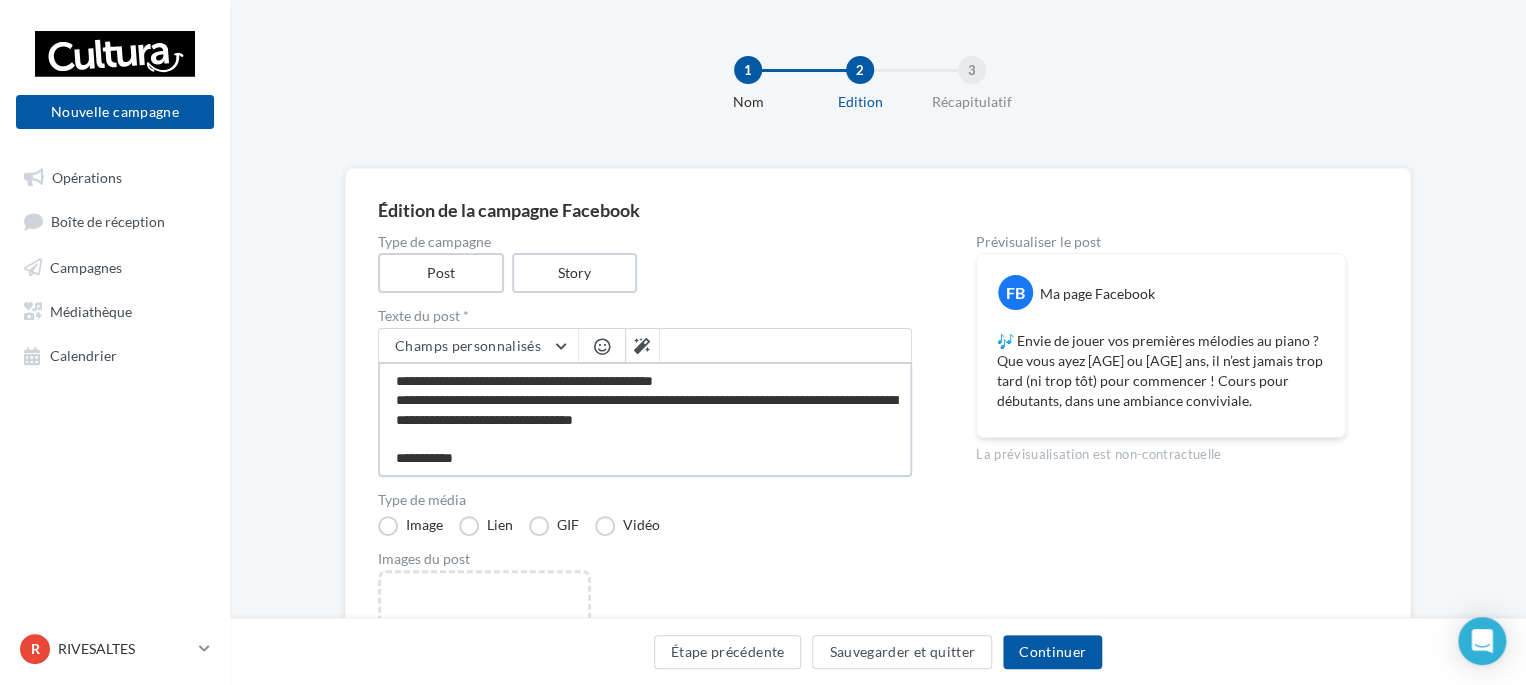 type on "**********" 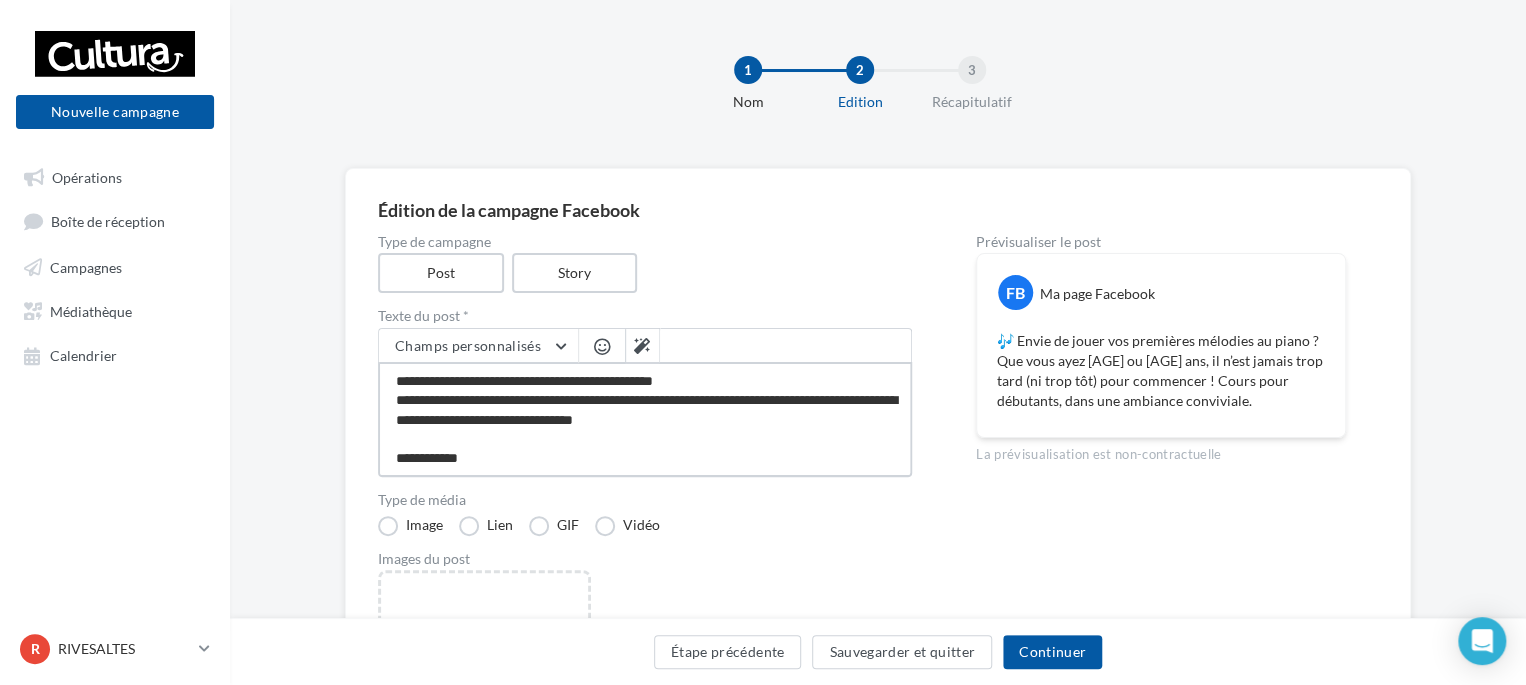 type on "**********" 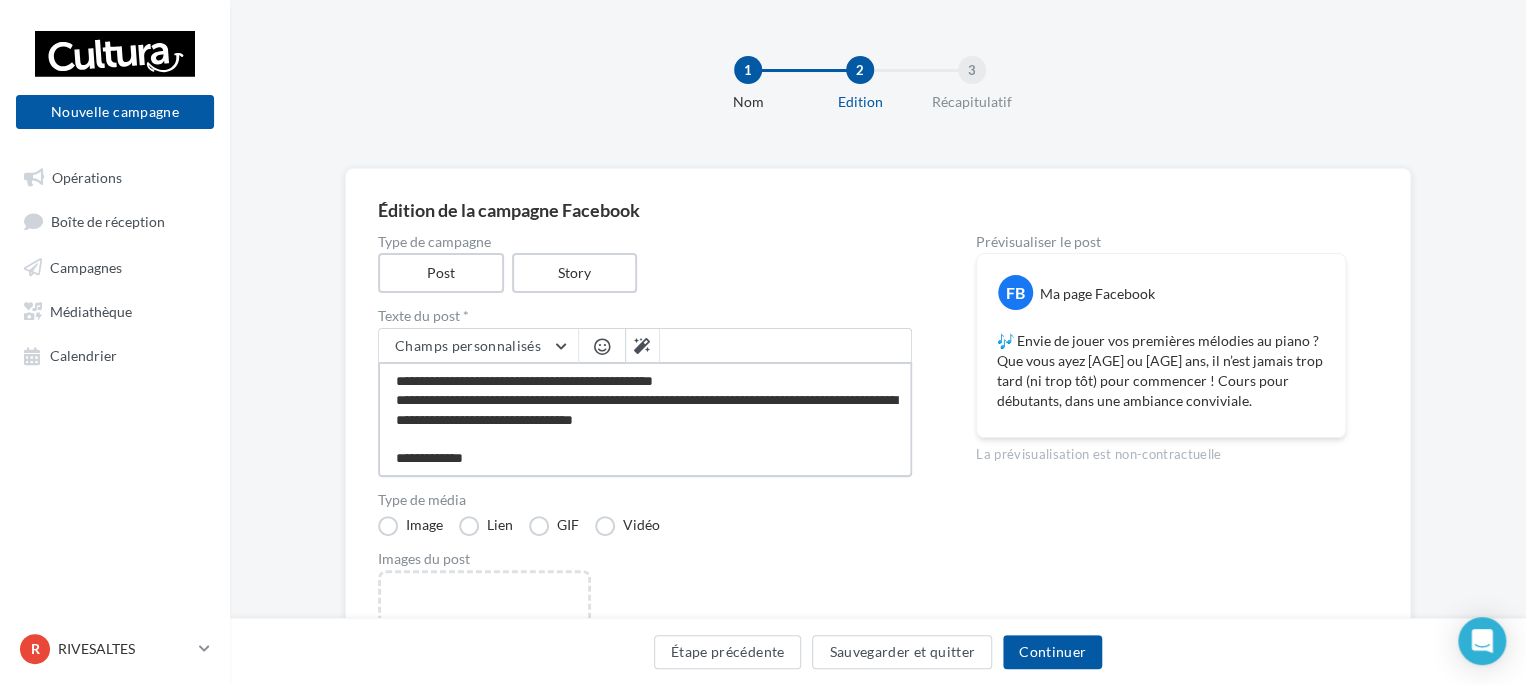 type on "**********" 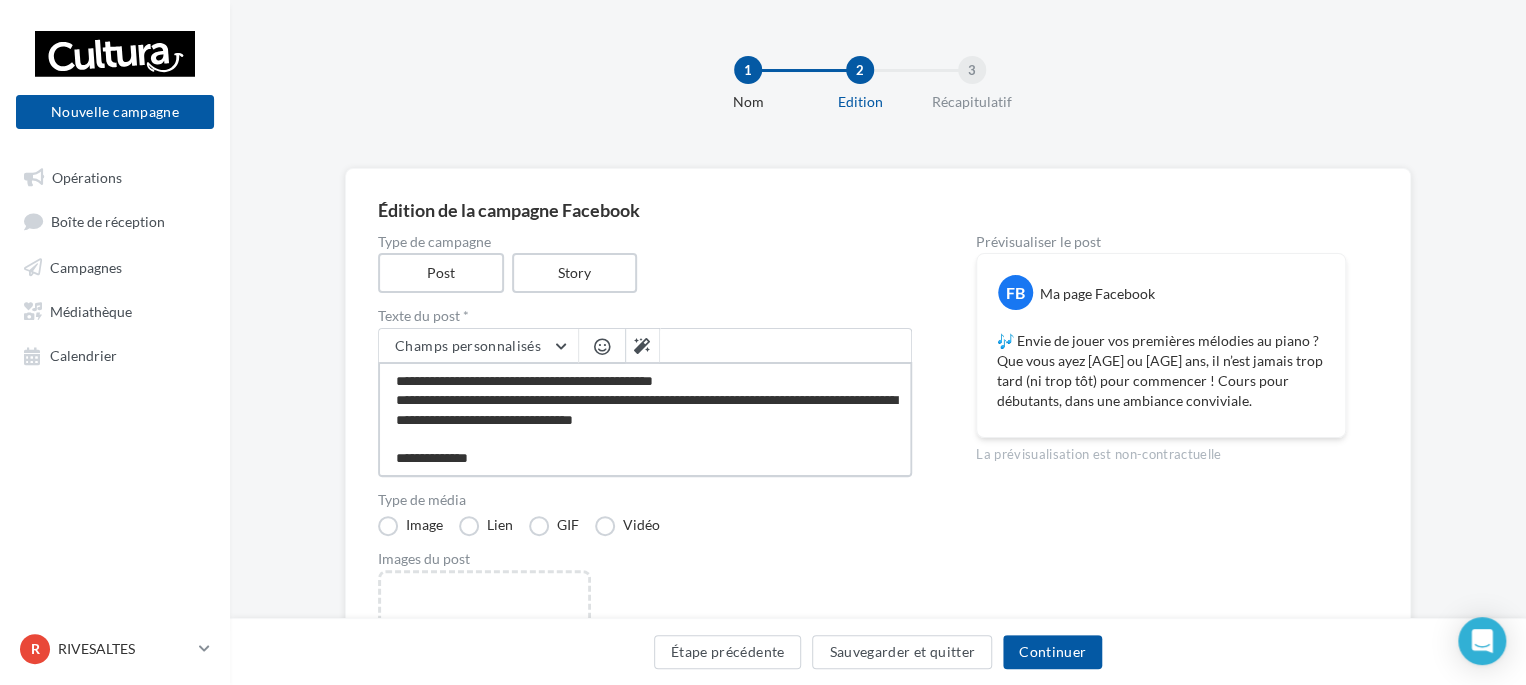 type on "**********" 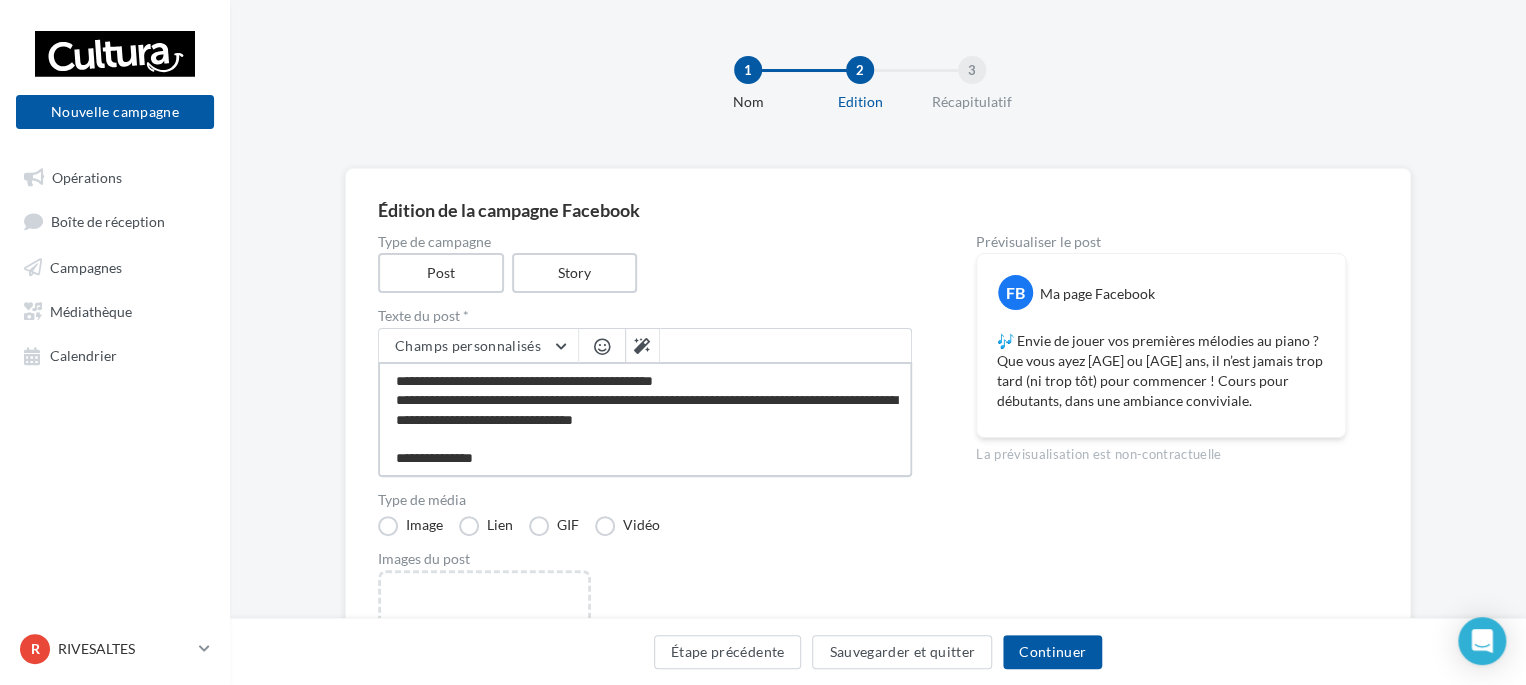 type on "**********" 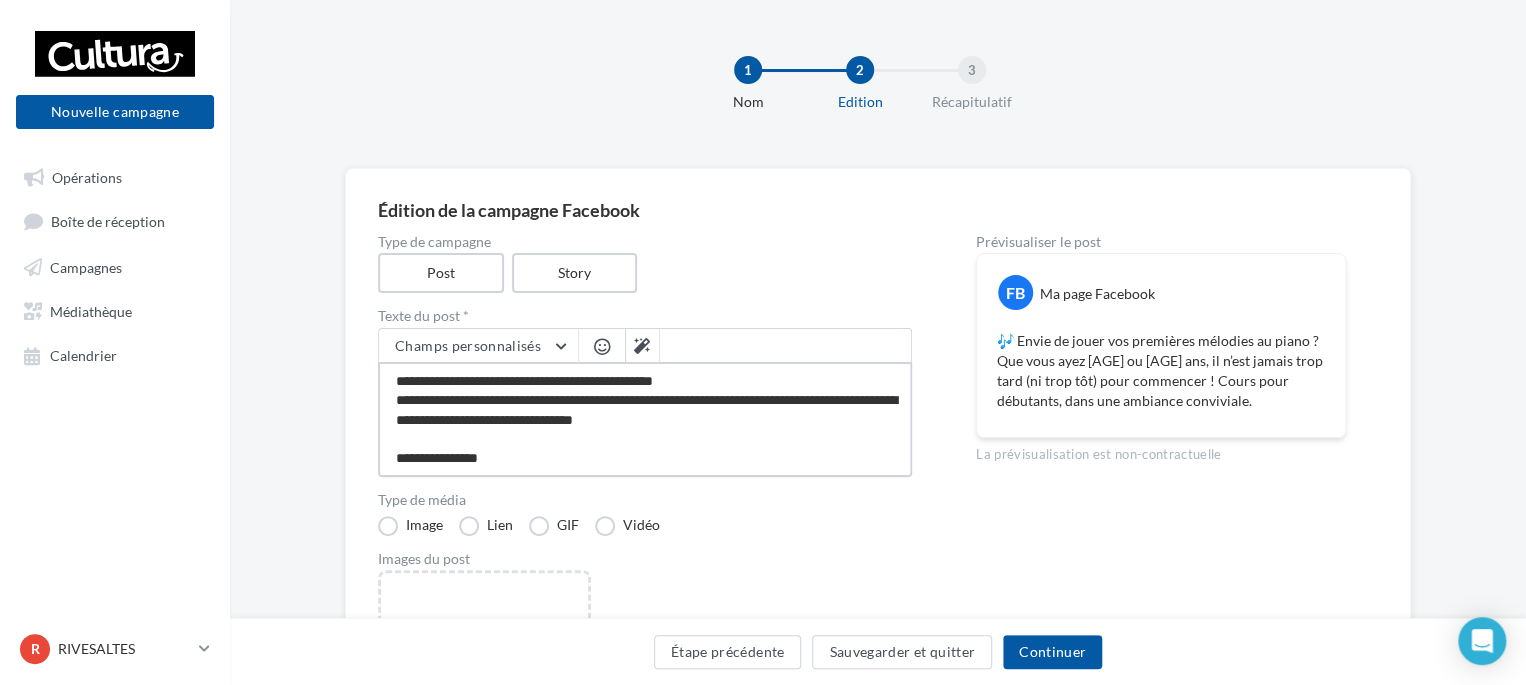 type on "**********" 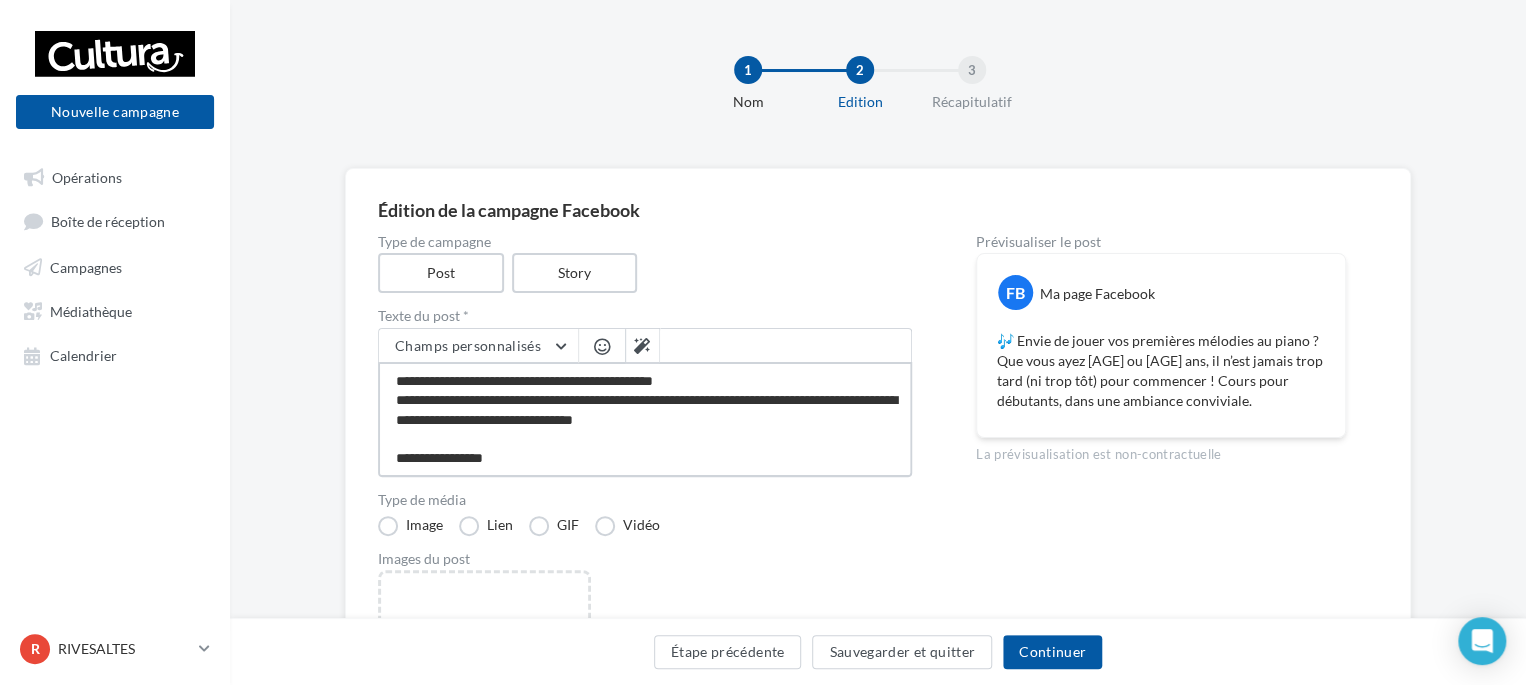 type on "**********" 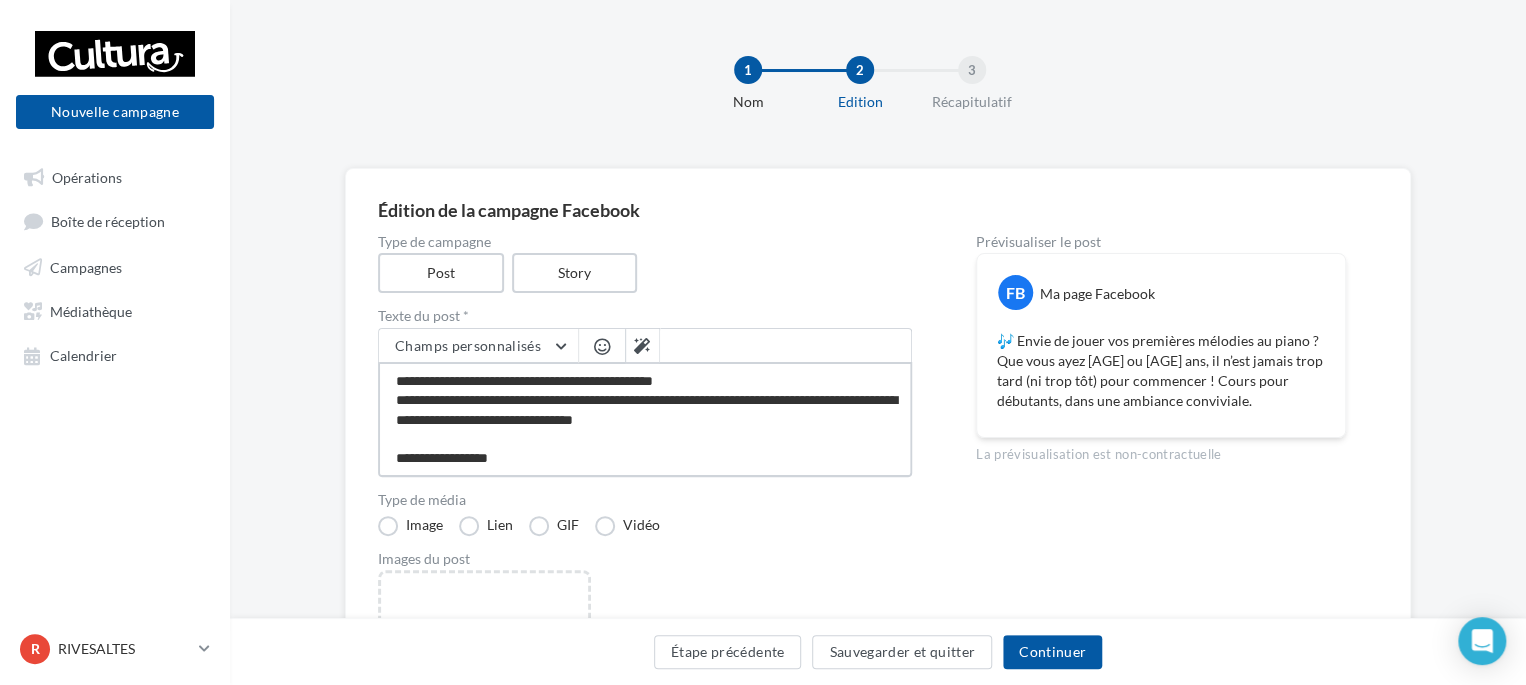 type on "**********" 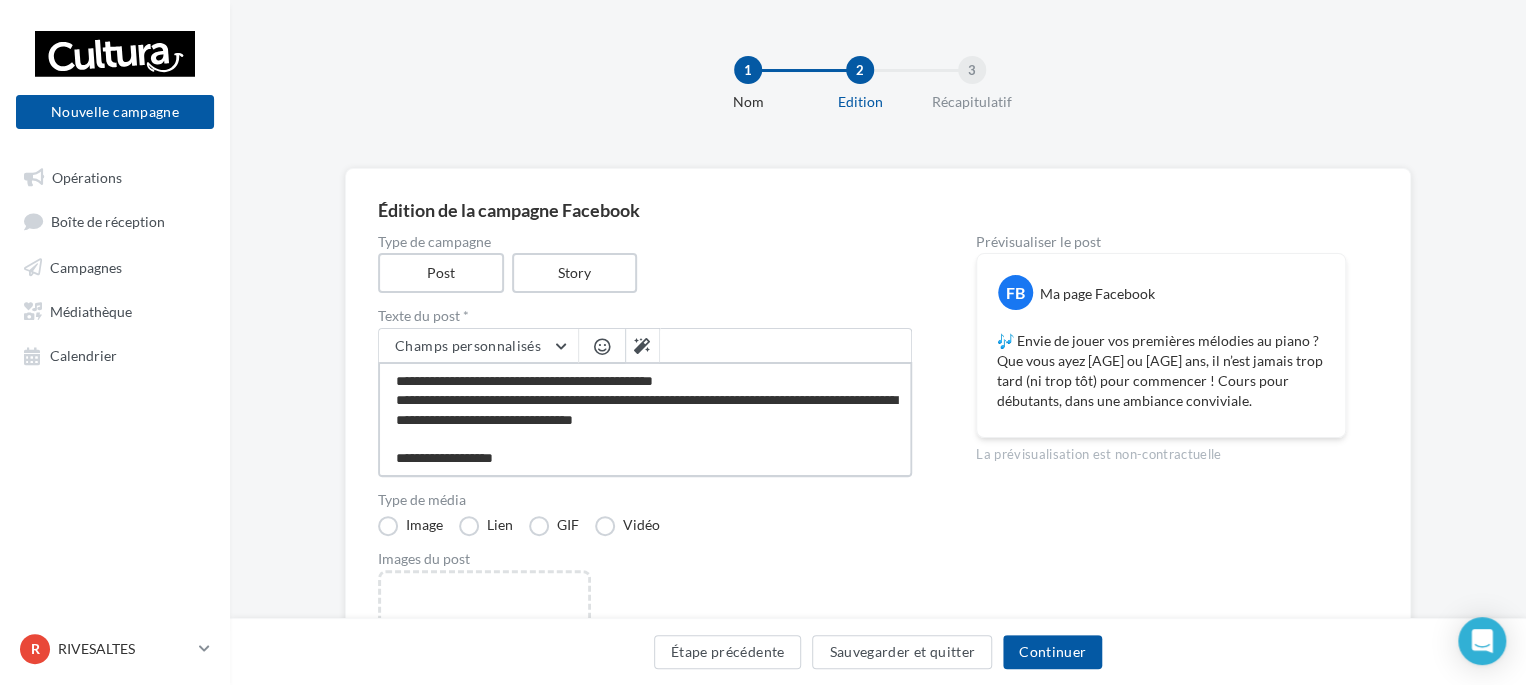 type on "**********" 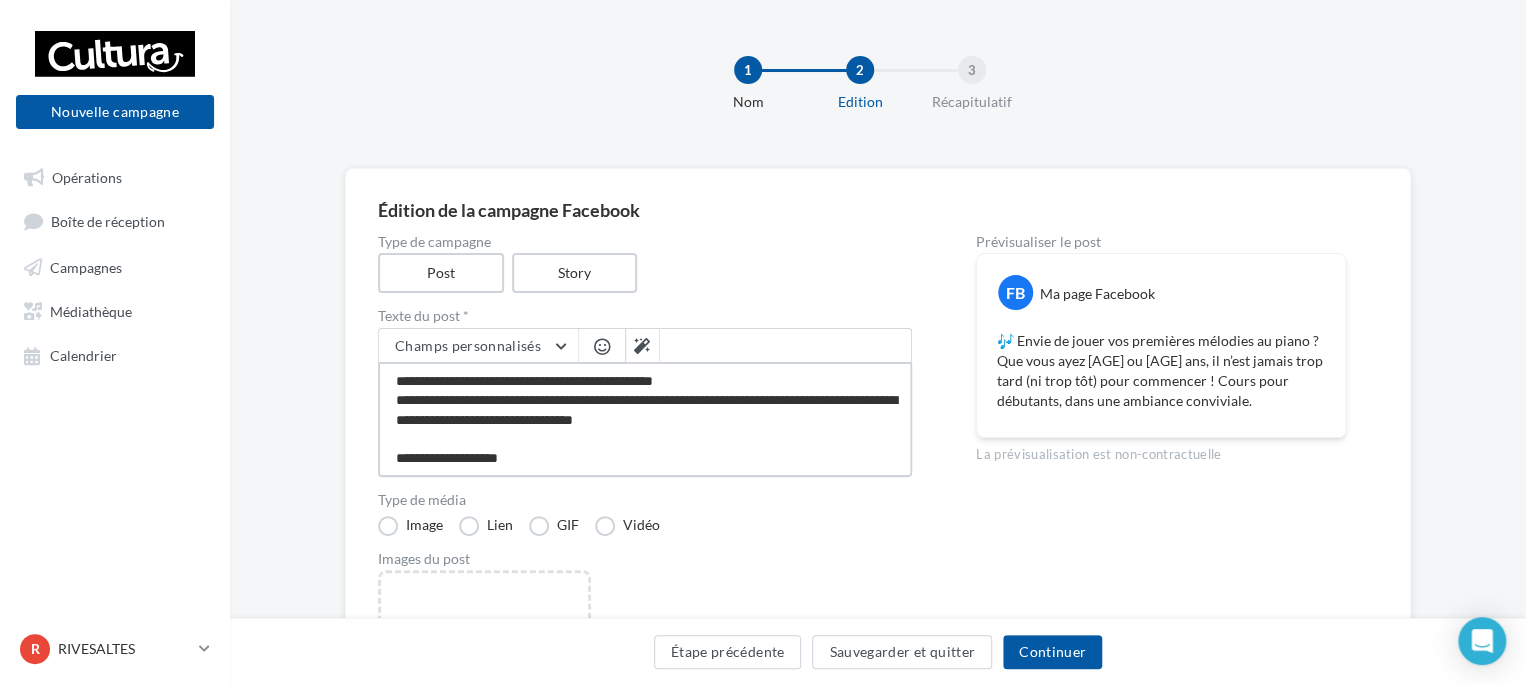 type on "**********" 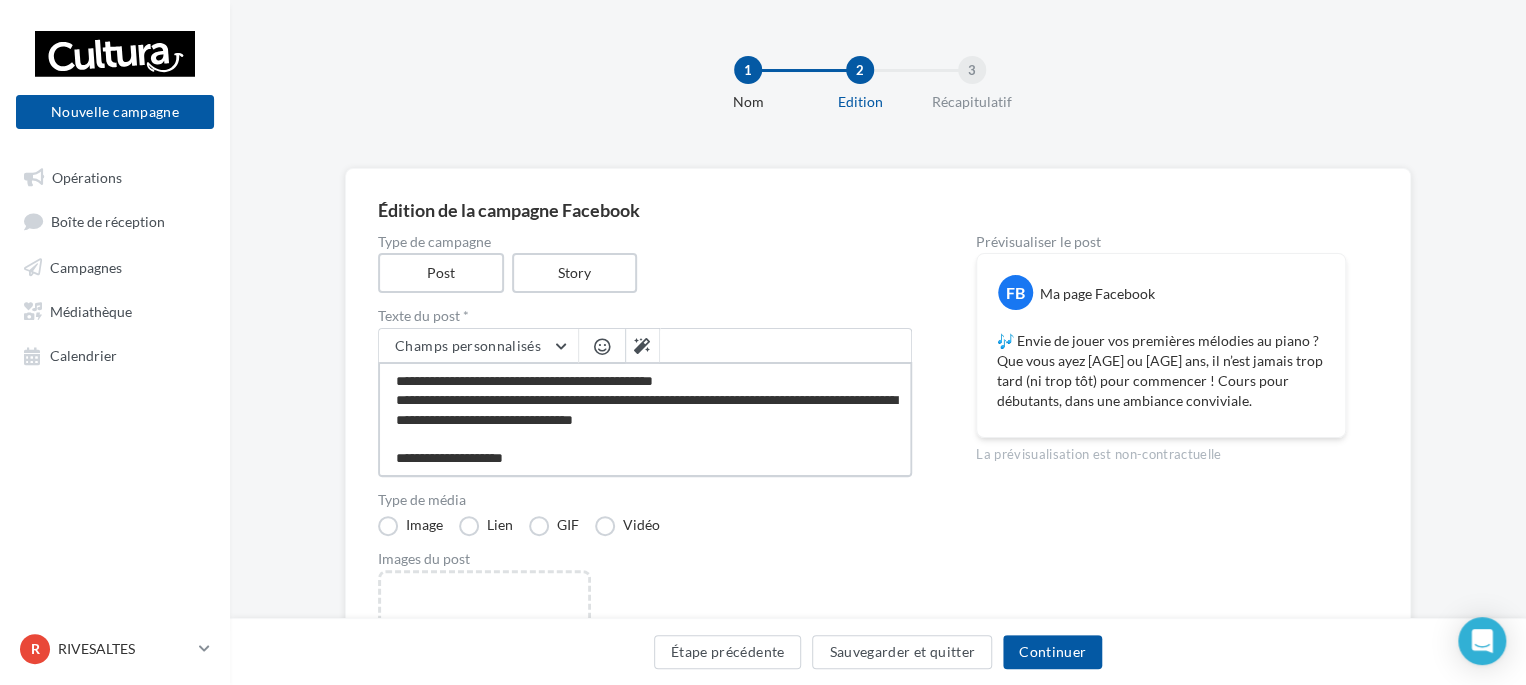 type on "**********" 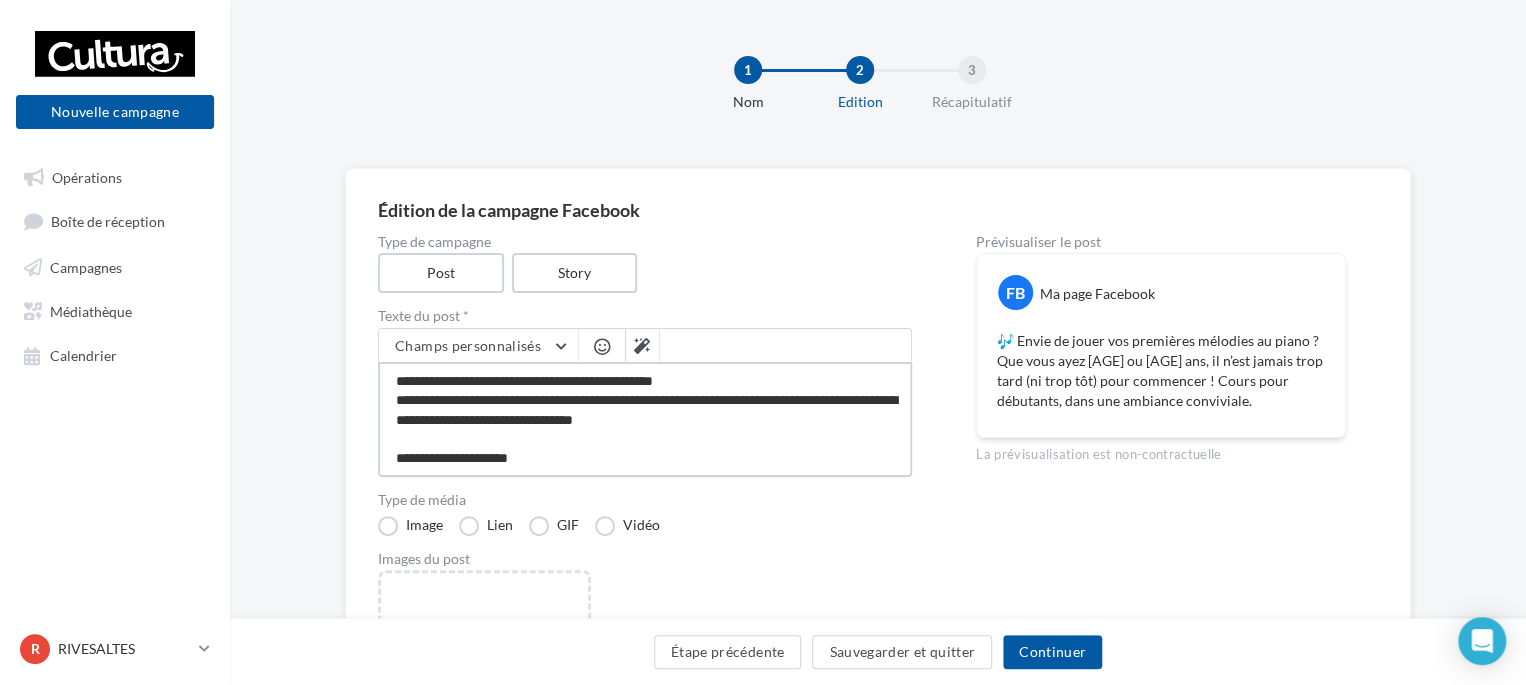 type on "**********" 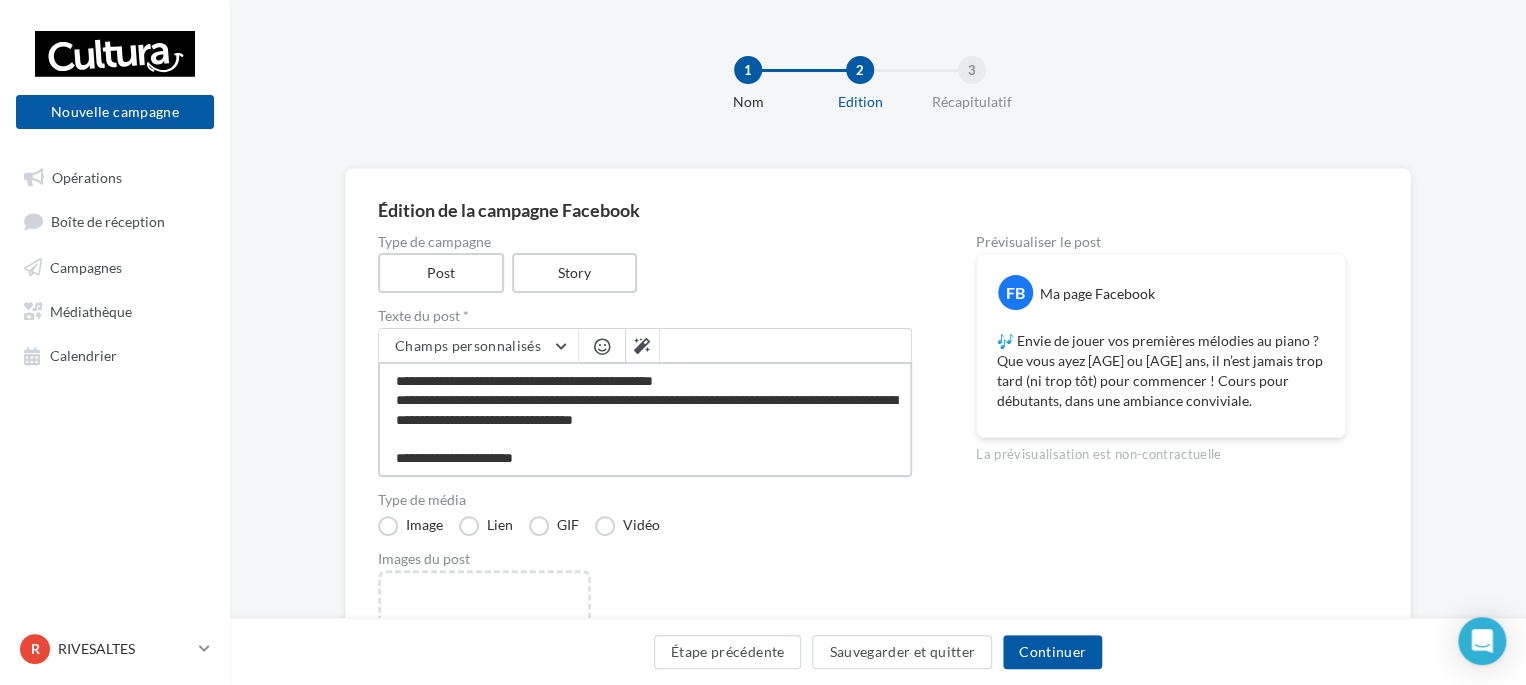 type on "**********" 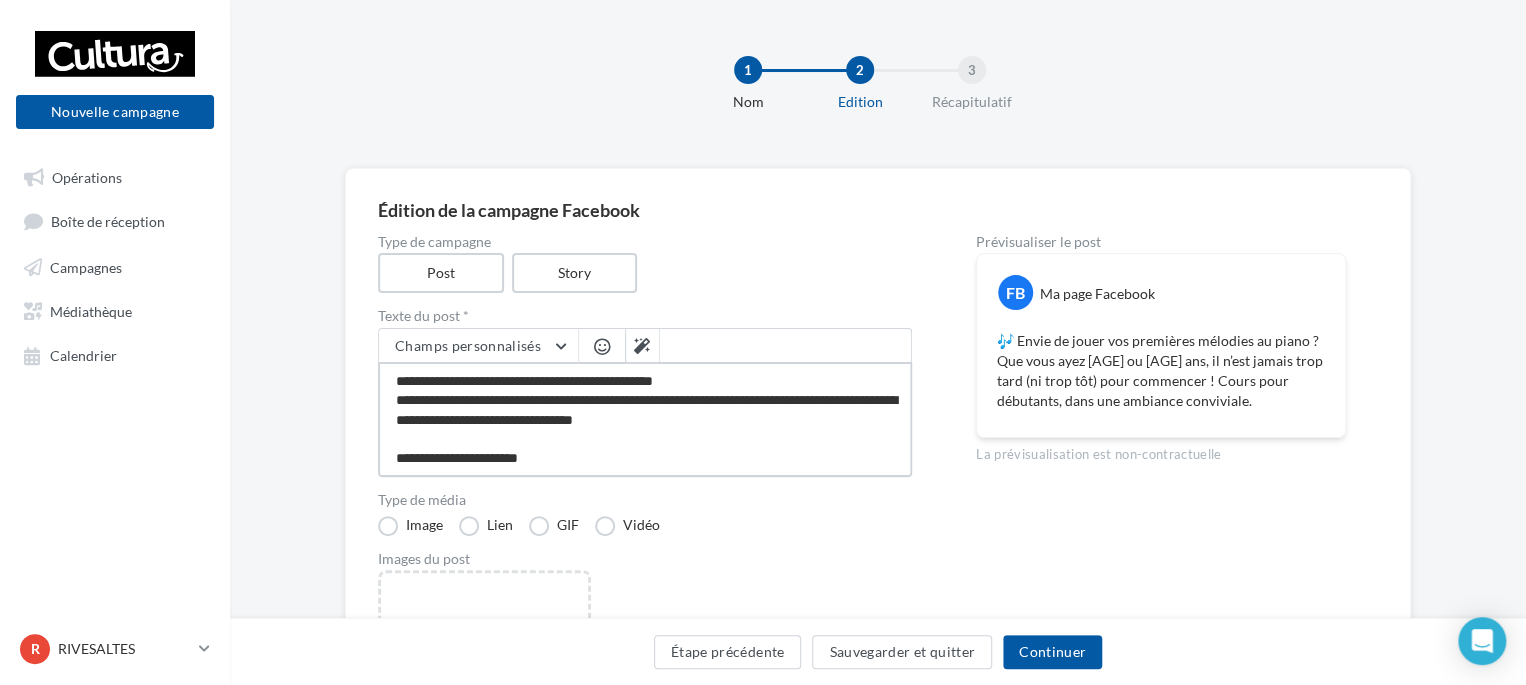 type on "**********" 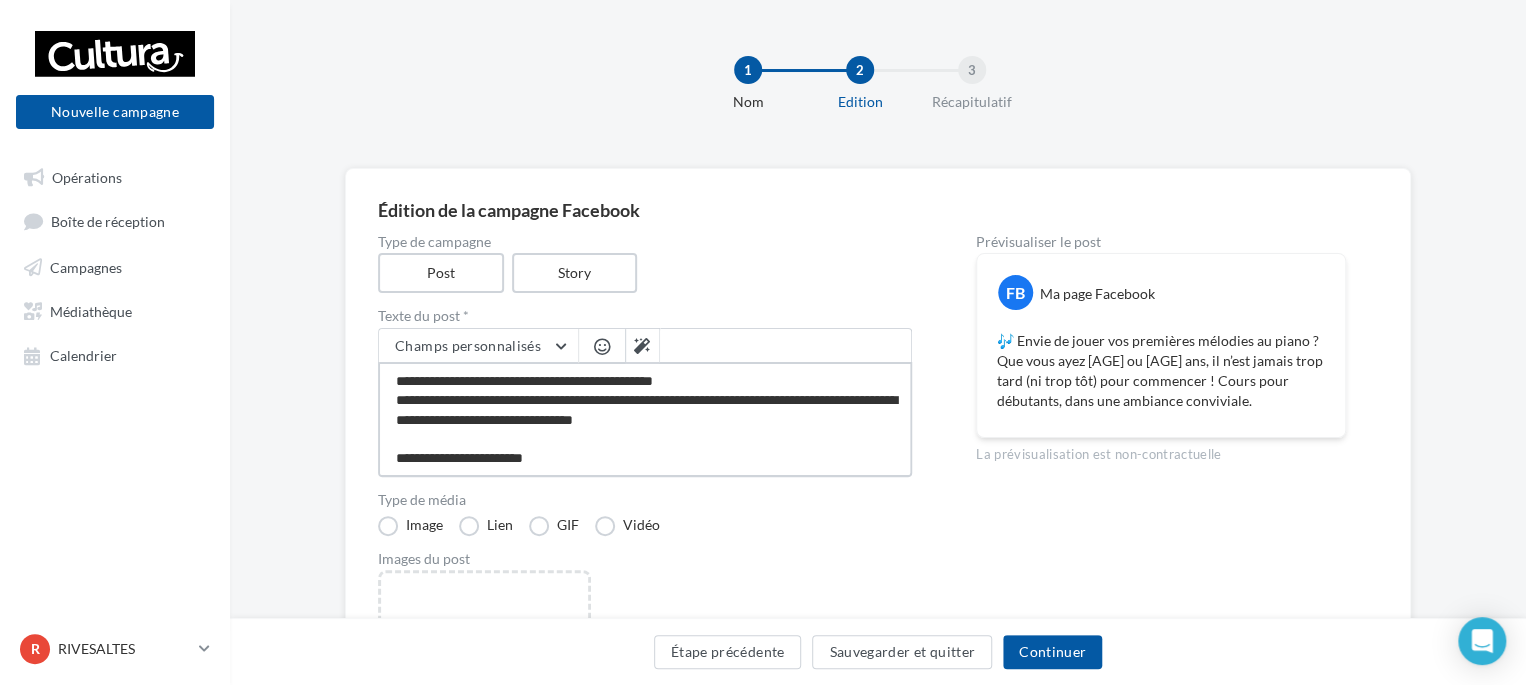 type on "**********" 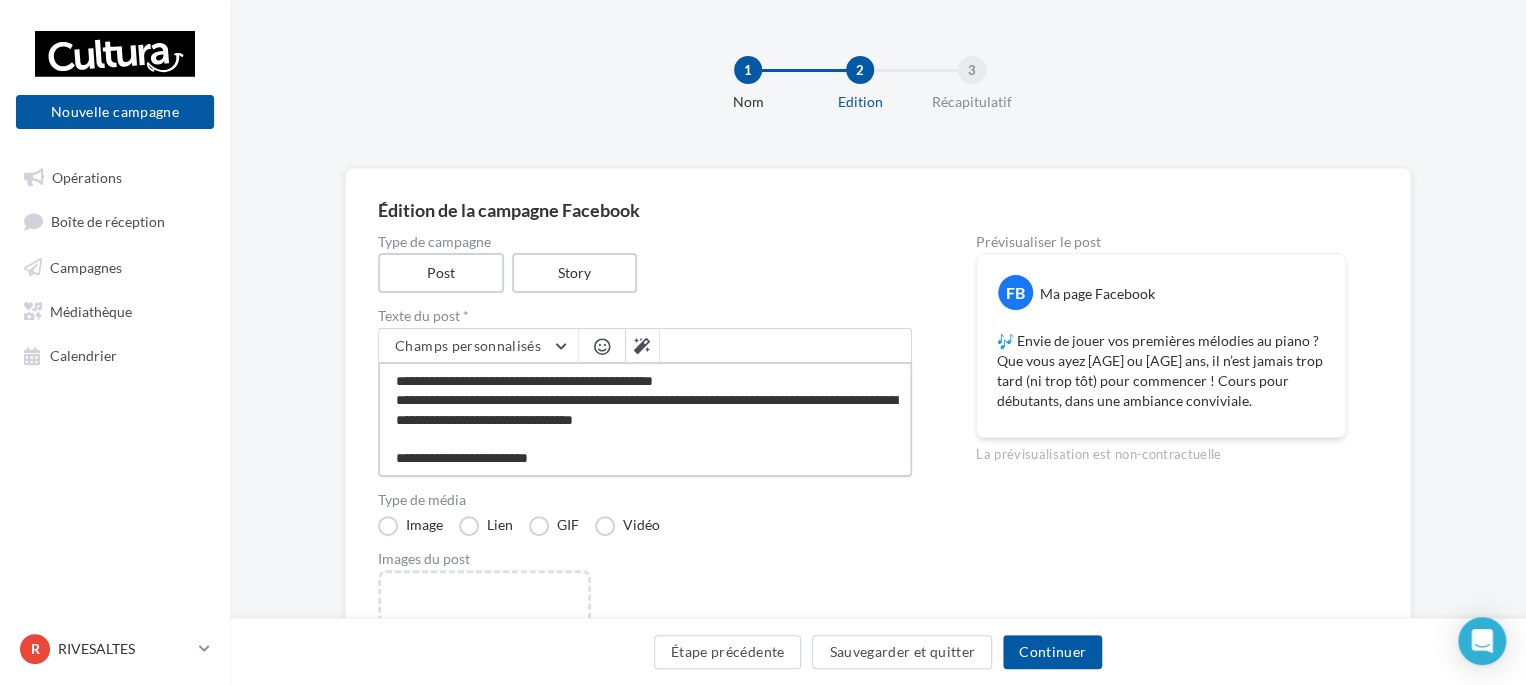 type on "**********" 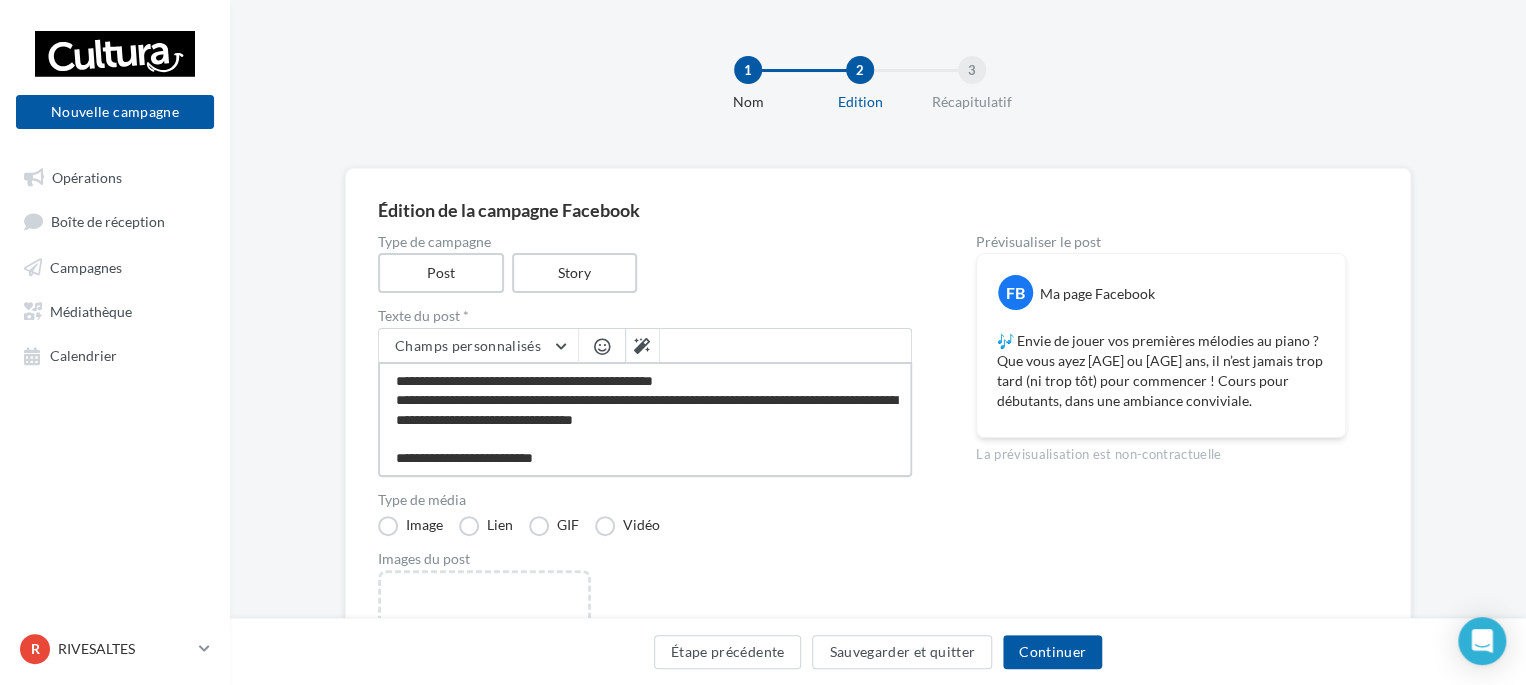 type on "**********" 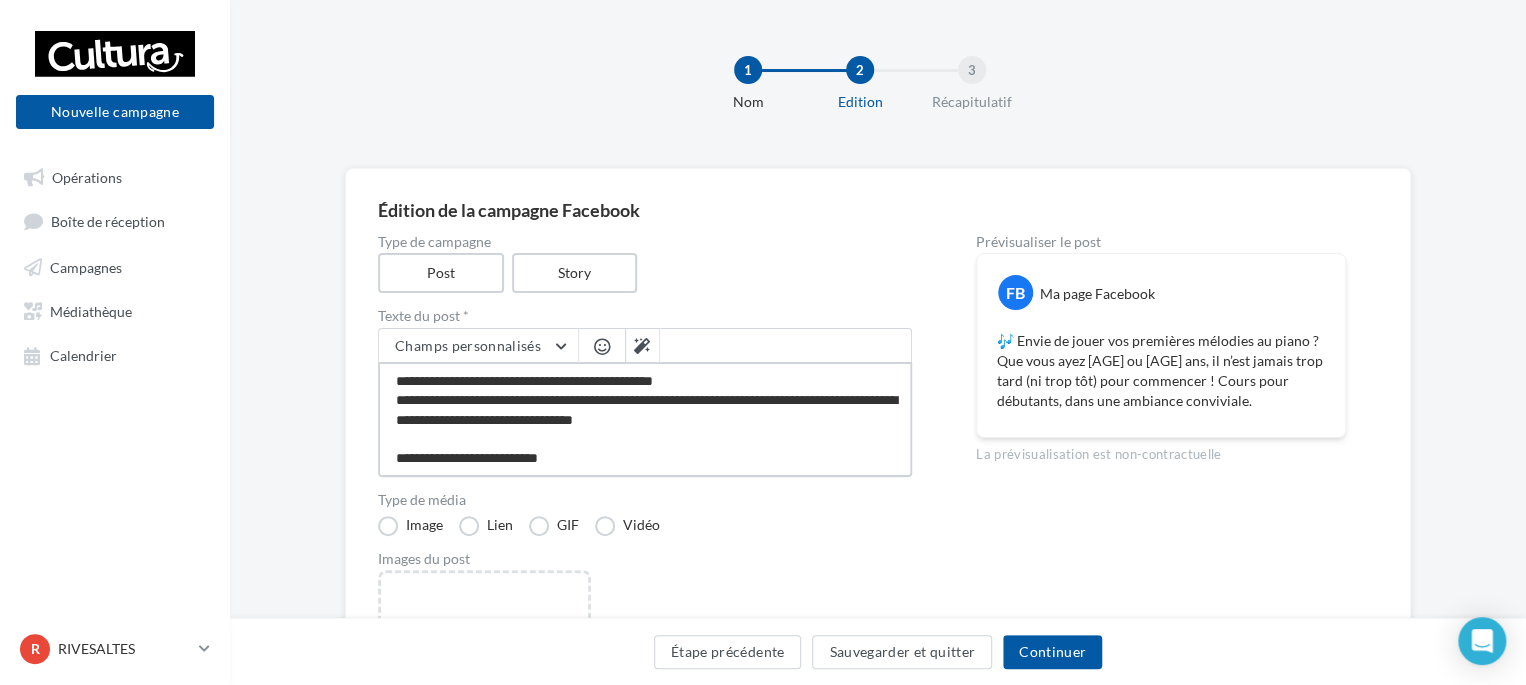 type on "**********" 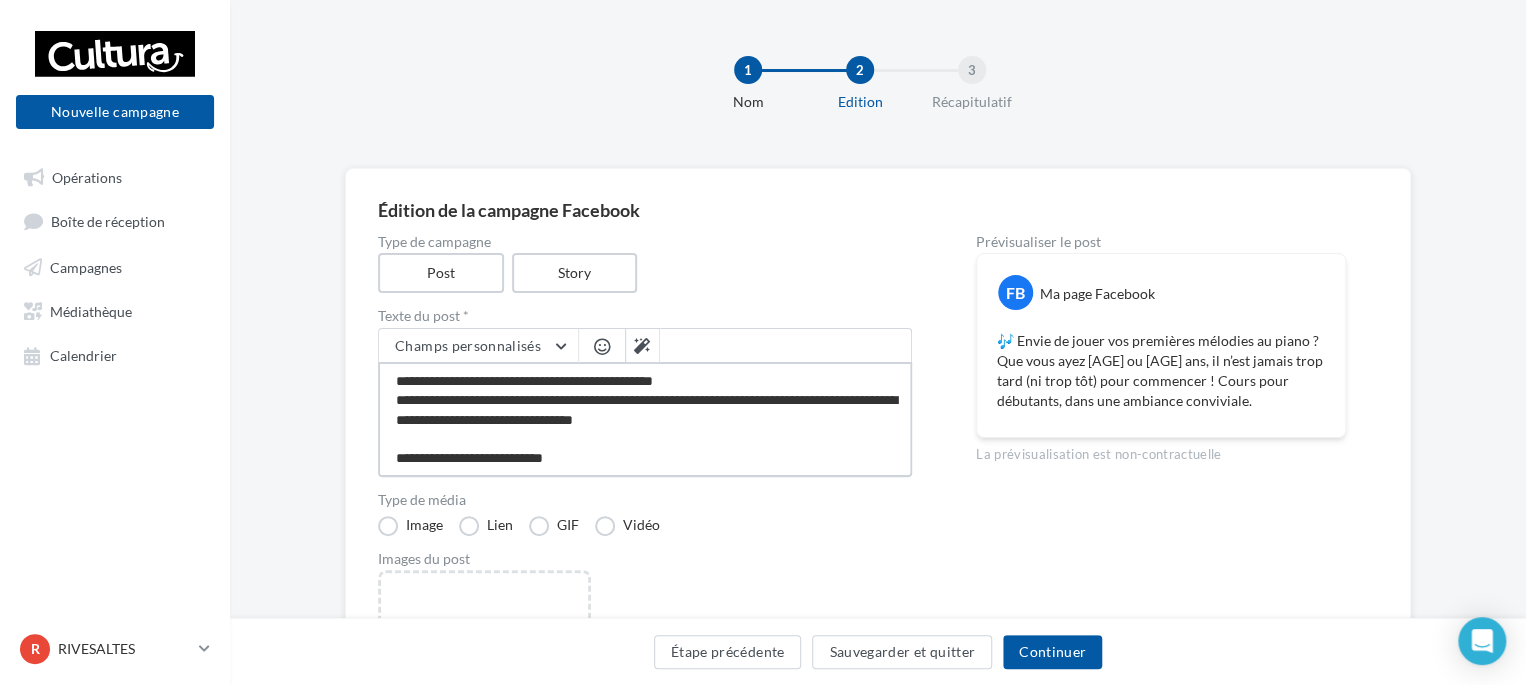 type on "**********" 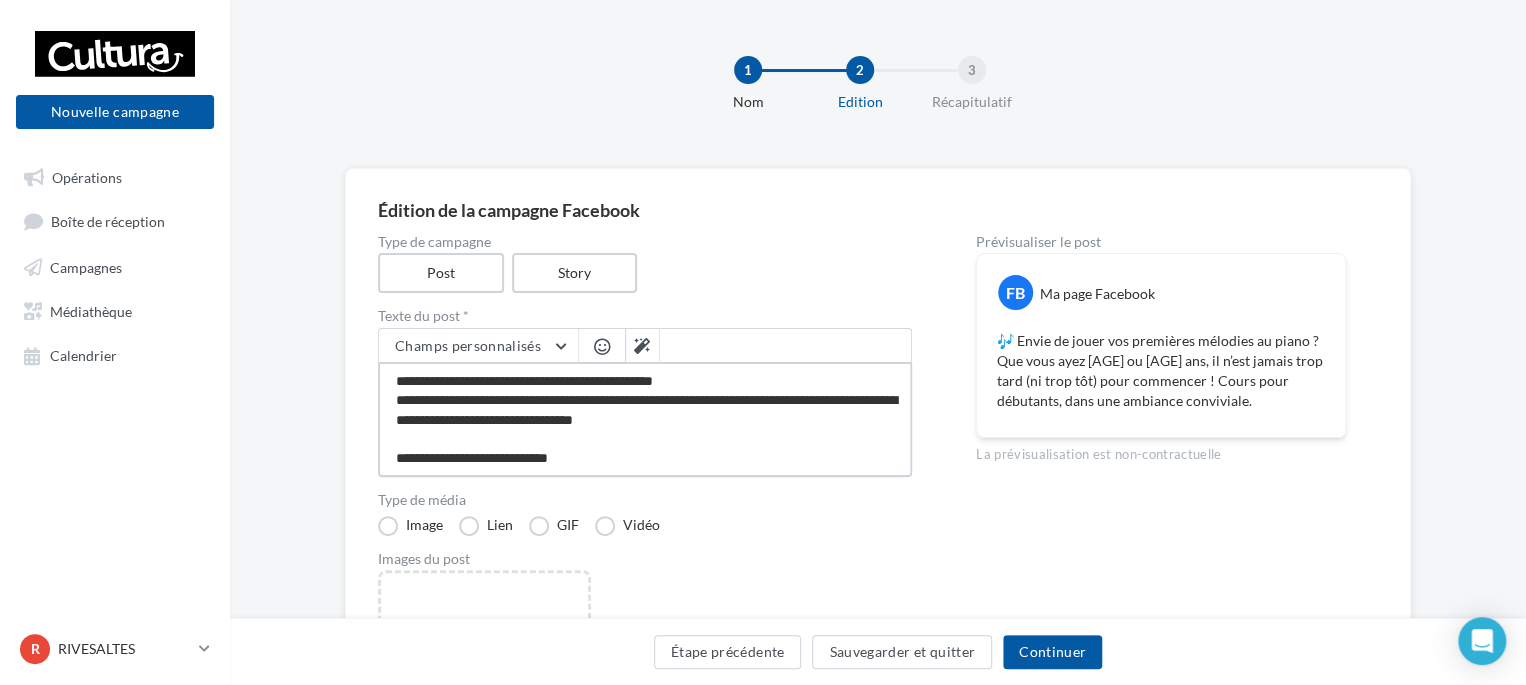 type on "**********" 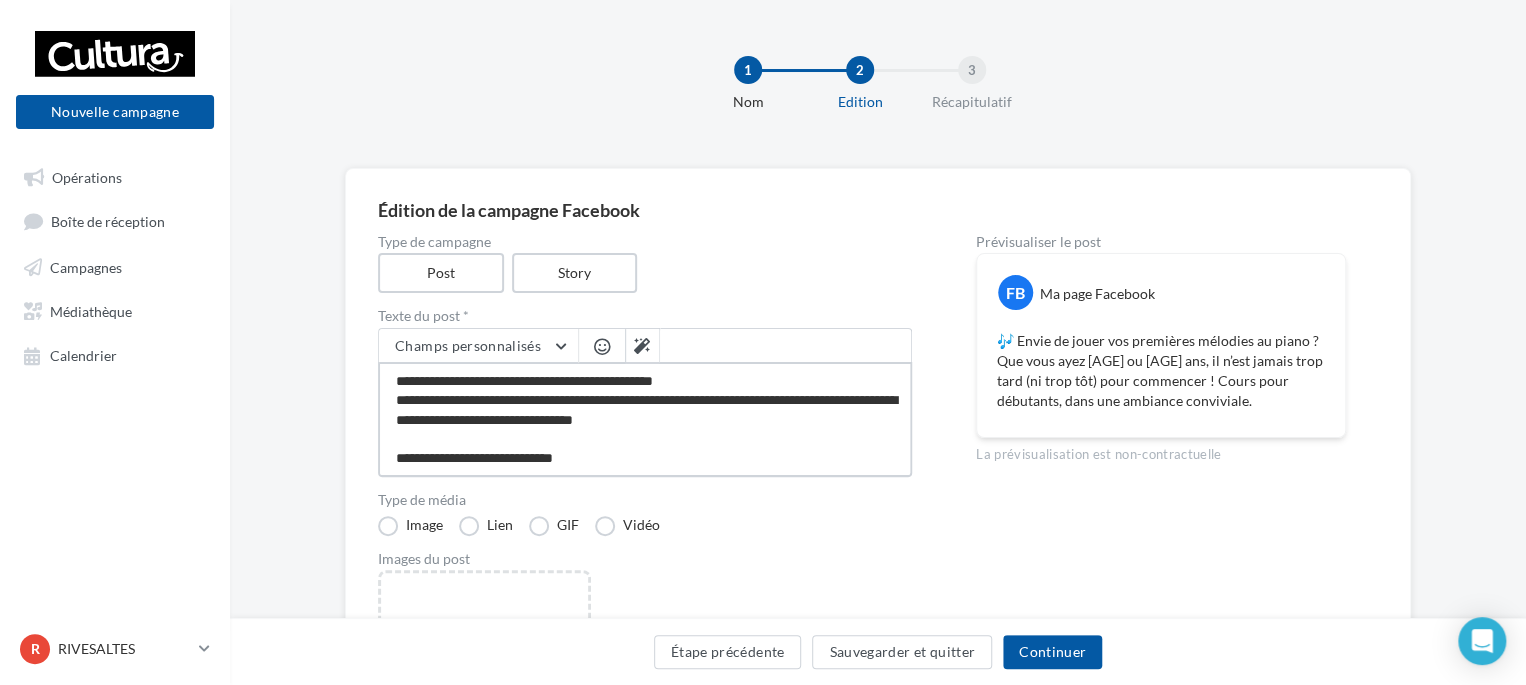 type on "**********" 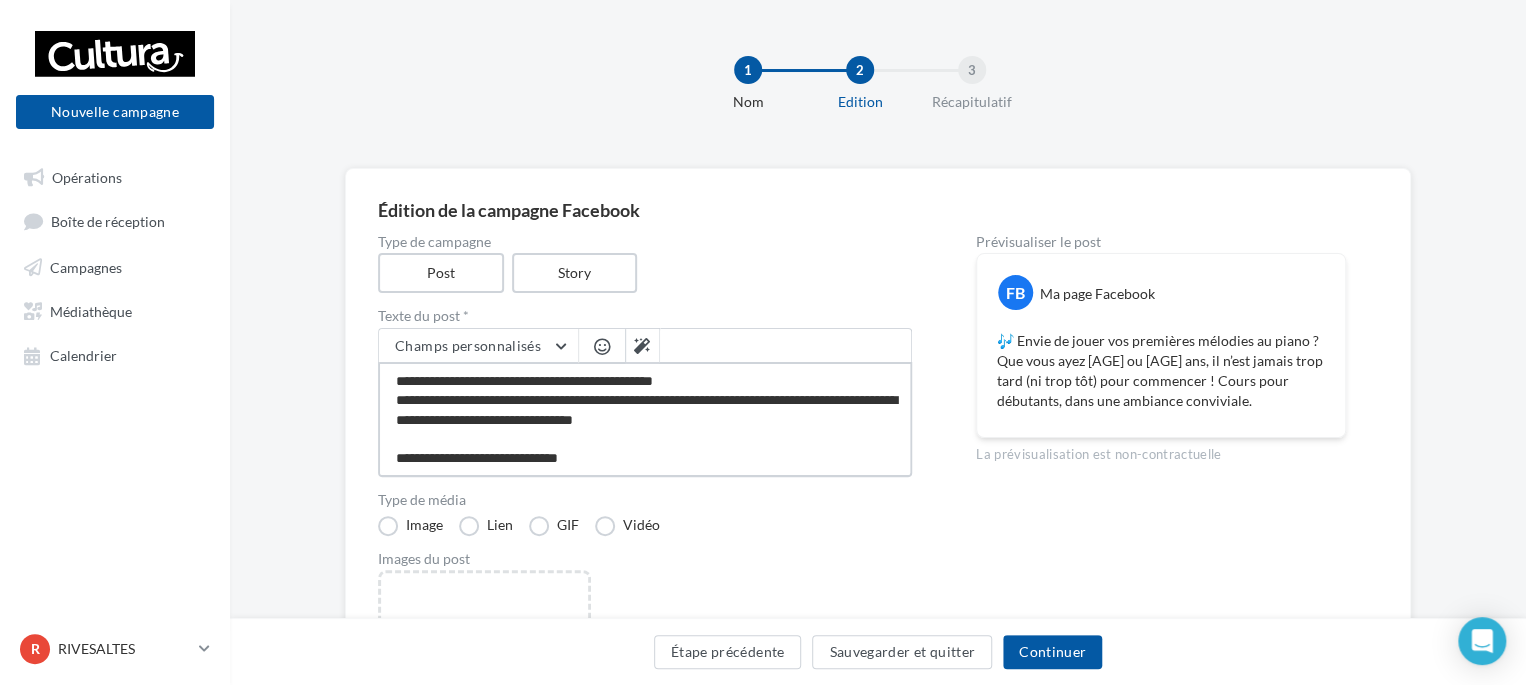 type on "**********" 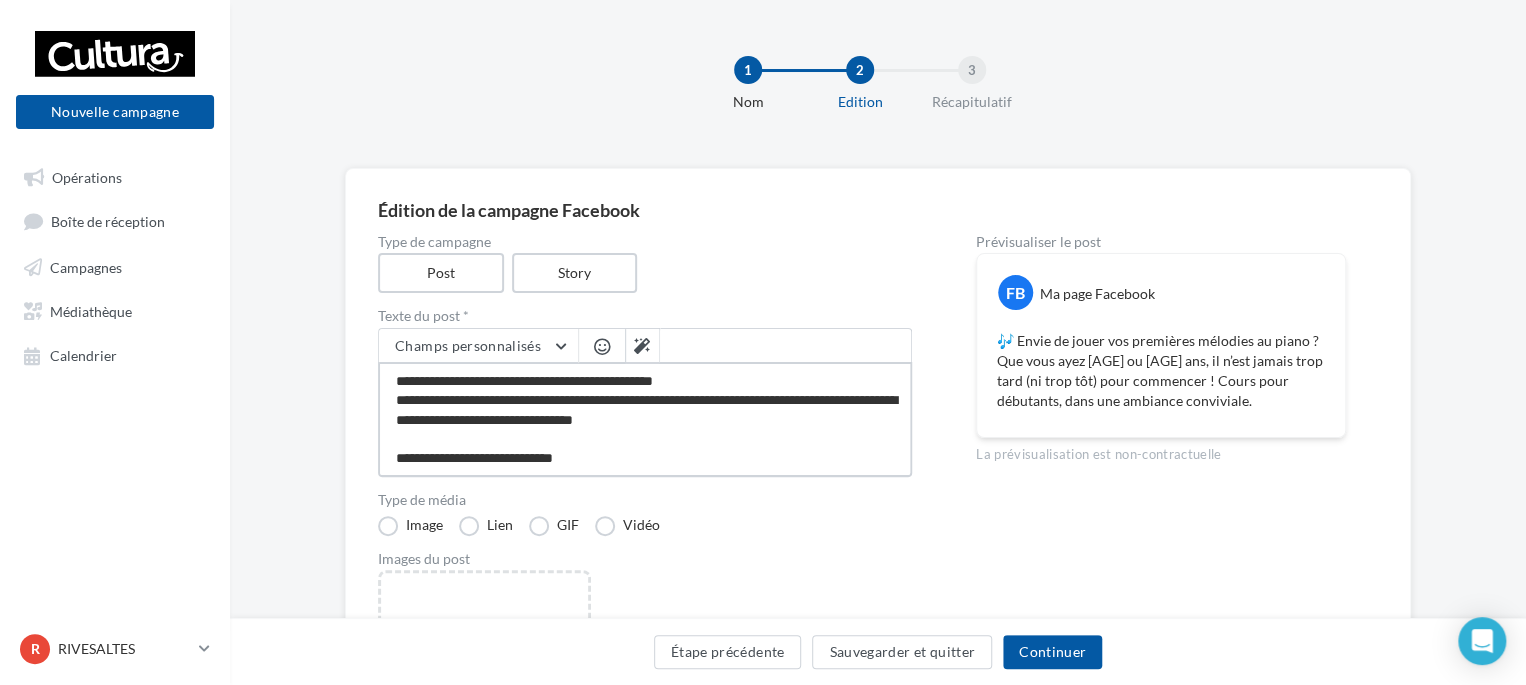 type on "**********" 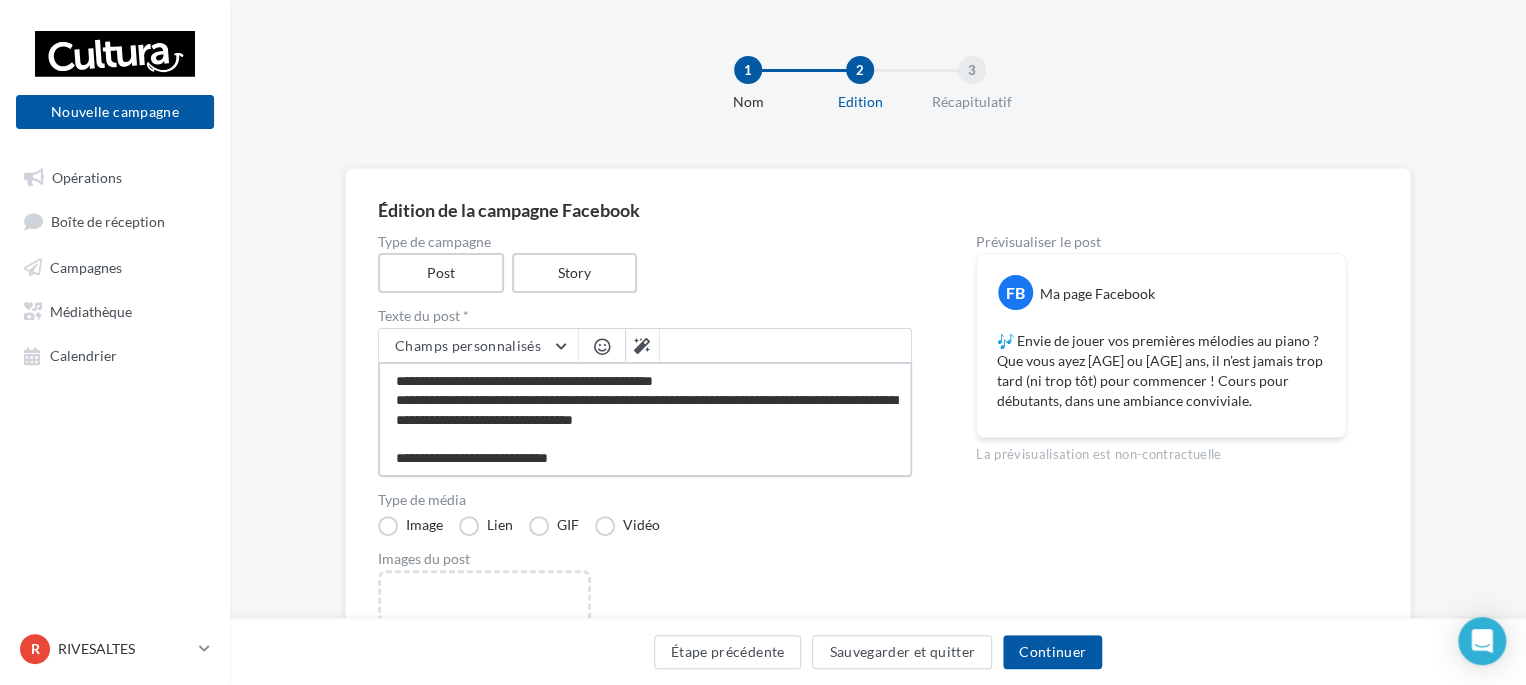 type on "**********" 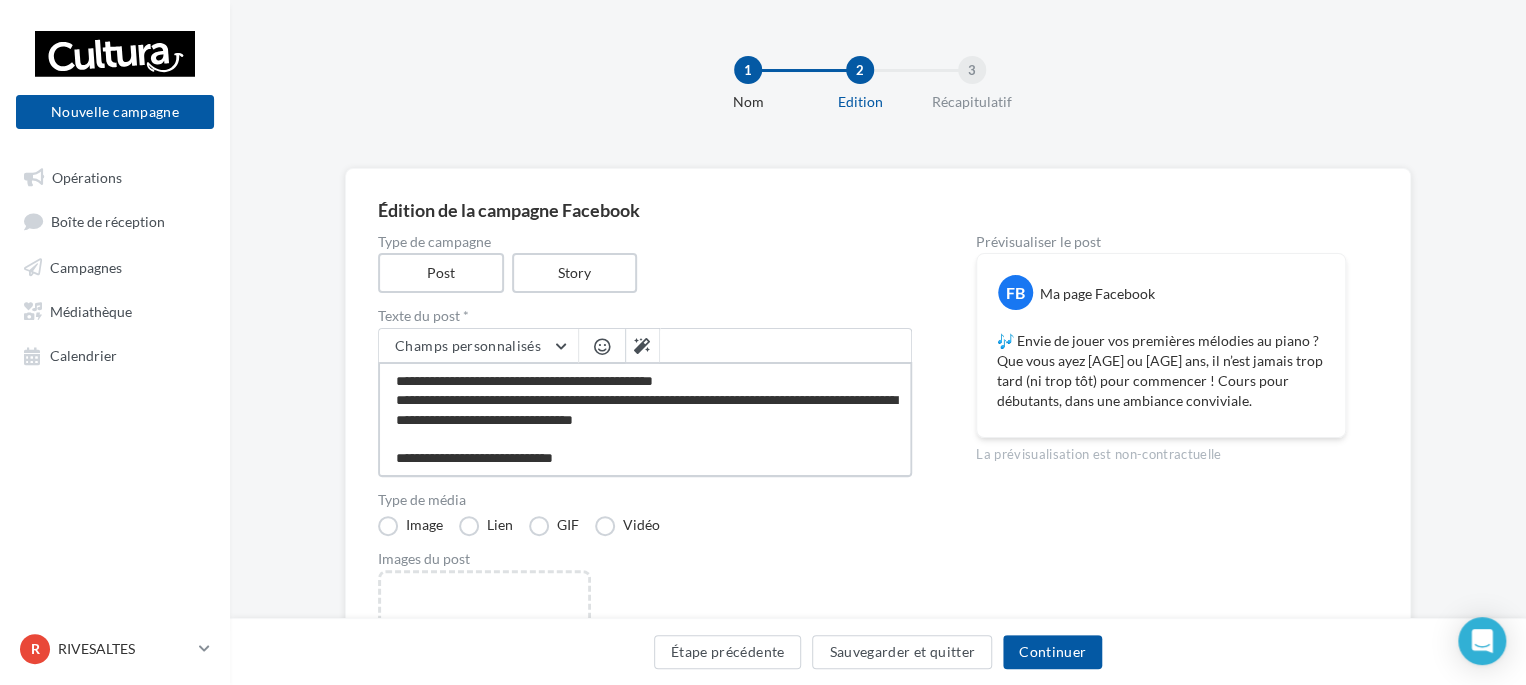 type on "**********" 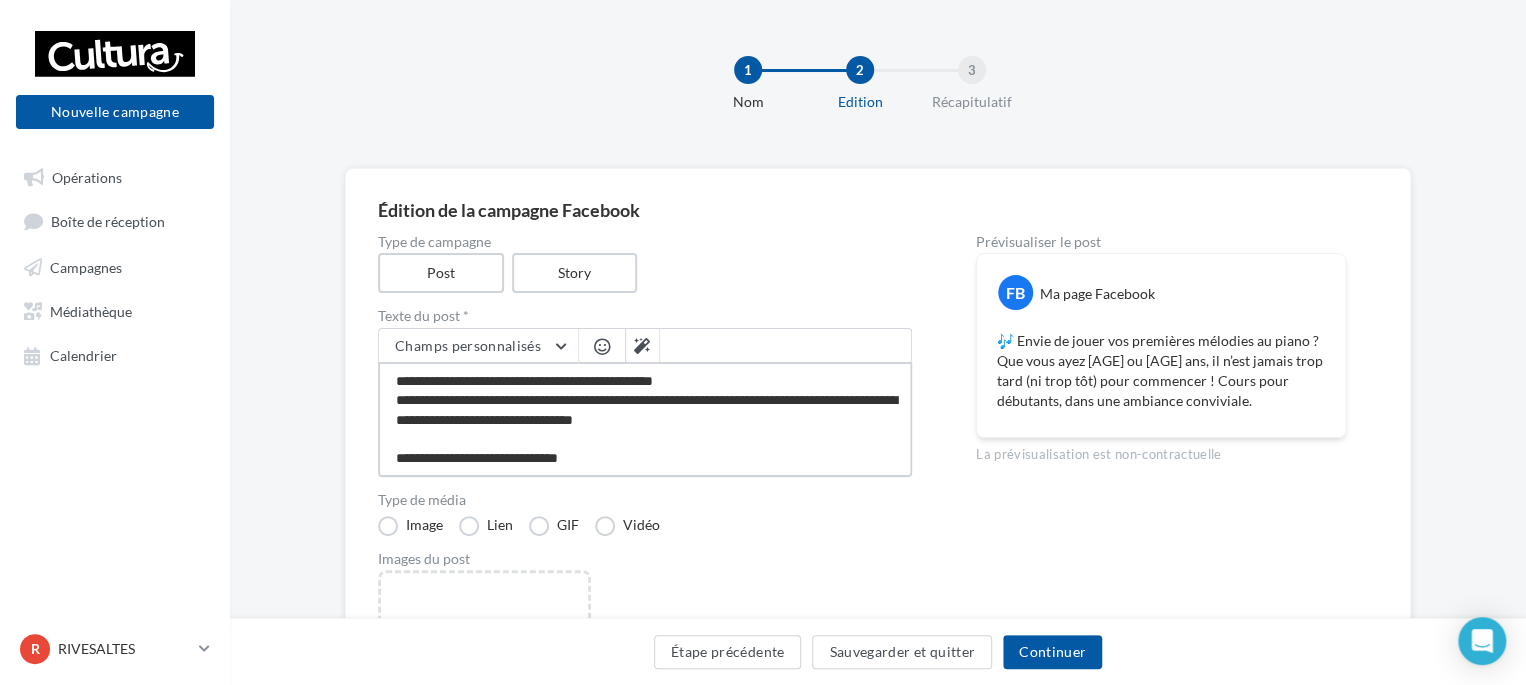 type on "**********" 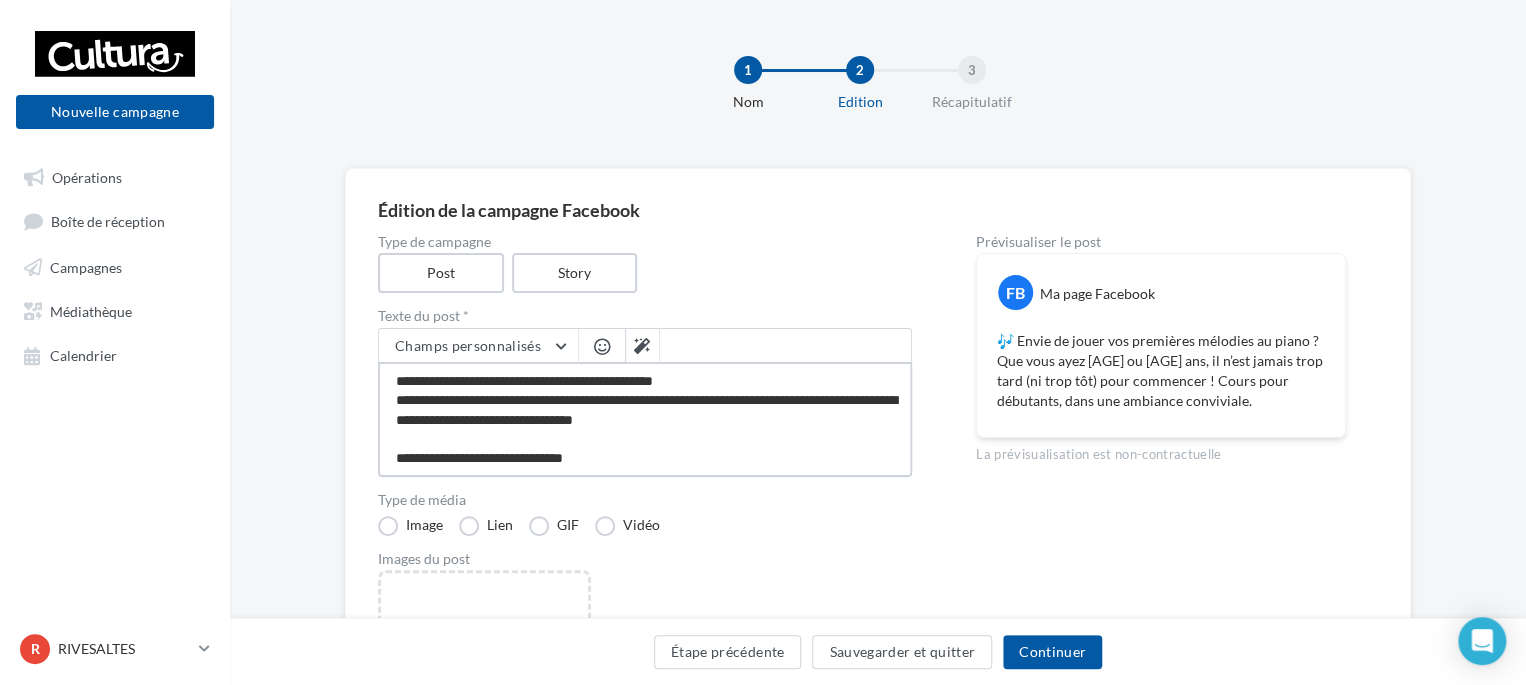 type on "**********" 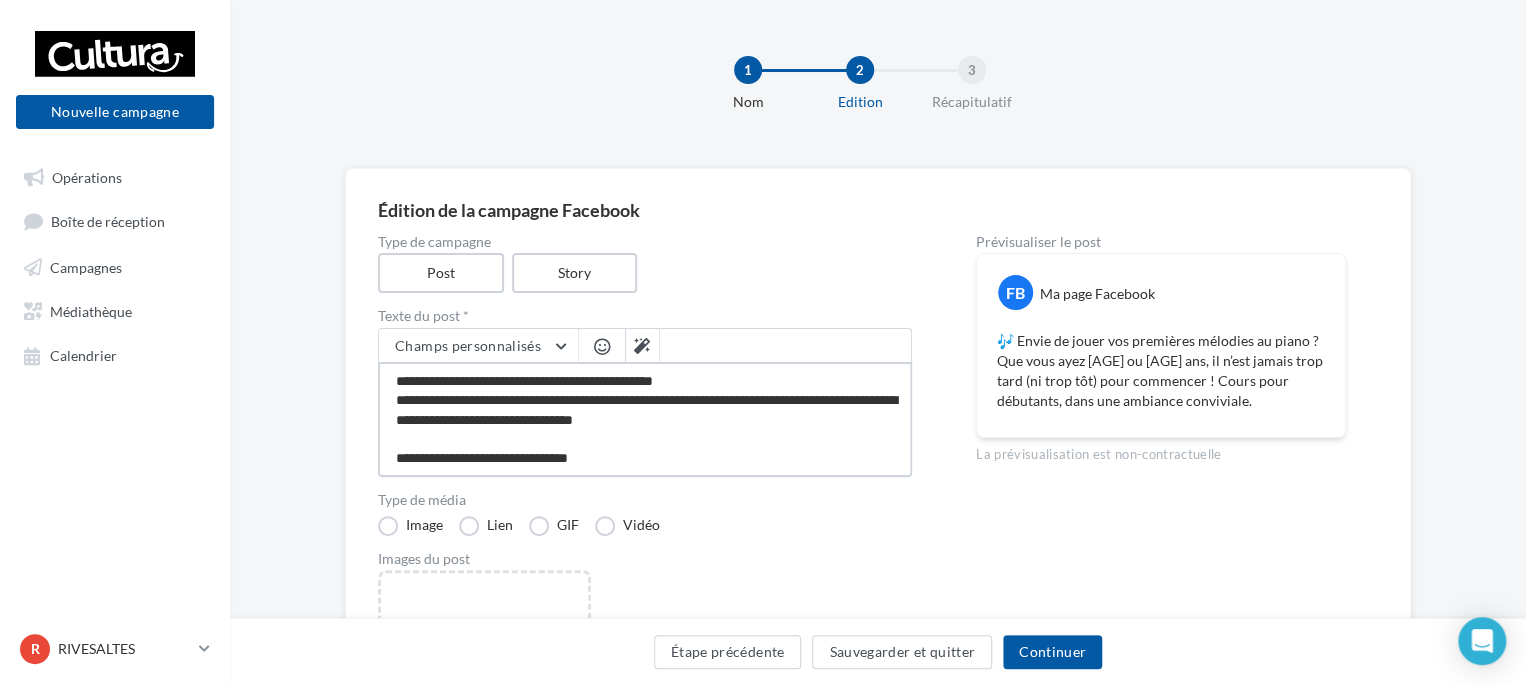 type on "**********" 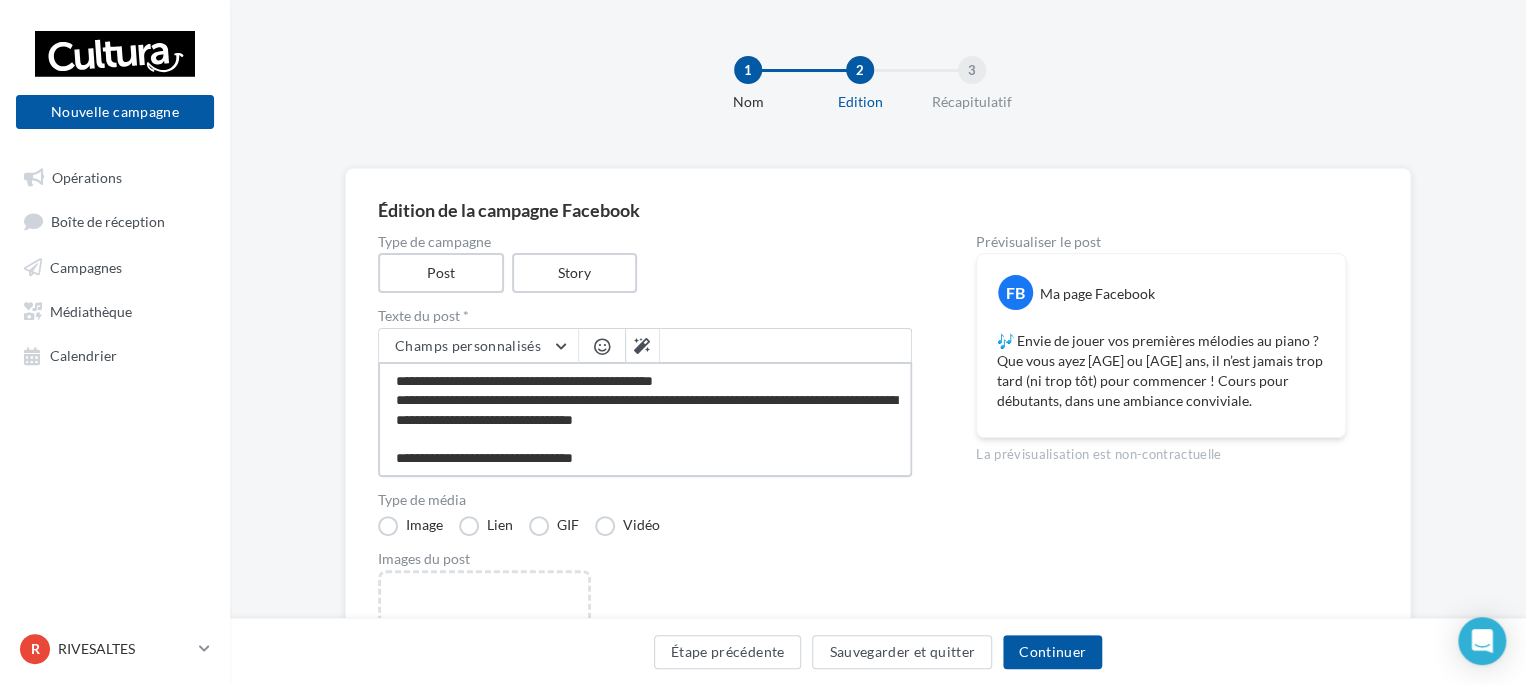 type on "**********" 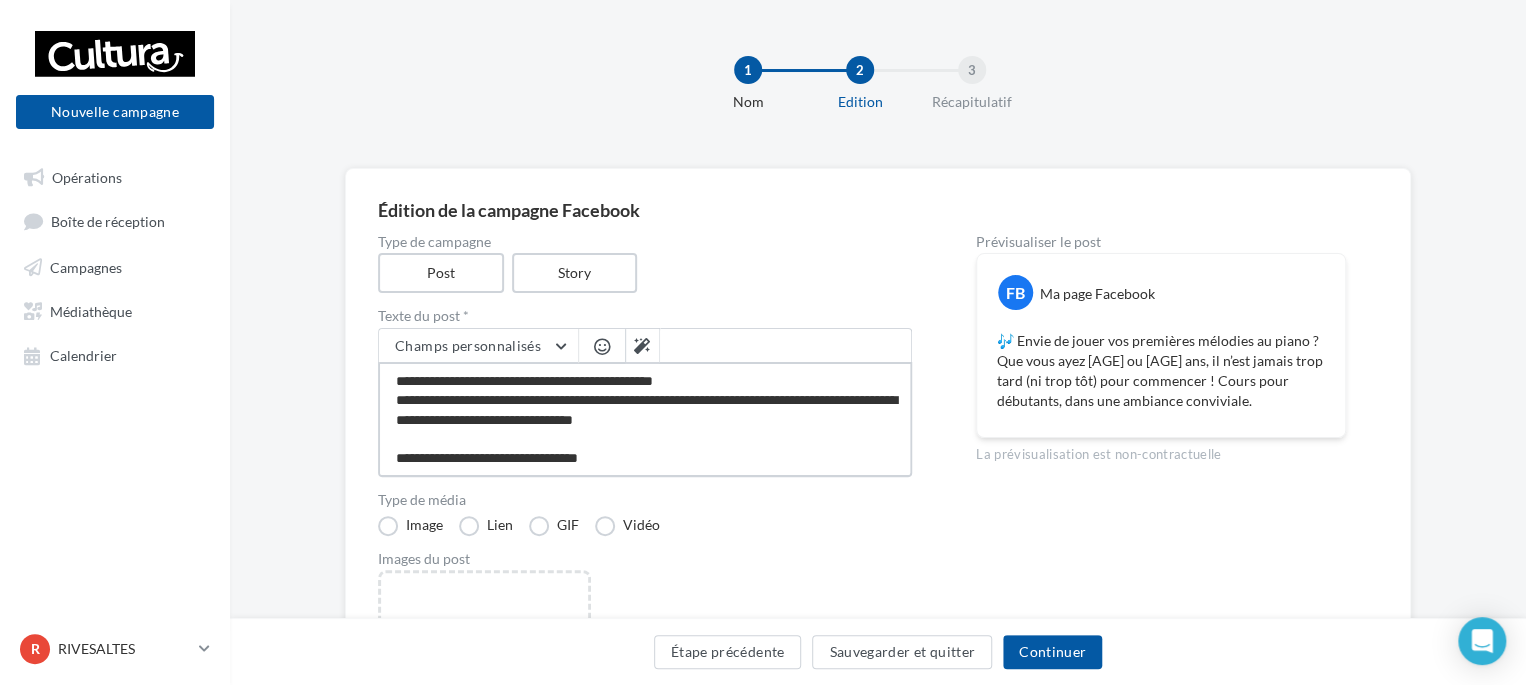 type on "**********" 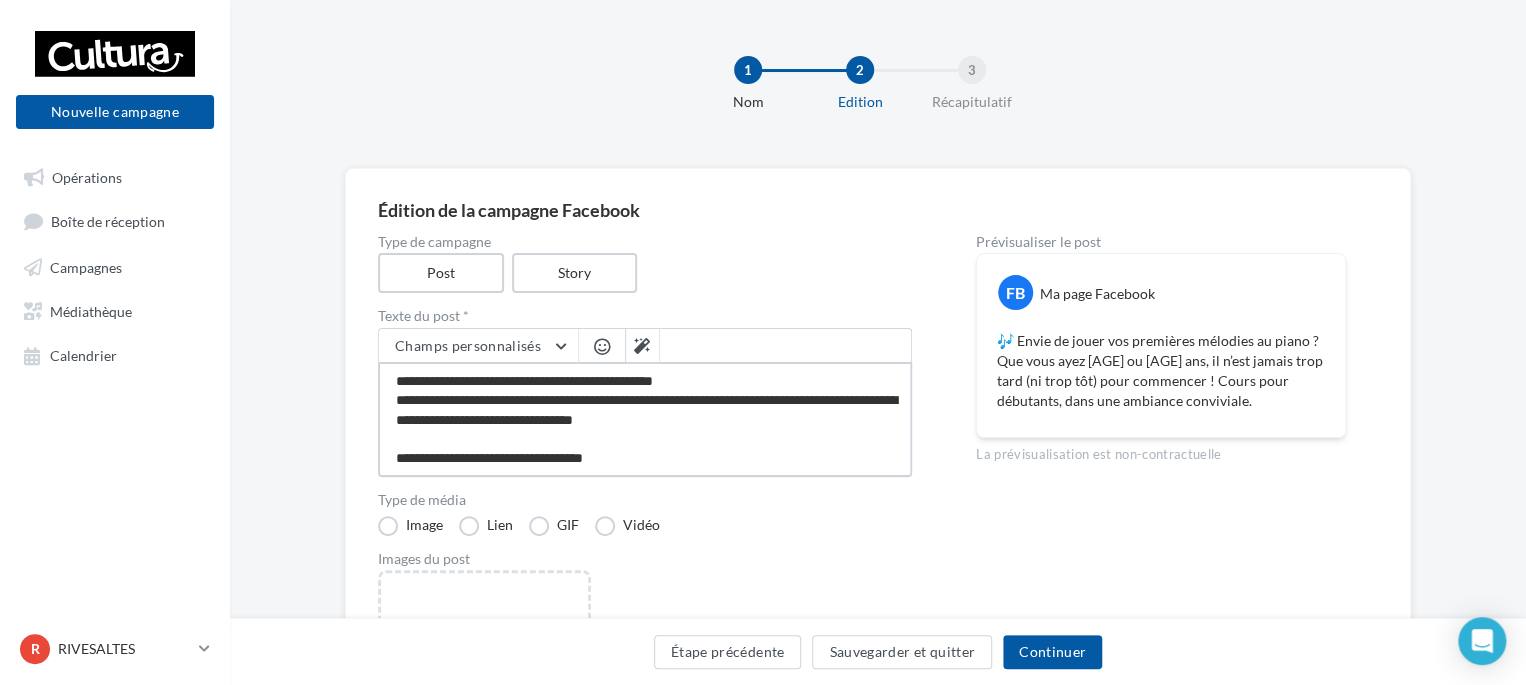 type on "**********" 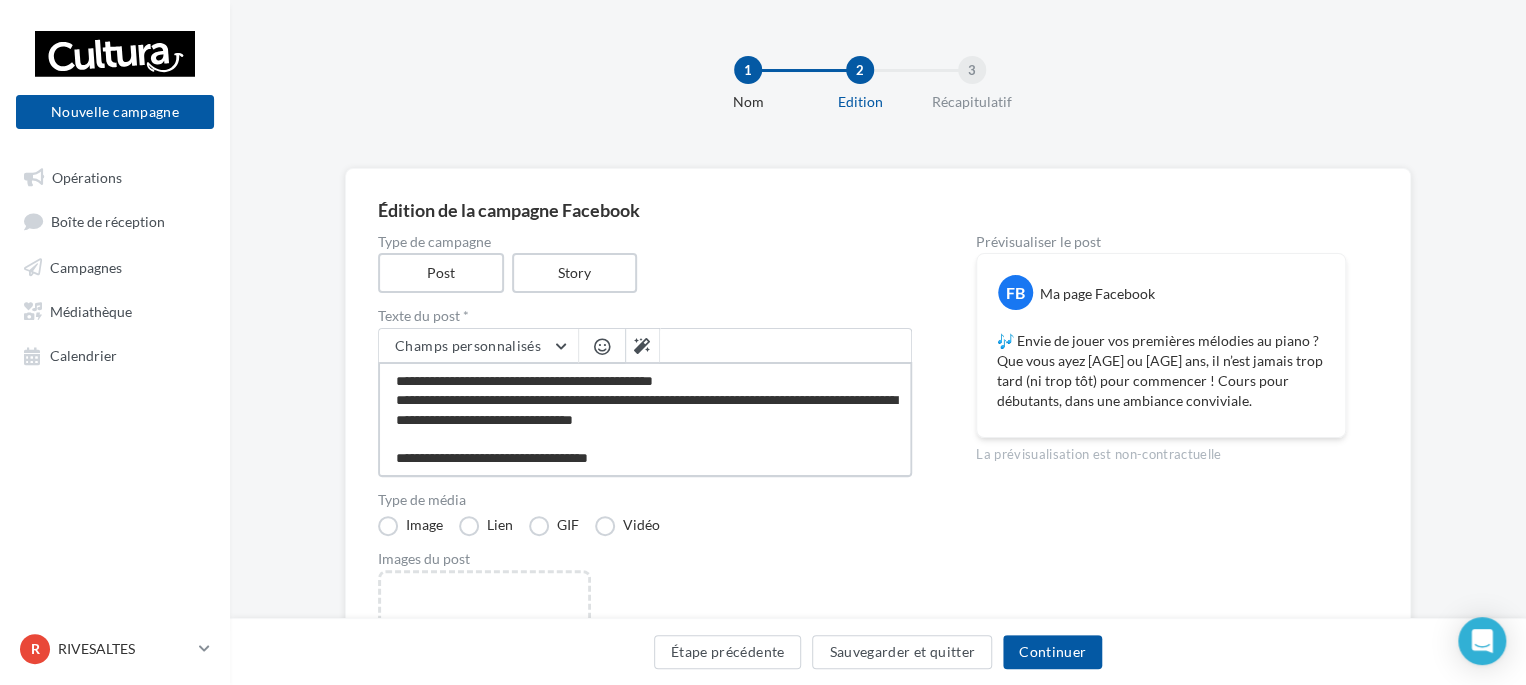 type on "**********" 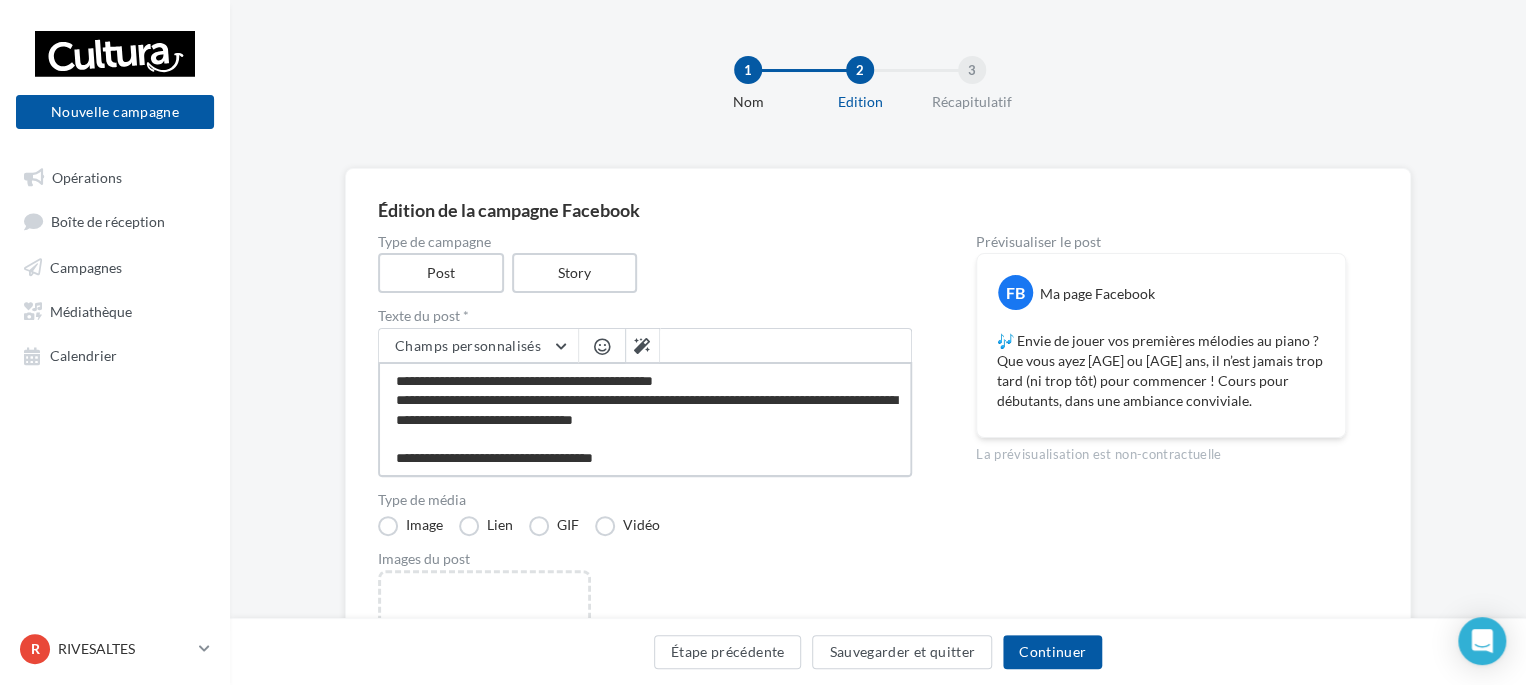 type on "**********" 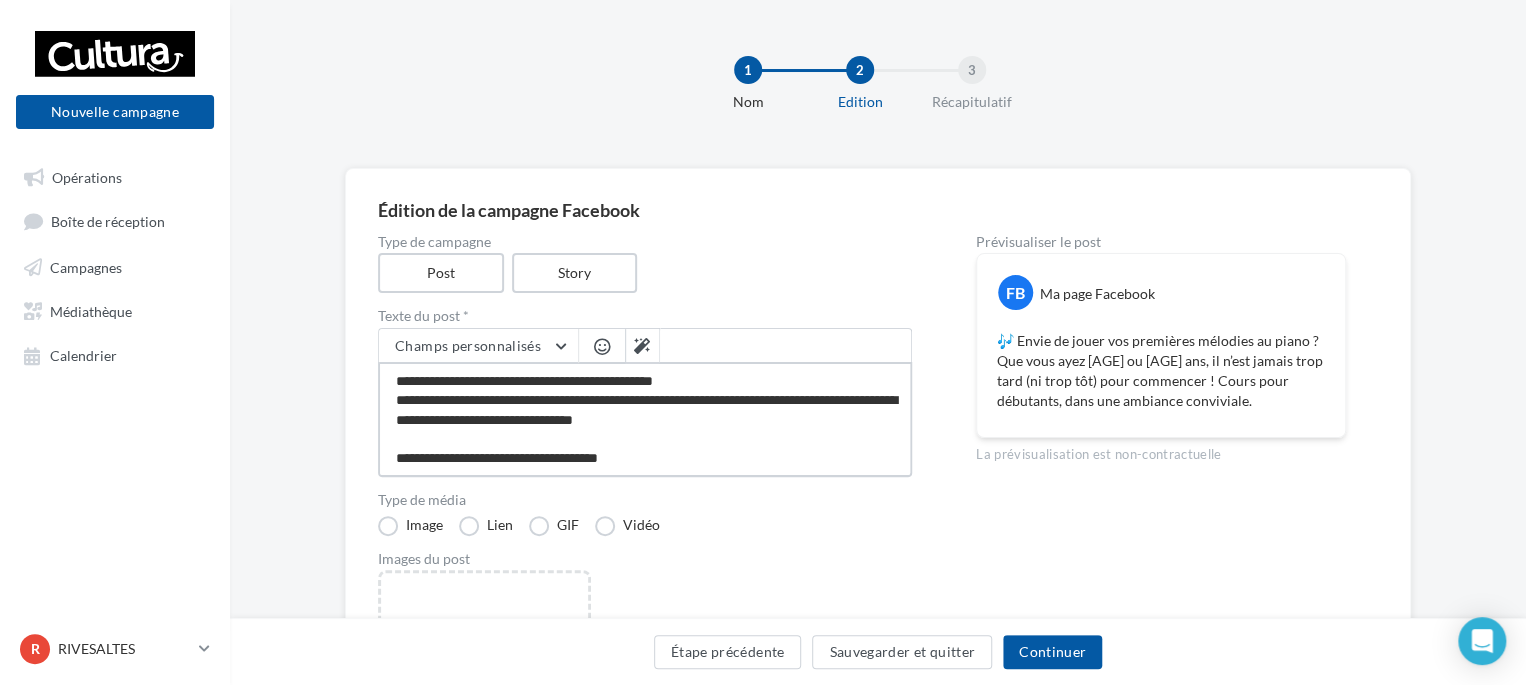 type on "**********" 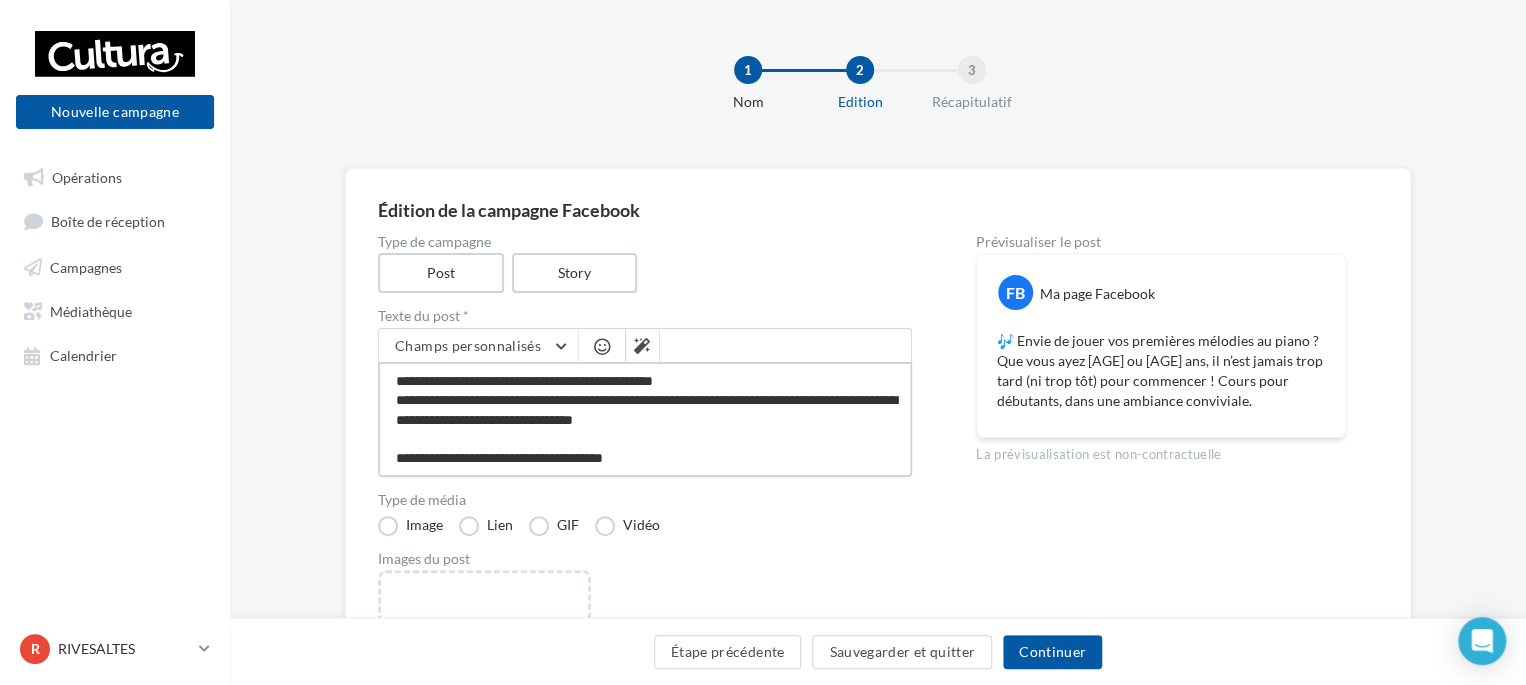 type on "**********" 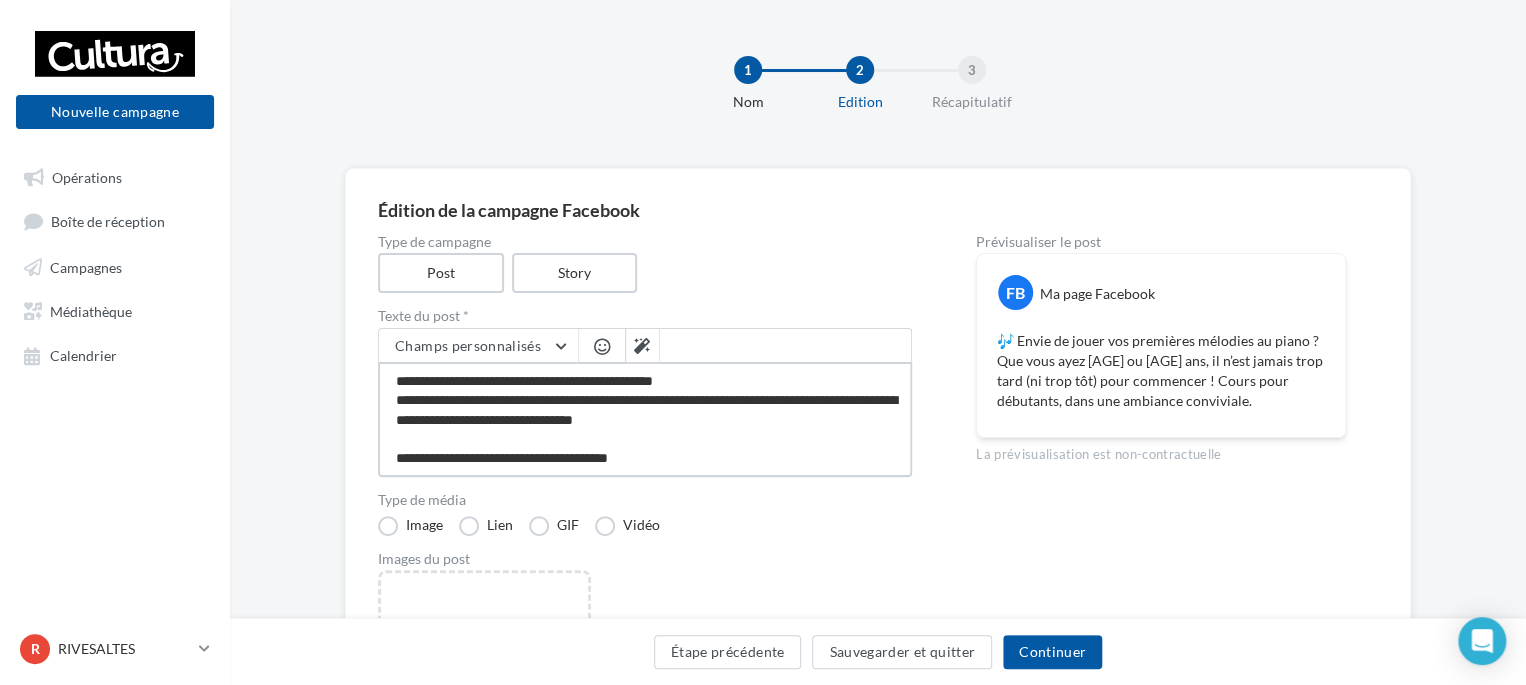 type on "**********" 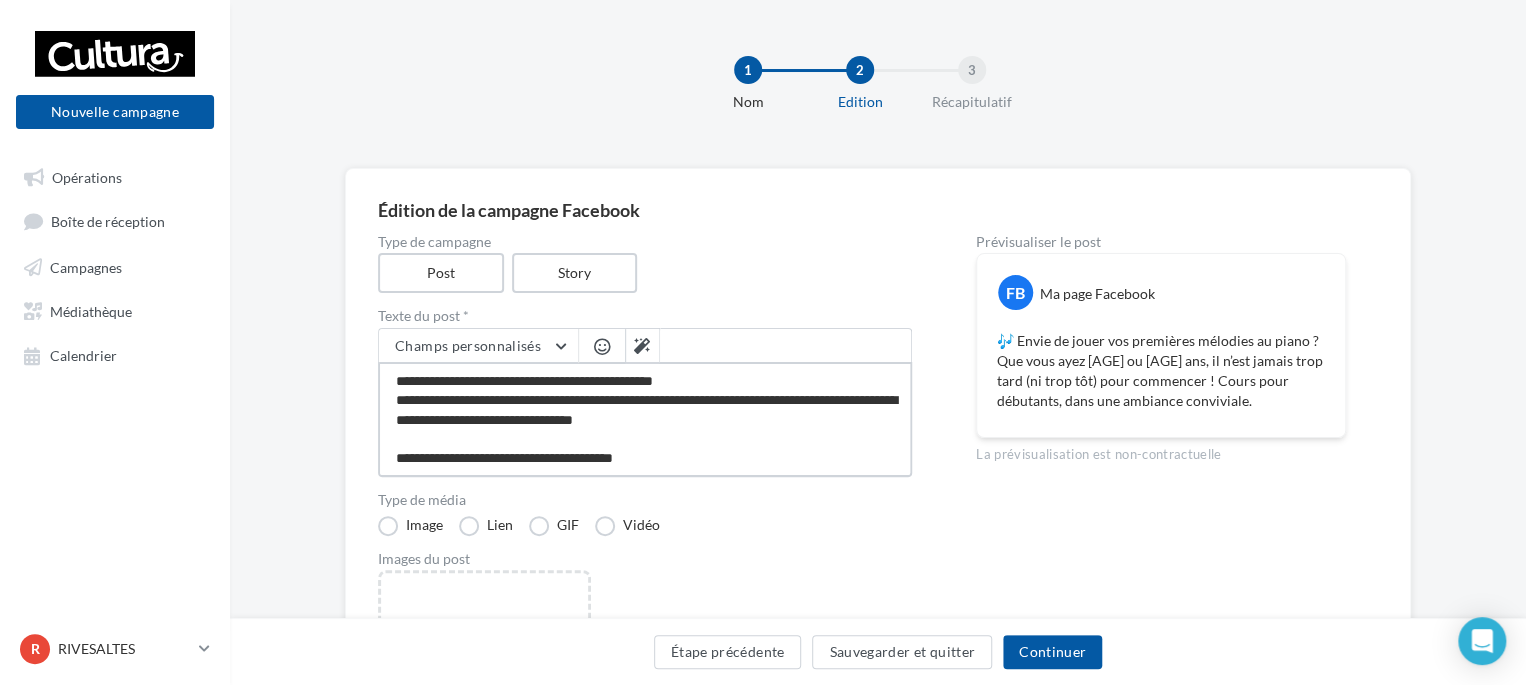 type on "**********" 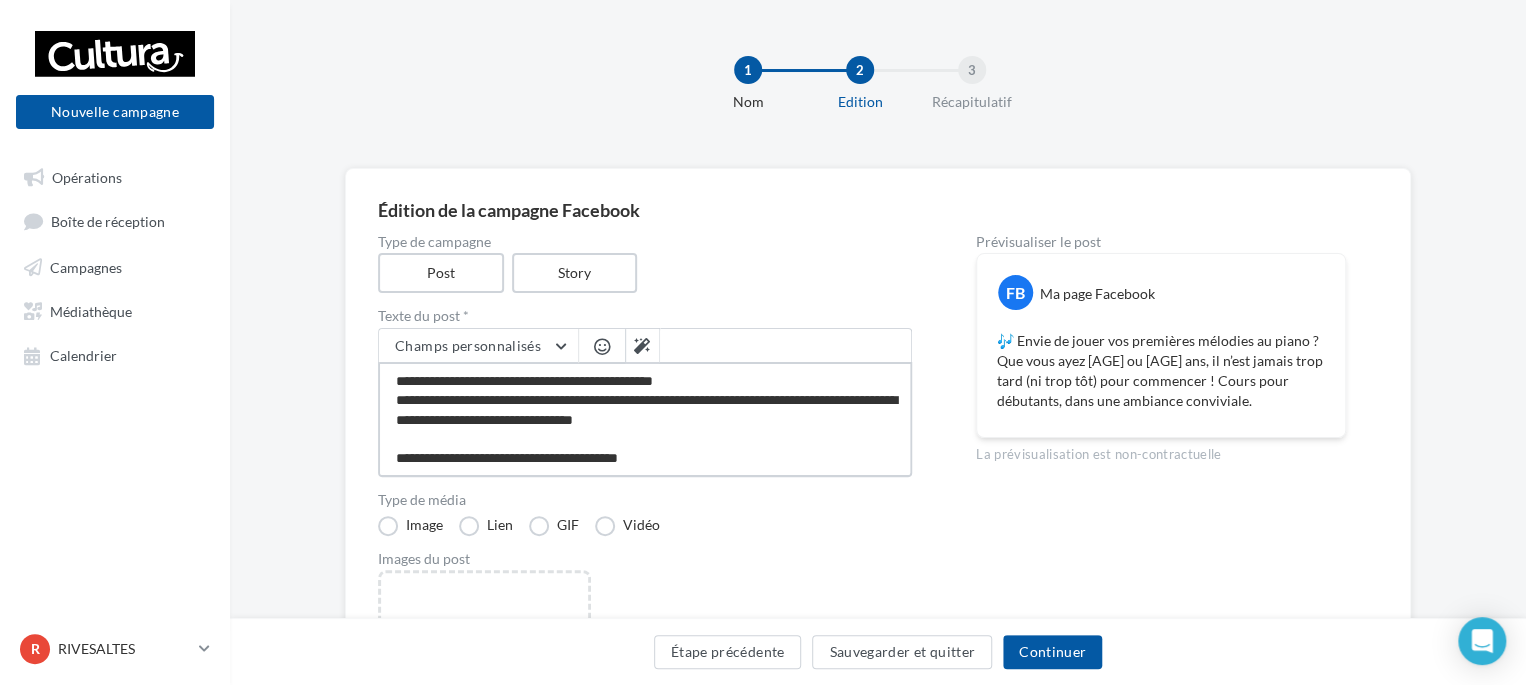 type on "**********" 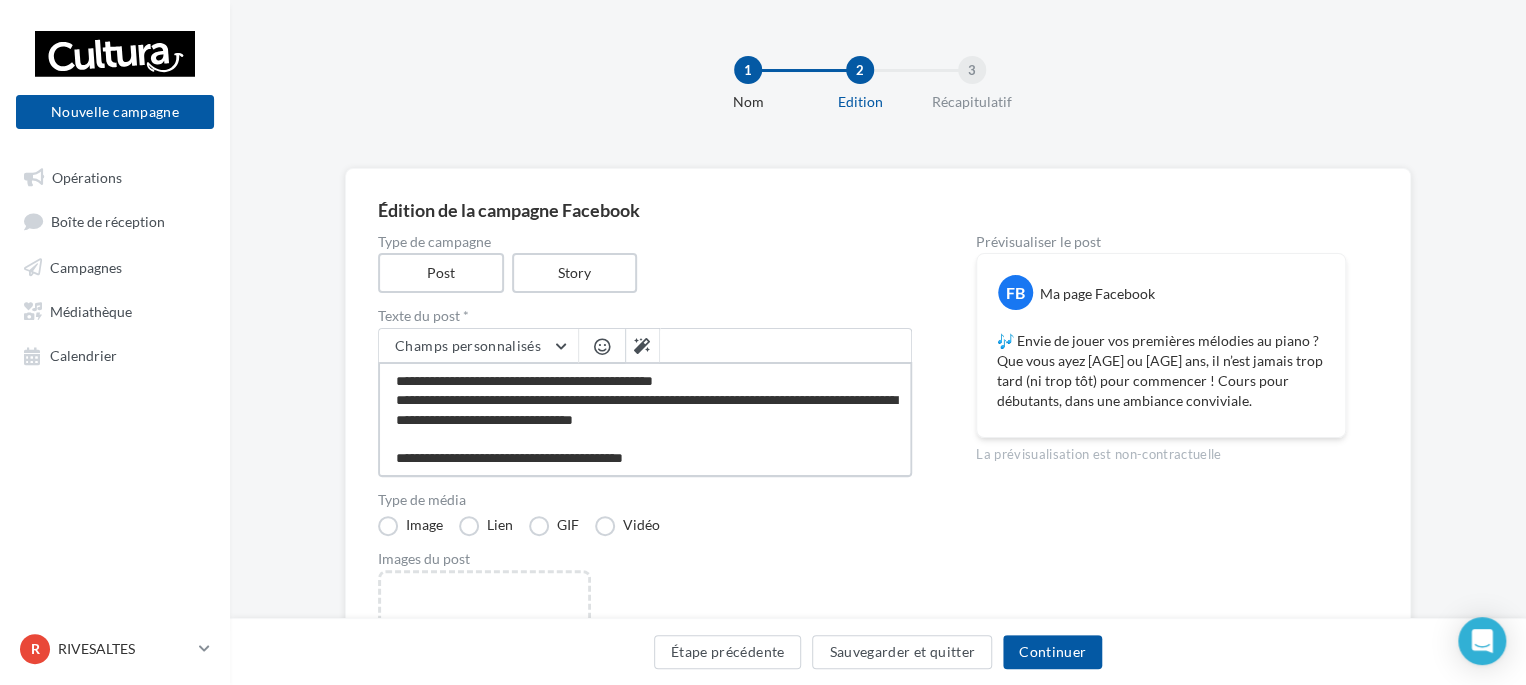type on "**********" 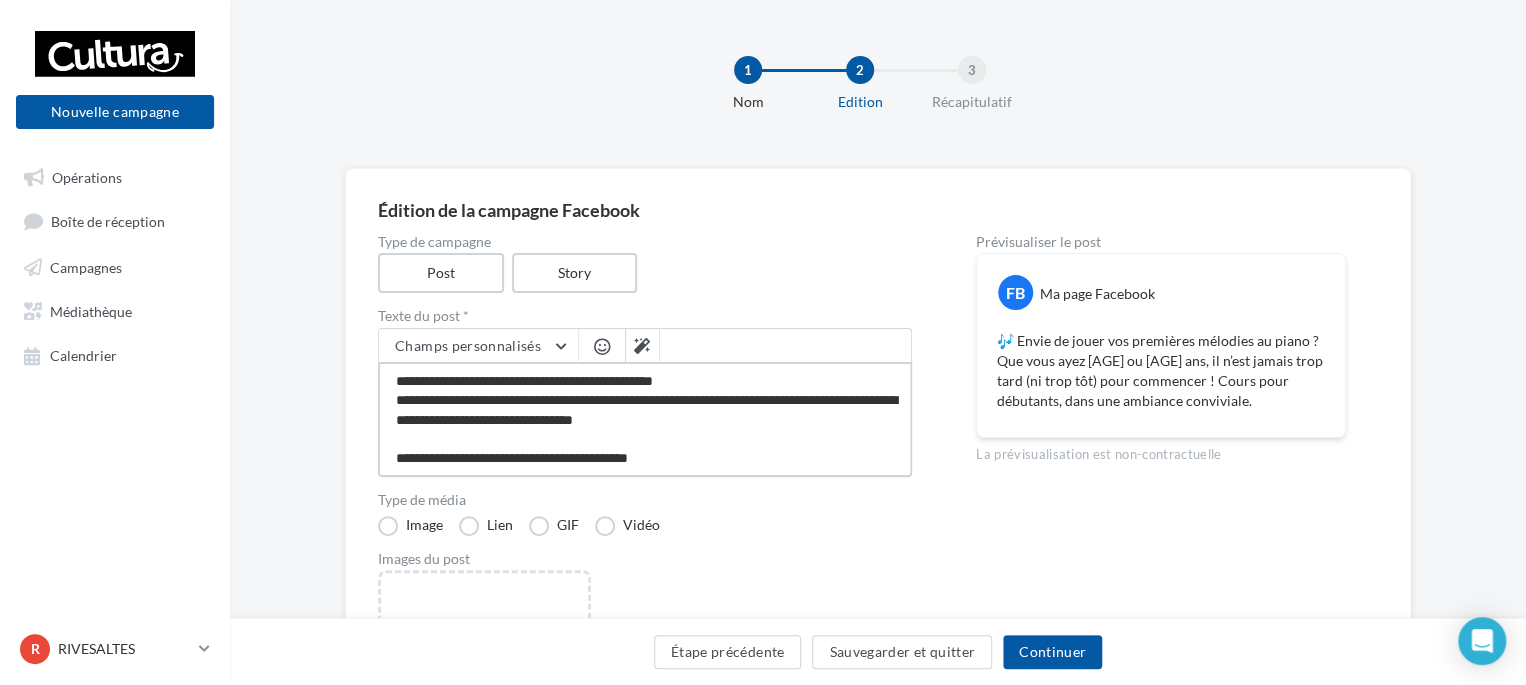 type on "**********" 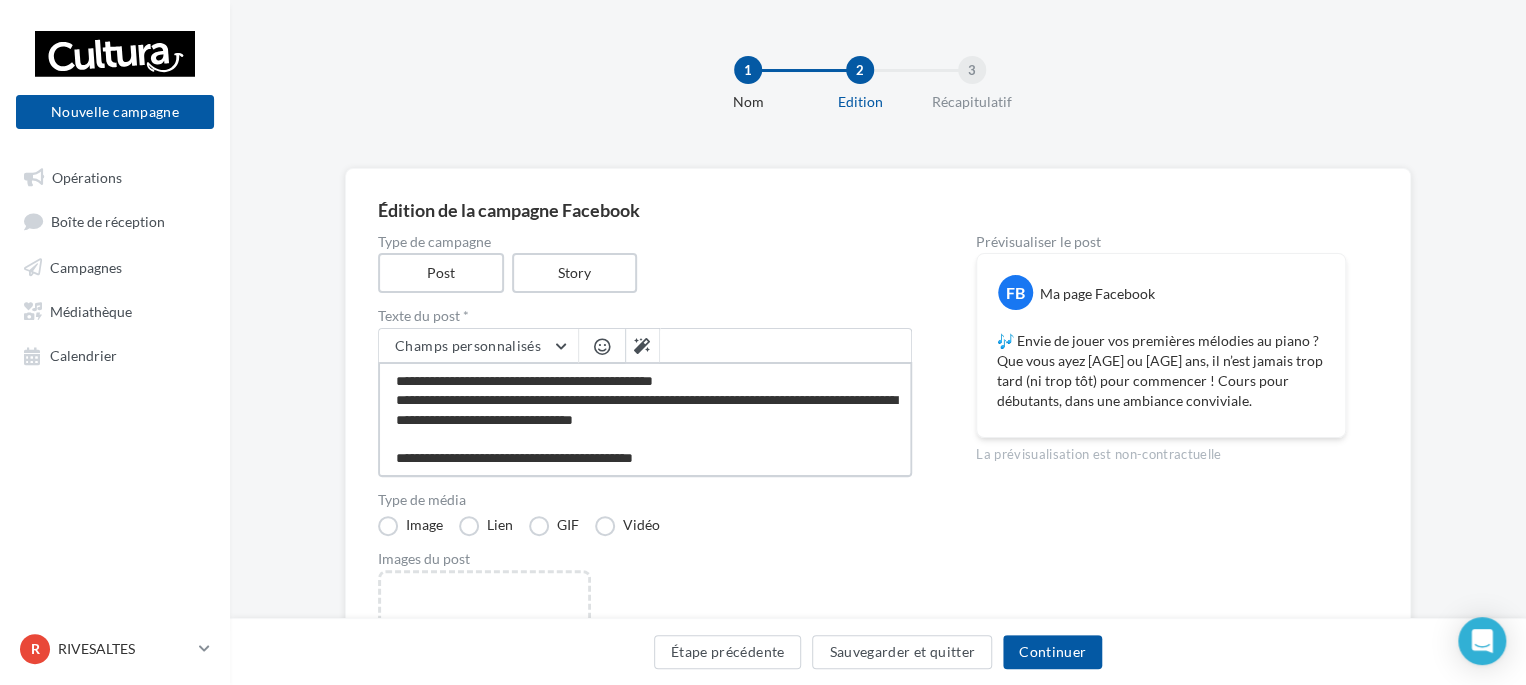 type on "**********" 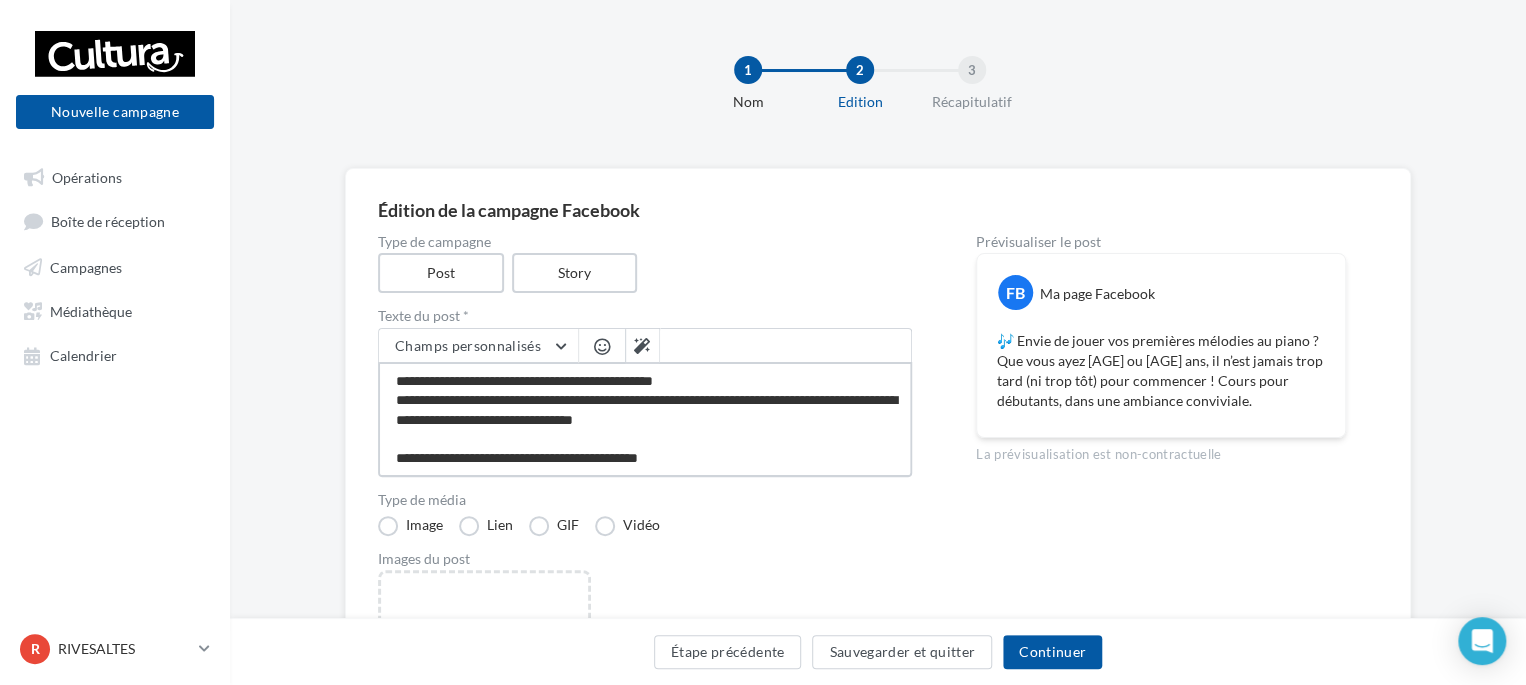 type on "**********" 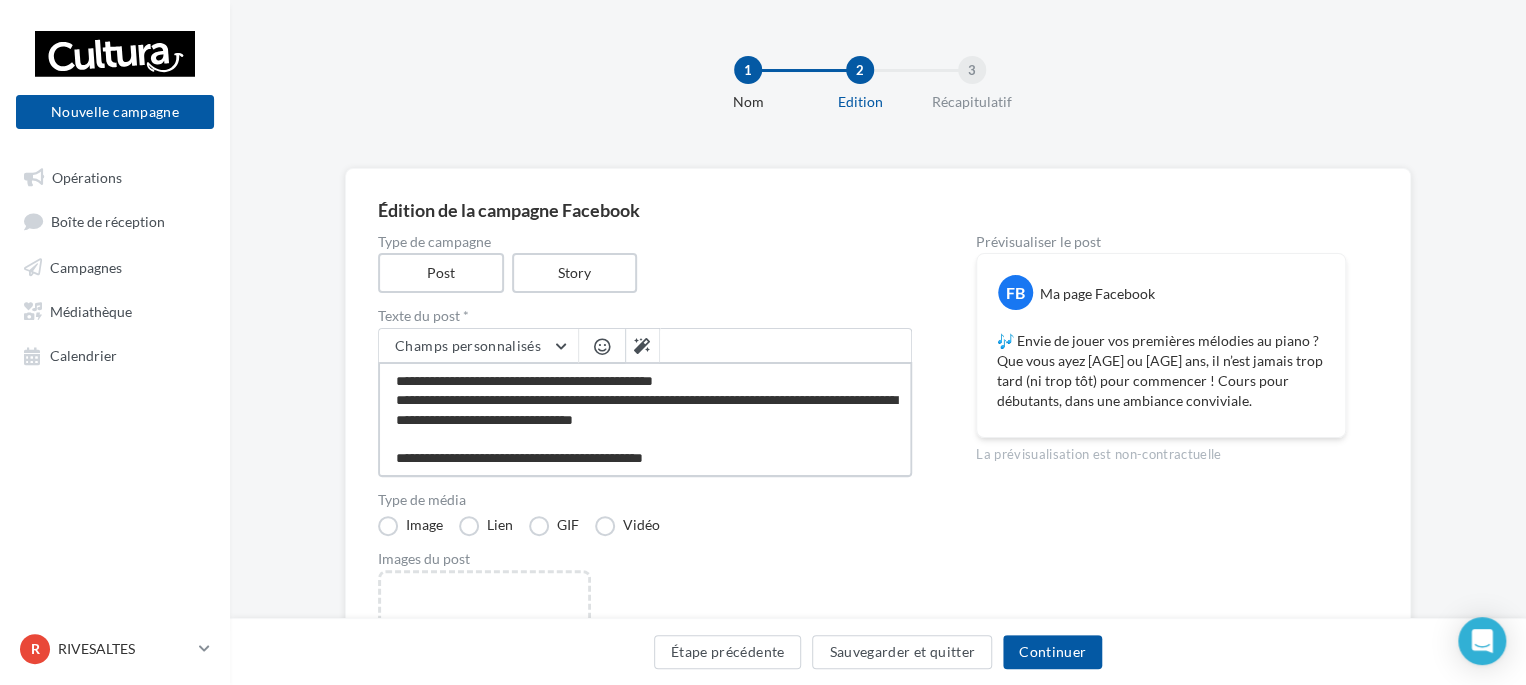 type on "**********" 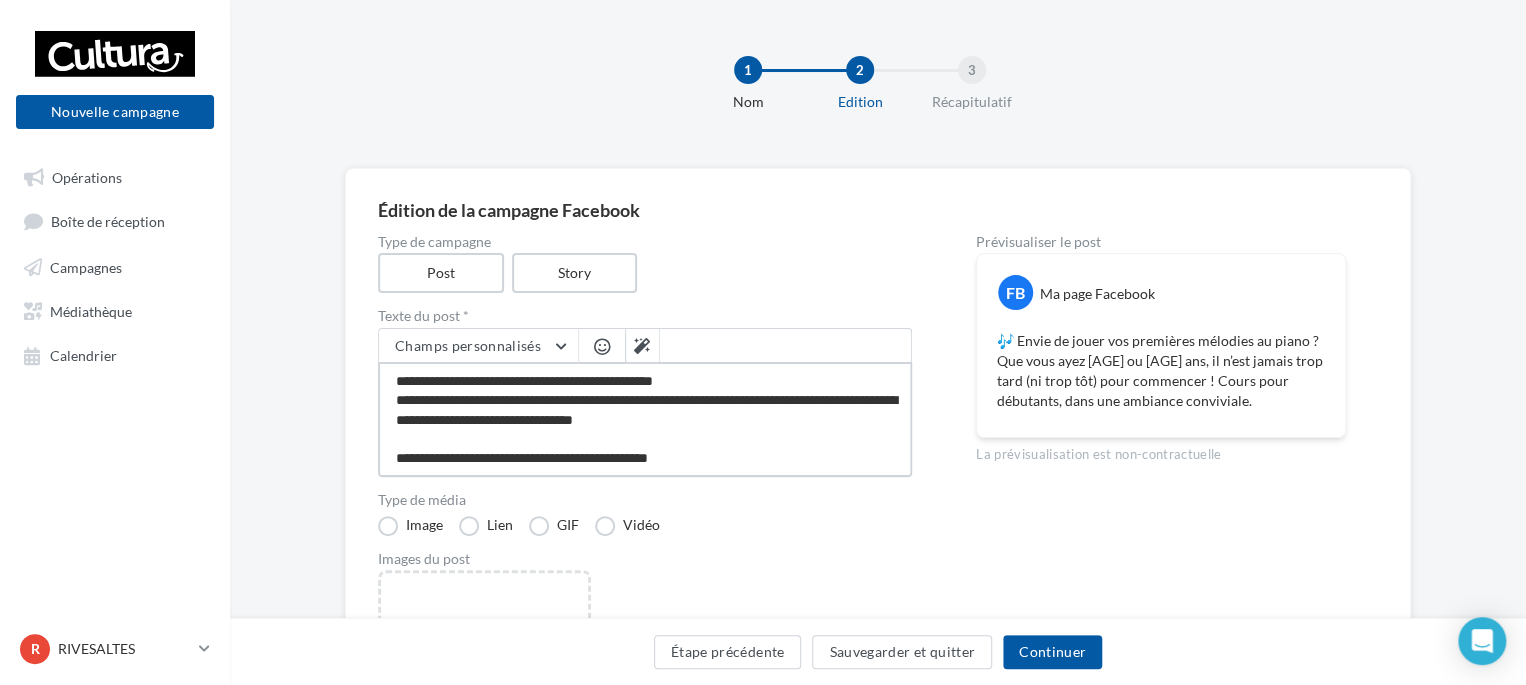 type on "**********" 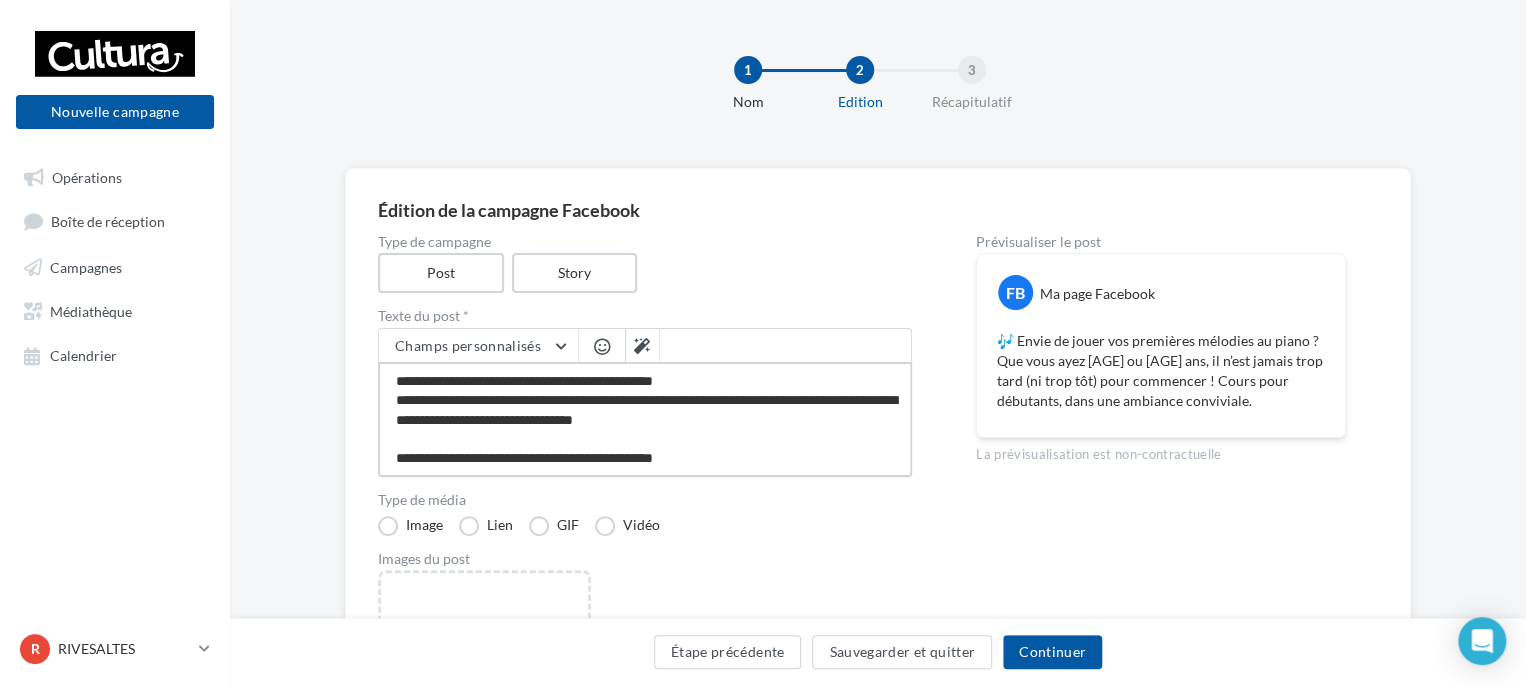 type on "**********" 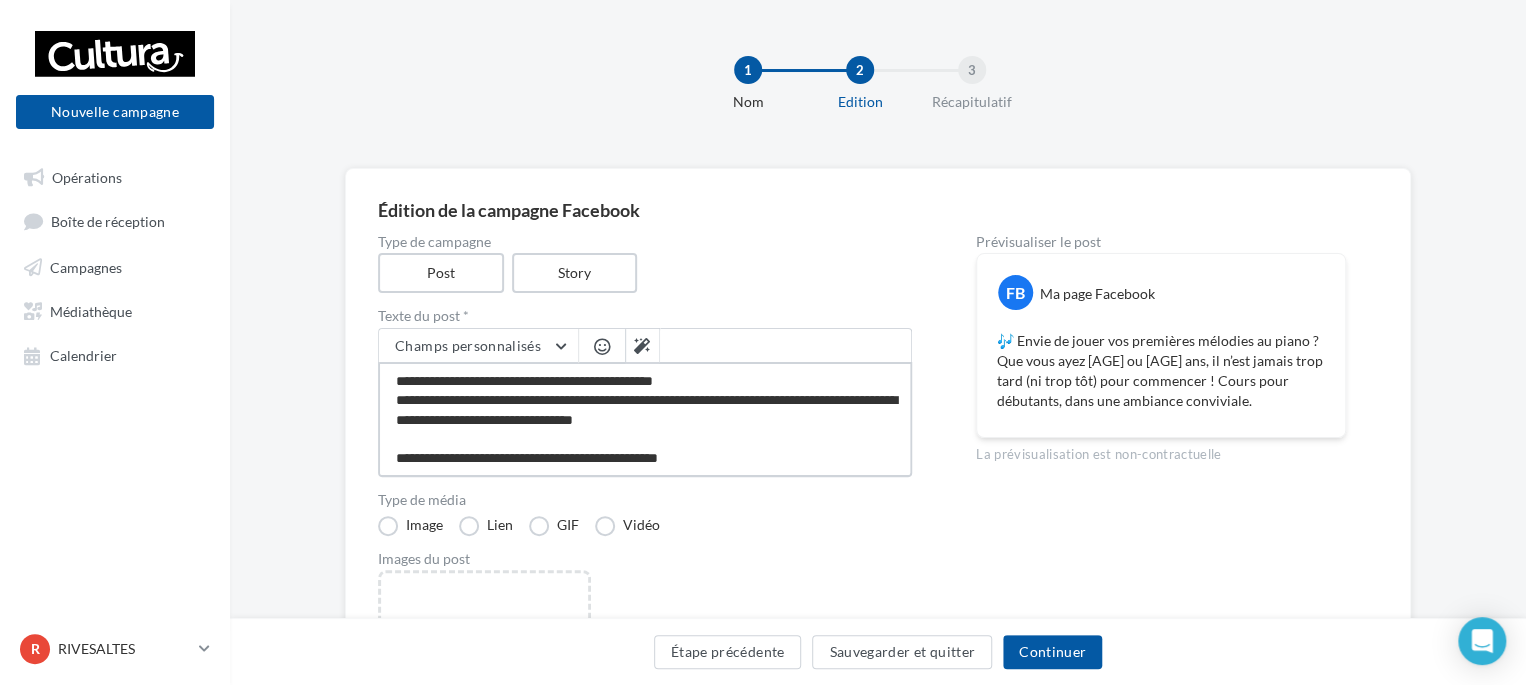 type on "**********" 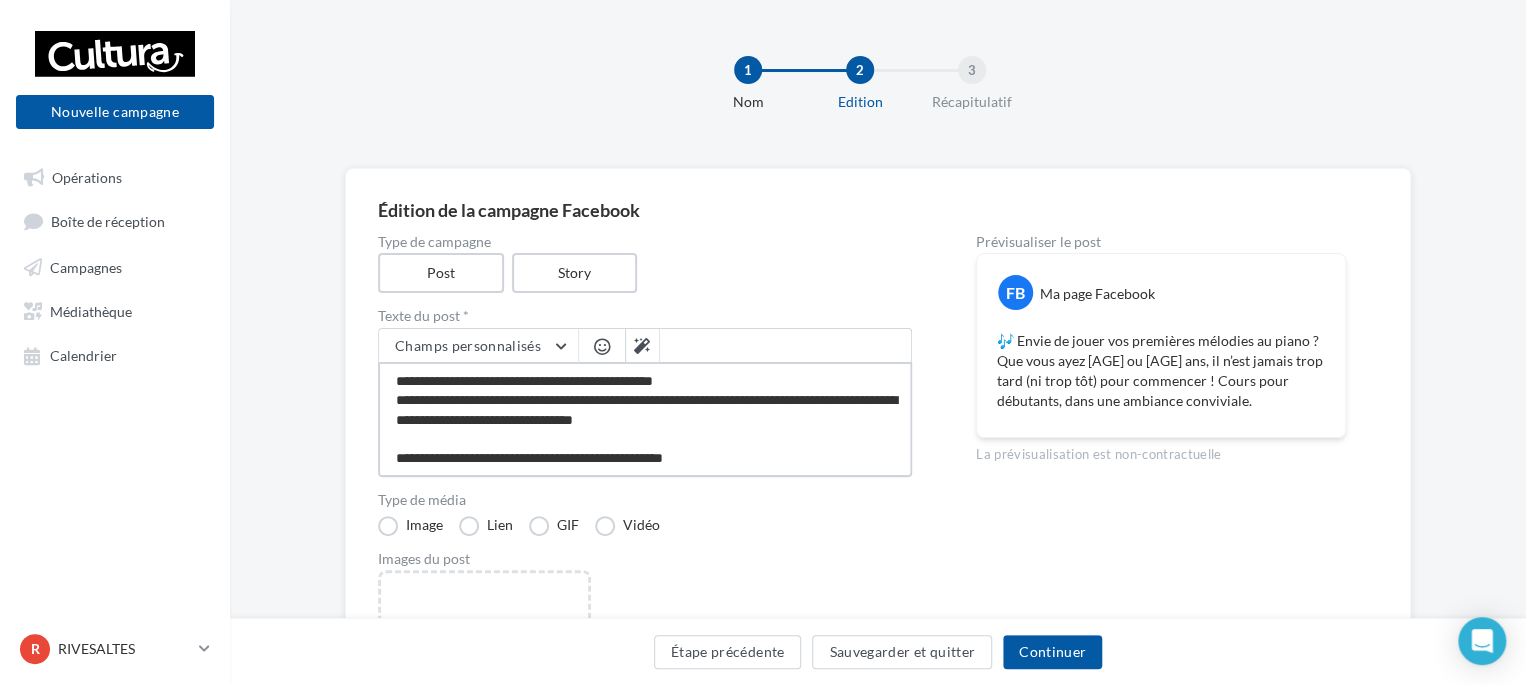 type on "**********" 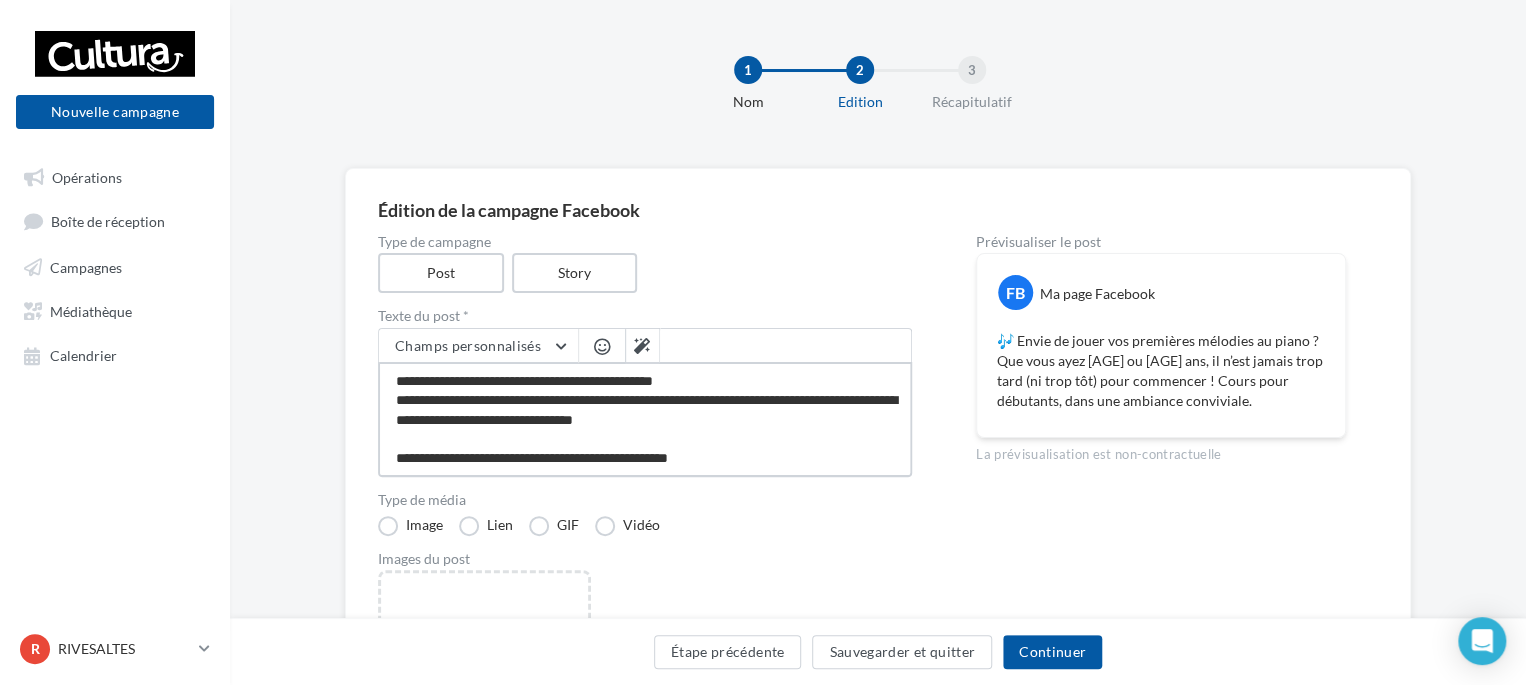 type on "**********" 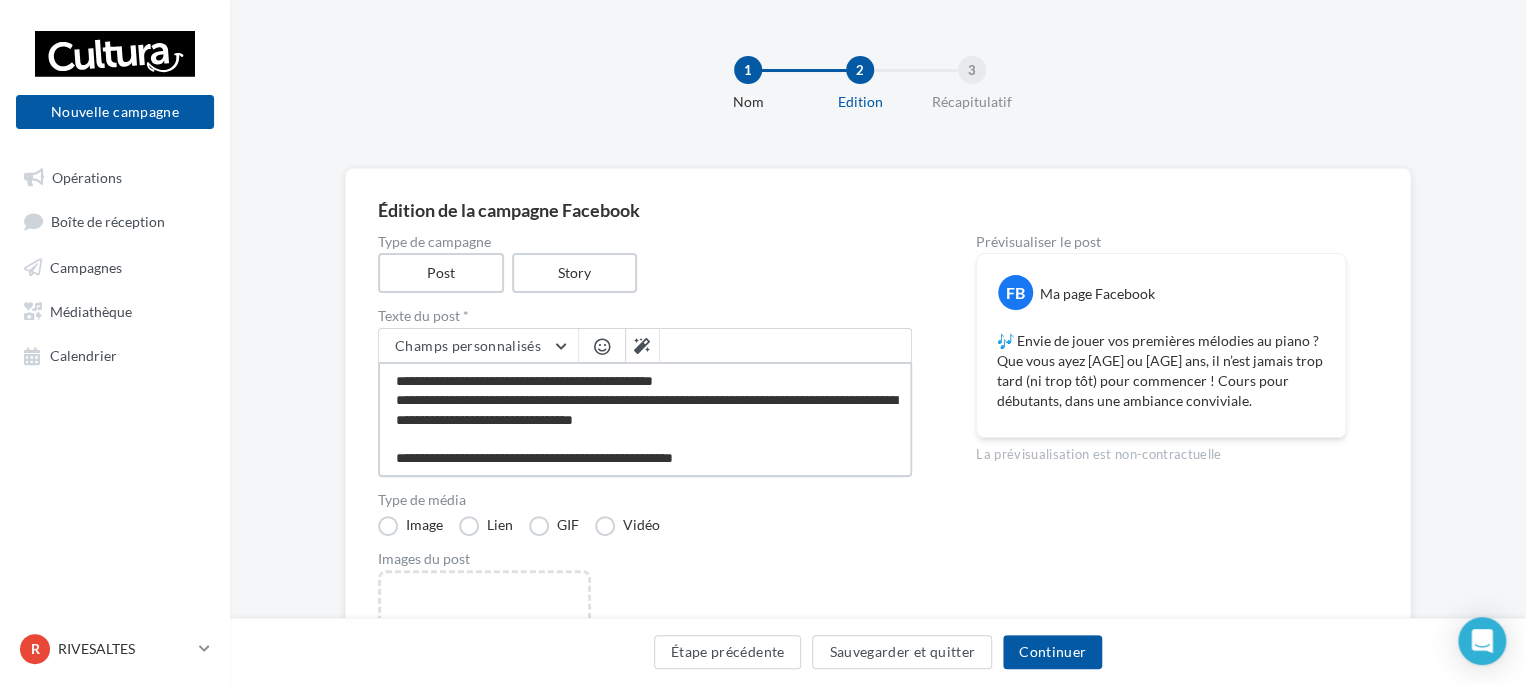 type on "**********" 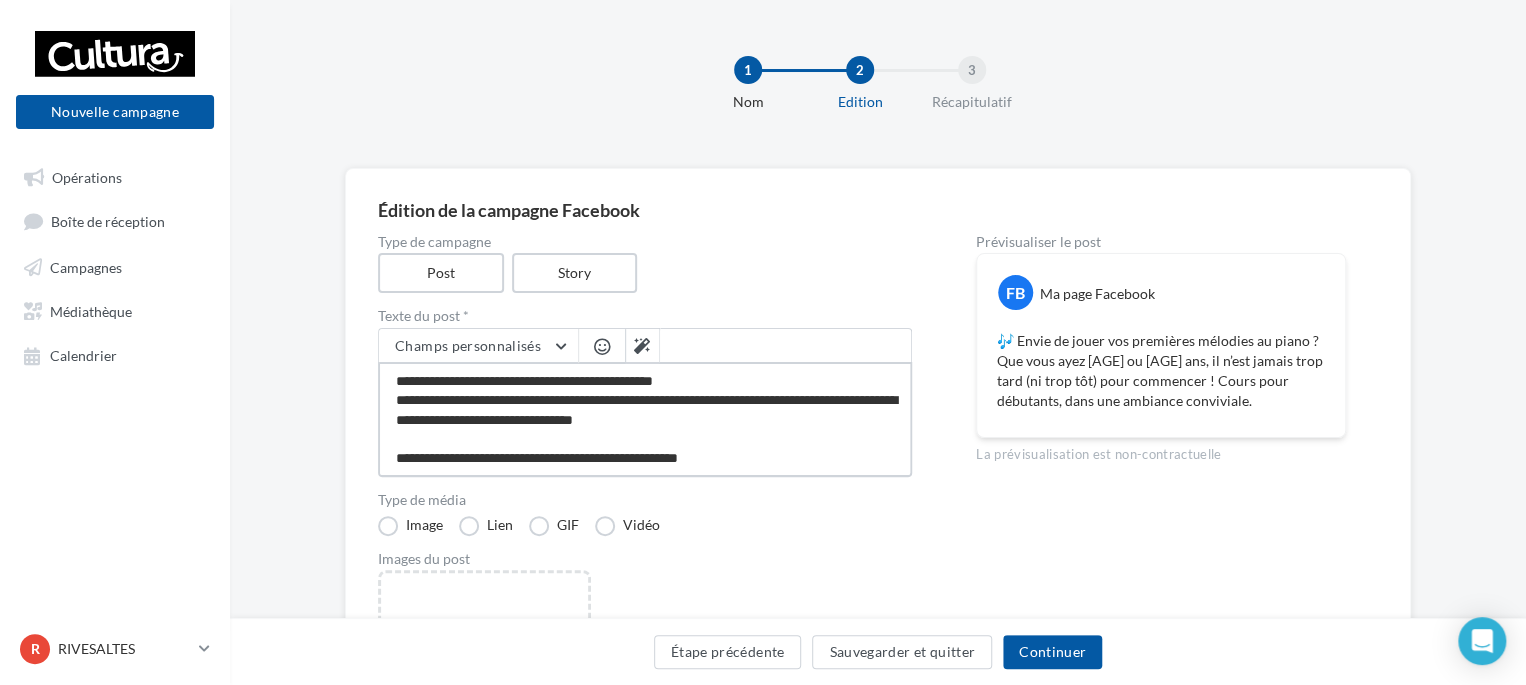type on "**********" 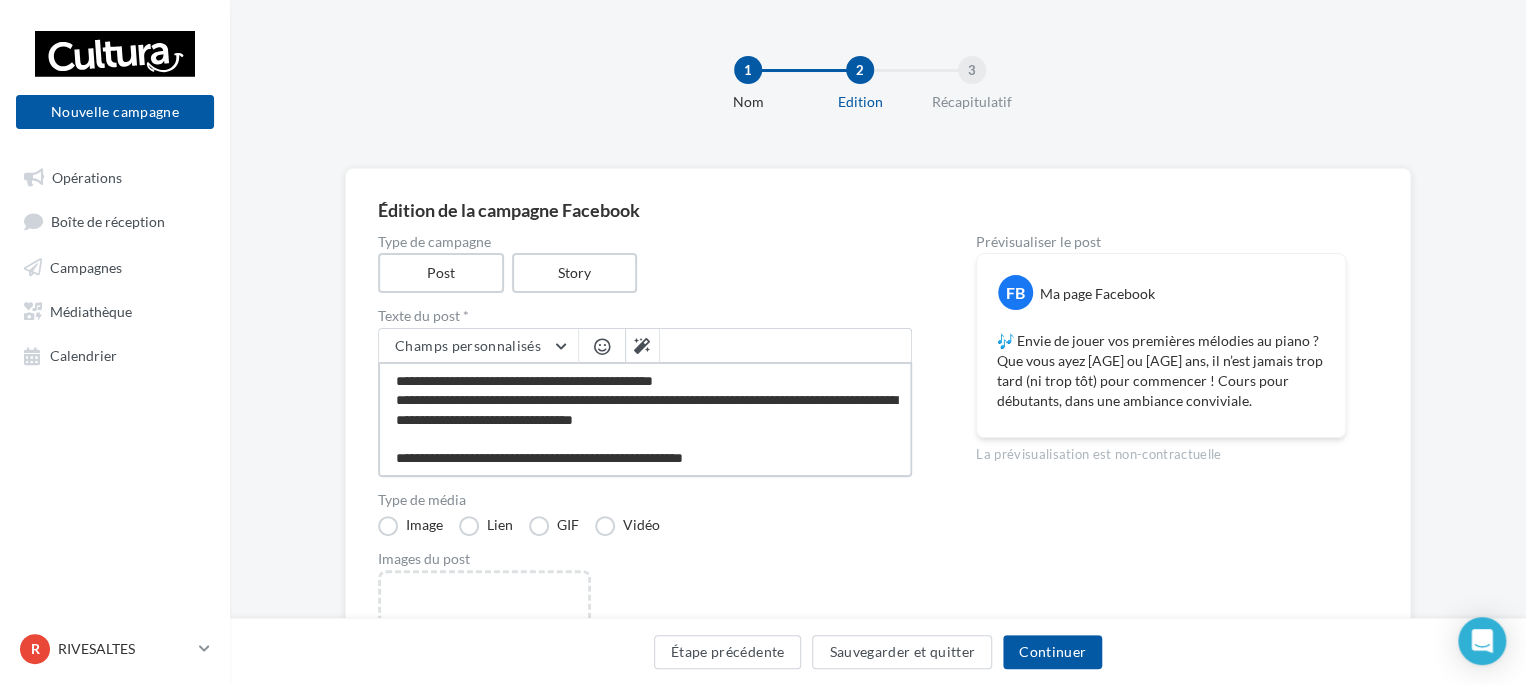 type on "**********" 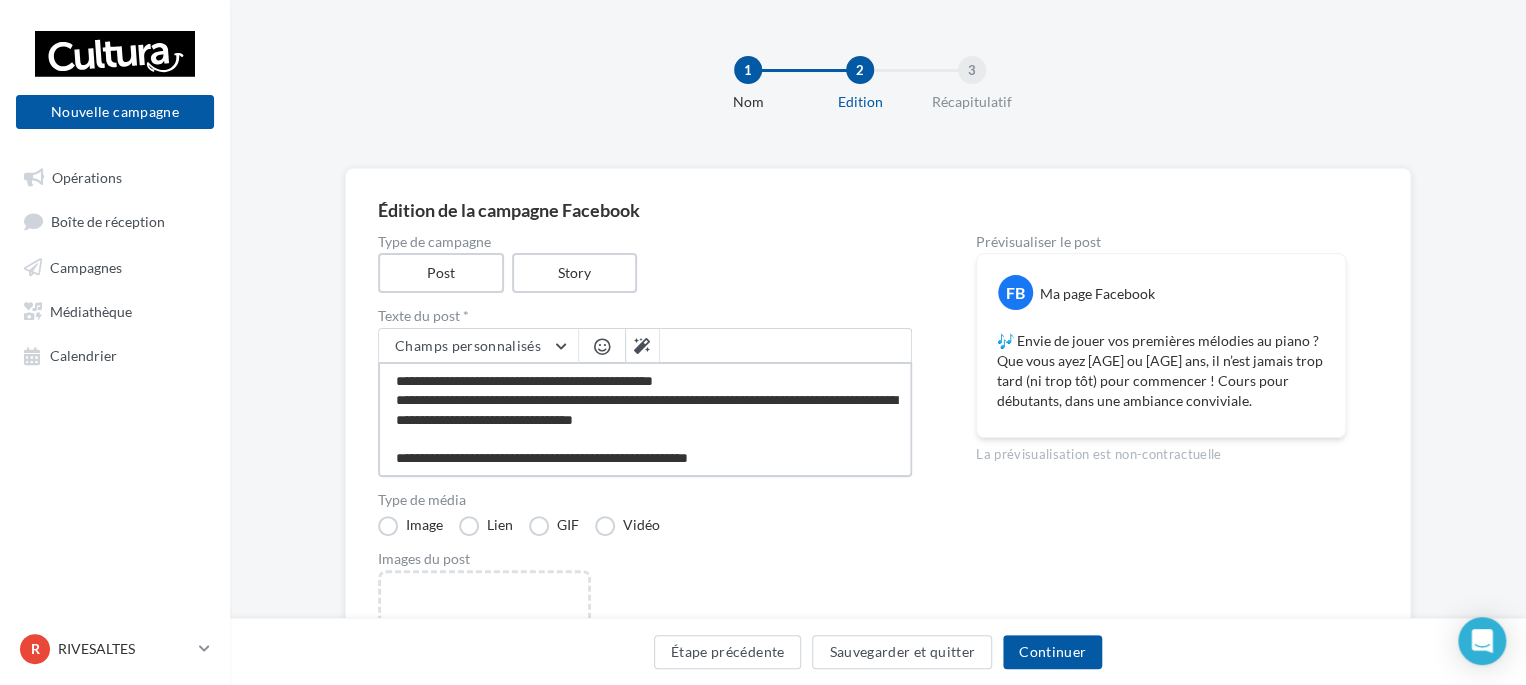 type on "**********" 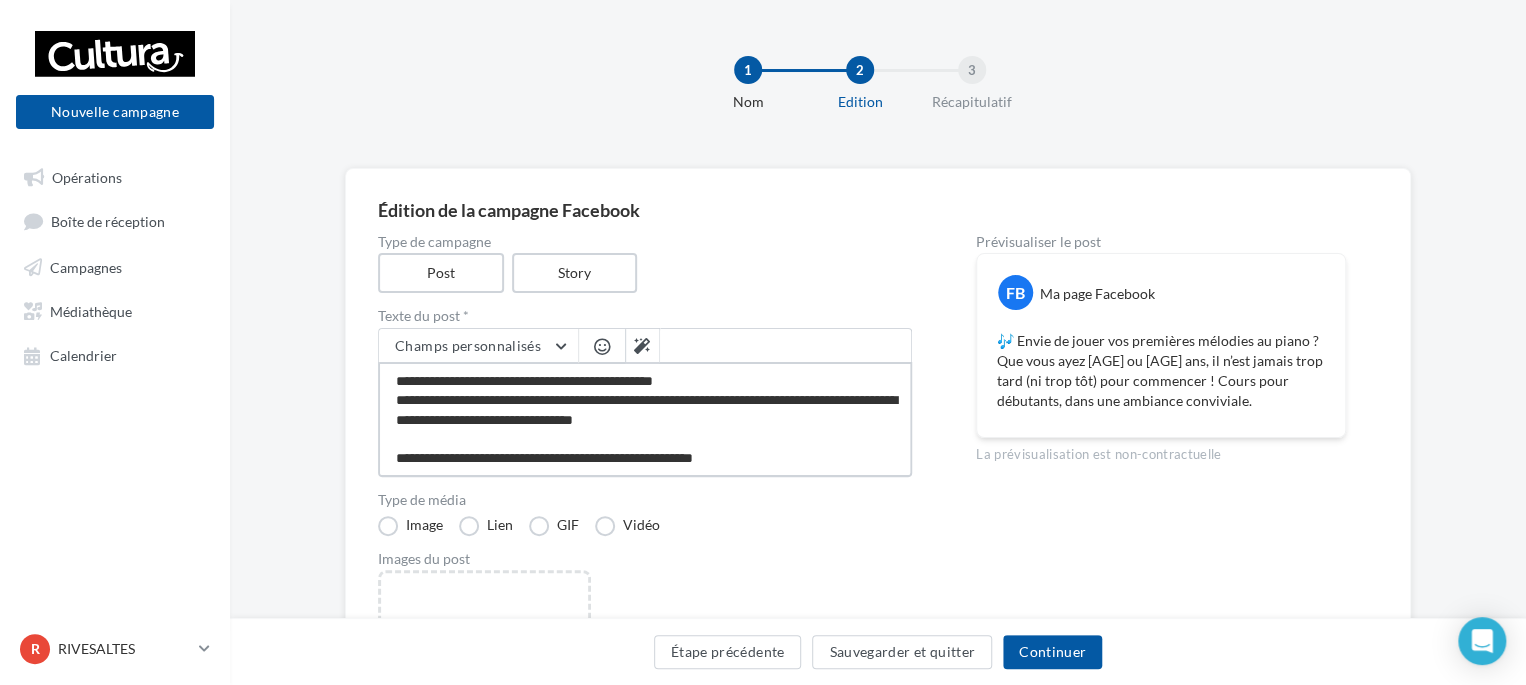type on "**********" 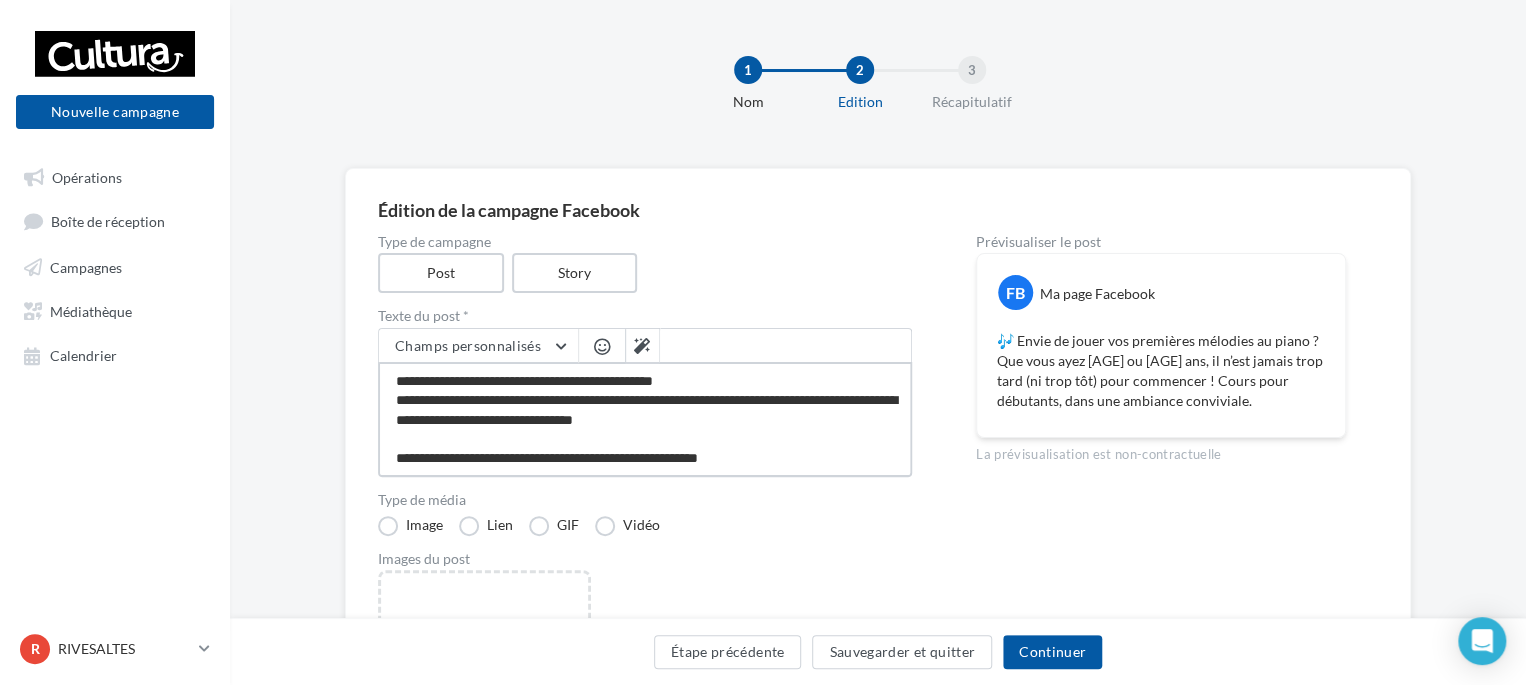 type on "**********" 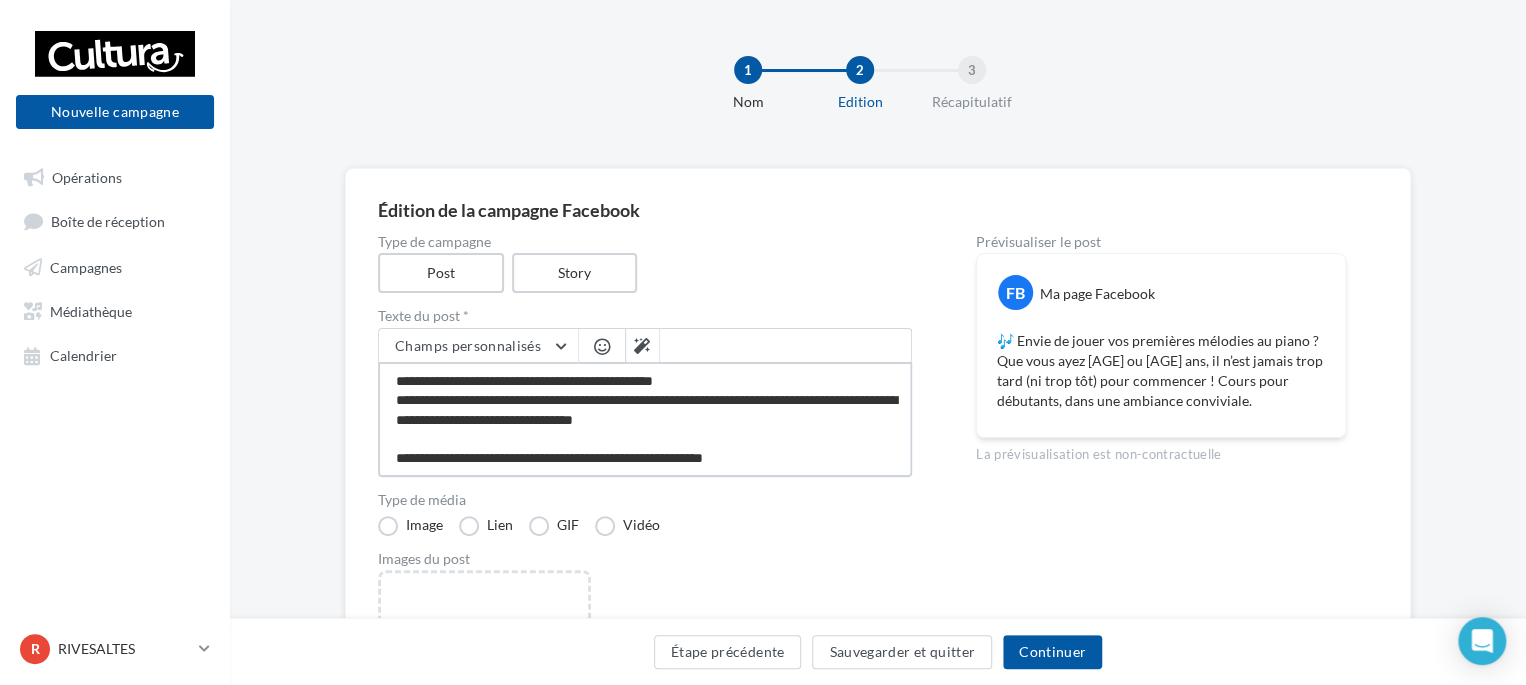 type on "**********" 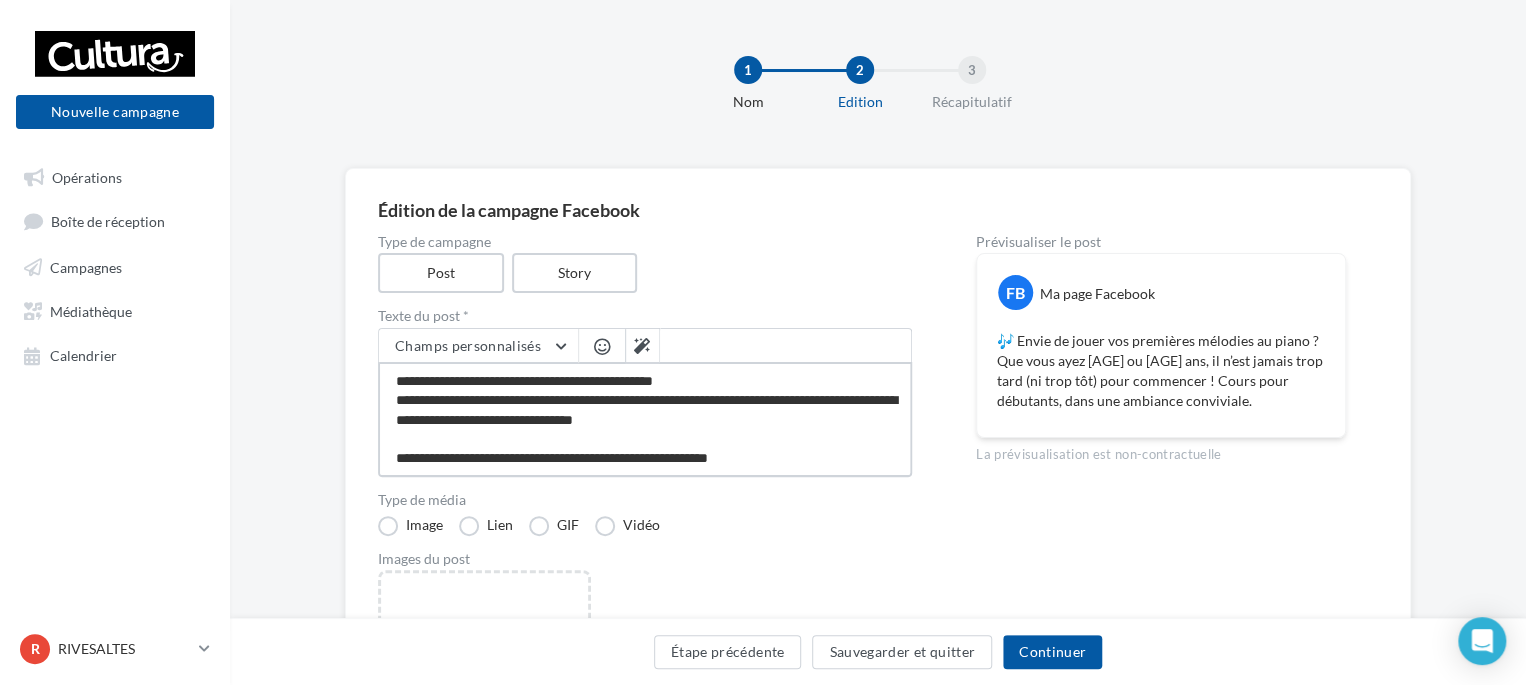 type on "**********" 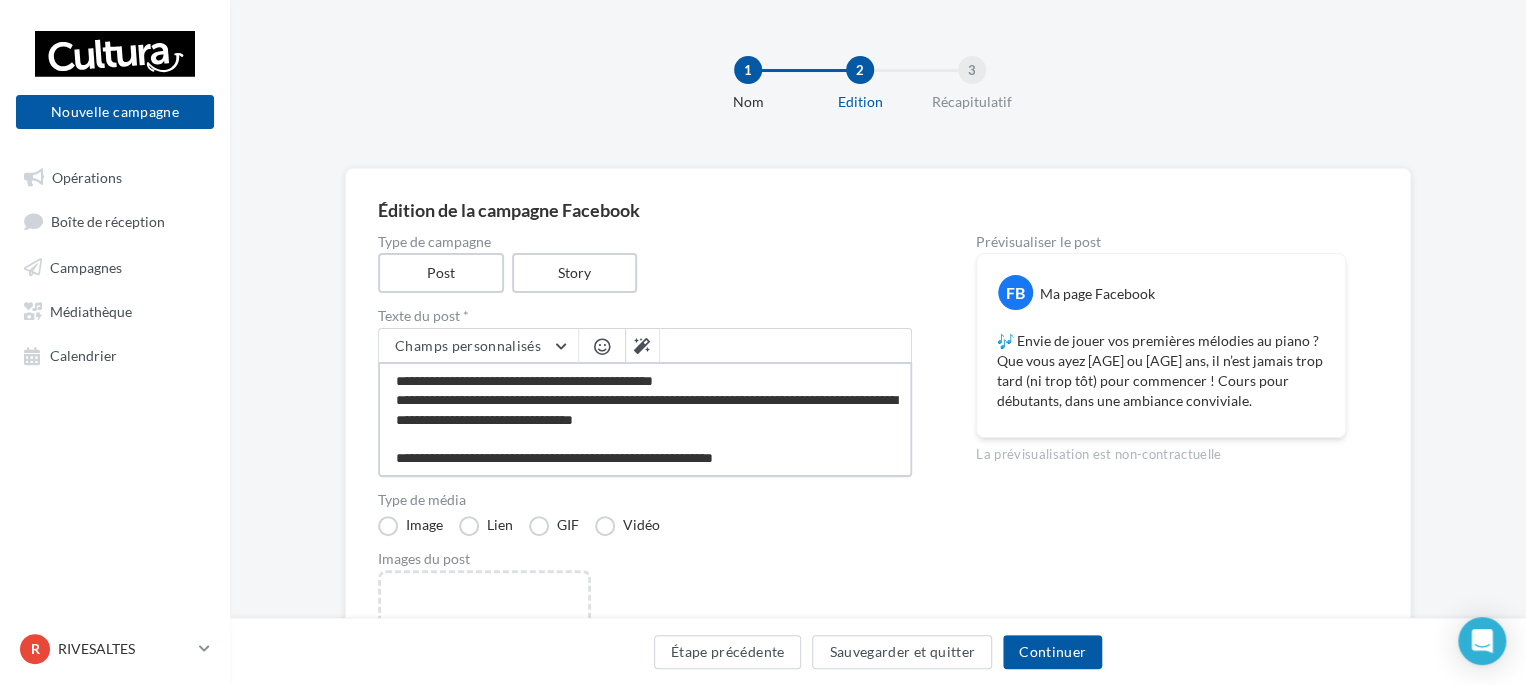type on "**********" 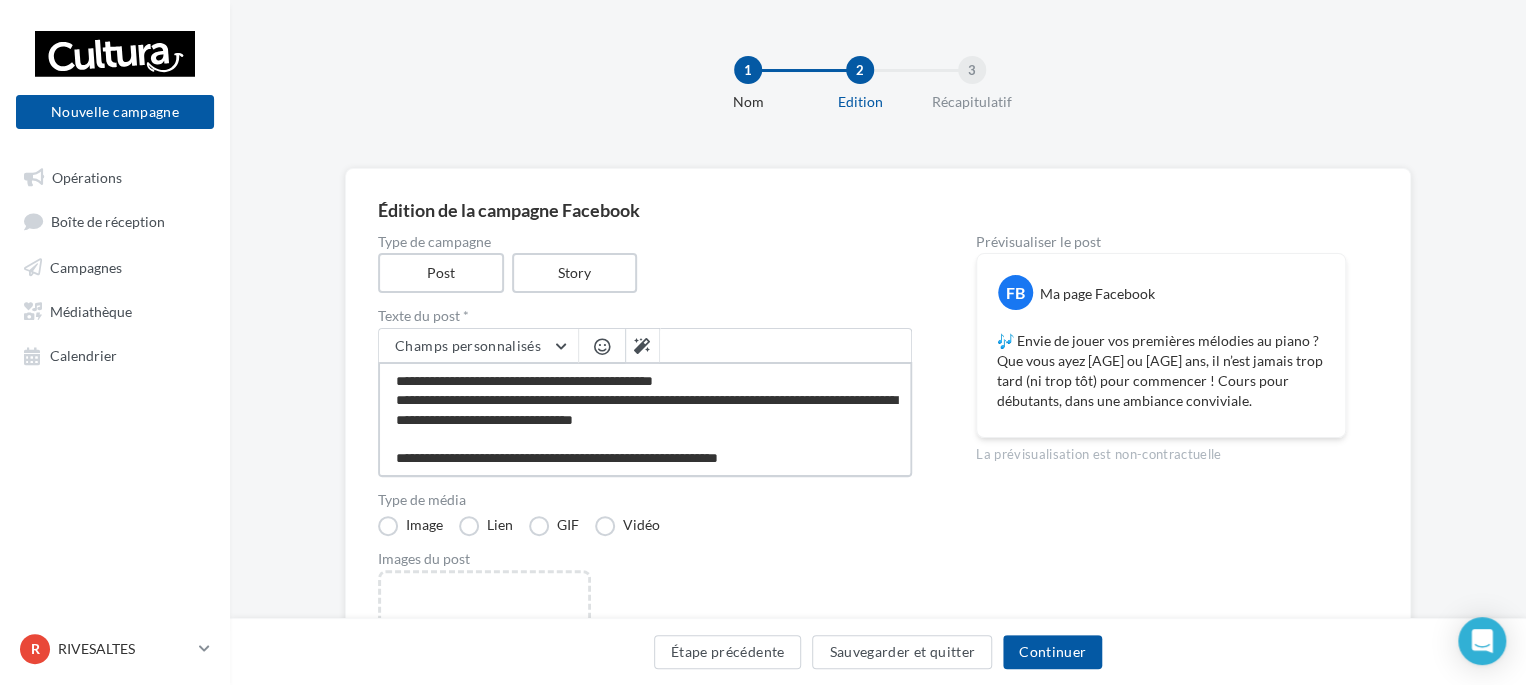 type on "**********" 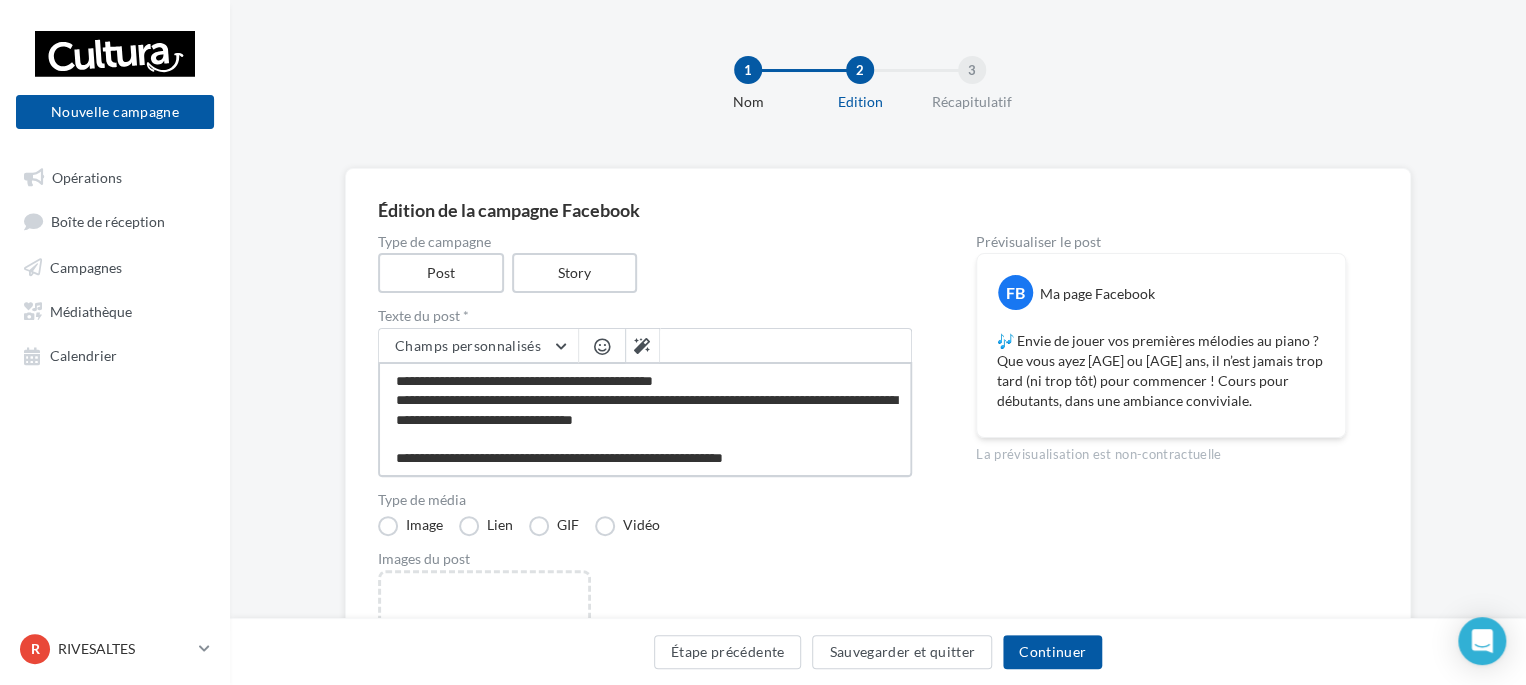 type on "**********" 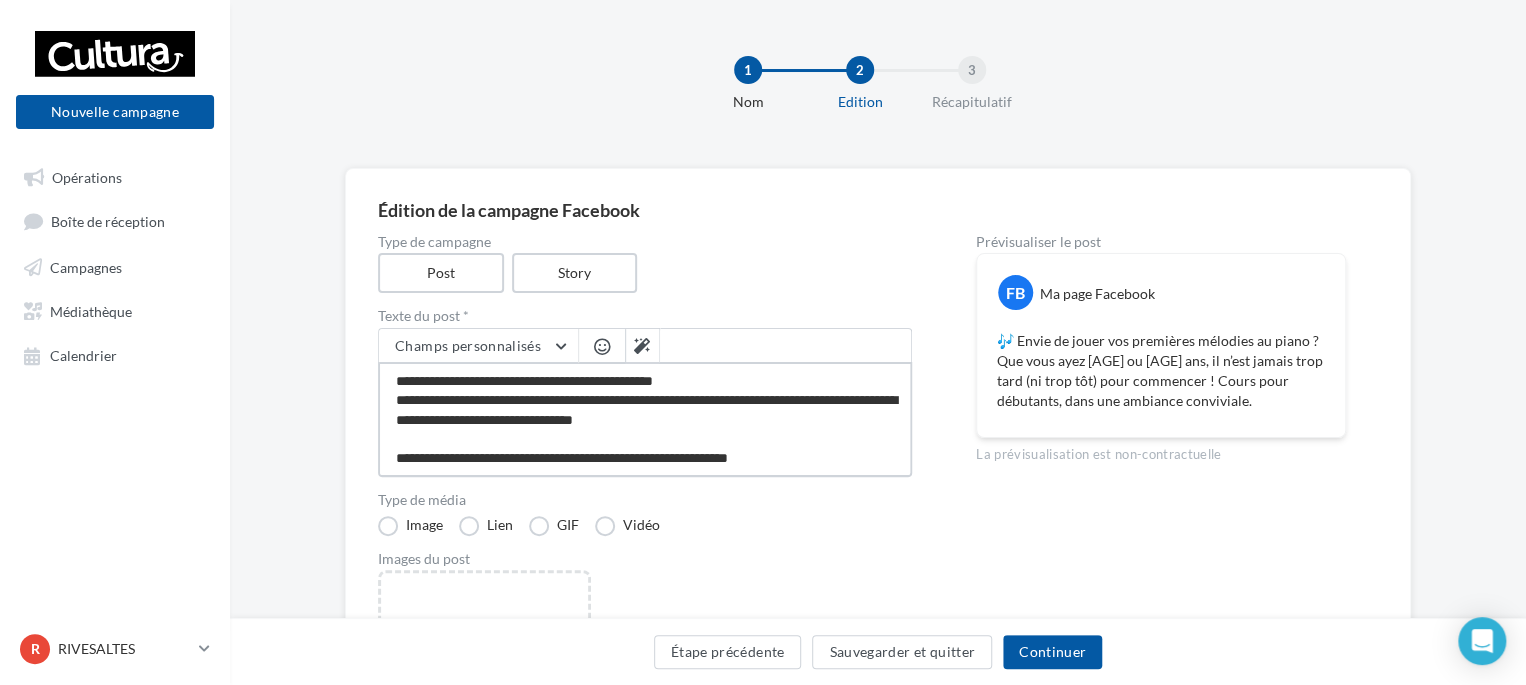 click on "**********" at bounding box center (645, 419) 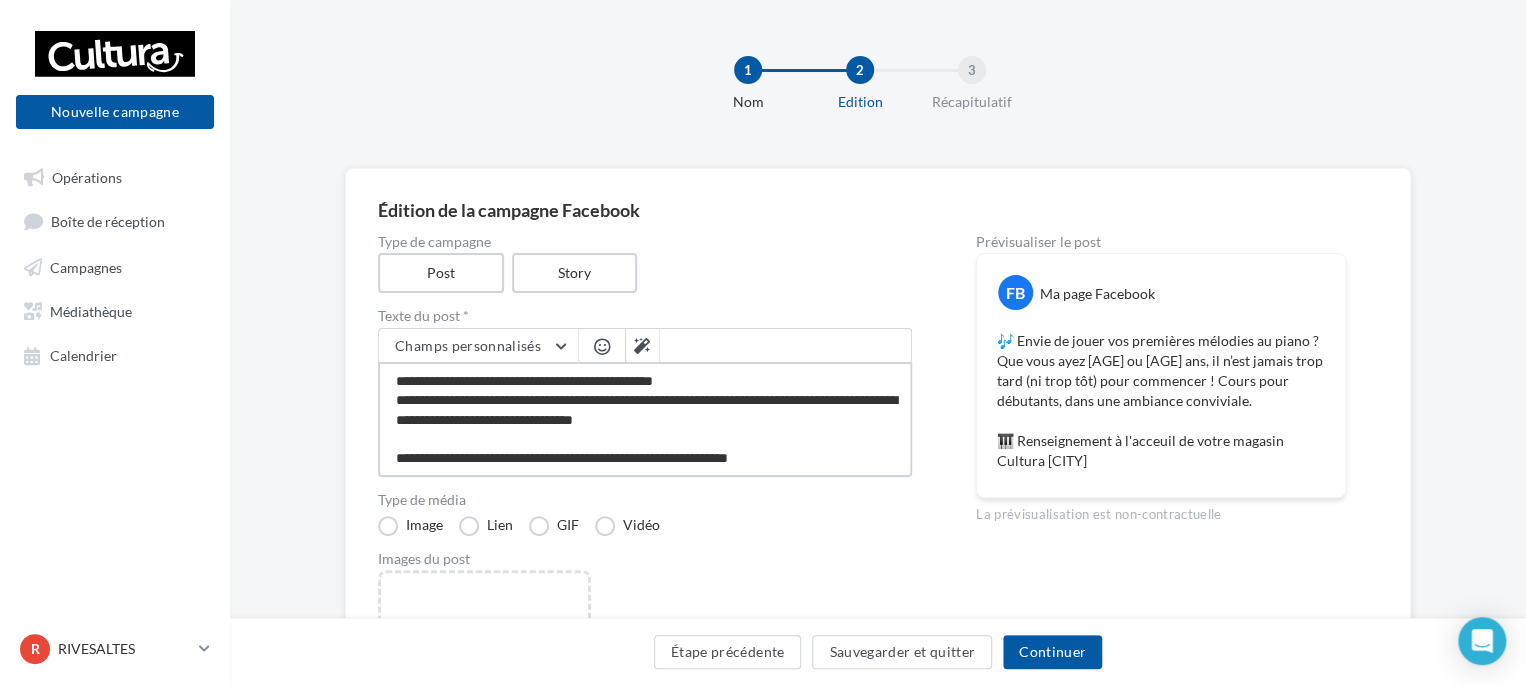 type on "**********" 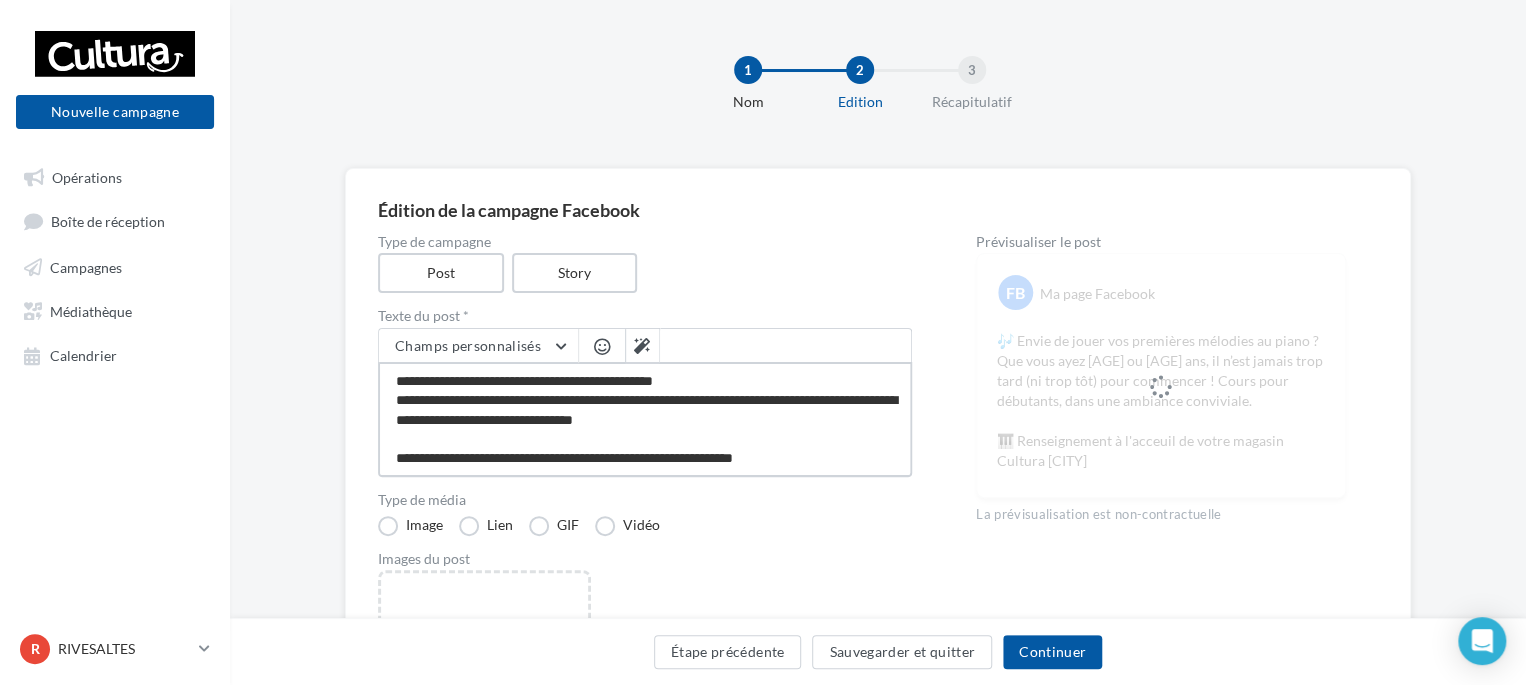 type on "**********" 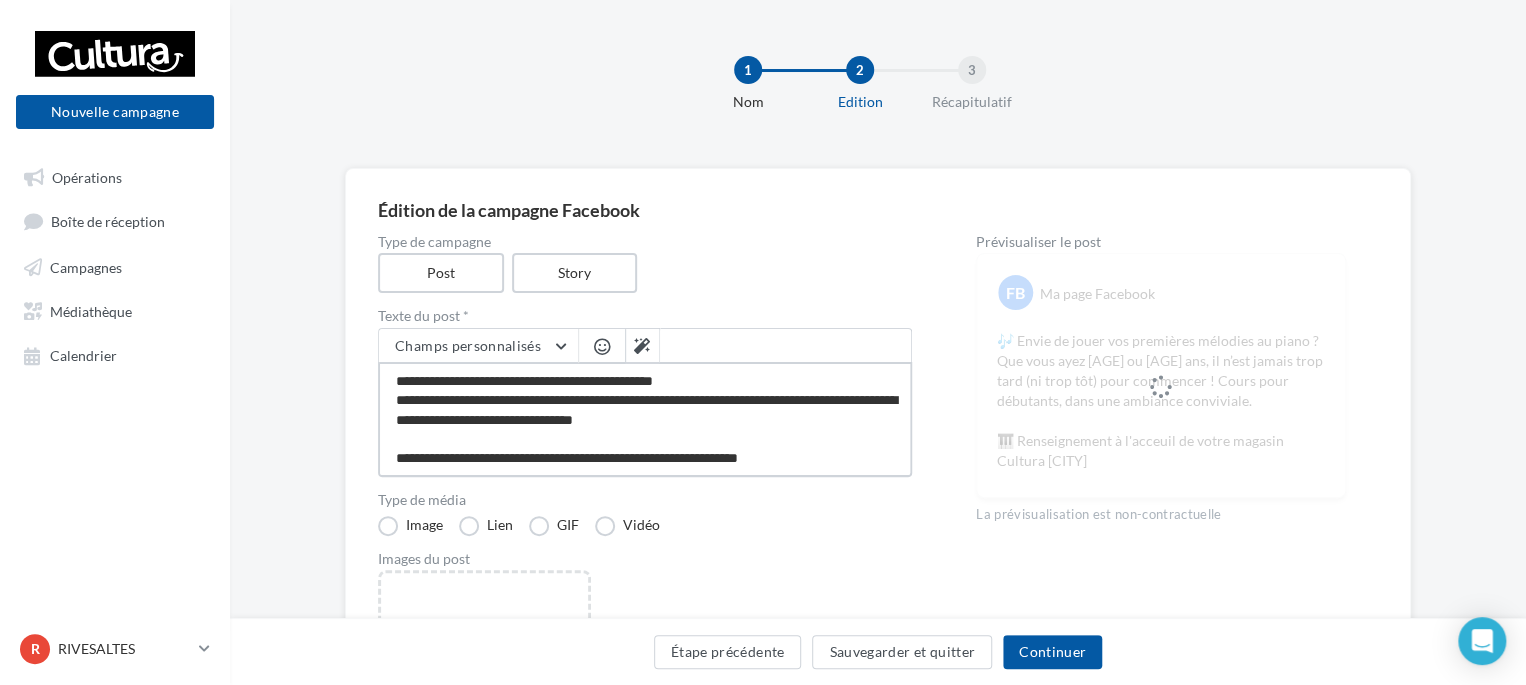 type on "**********" 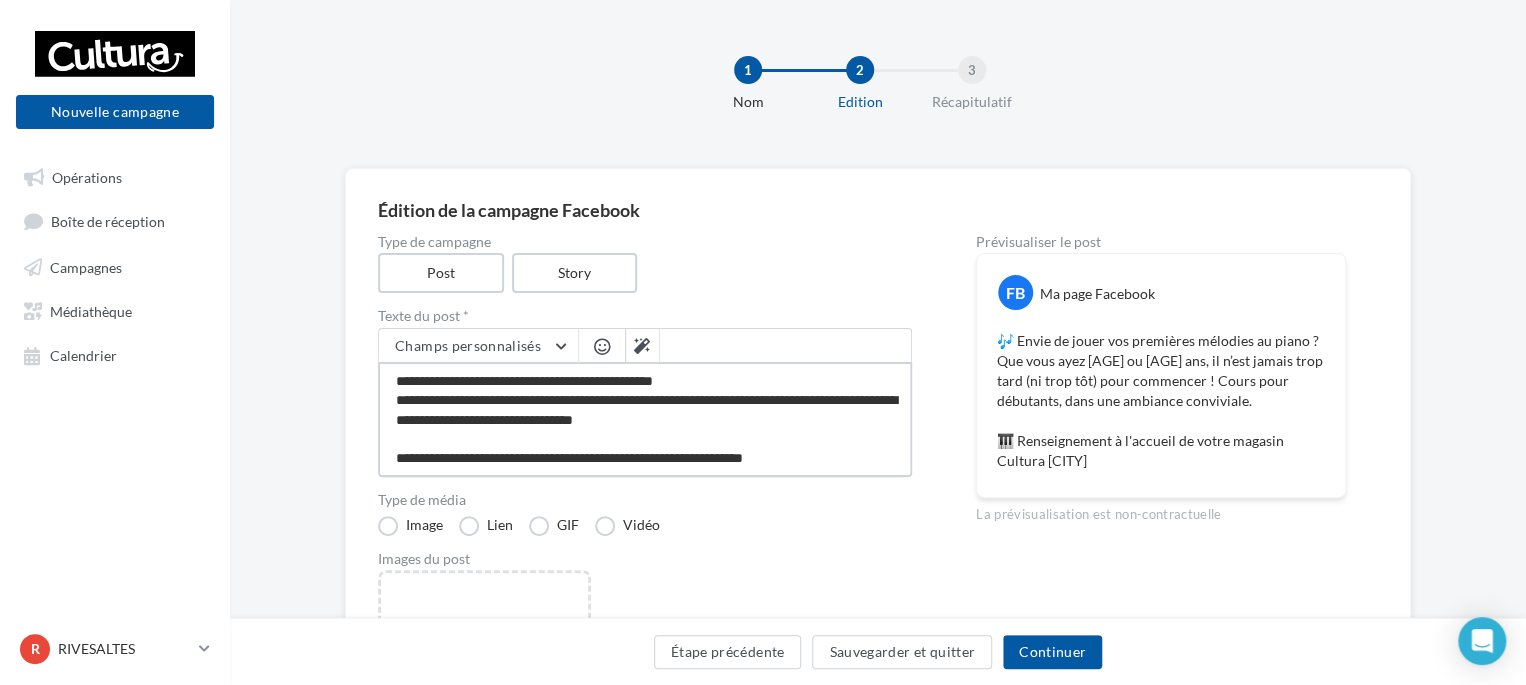 type on "**********" 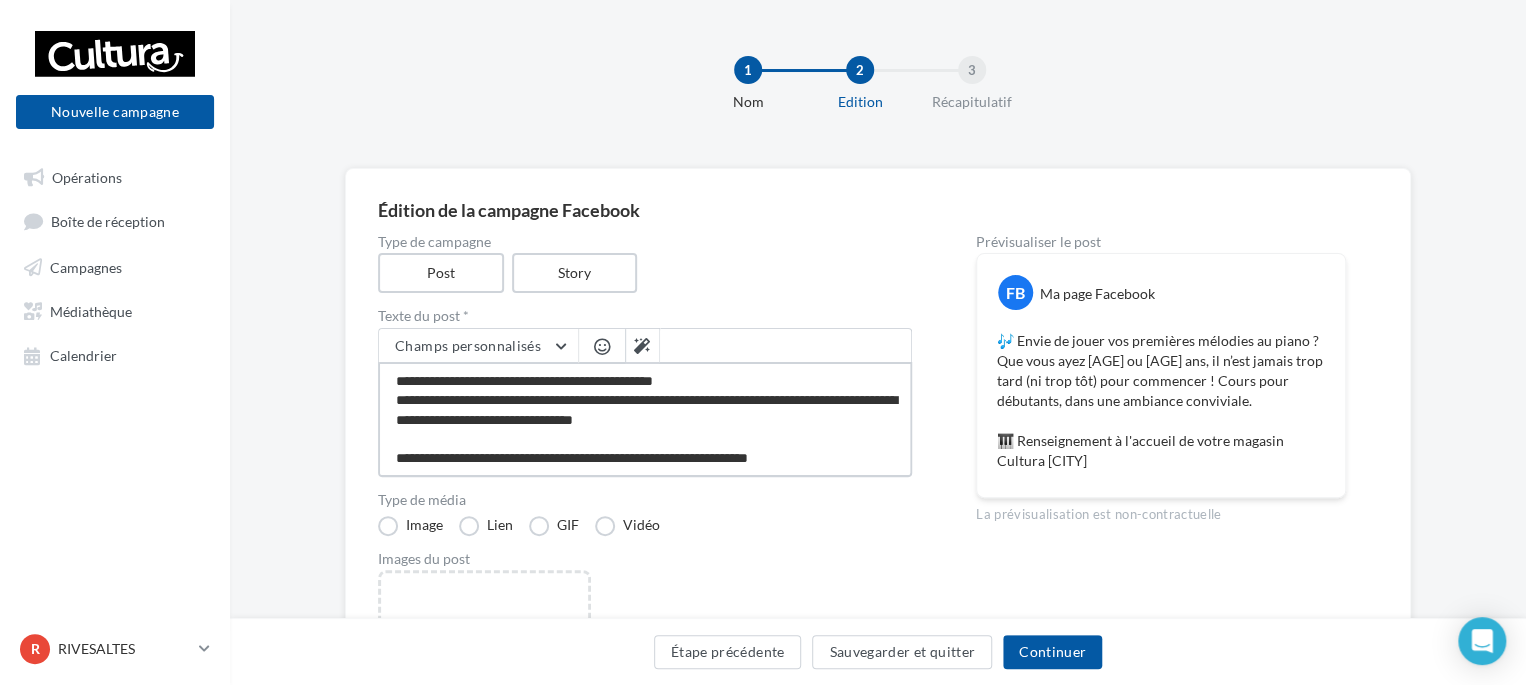 type on "**********" 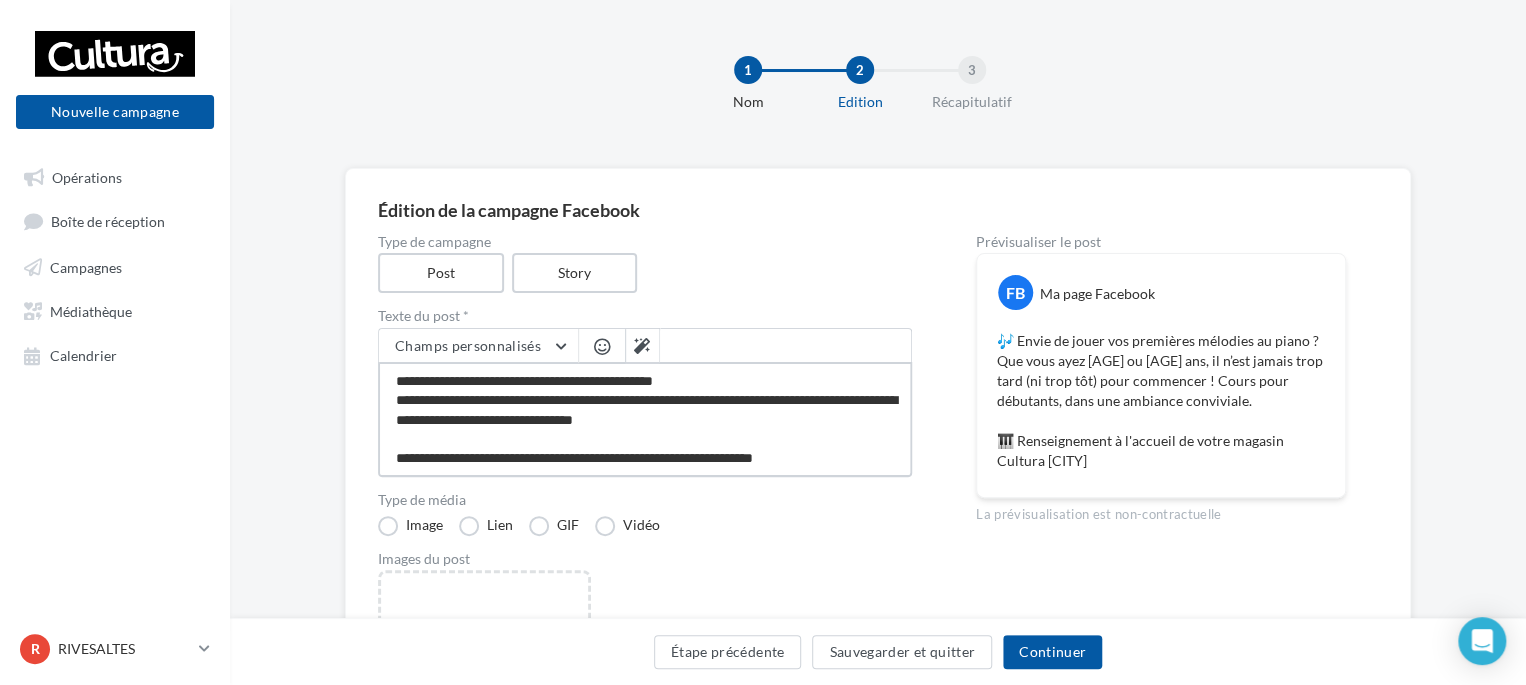 type on "**********" 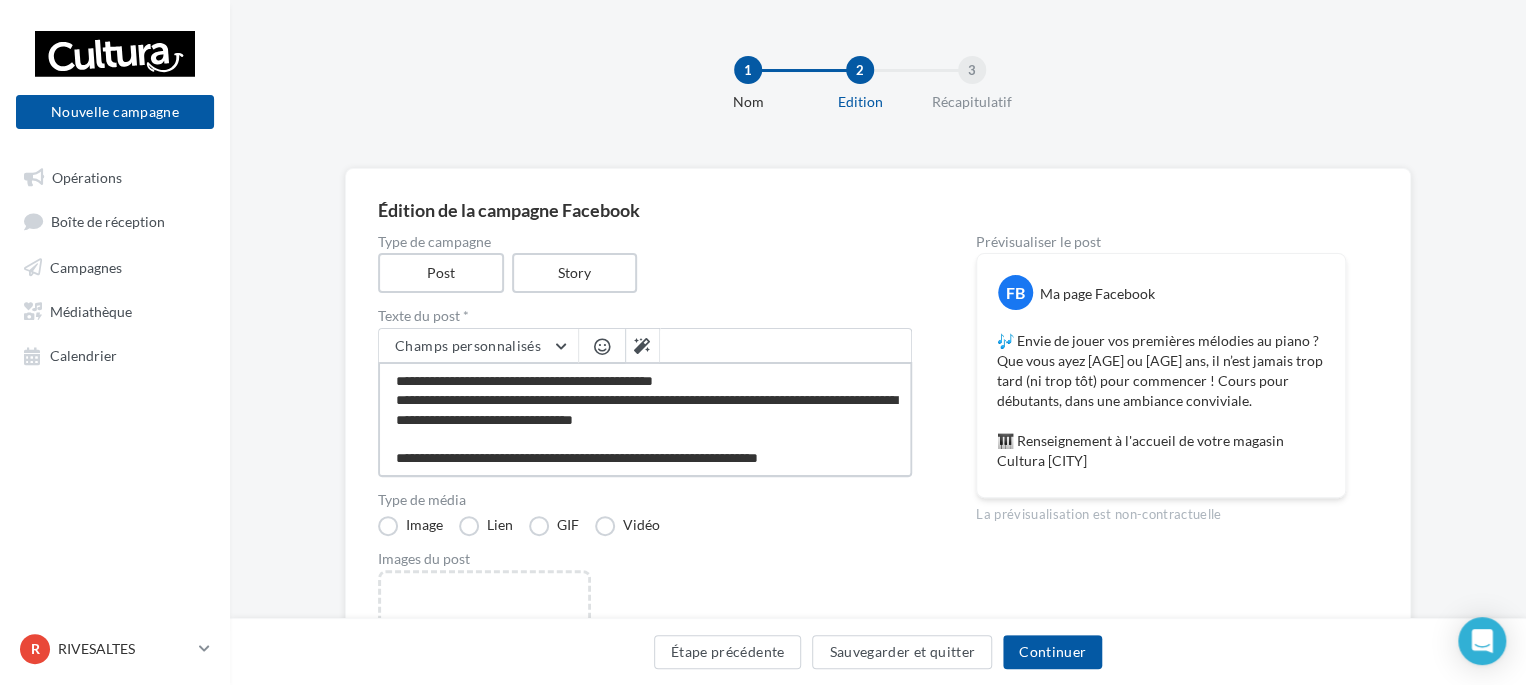 type on "**********" 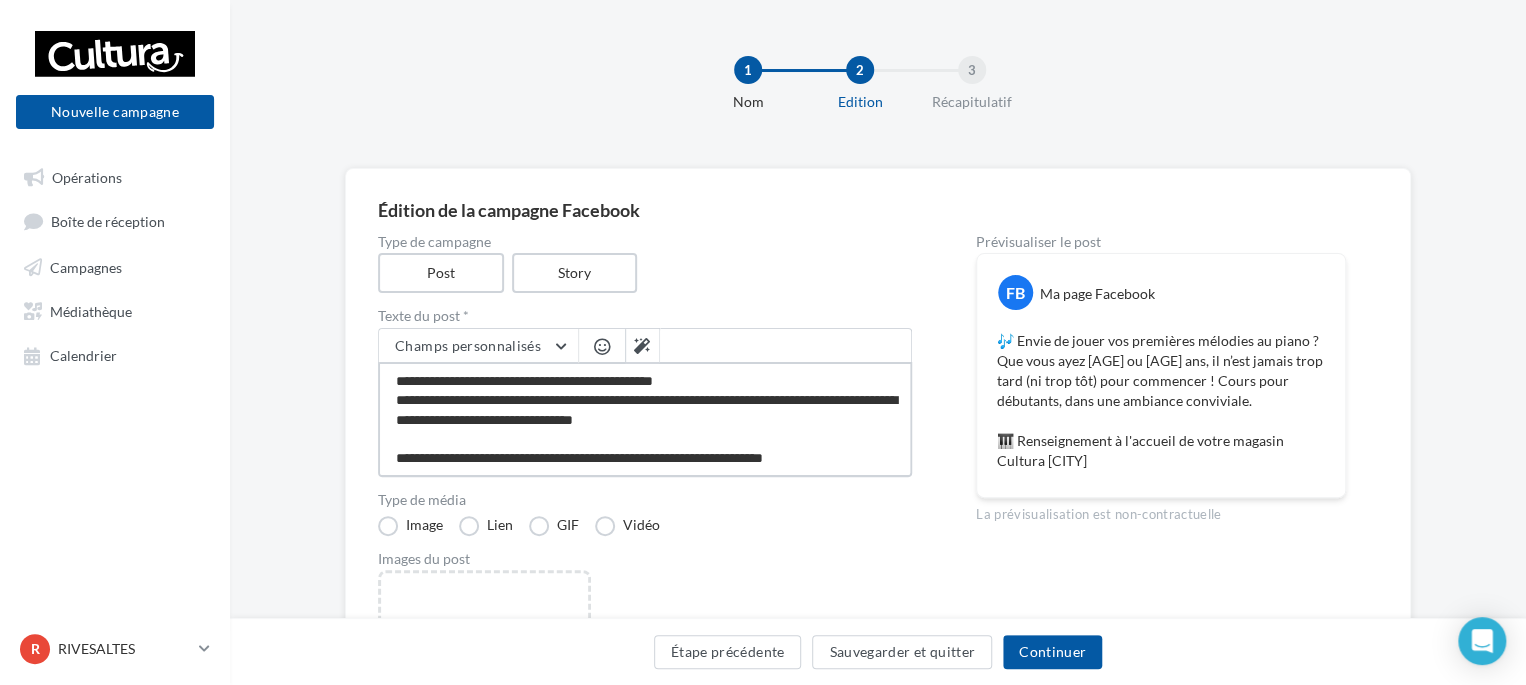 type on "**********" 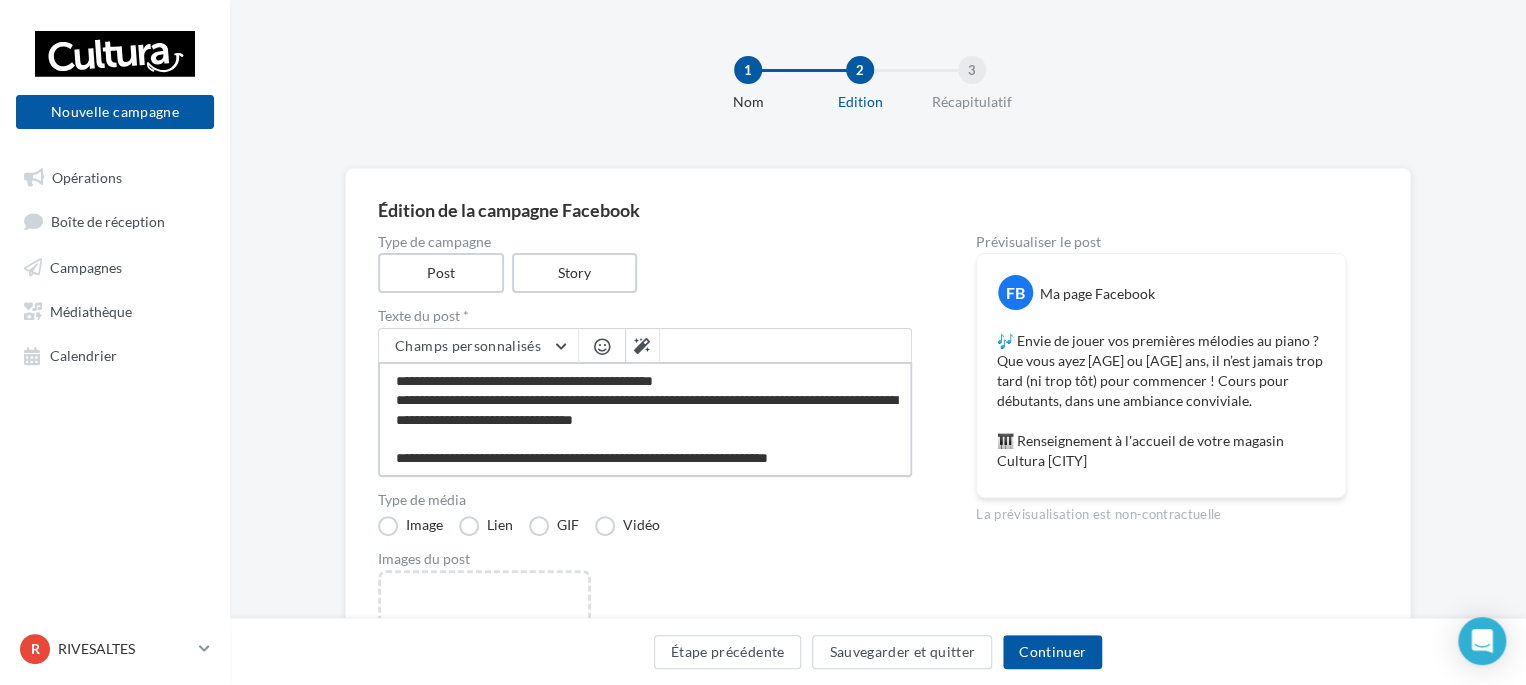 type on "**********" 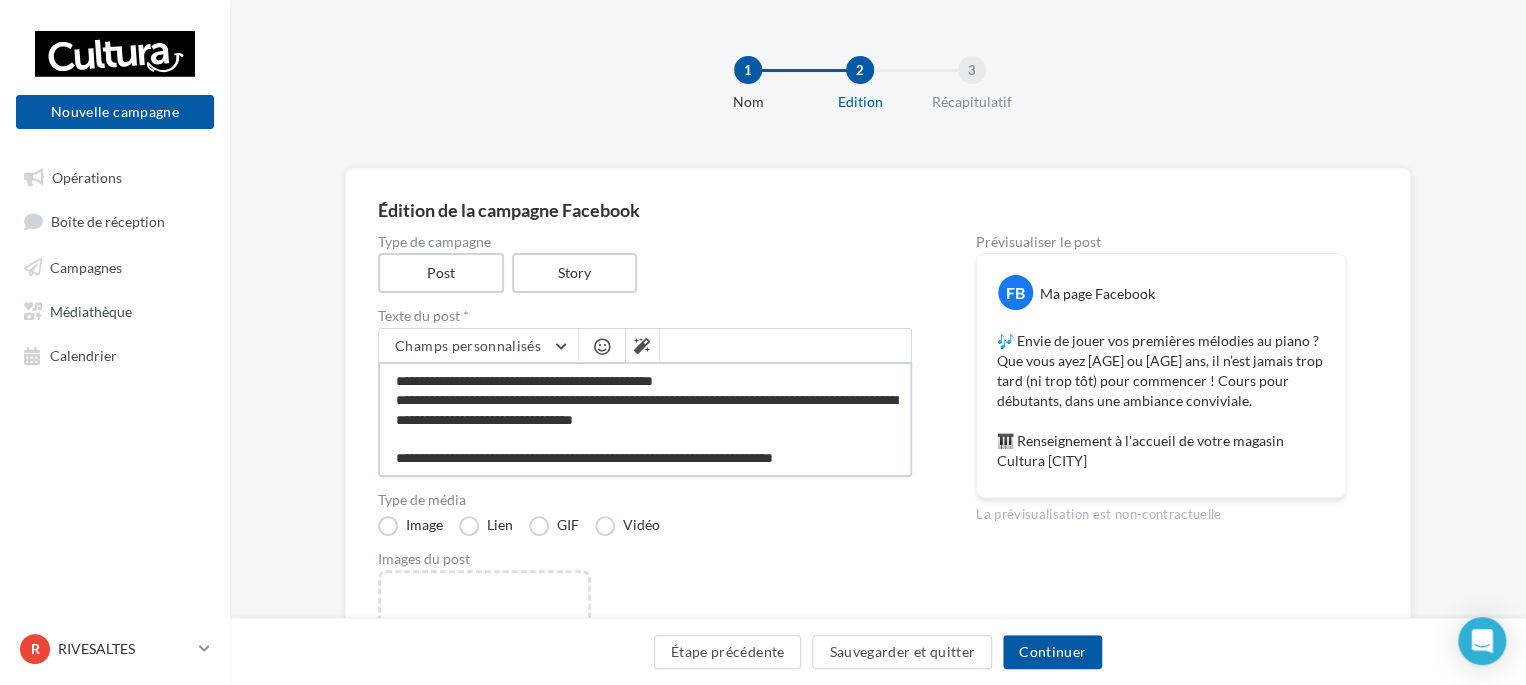 type on "**********" 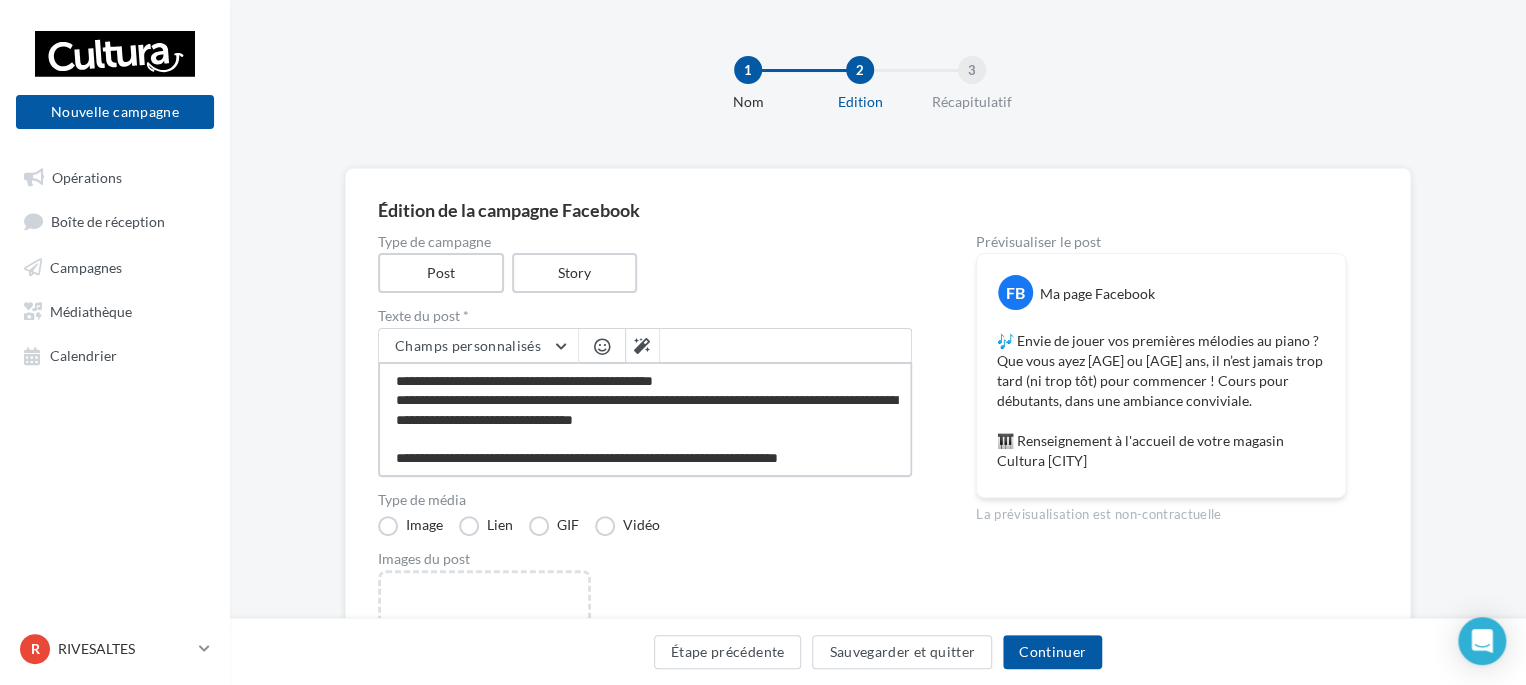 type on "**********" 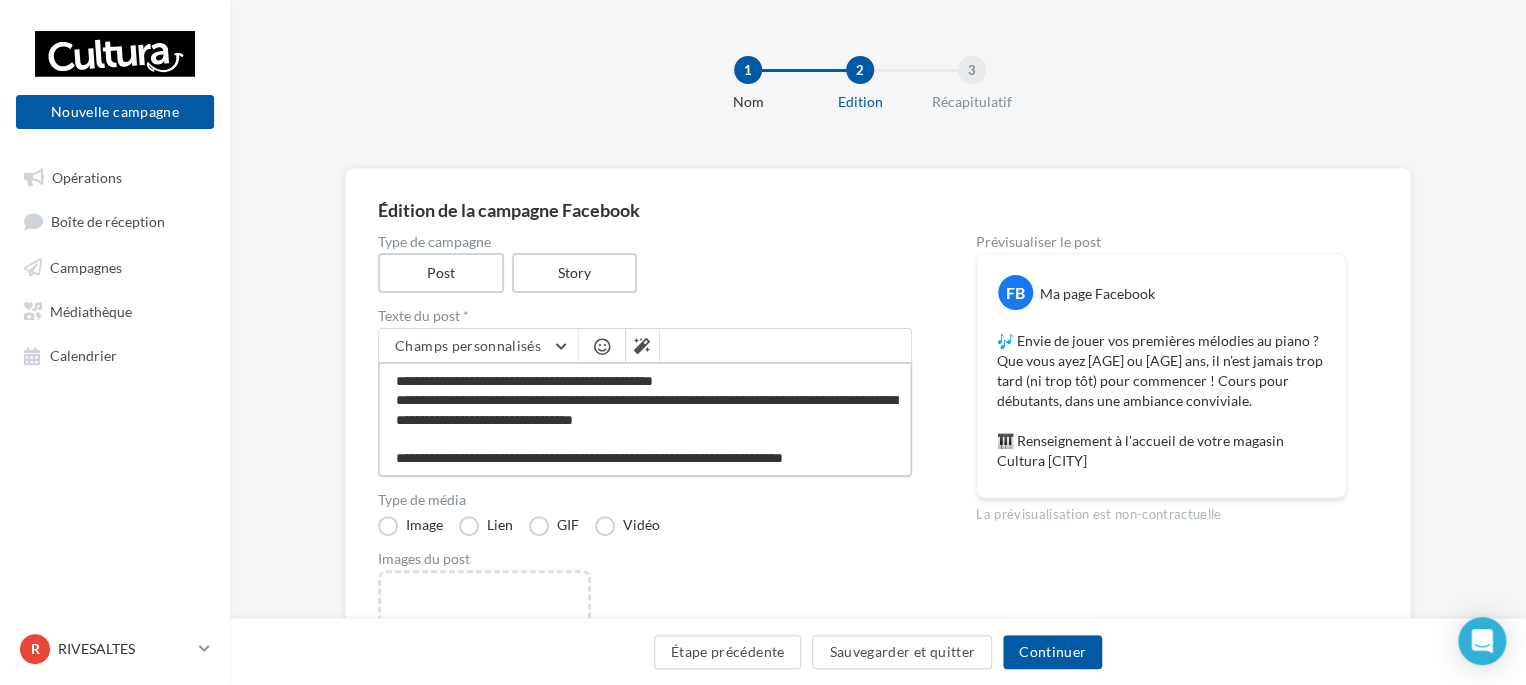 type on "**********" 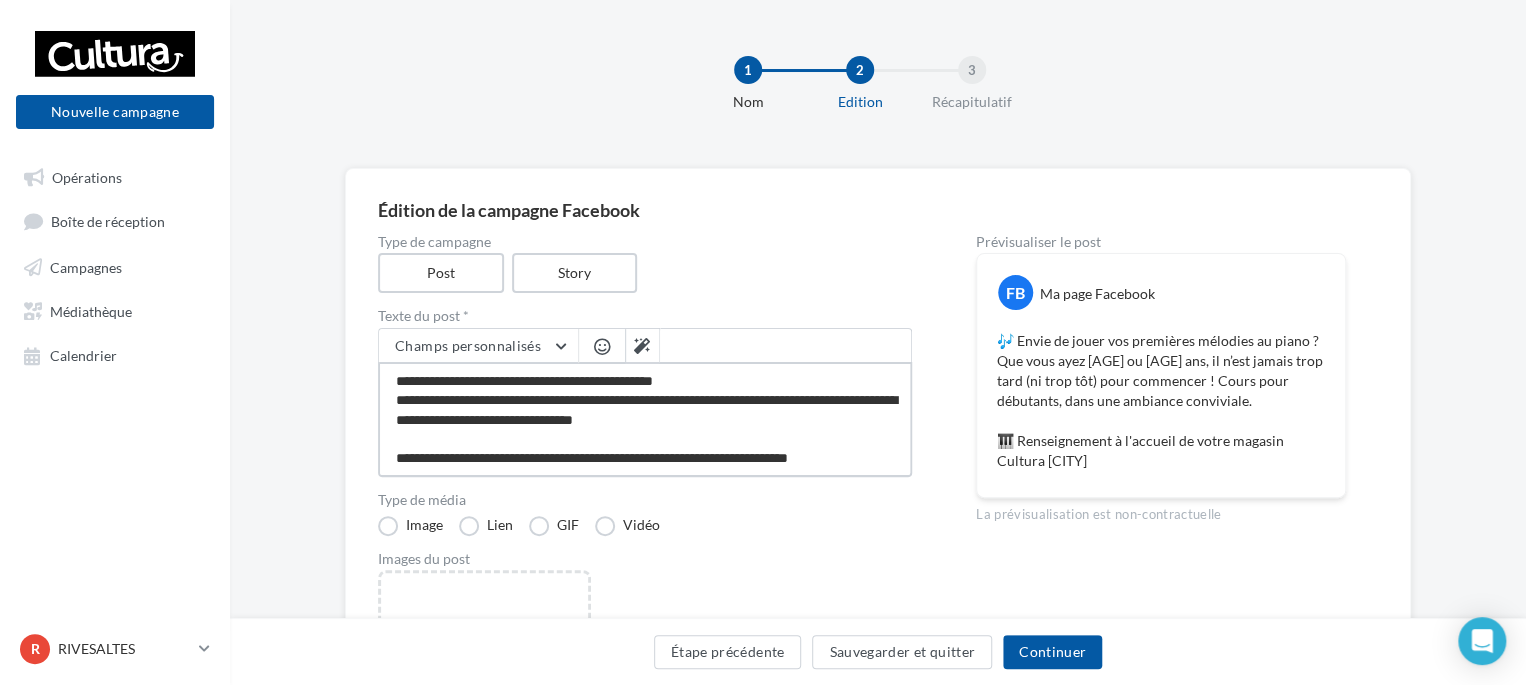 type on "**********" 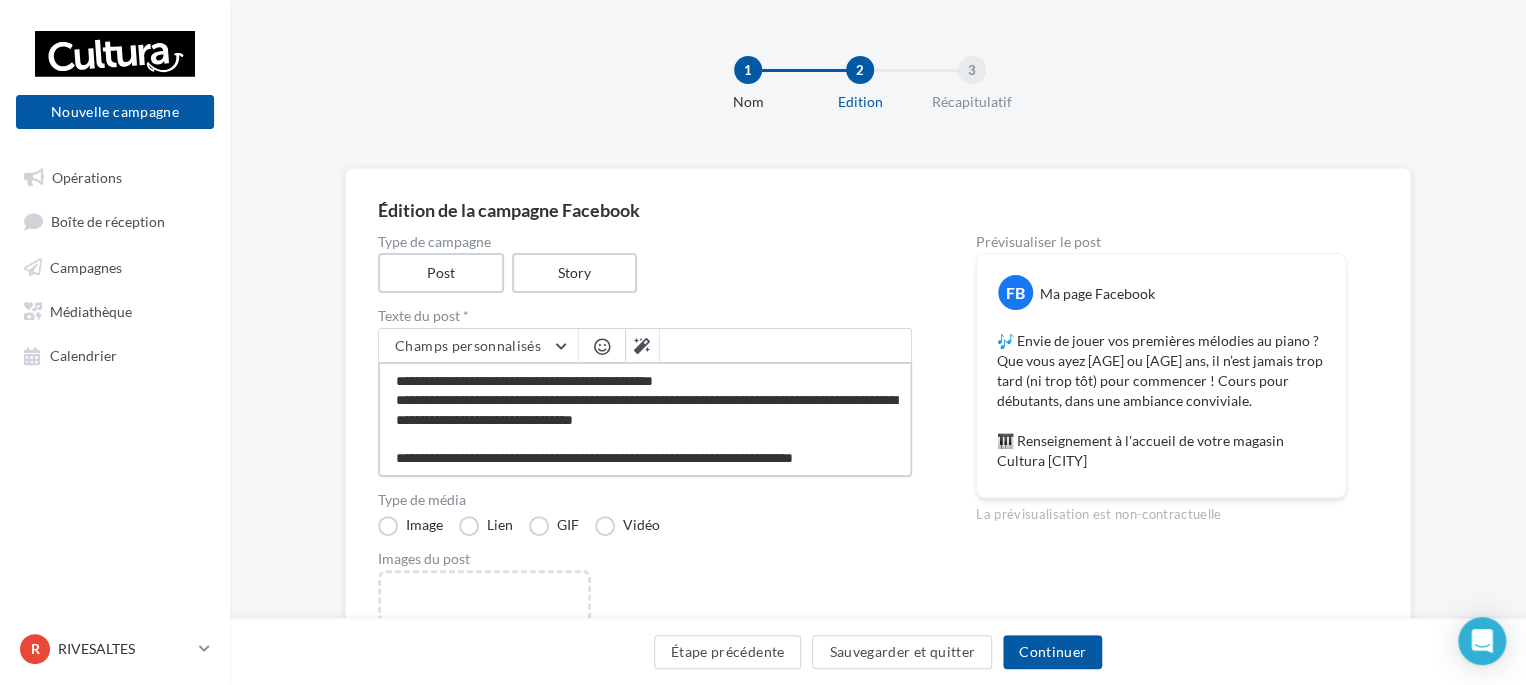 type on "**********" 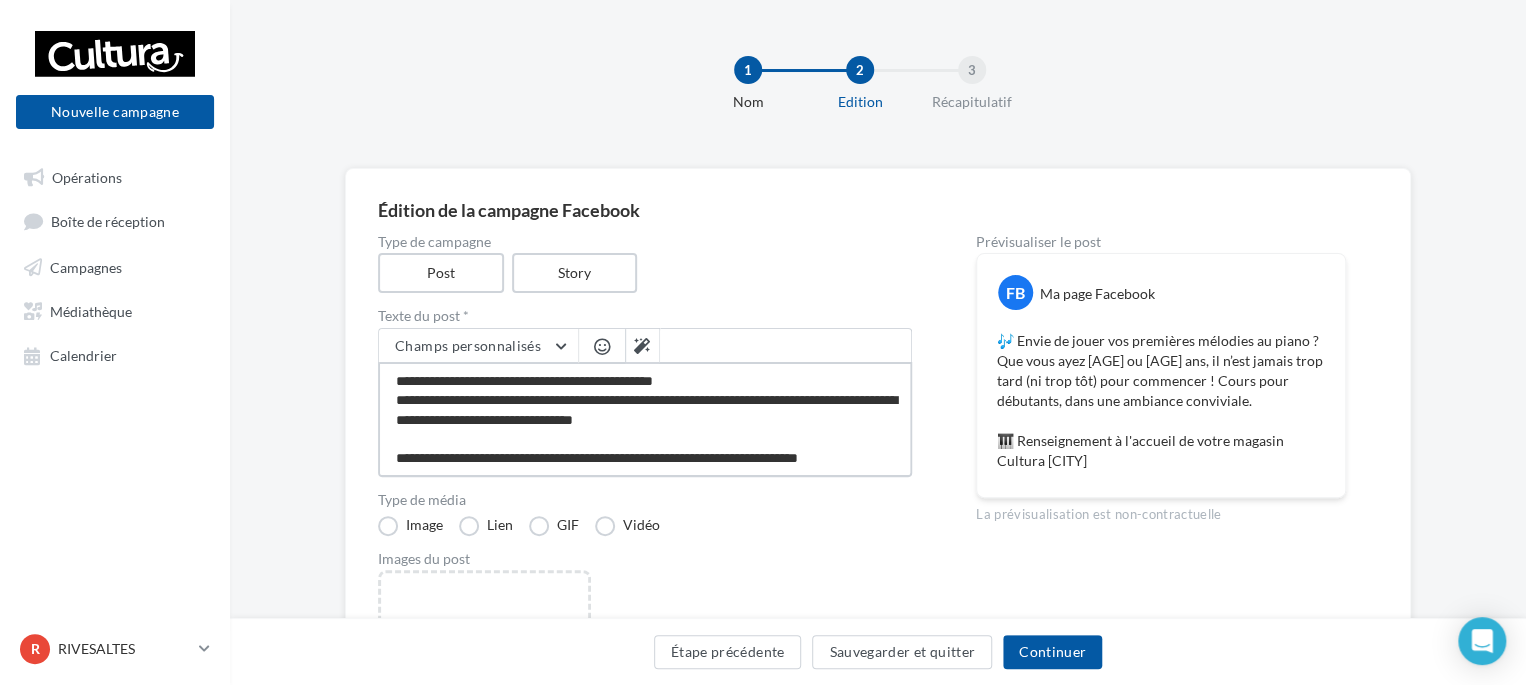 type on "**********" 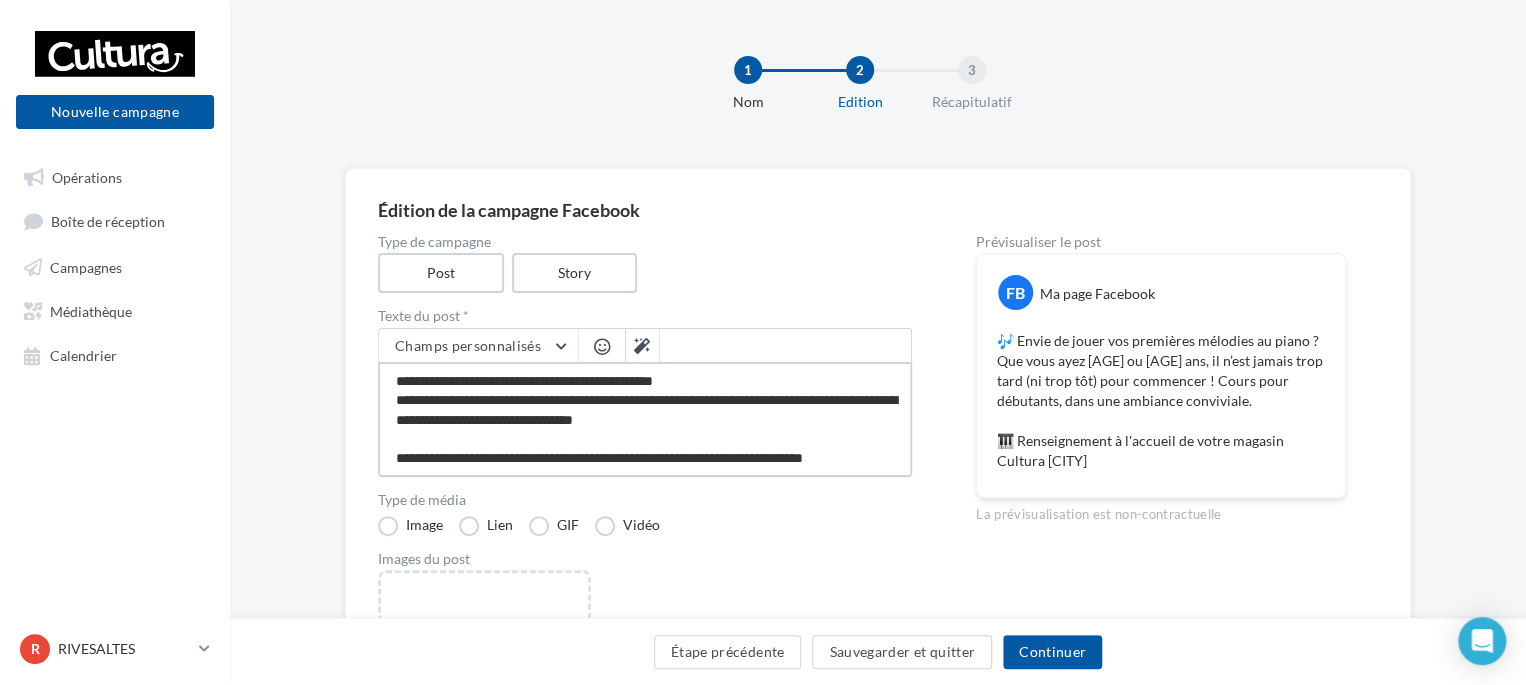 scroll, scrollTop: 10, scrollLeft: 0, axis: vertical 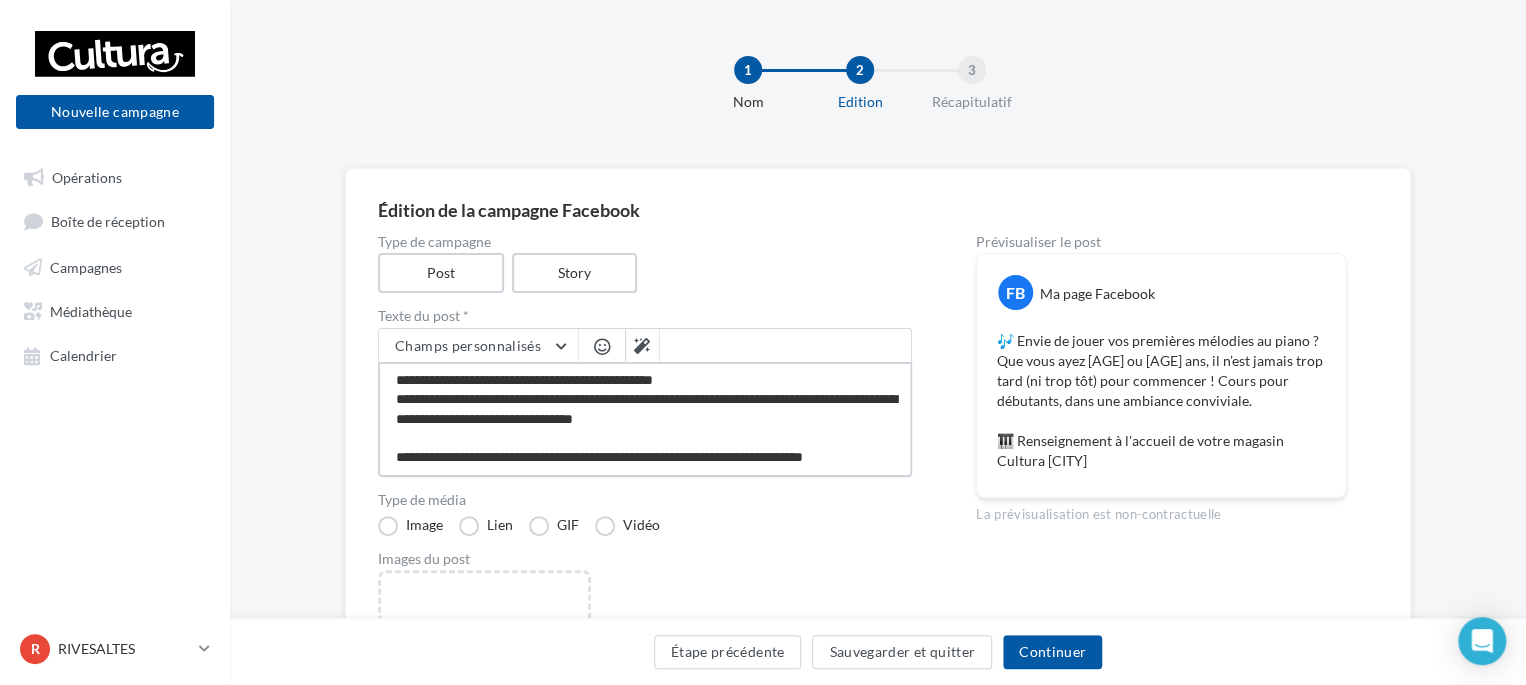 type on "**********" 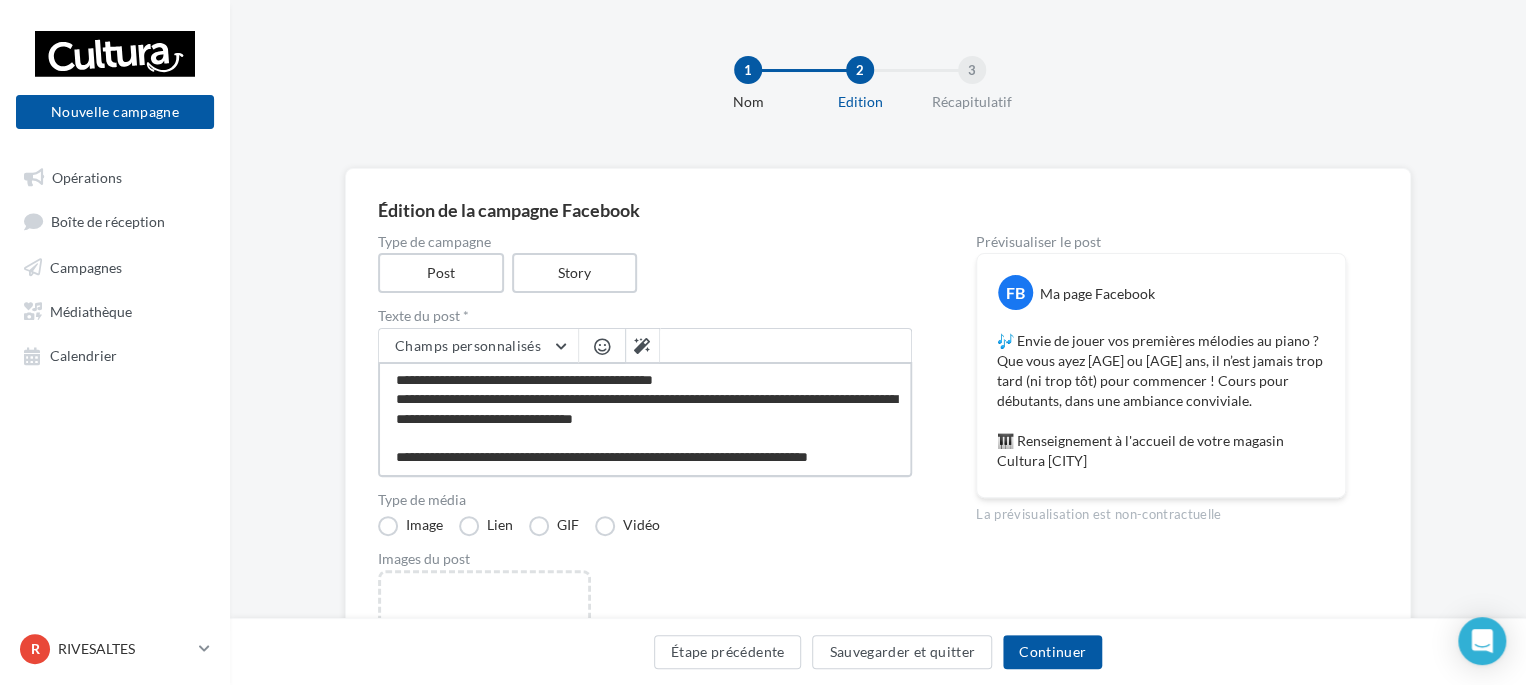 type on "**********" 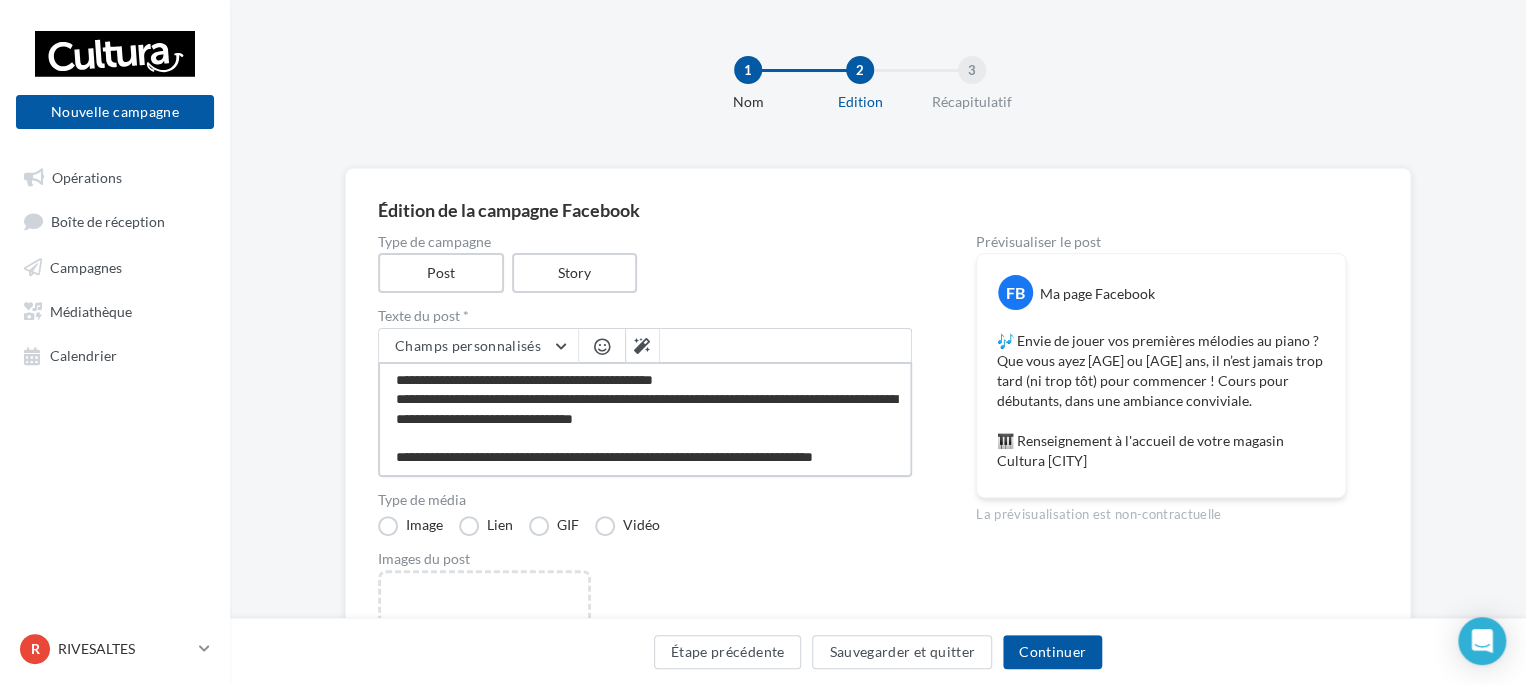 type on "**********" 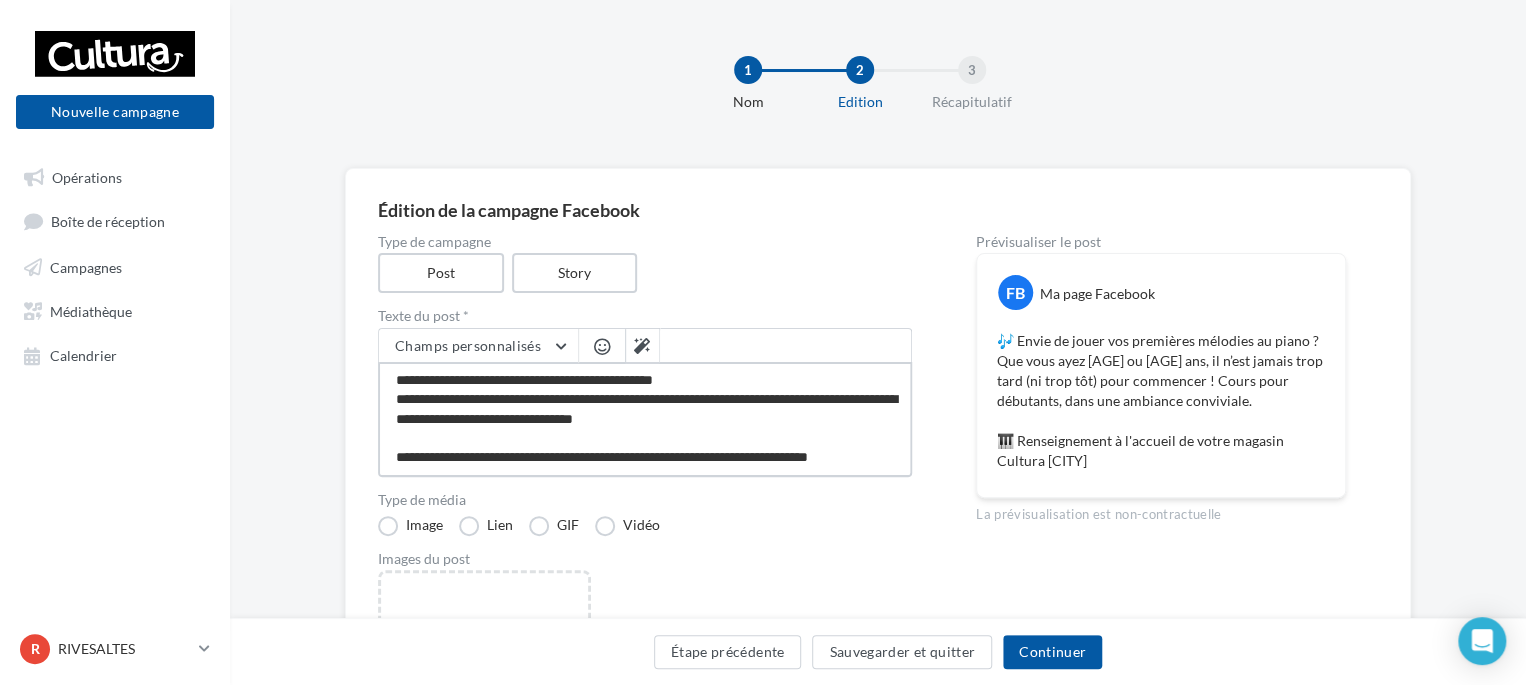 type on "**********" 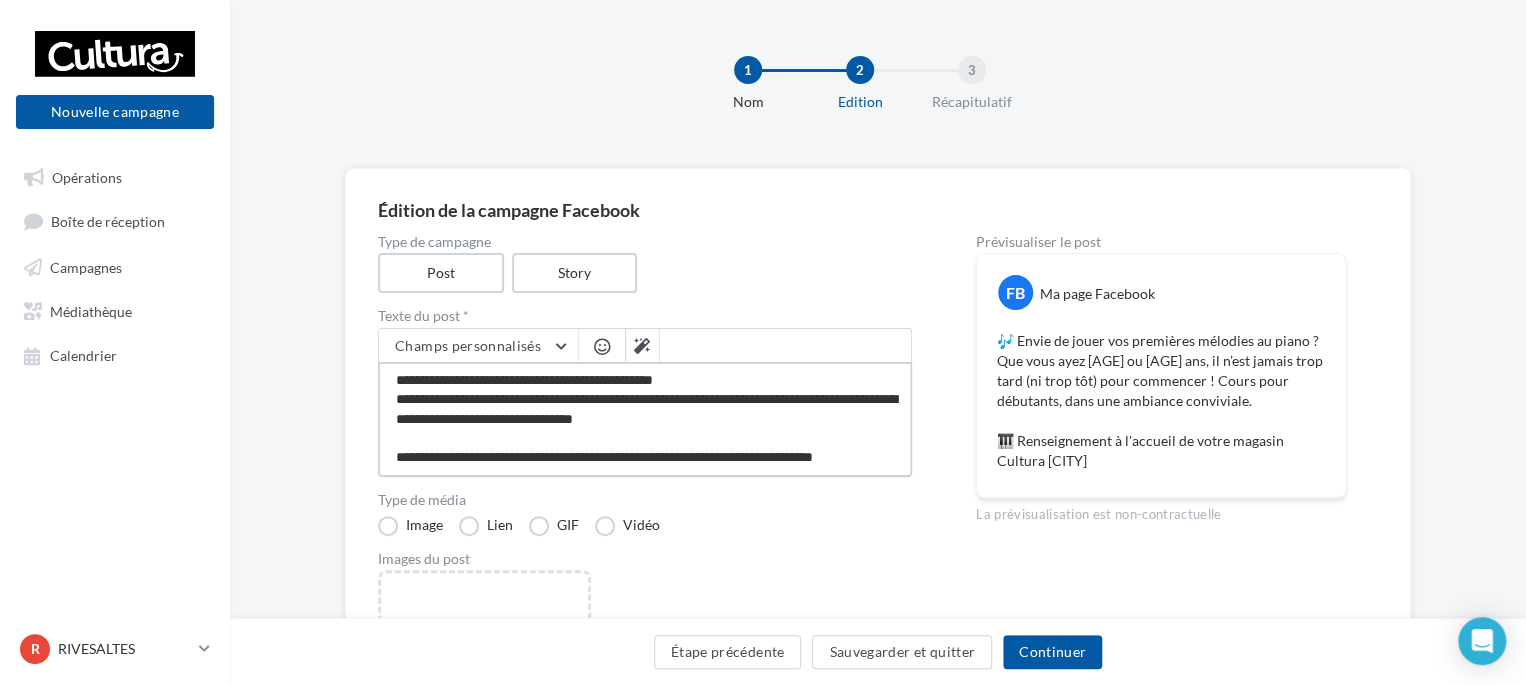 type on "**********" 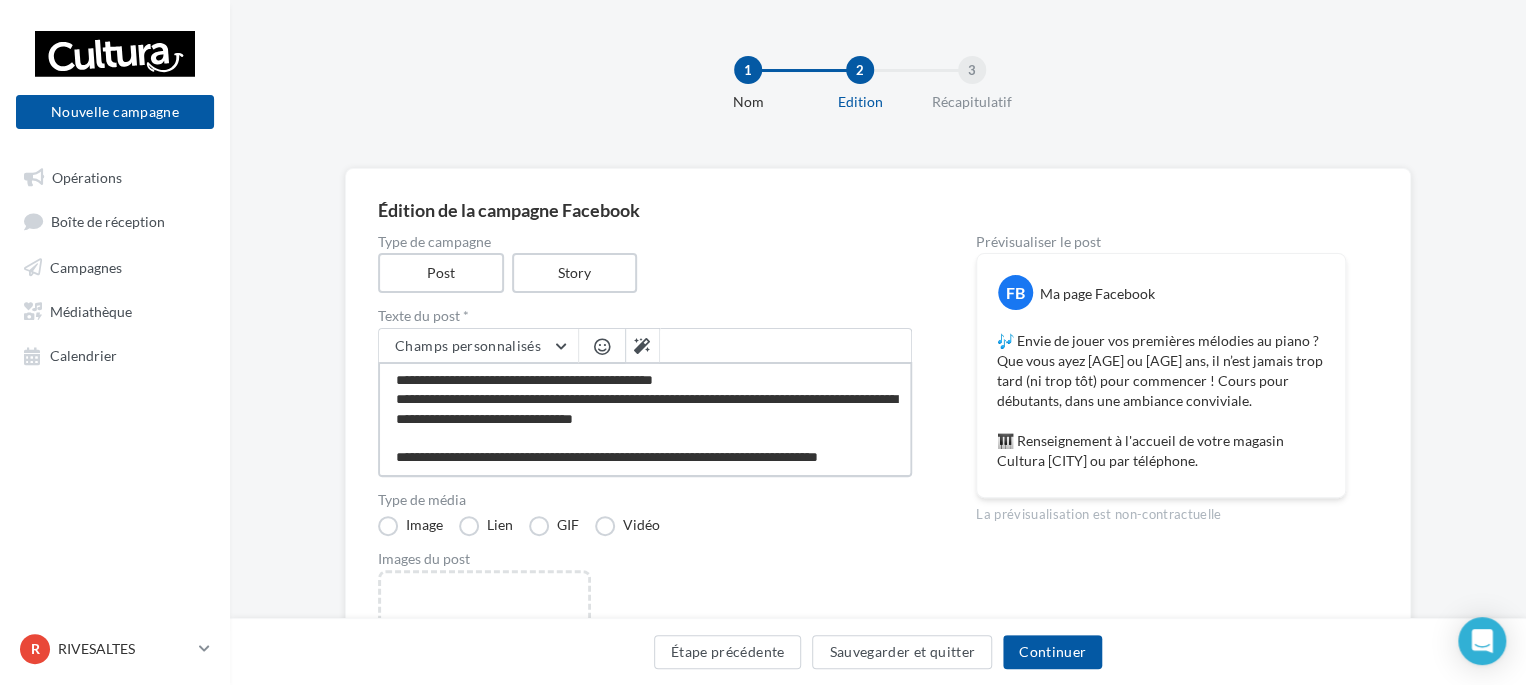 click on "**********" at bounding box center [645, 419] 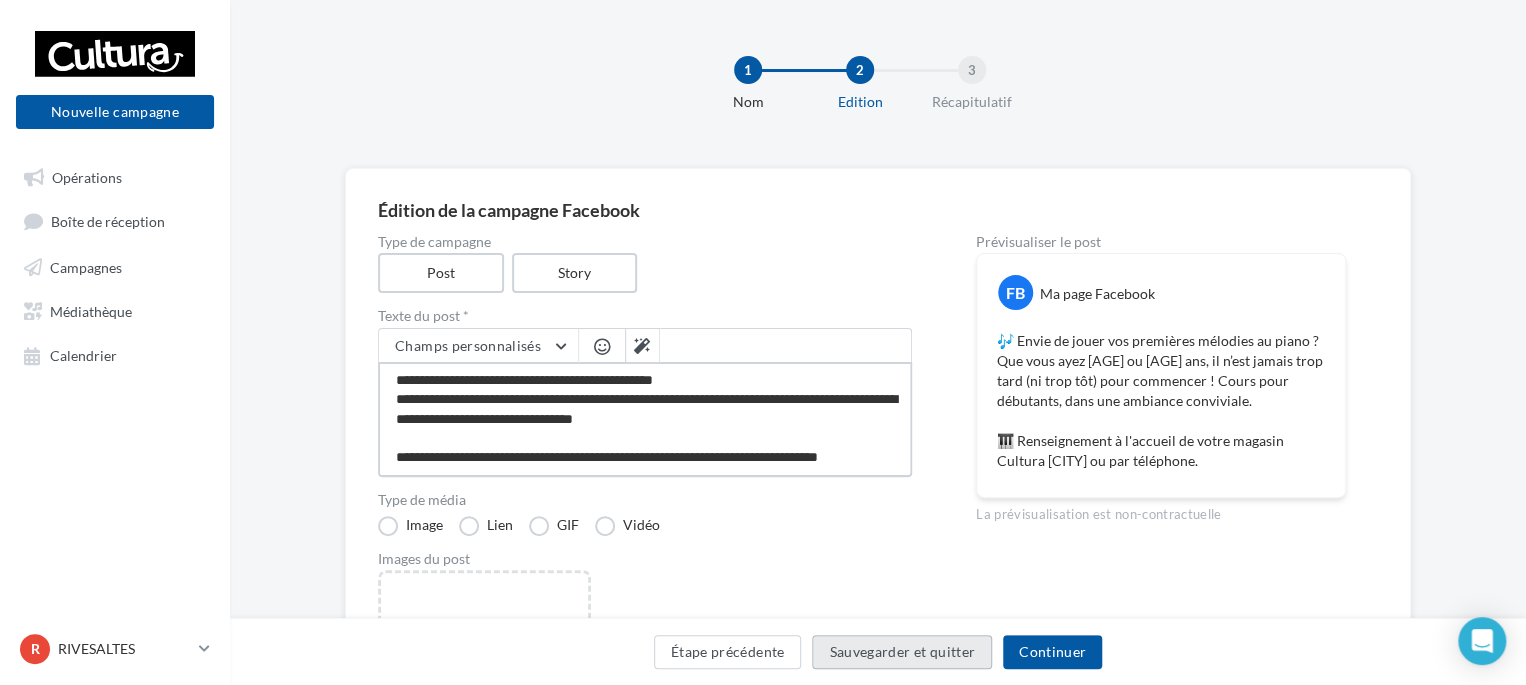 type on "**********" 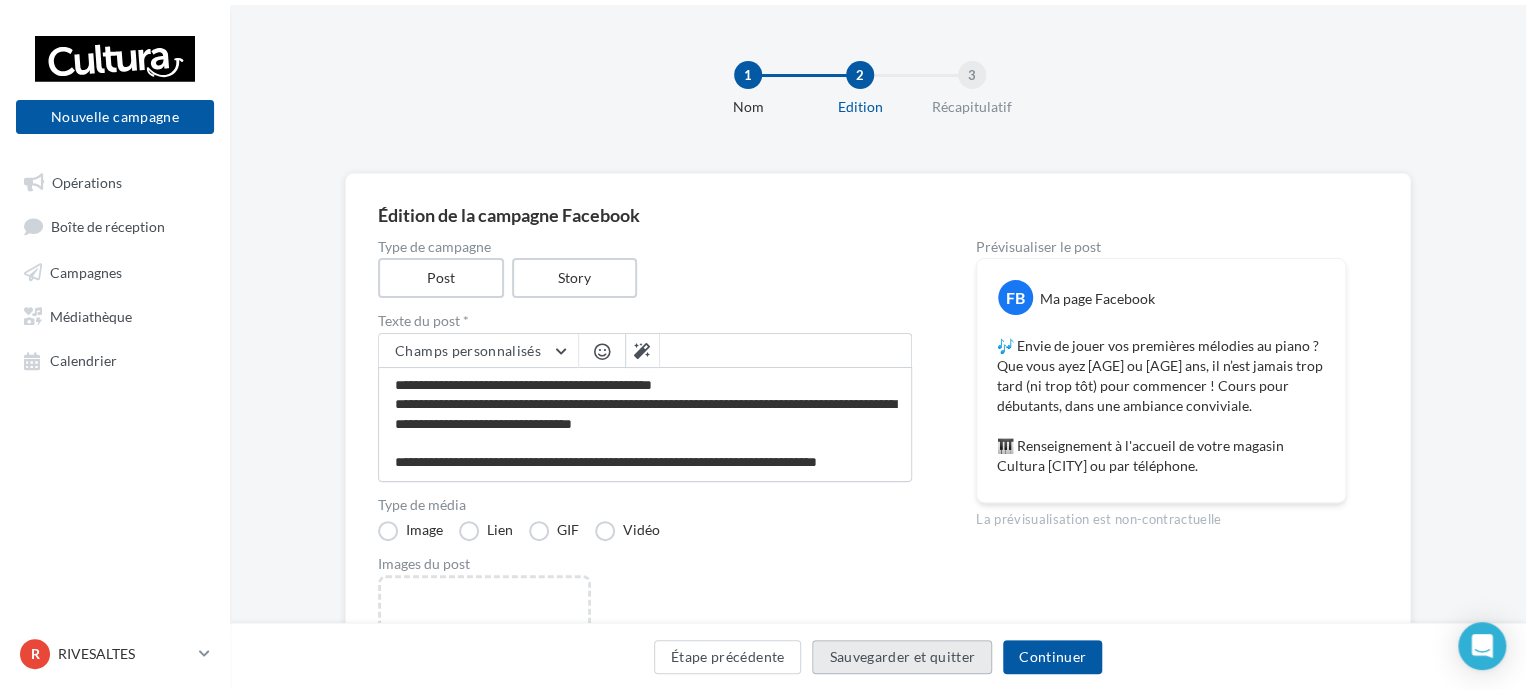 scroll, scrollTop: 9, scrollLeft: 0, axis: vertical 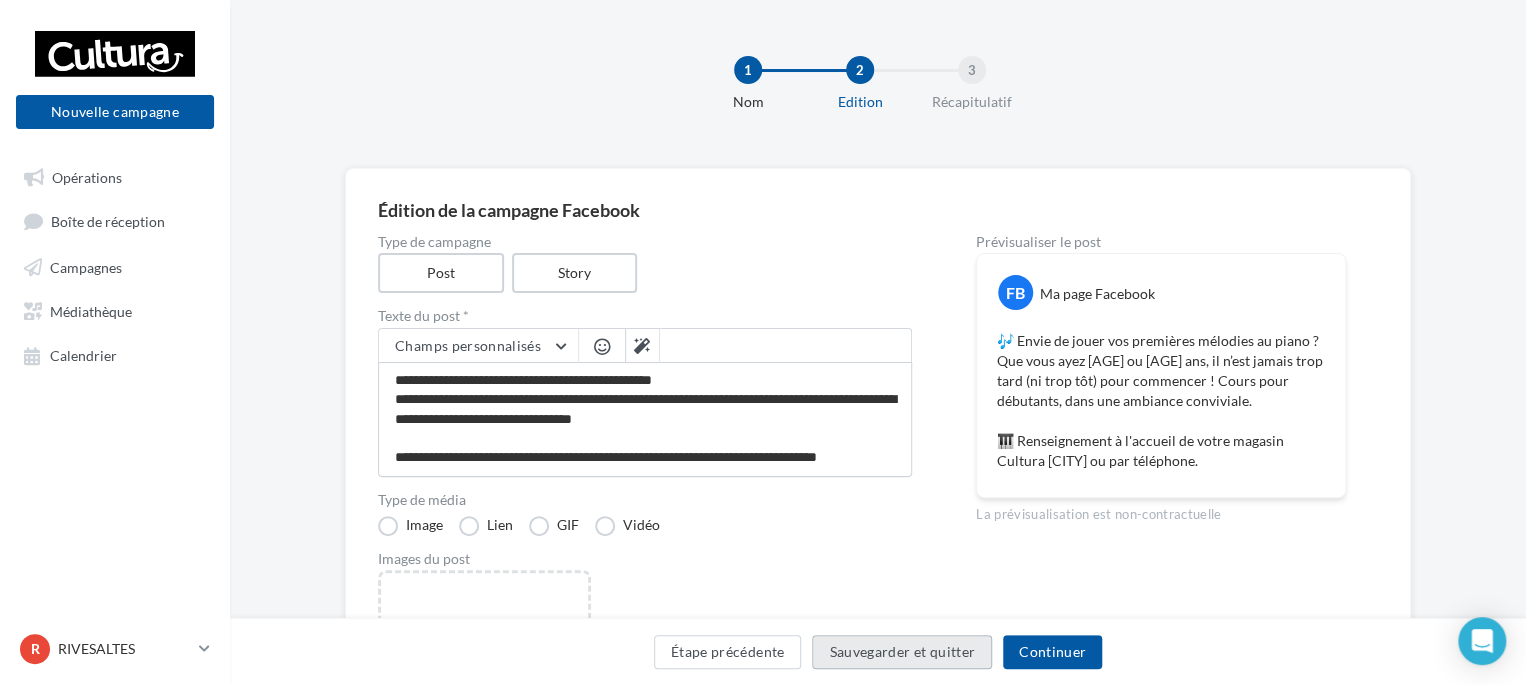 click on "Sauvegarder et quitter" at bounding box center (902, 652) 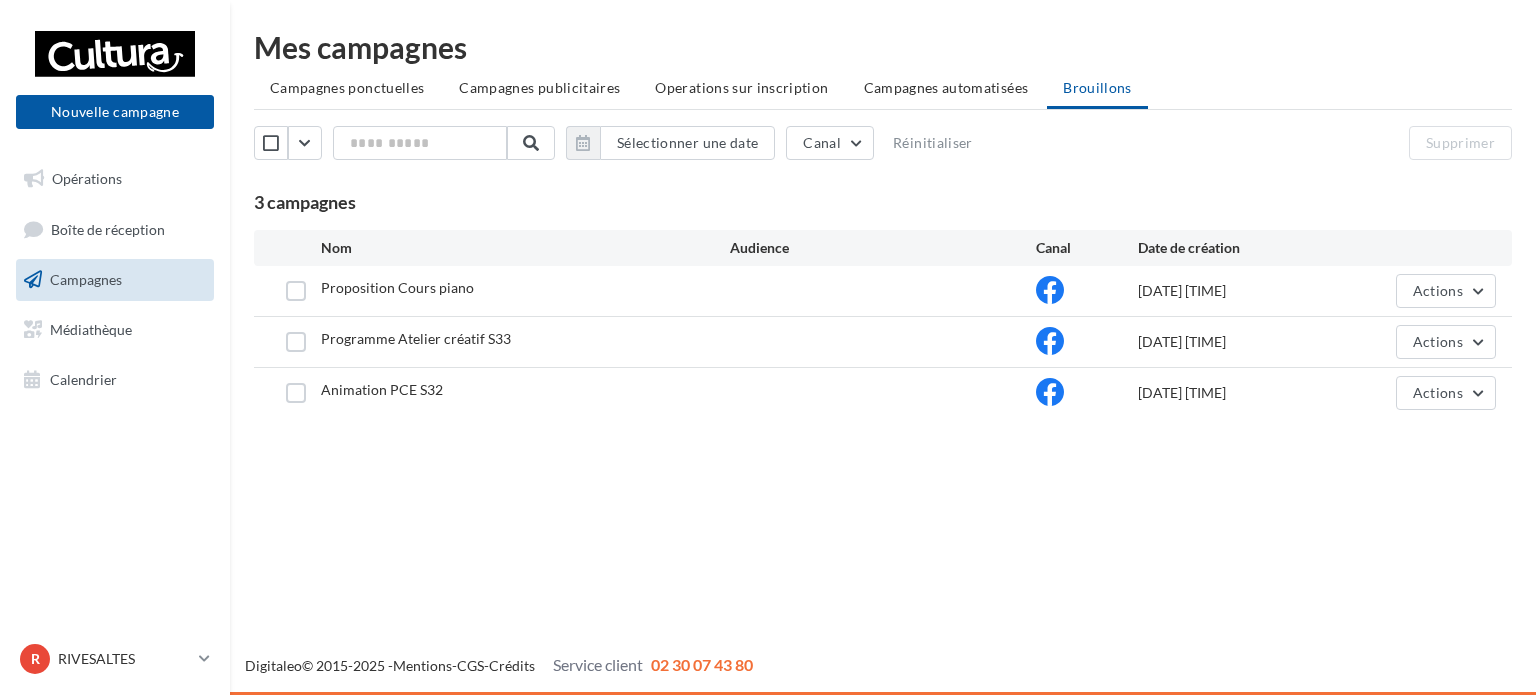 scroll, scrollTop: 0, scrollLeft: 0, axis: both 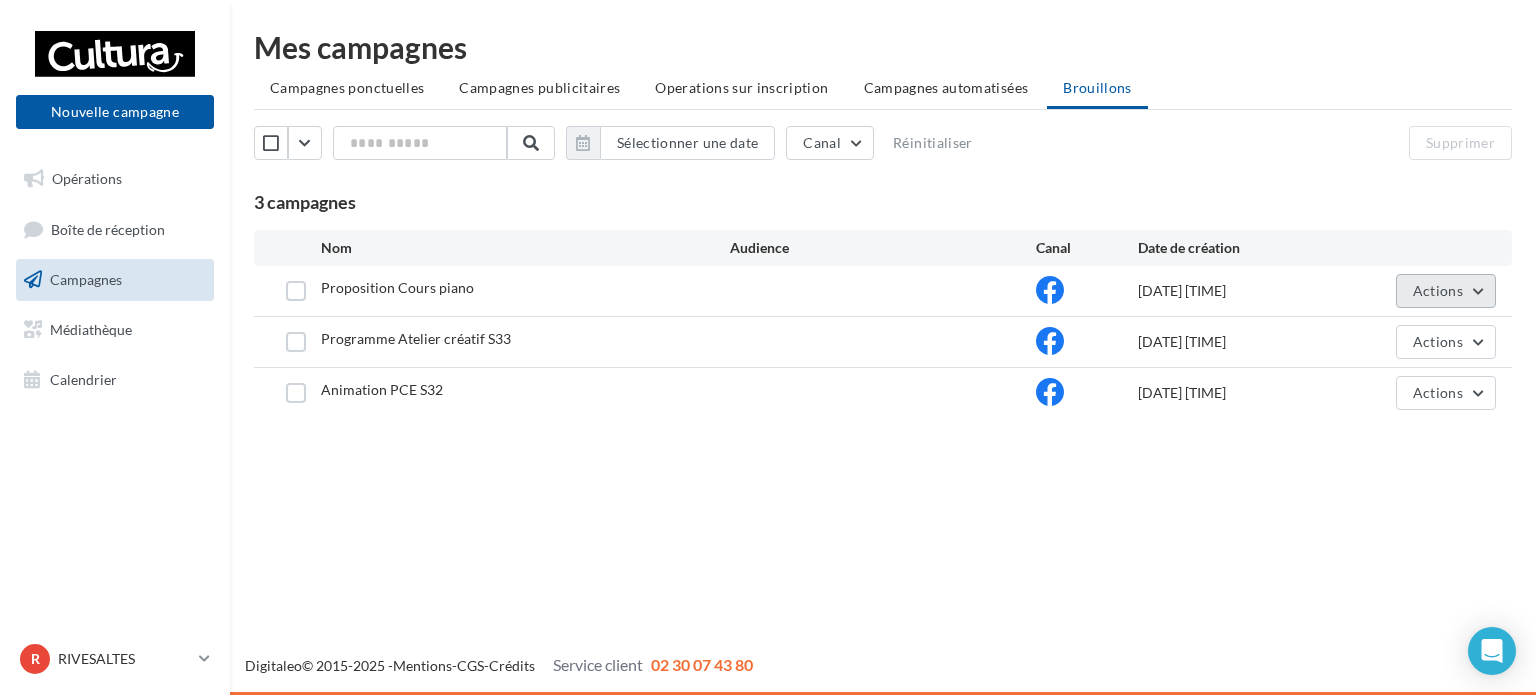 click on "Actions" at bounding box center [1438, 290] 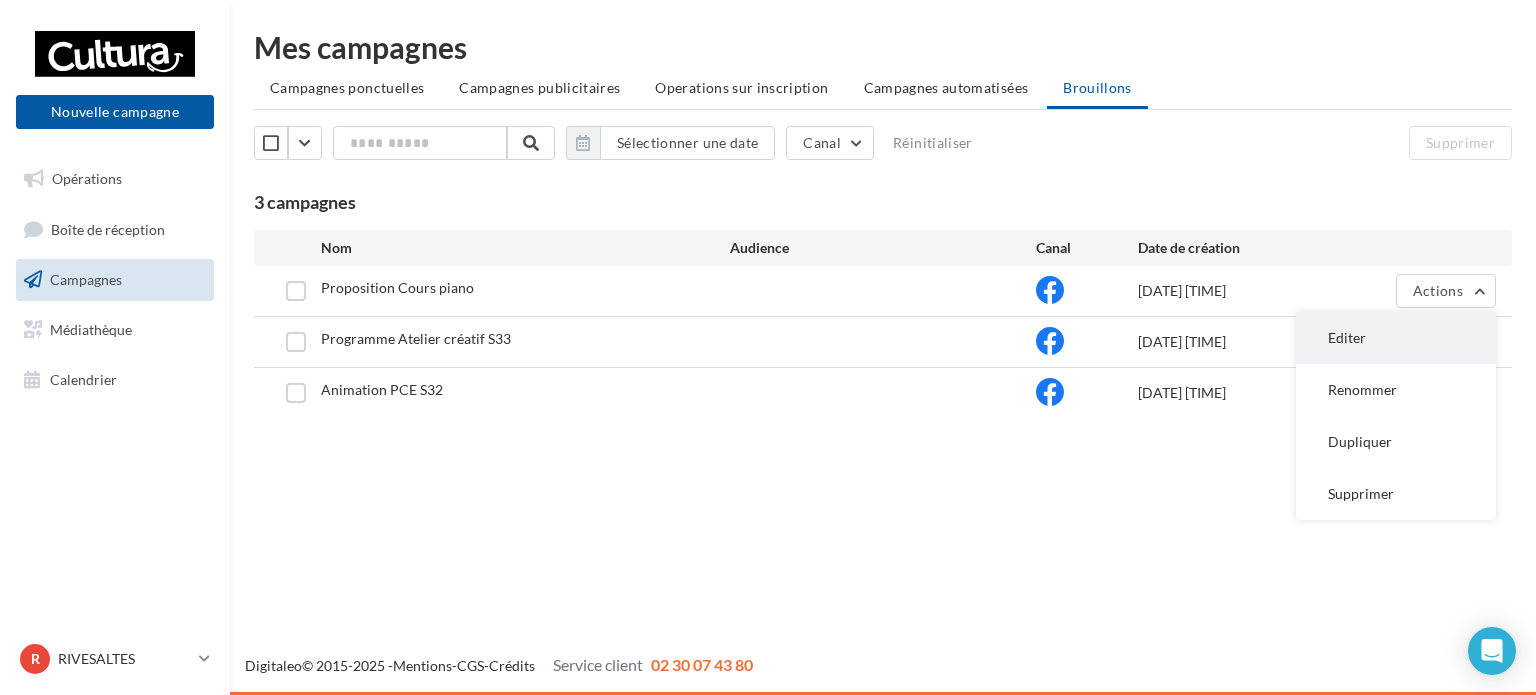 click on "Editer" at bounding box center [1396, 338] 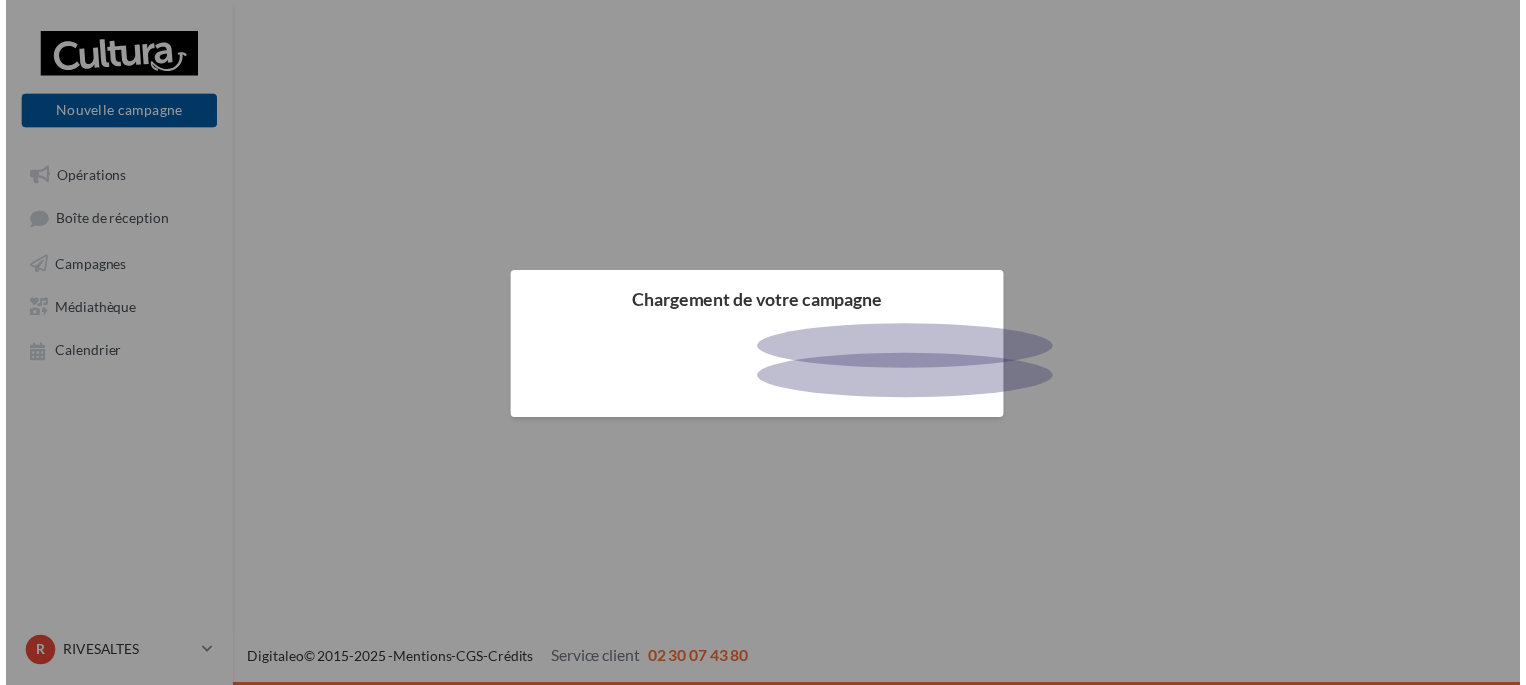 scroll, scrollTop: 0, scrollLeft: 0, axis: both 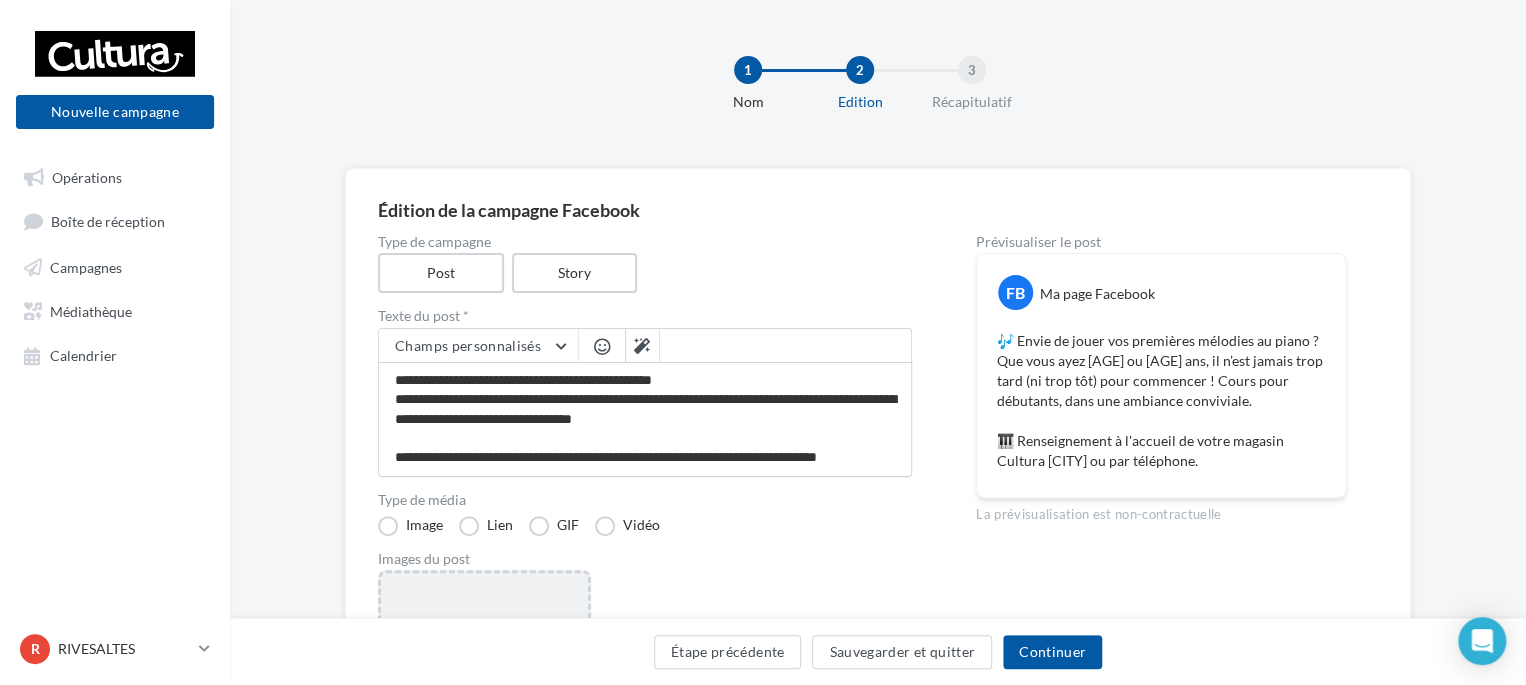 click on "Ajouter une image     Format: png, jpg" at bounding box center (484, 700) 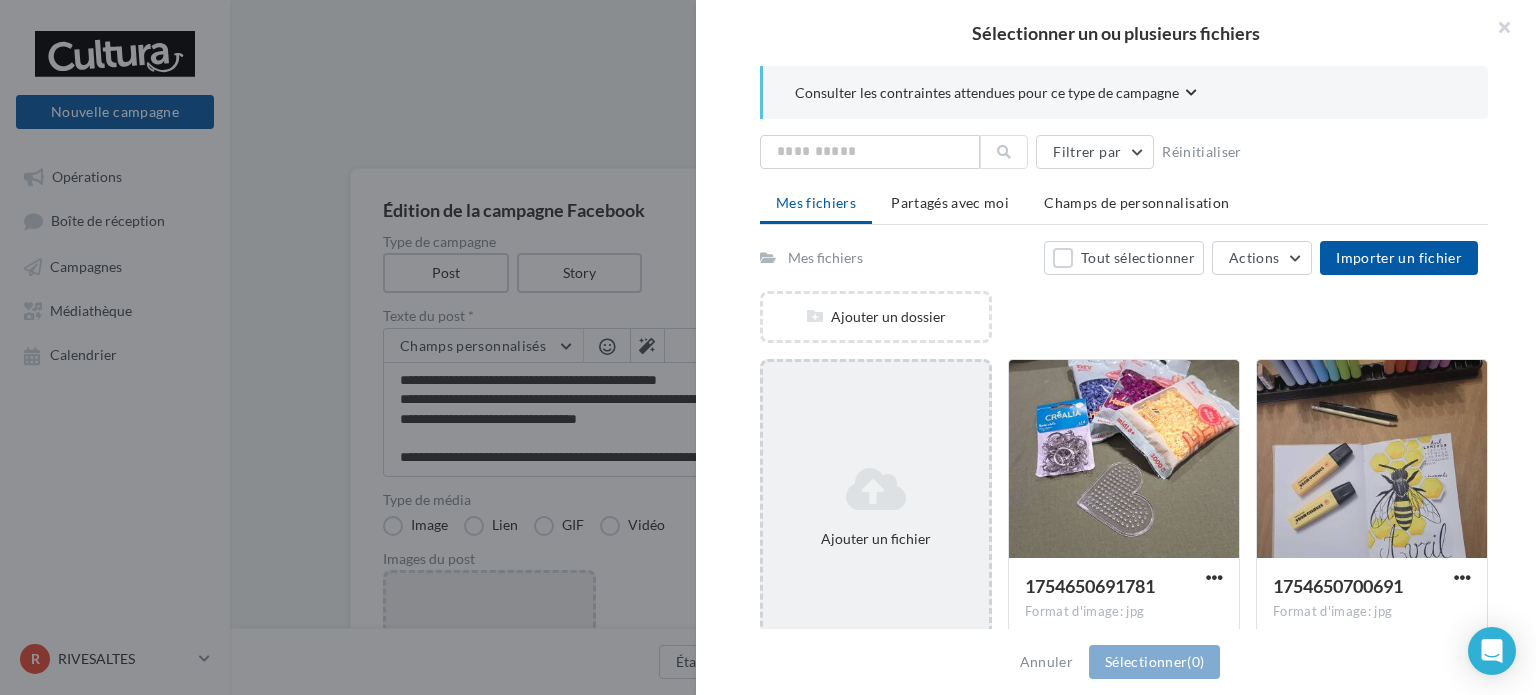 click on "Ajouter un fichier" at bounding box center [876, 507] 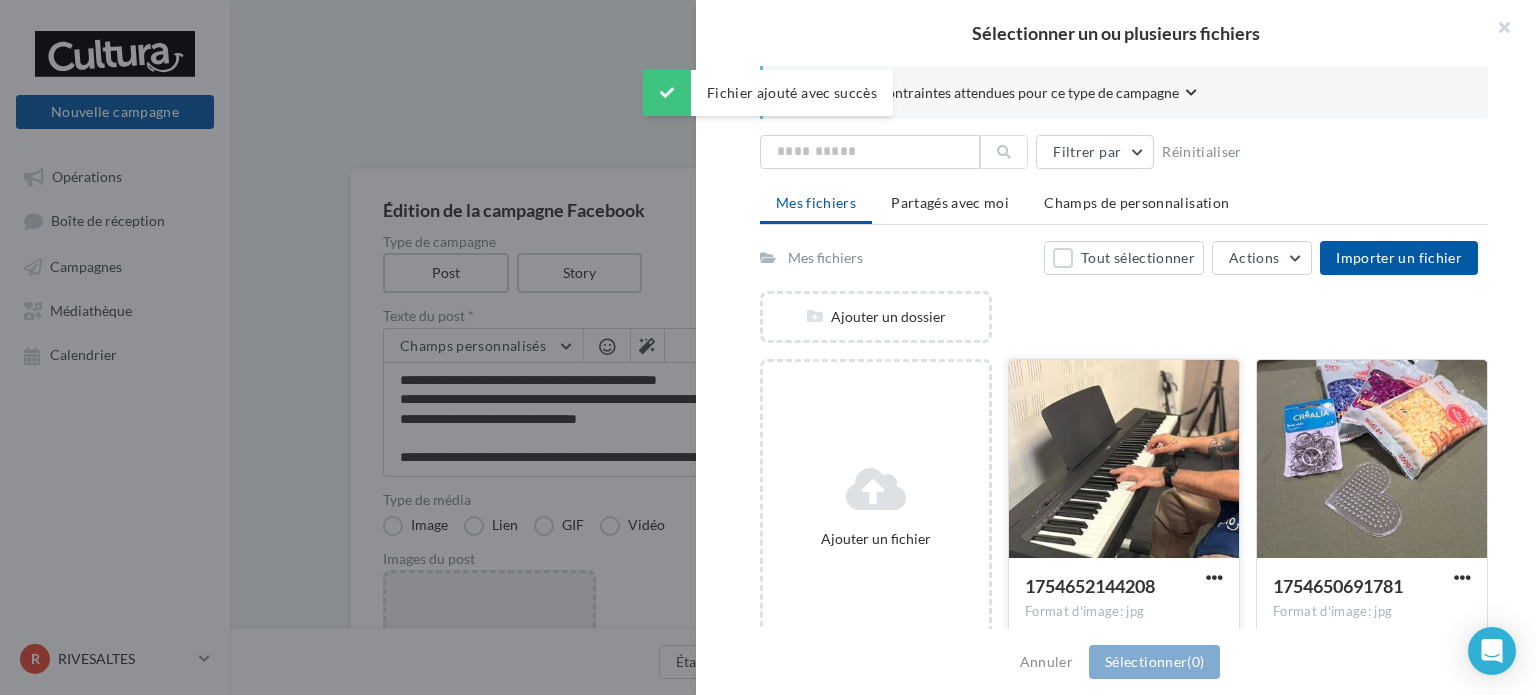 click at bounding box center (1124, 460) 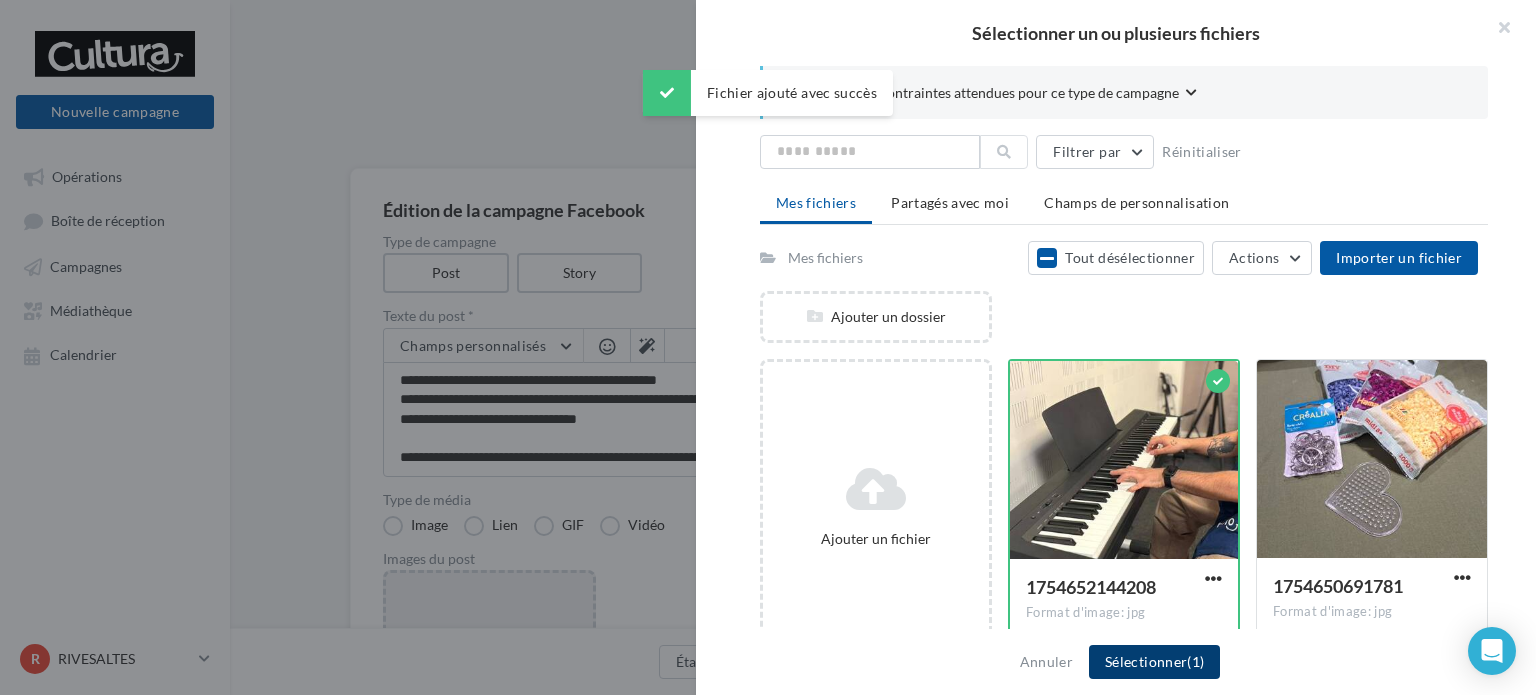 click on "Sélectionner   (1)" at bounding box center (1154, 662) 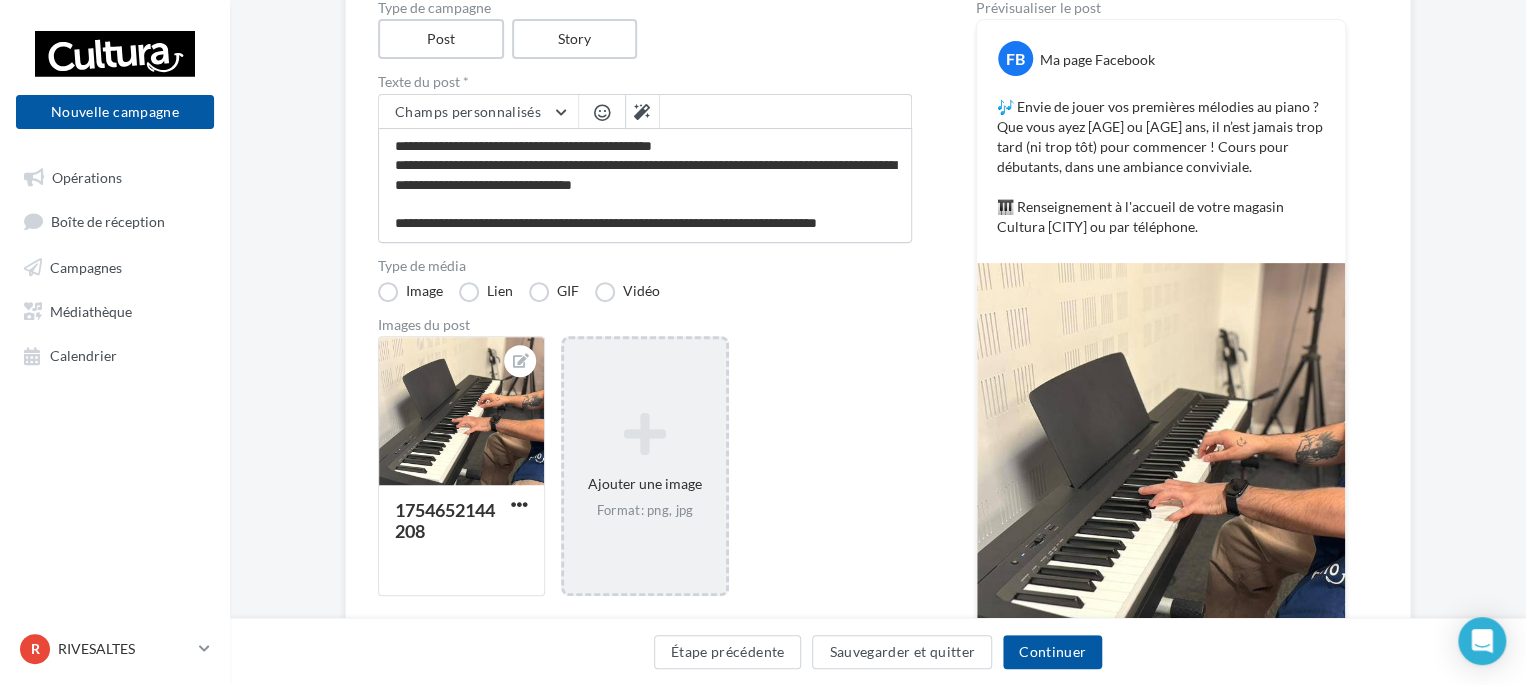 scroll, scrollTop: 236, scrollLeft: 0, axis: vertical 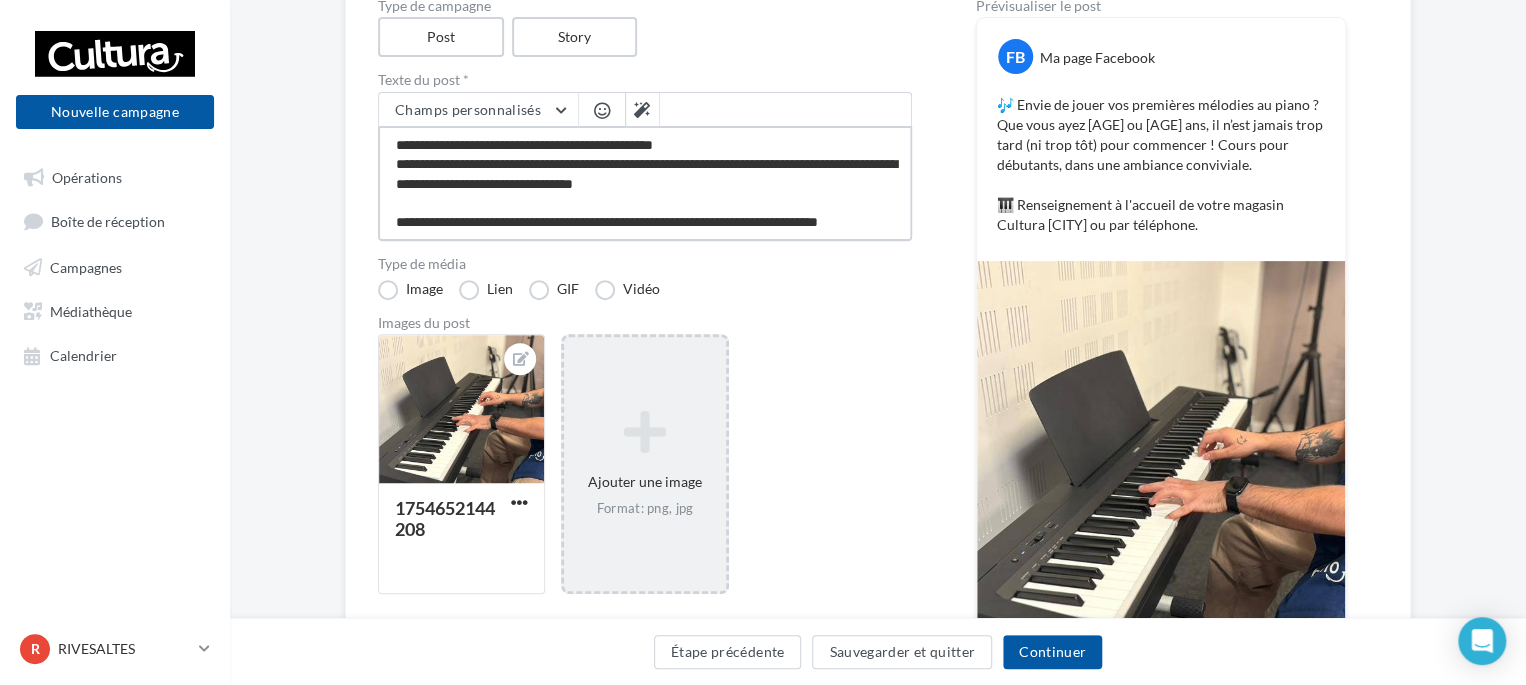 click on "**********" at bounding box center [645, 183] 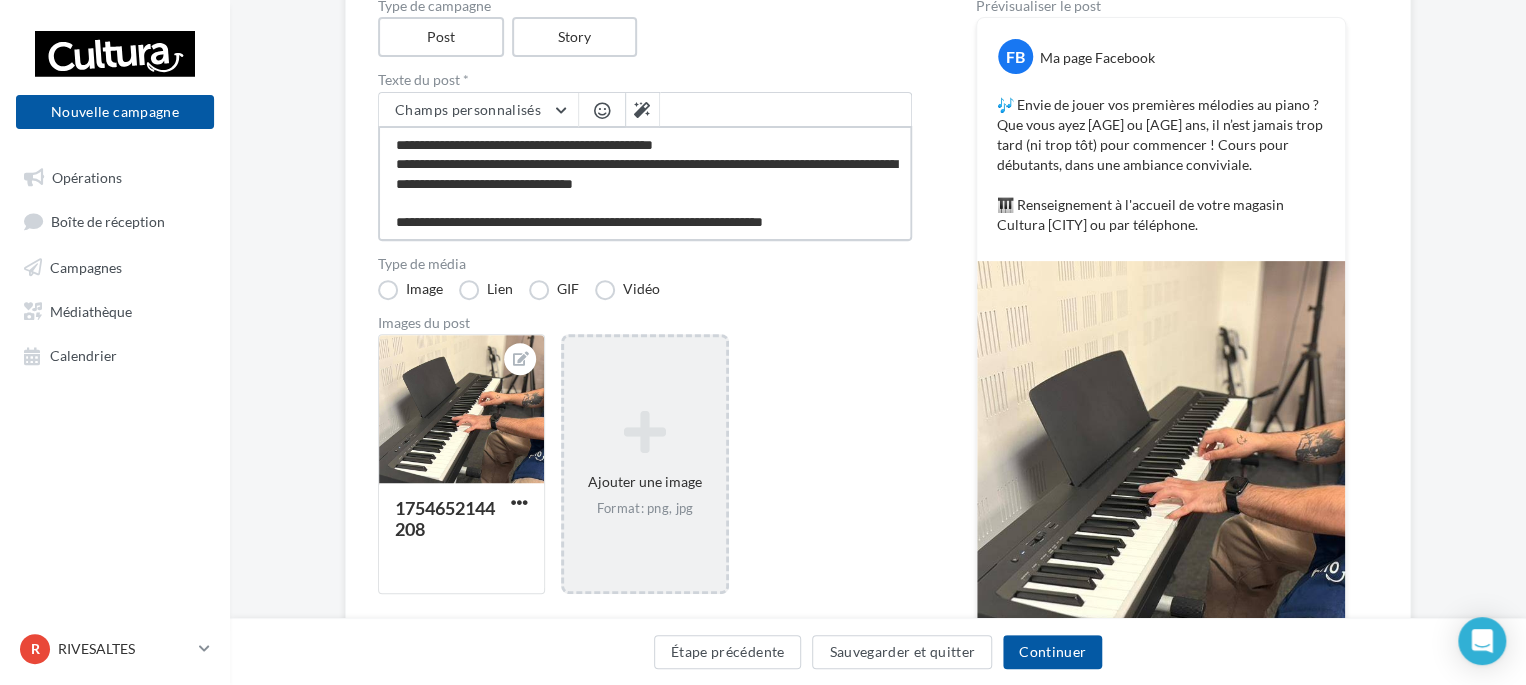 click on "**********" at bounding box center [645, 183] 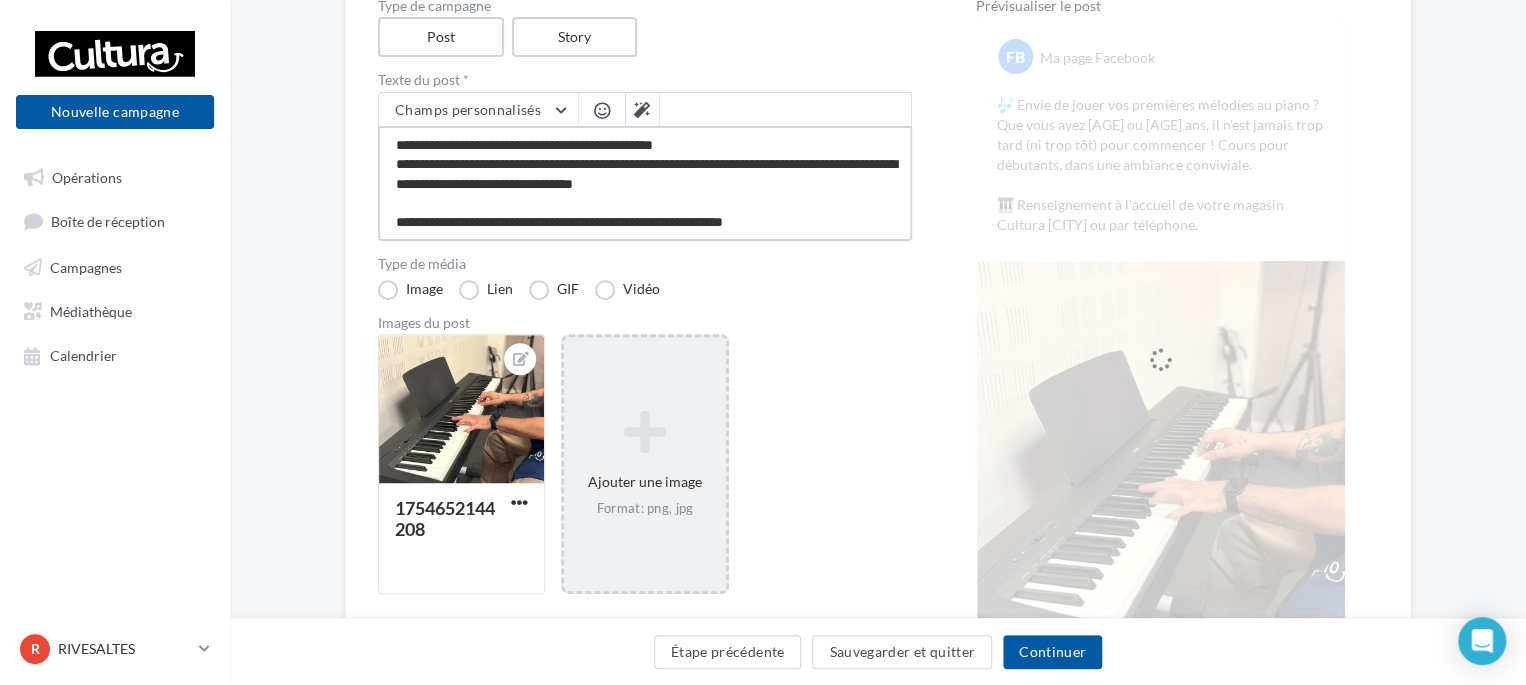 type on "**********" 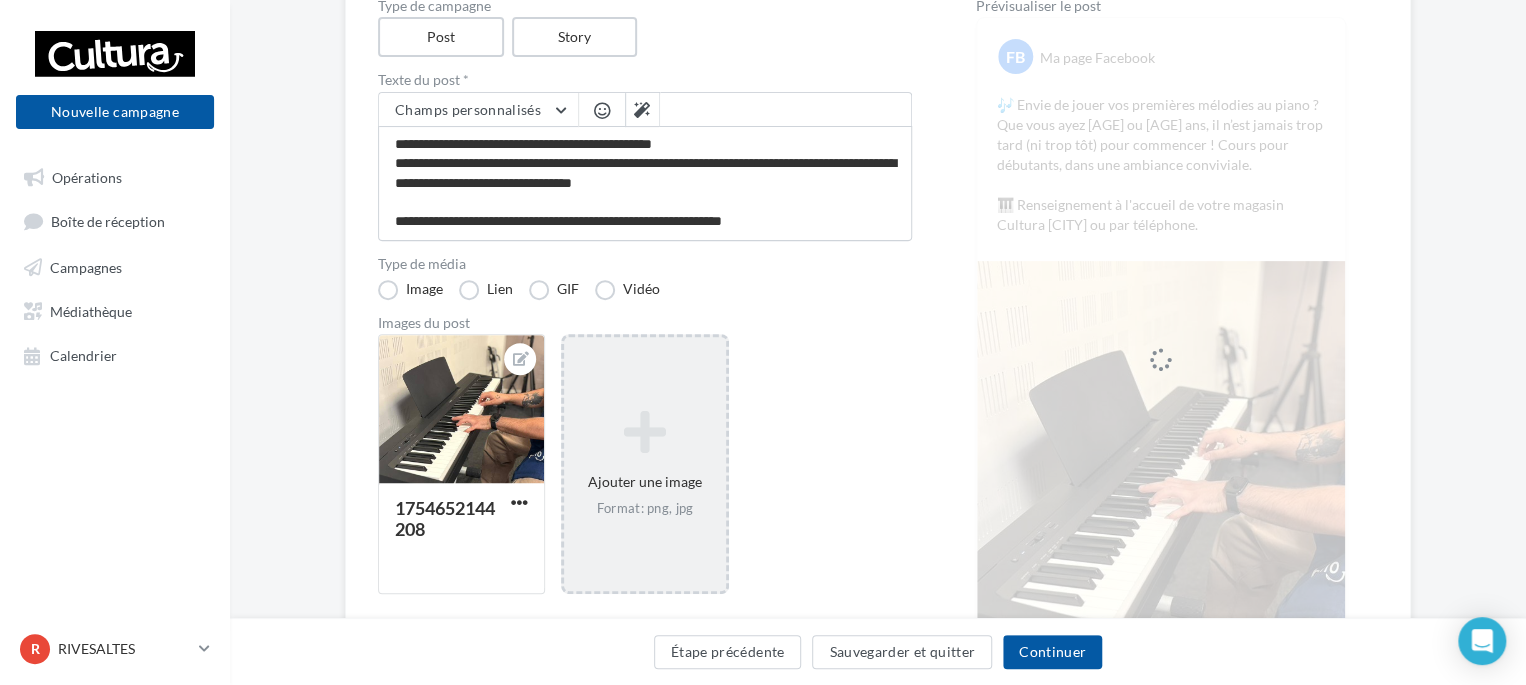 click on "**********" at bounding box center (878, 360) 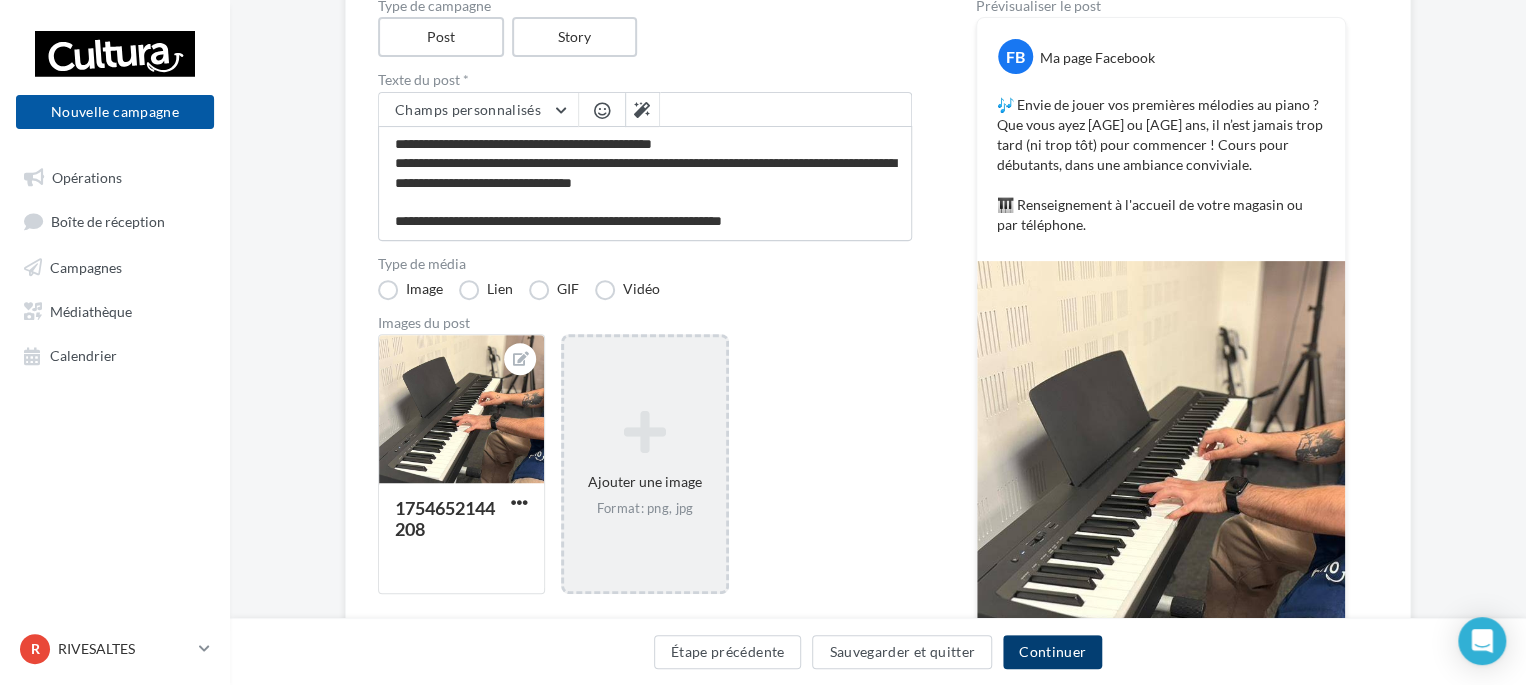 click on "Continuer" at bounding box center (1052, 652) 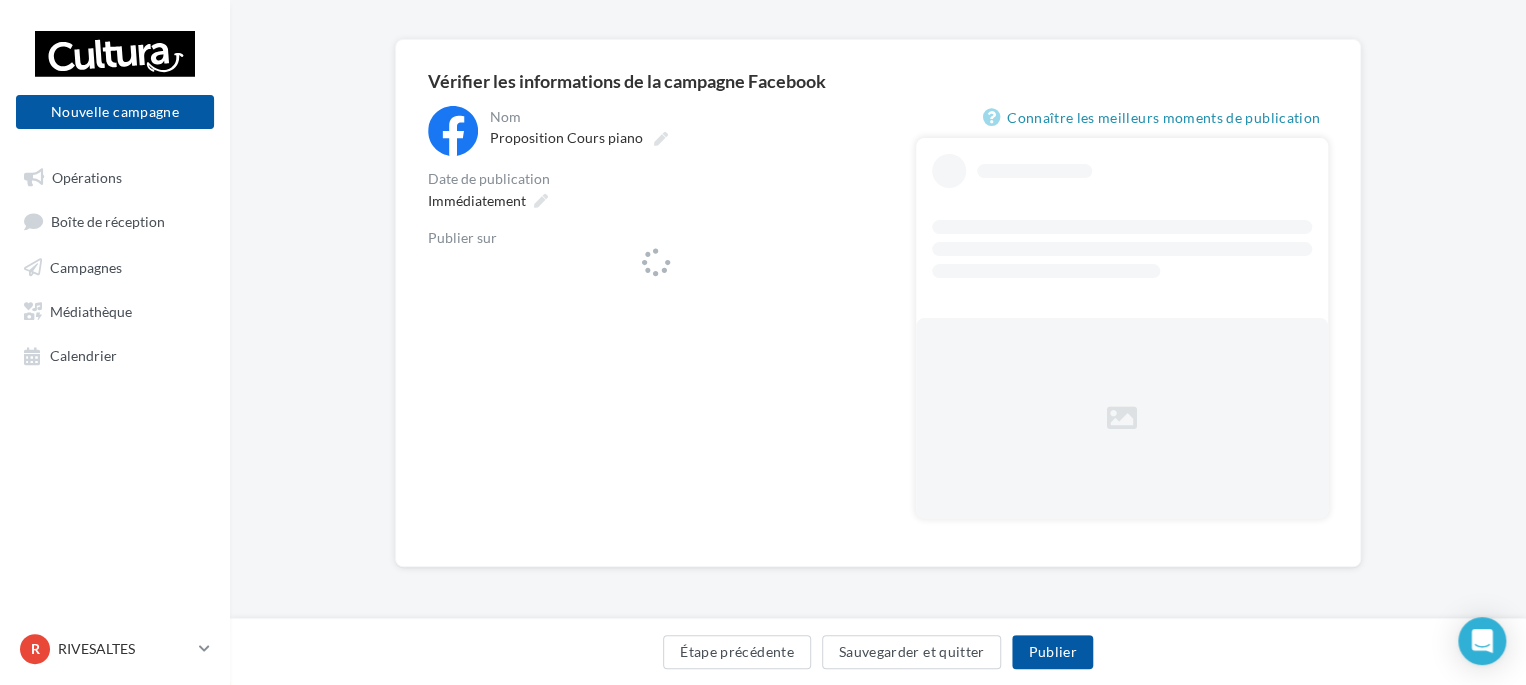 scroll, scrollTop: 0, scrollLeft: 0, axis: both 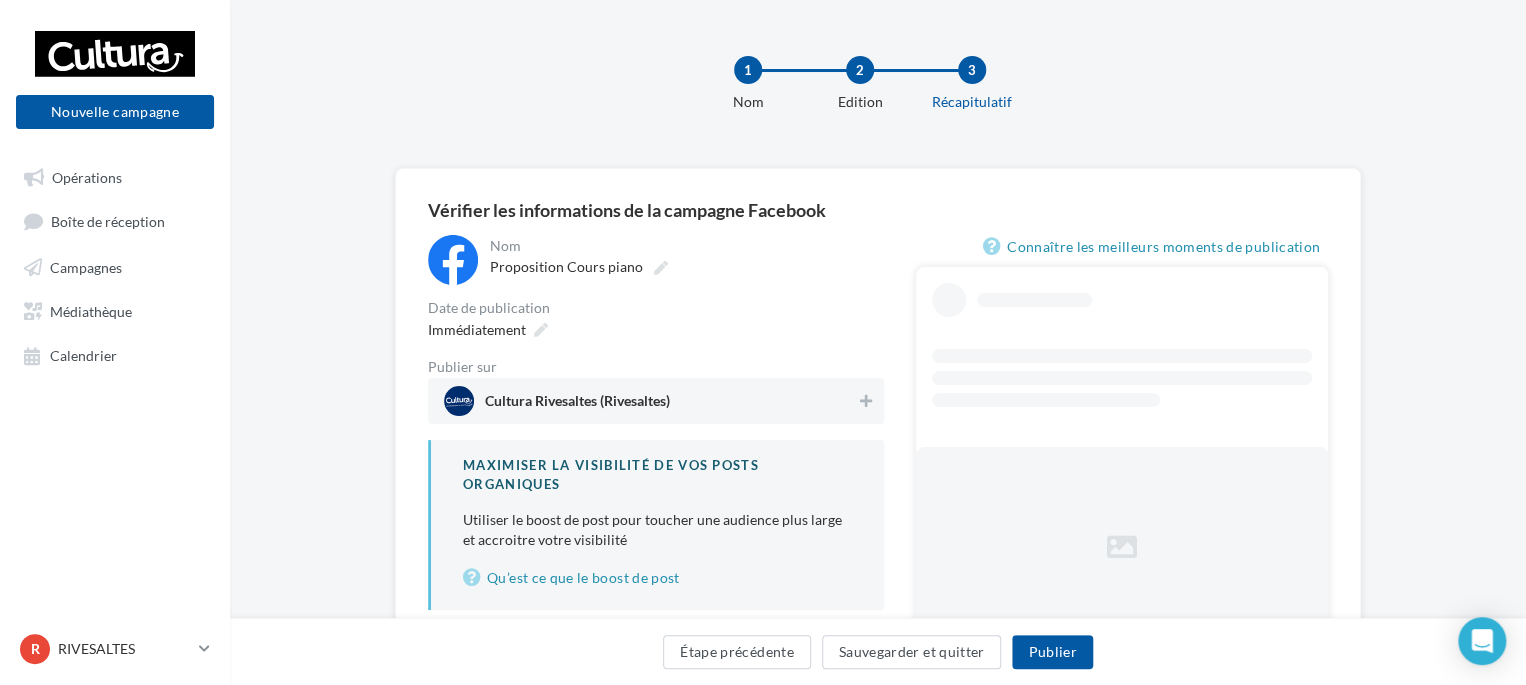 click on "Cultura Rivesaltes (Rivesaltes)" at bounding box center (650, 401) 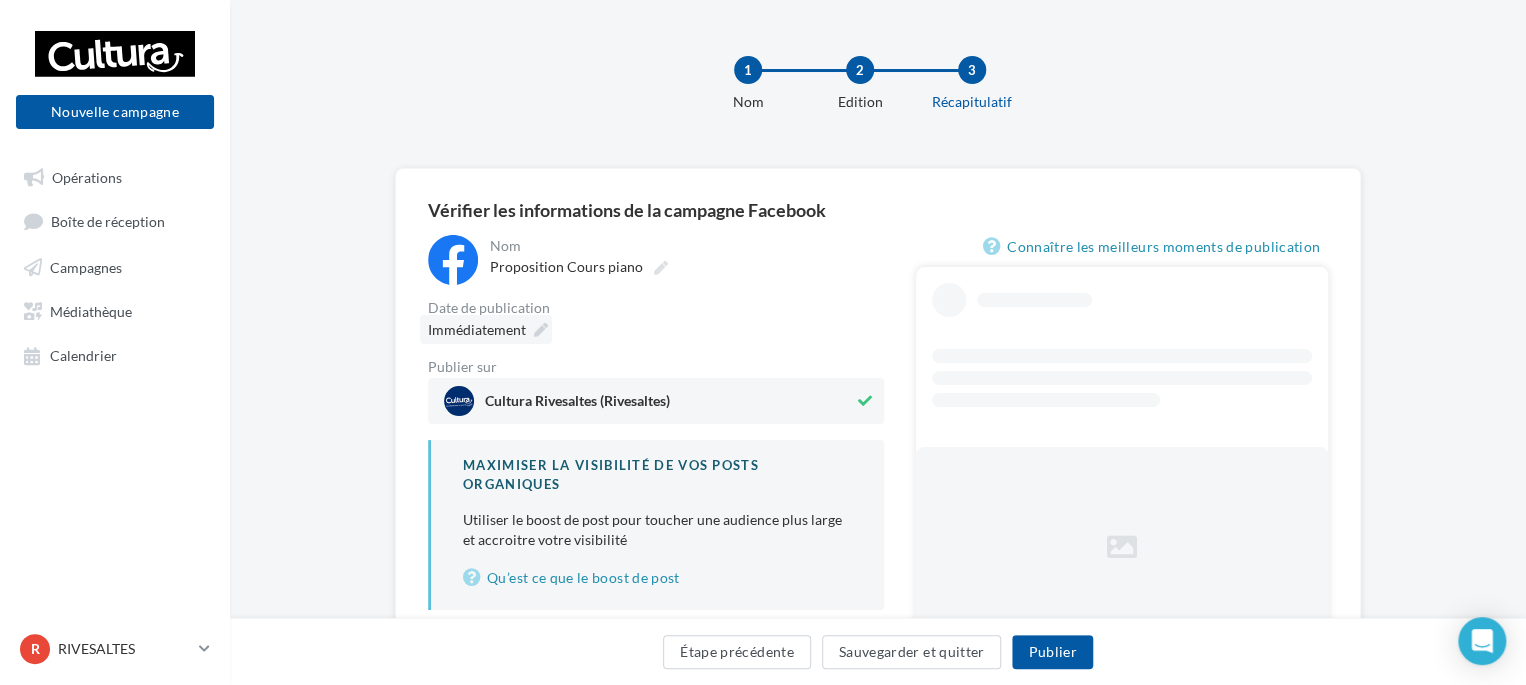 click on "Immédiatement" at bounding box center [486, 329] 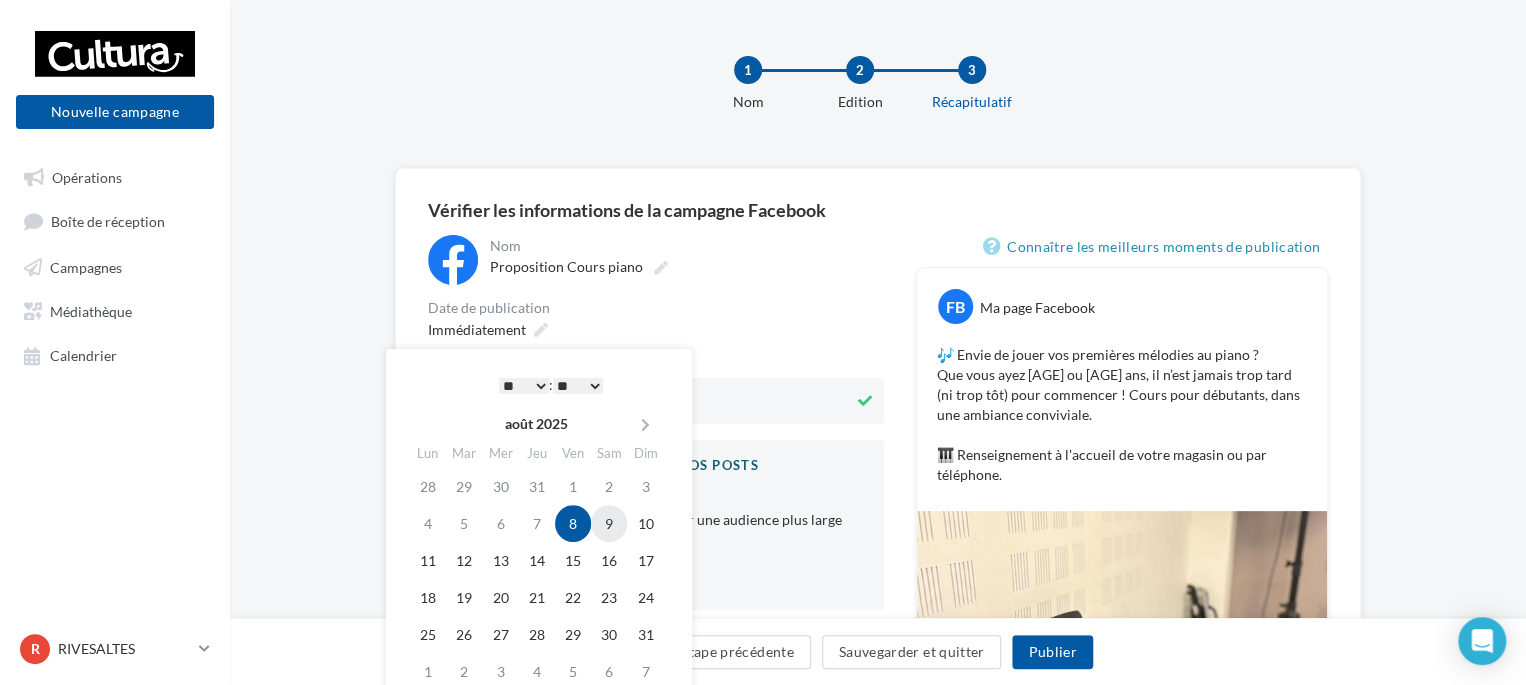 click on "9" at bounding box center (609, 523) 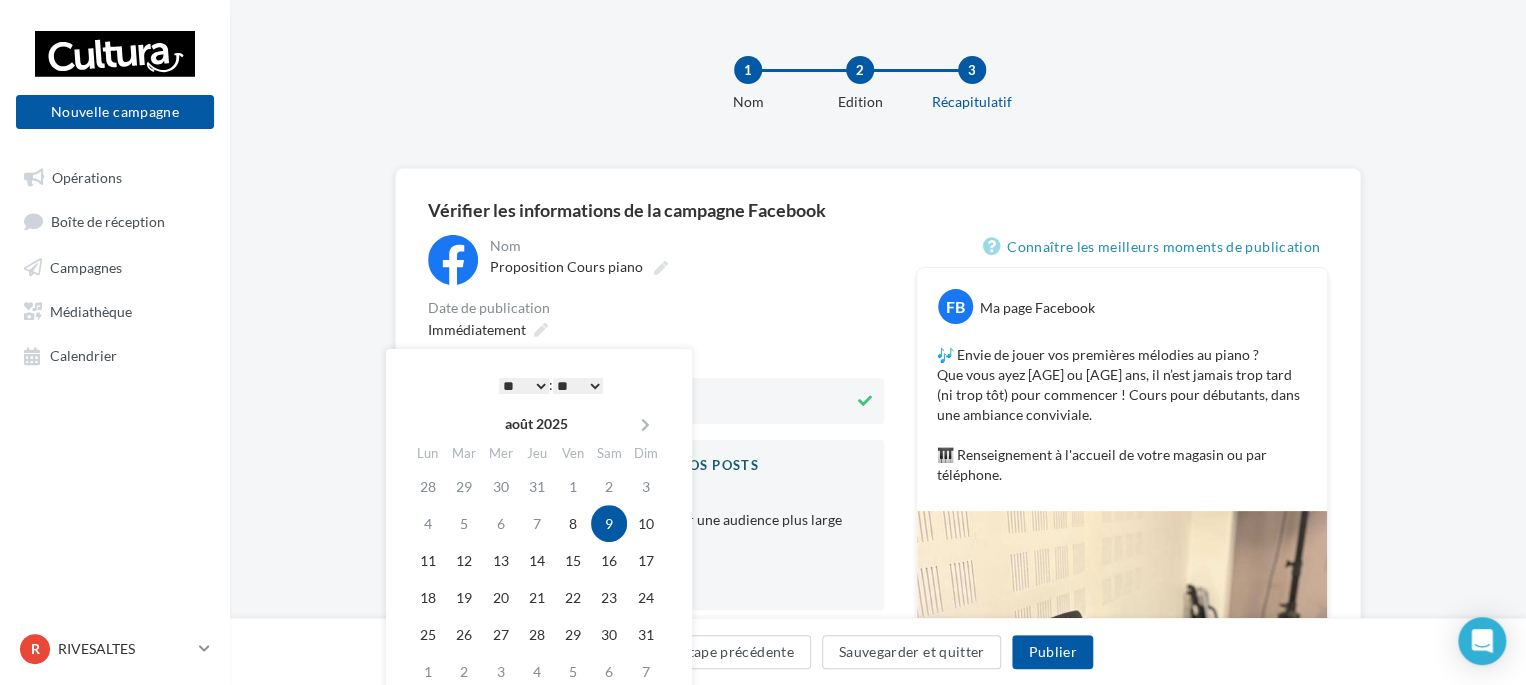 click on "* * * * * * * * * * ** ** ** ** ** ** ** ** ** ** ** ** ** **" at bounding box center (524, 386) 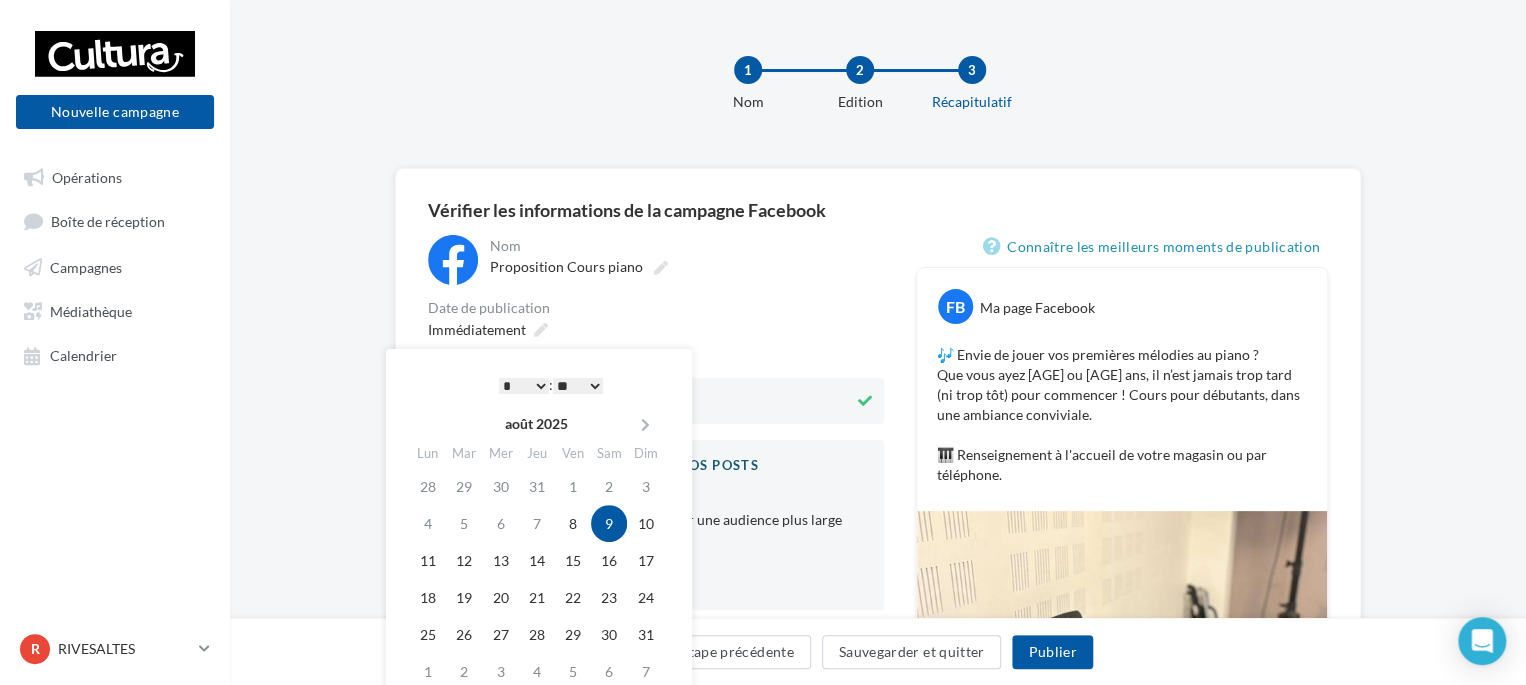 click on "**********" at bounding box center (878, 634) 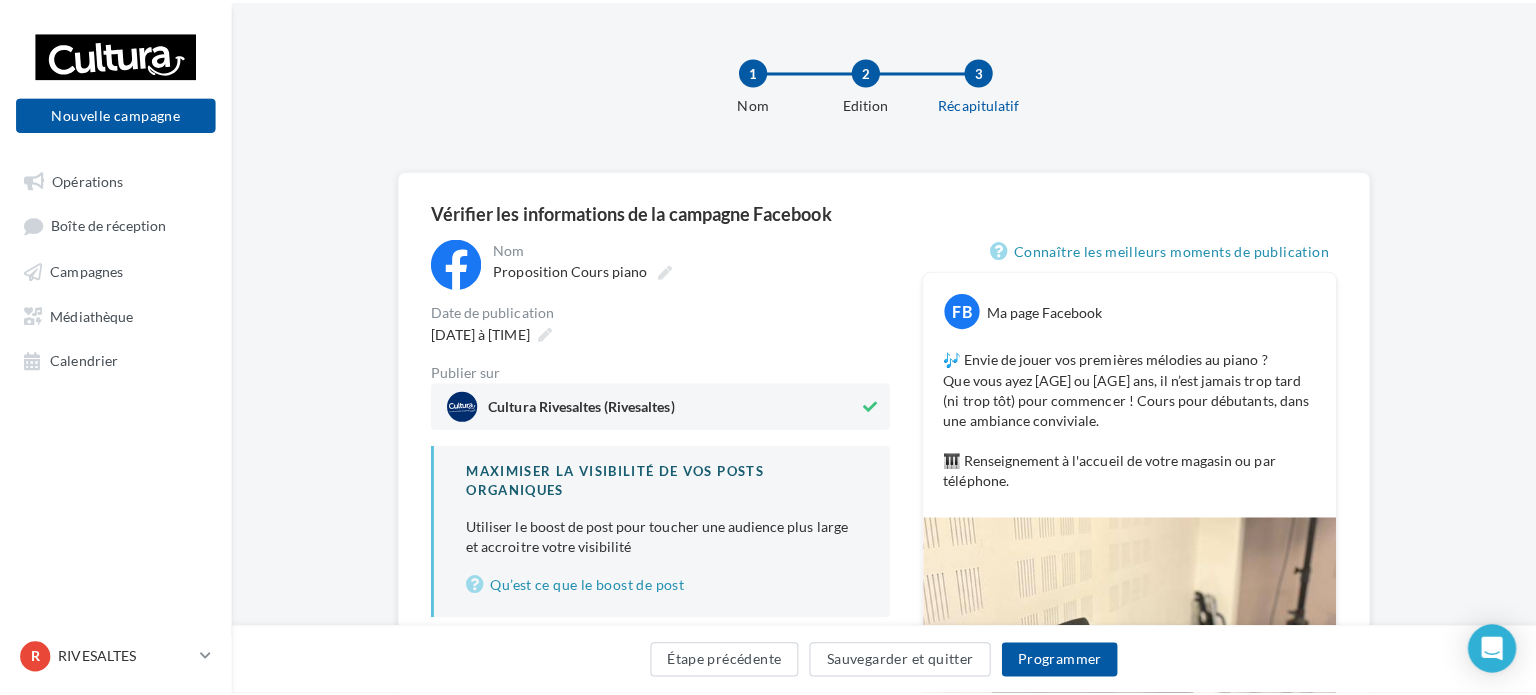 scroll, scrollTop: 40, scrollLeft: 0, axis: vertical 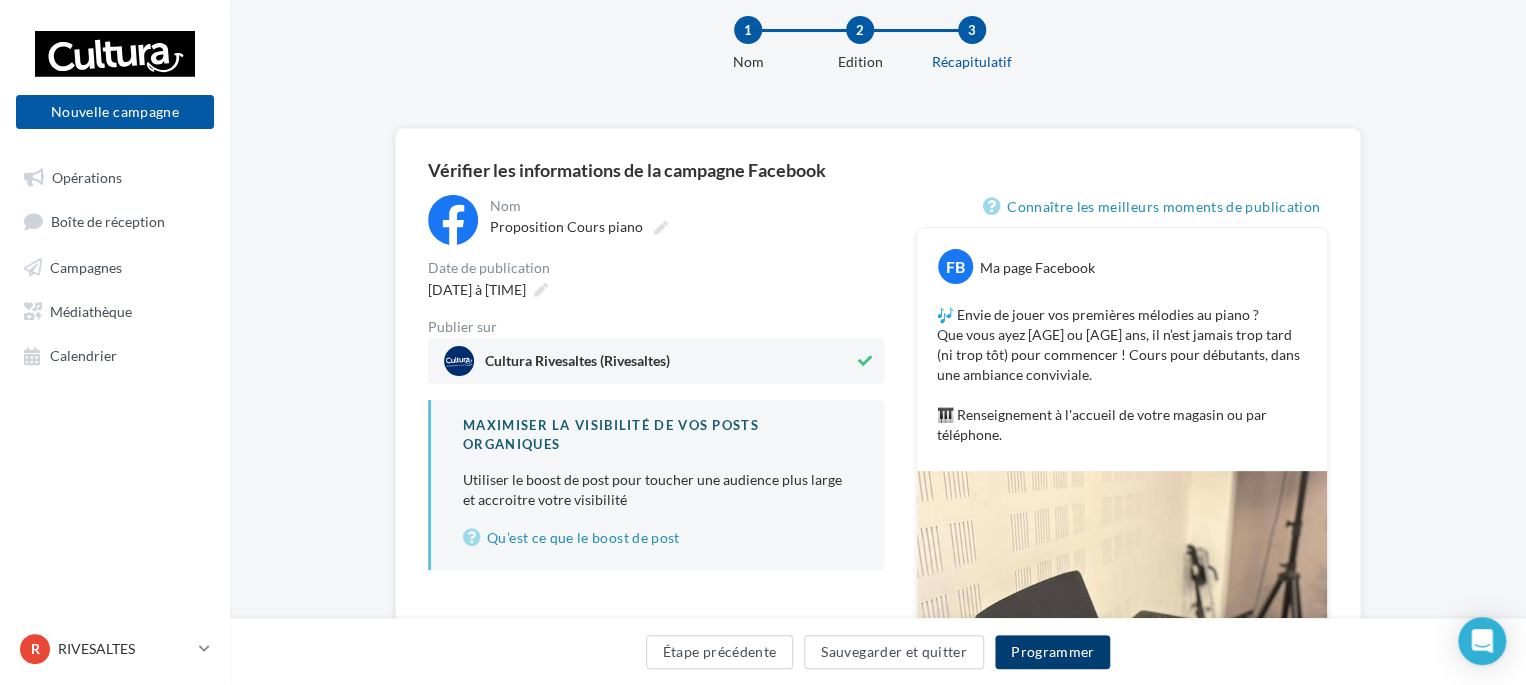 click on "Programmer" at bounding box center [1053, 652] 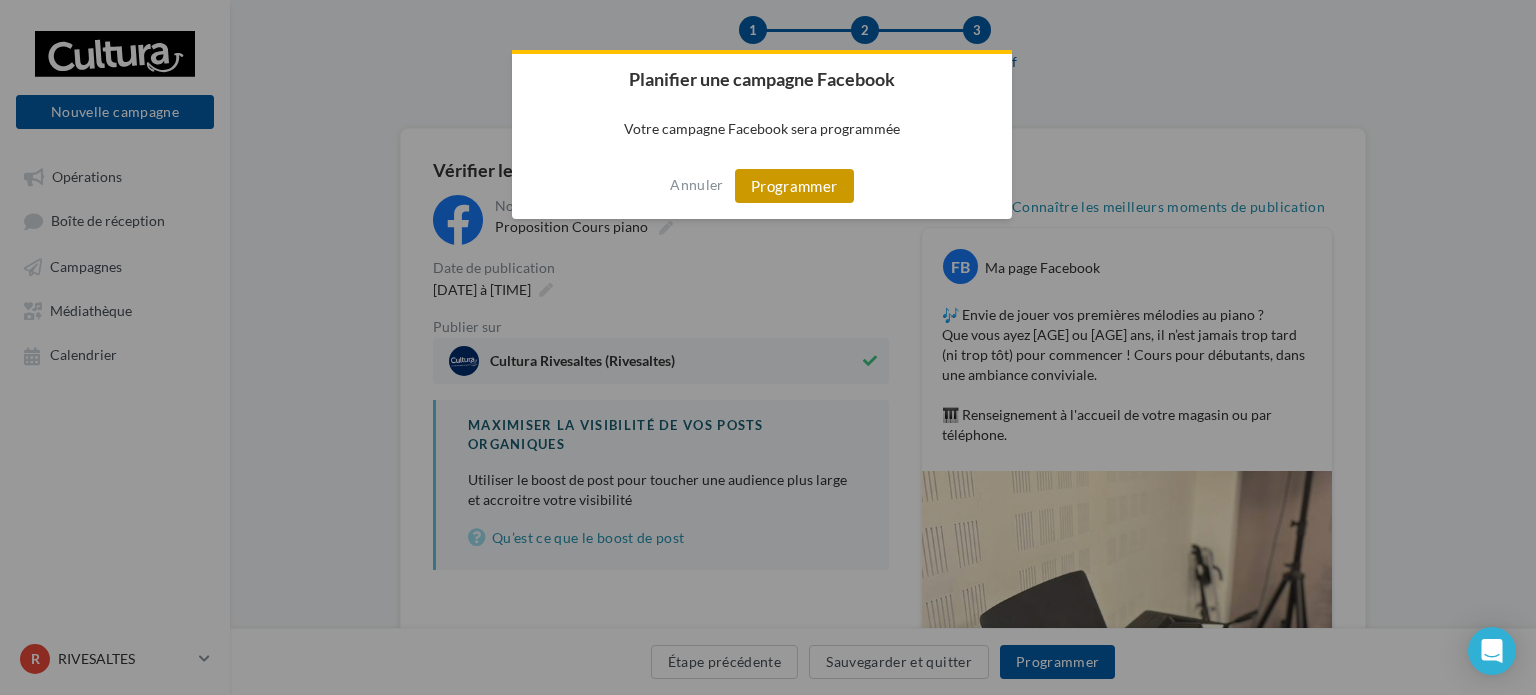 click on "Programmer" at bounding box center (794, 186) 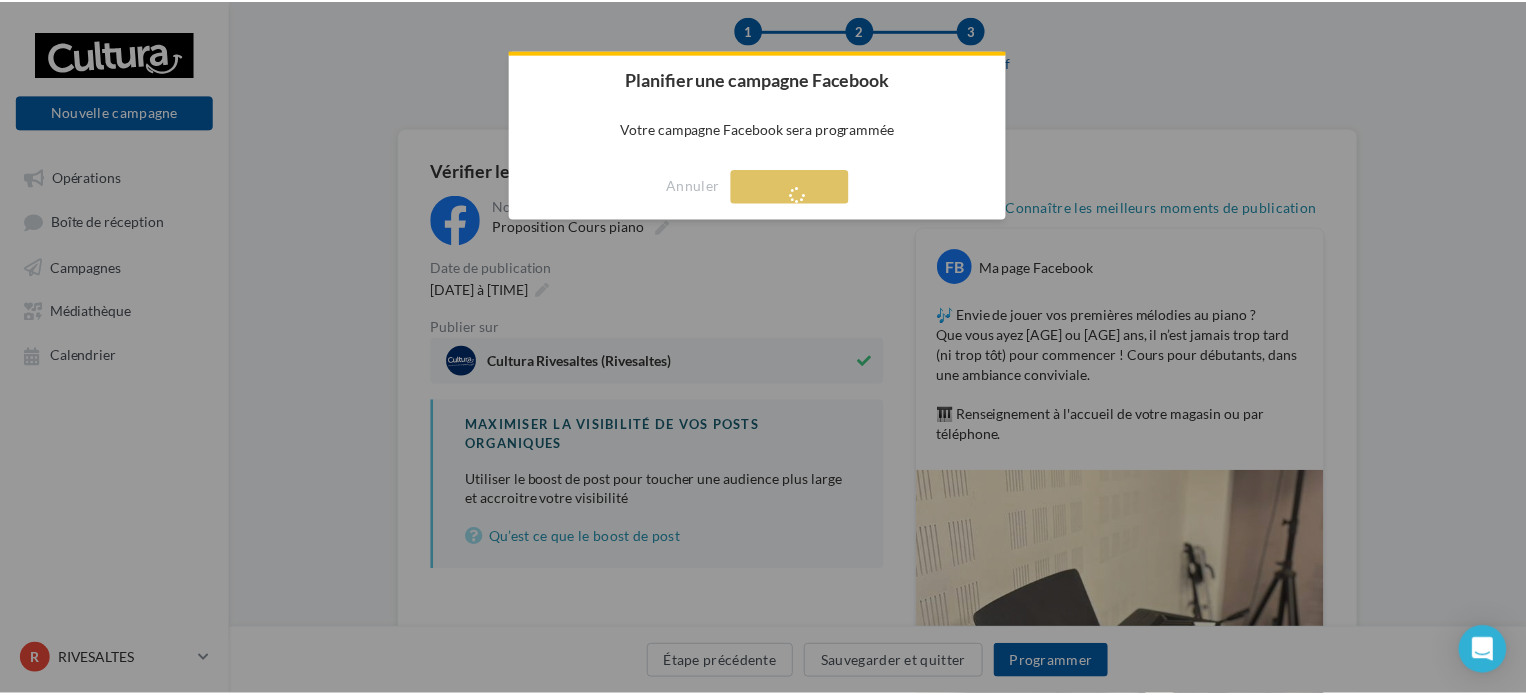 scroll, scrollTop: 32, scrollLeft: 0, axis: vertical 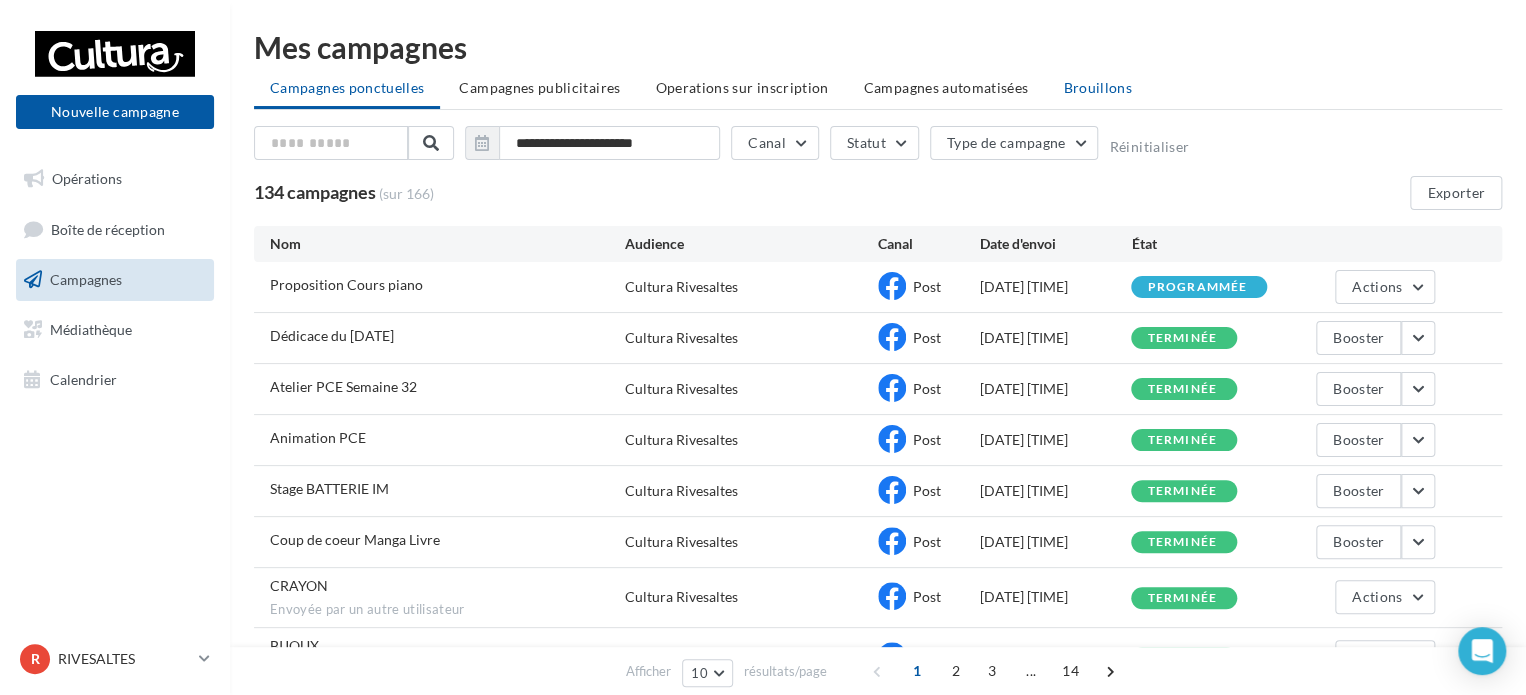 click on "Brouillons" at bounding box center [1097, 87] 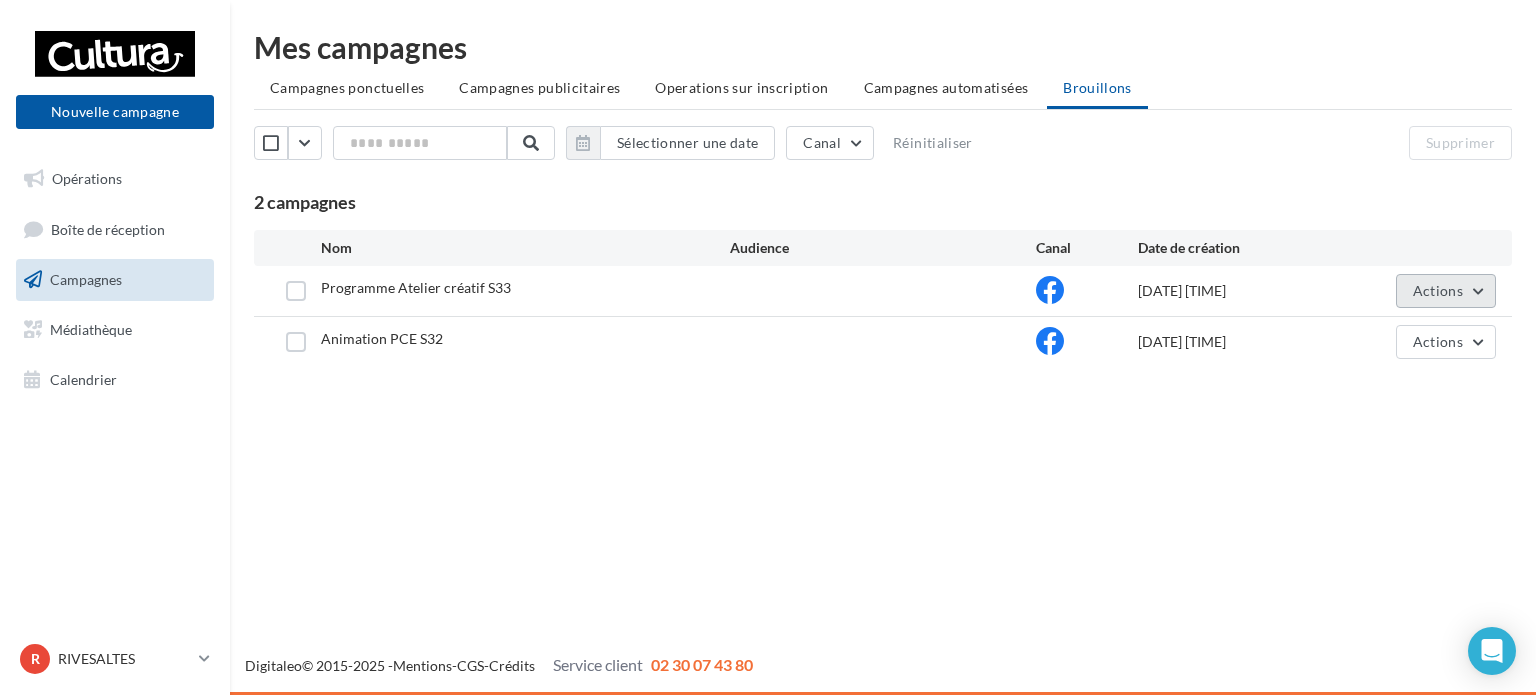 click on "Actions" at bounding box center (1438, 290) 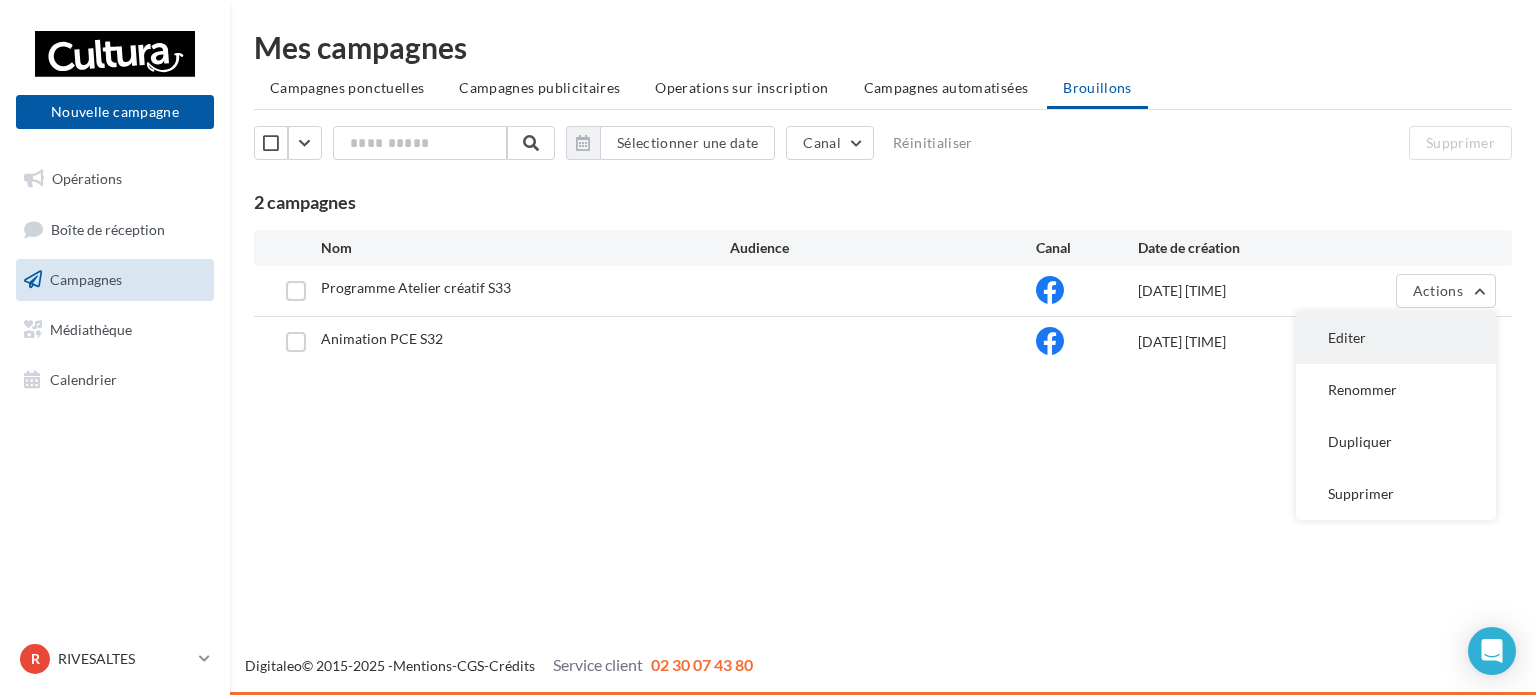 click on "Editer" at bounding box center [1396, 338] 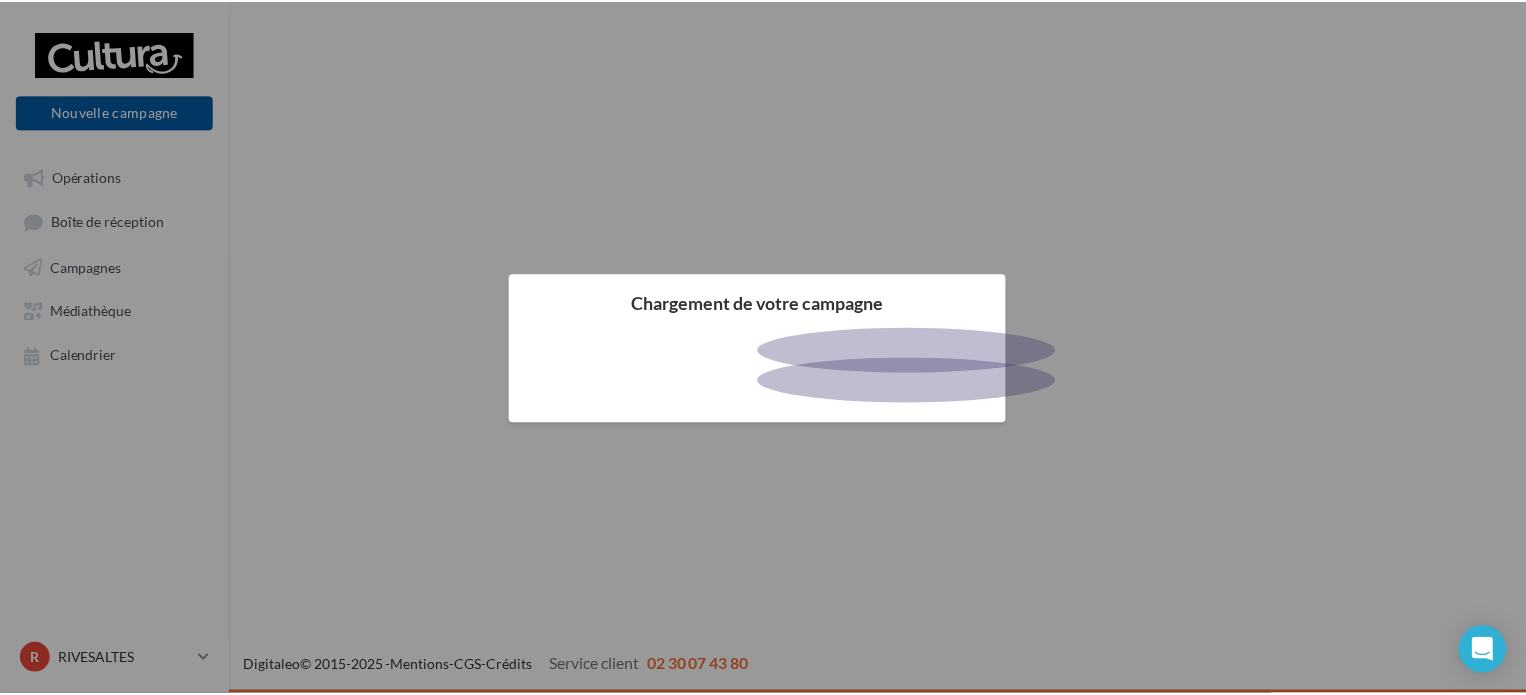 scroll, scrollTop: 0, scrollLeft: 0, axis: both 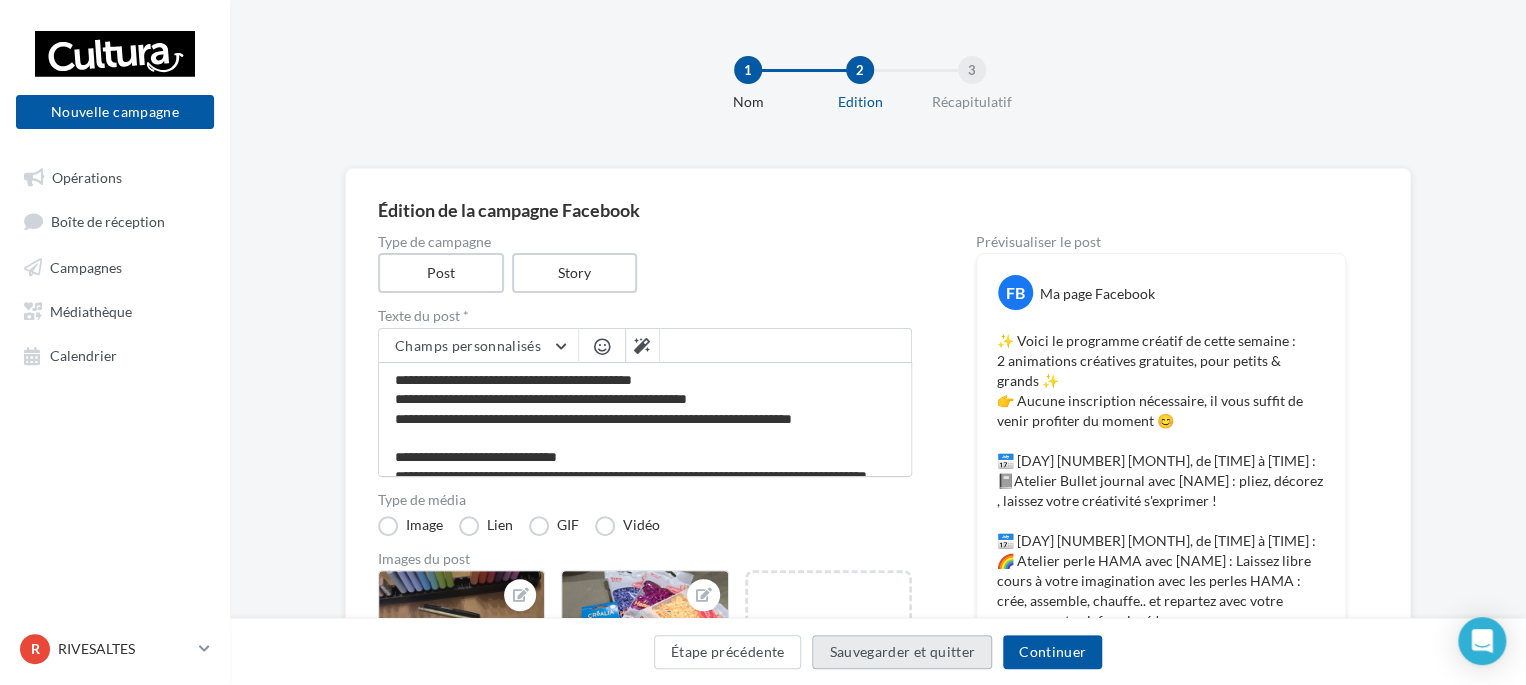 click on "Sauvegarder et quitter" at bounding box center [902, 652] 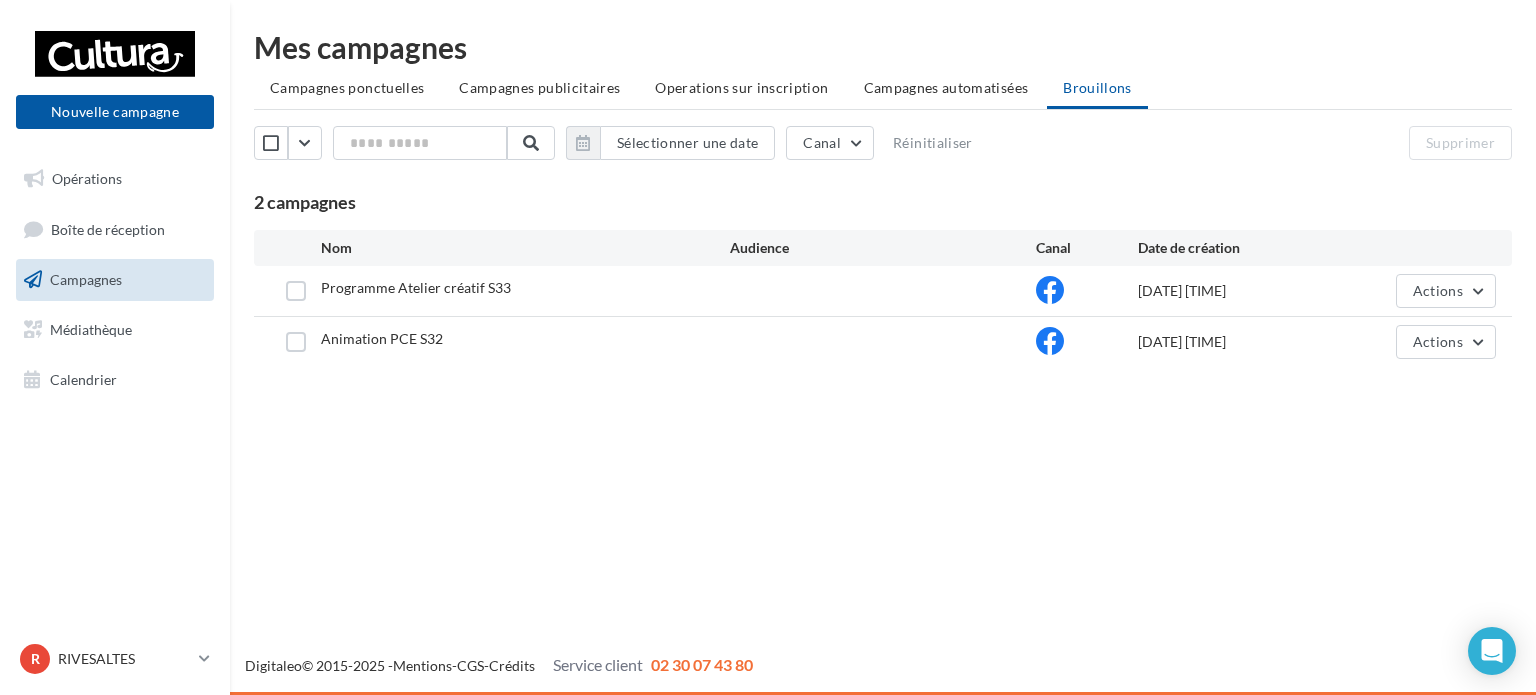 scroll, scrollTop: 0, scrollLeft: 0, axis: both 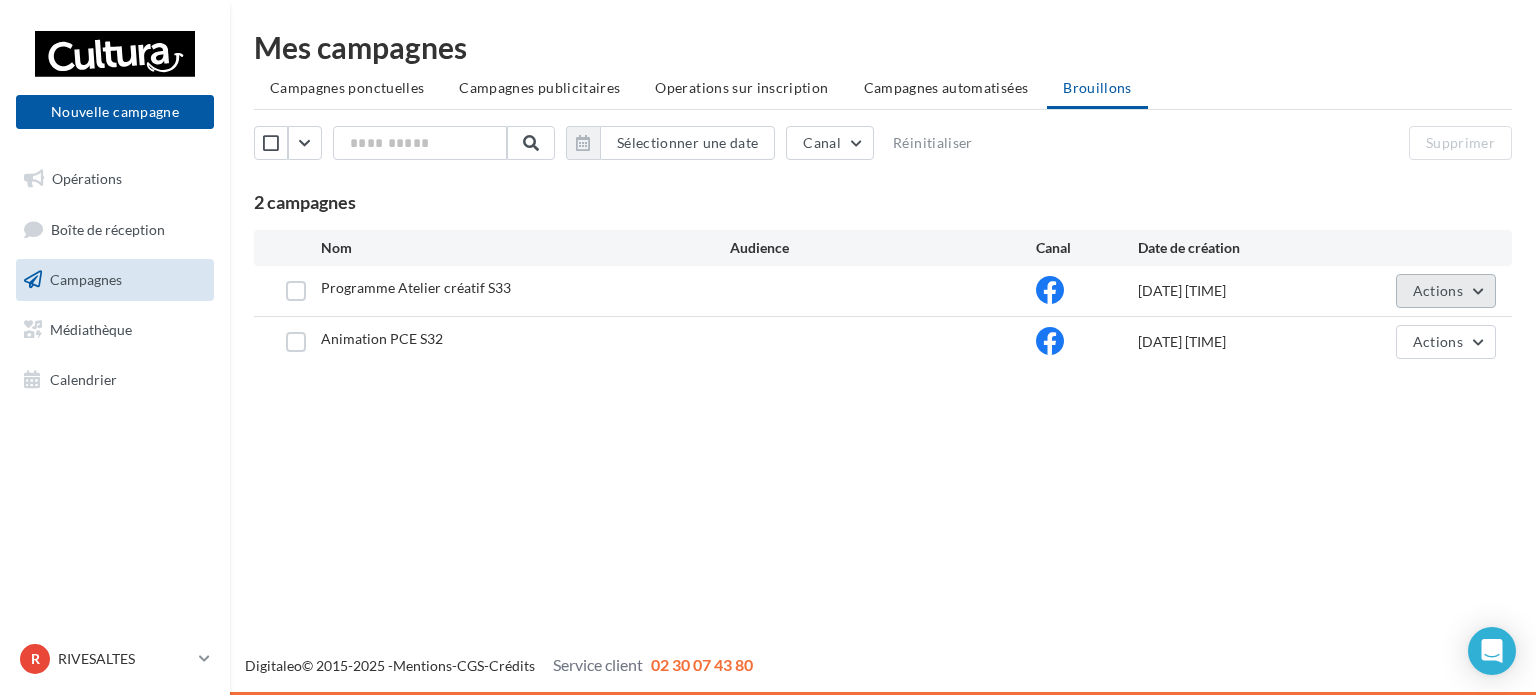 click on "Actions" at bounding box center (1438, 290) 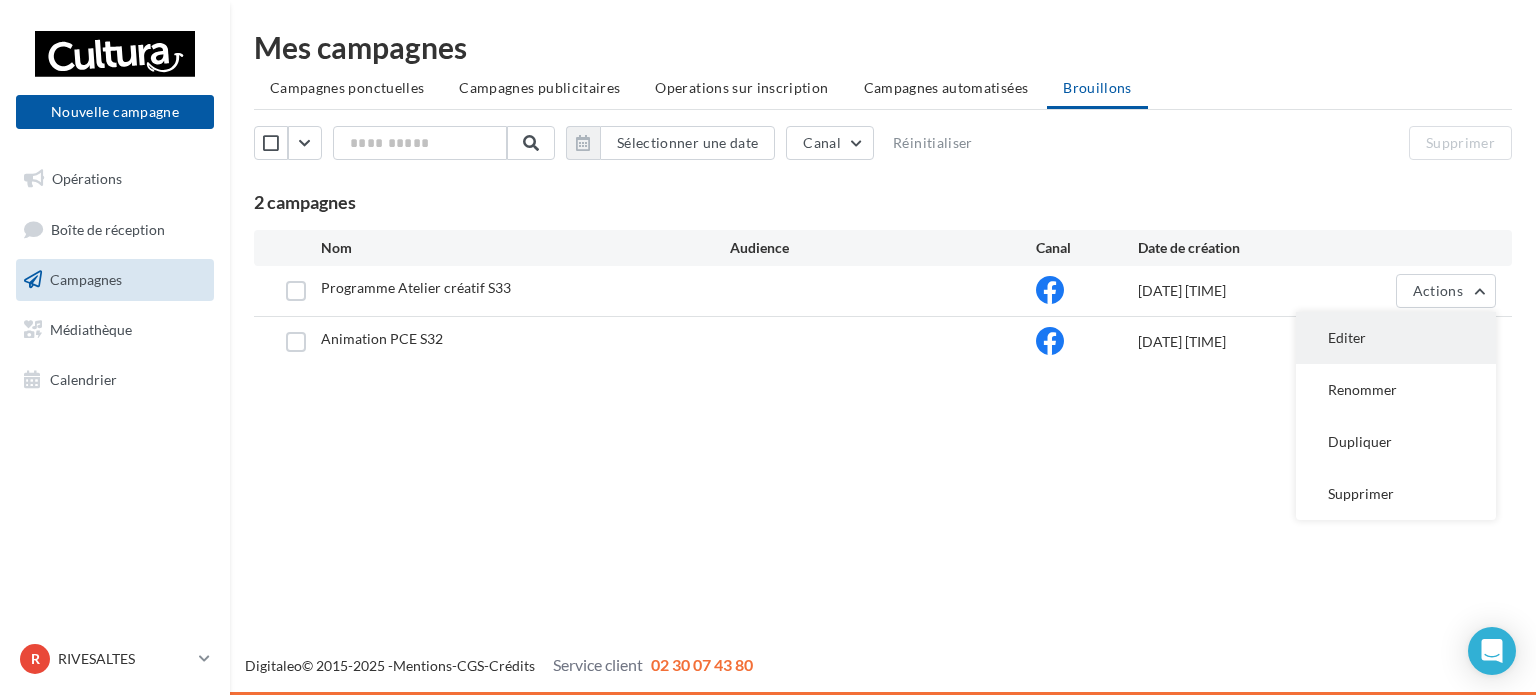 click on "Editer" at bounding box center [1396, 338] 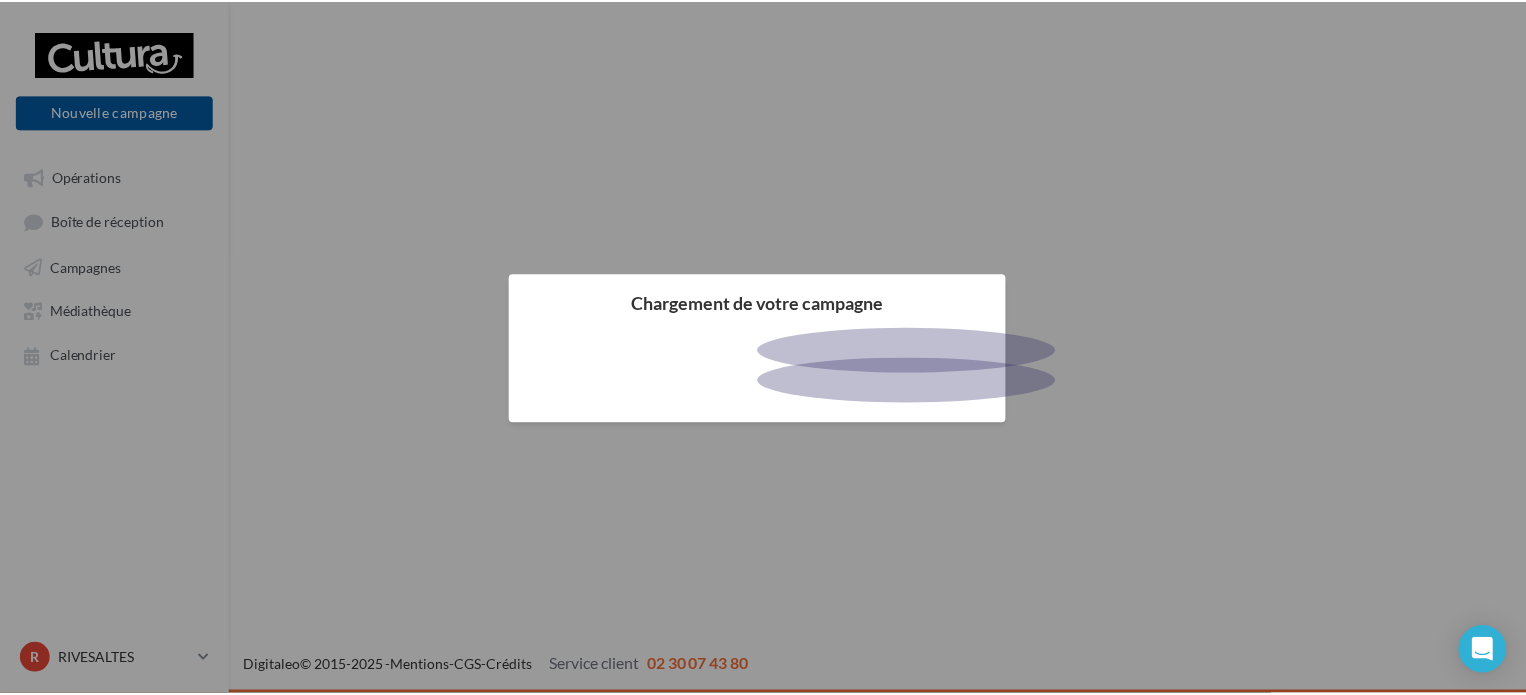 scroll, scrollTop: 0, scrollLeft: 0, axis: both 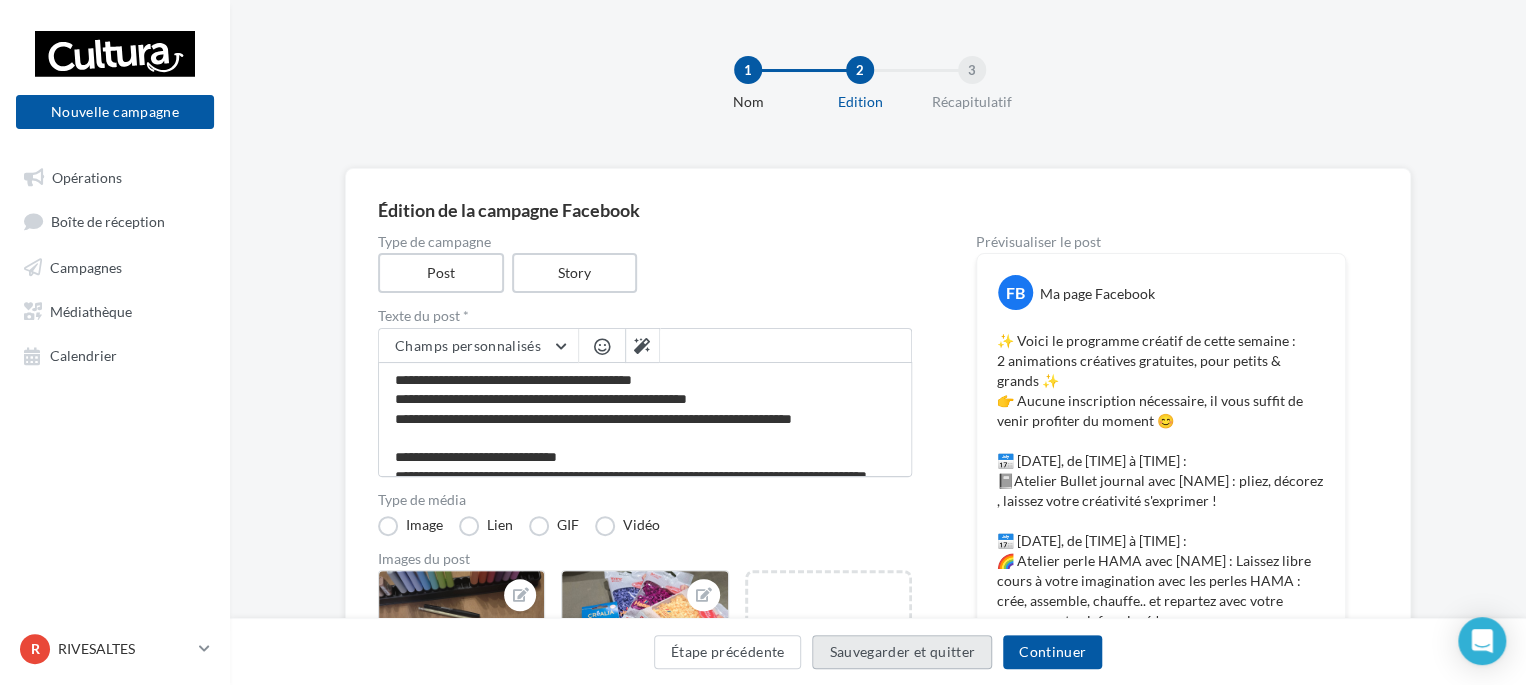 click on "Sauvegarder et quitter" at bounding box center (902, 652) 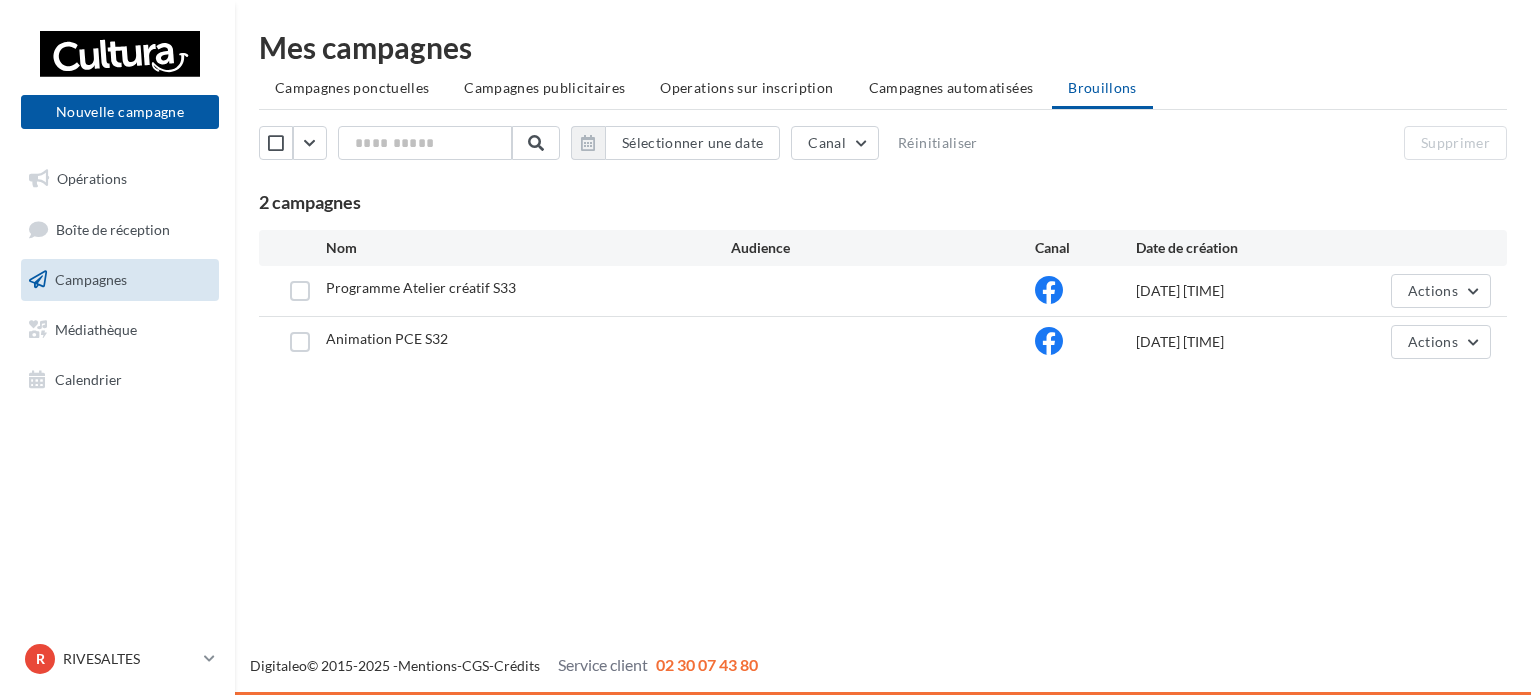 scroll, scrollTop: 0, scrollLeft: 0, axis: both 